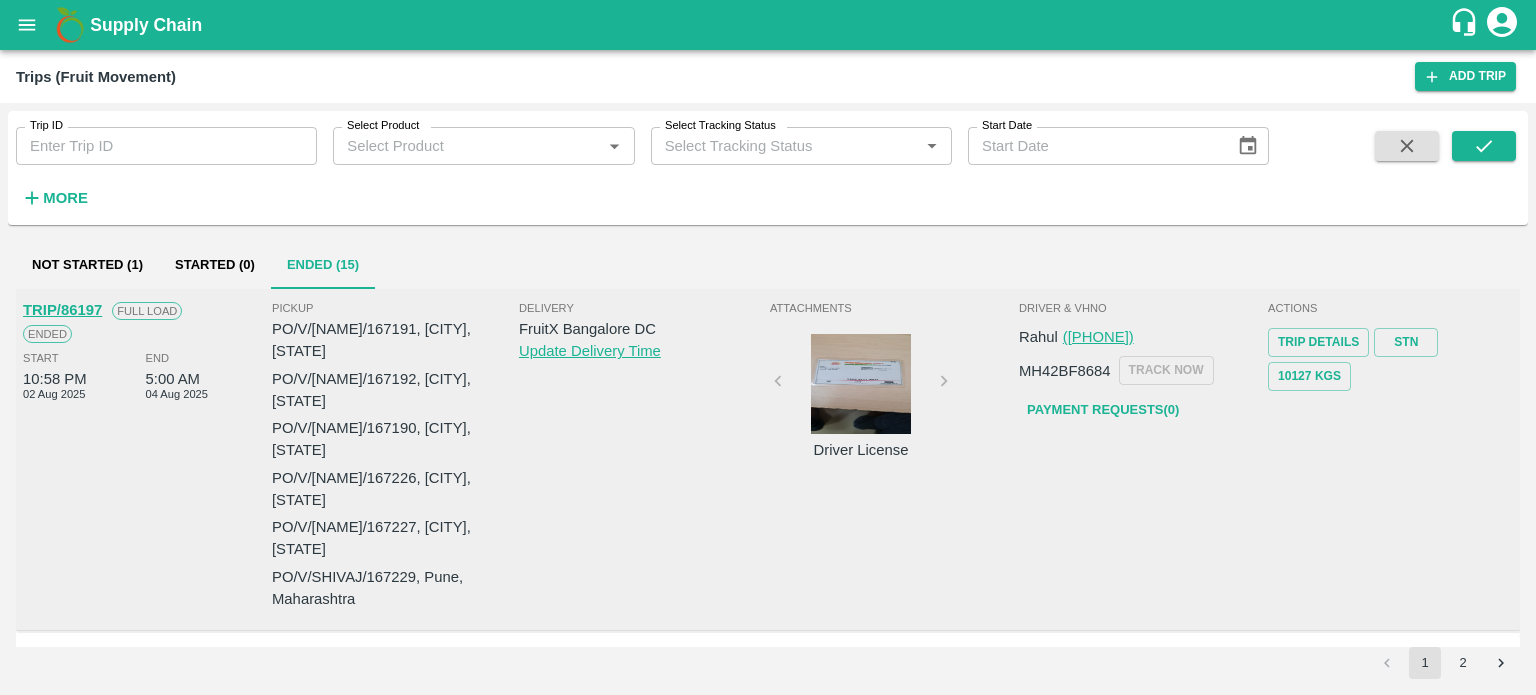 scroll, scrollTop: 0, scrollLeft: 0, axis: both 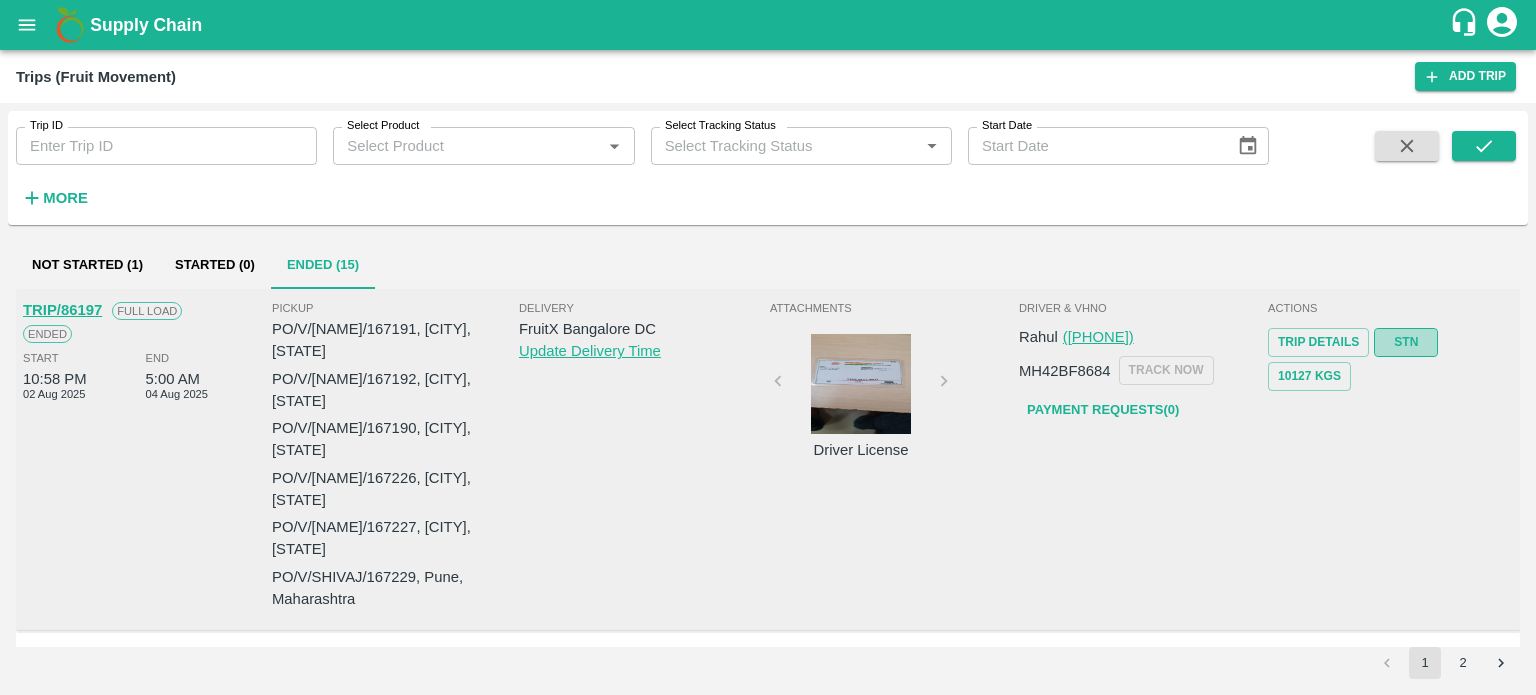 click on "STN" at bounding box center (1406, 342) 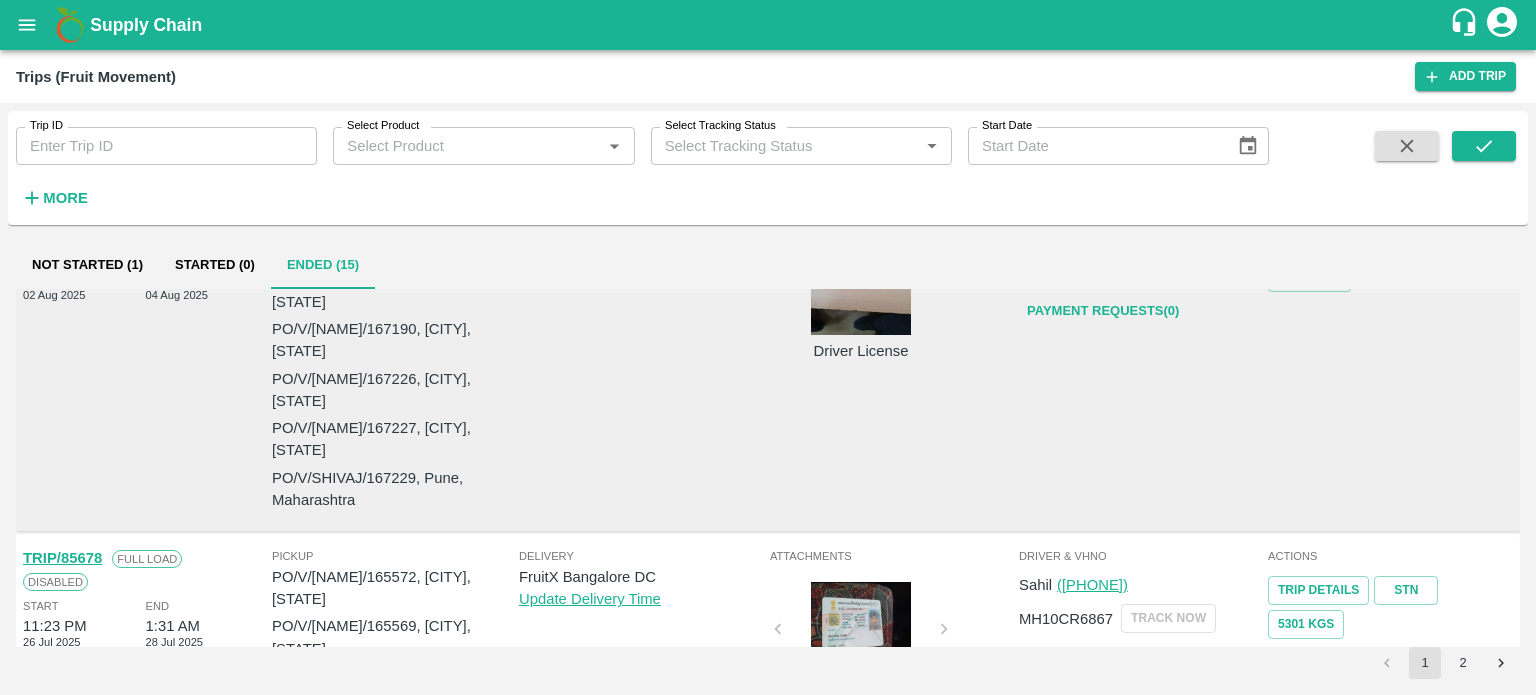 scroll, scrollTop: 0, scrollLeft: 0, axis: both 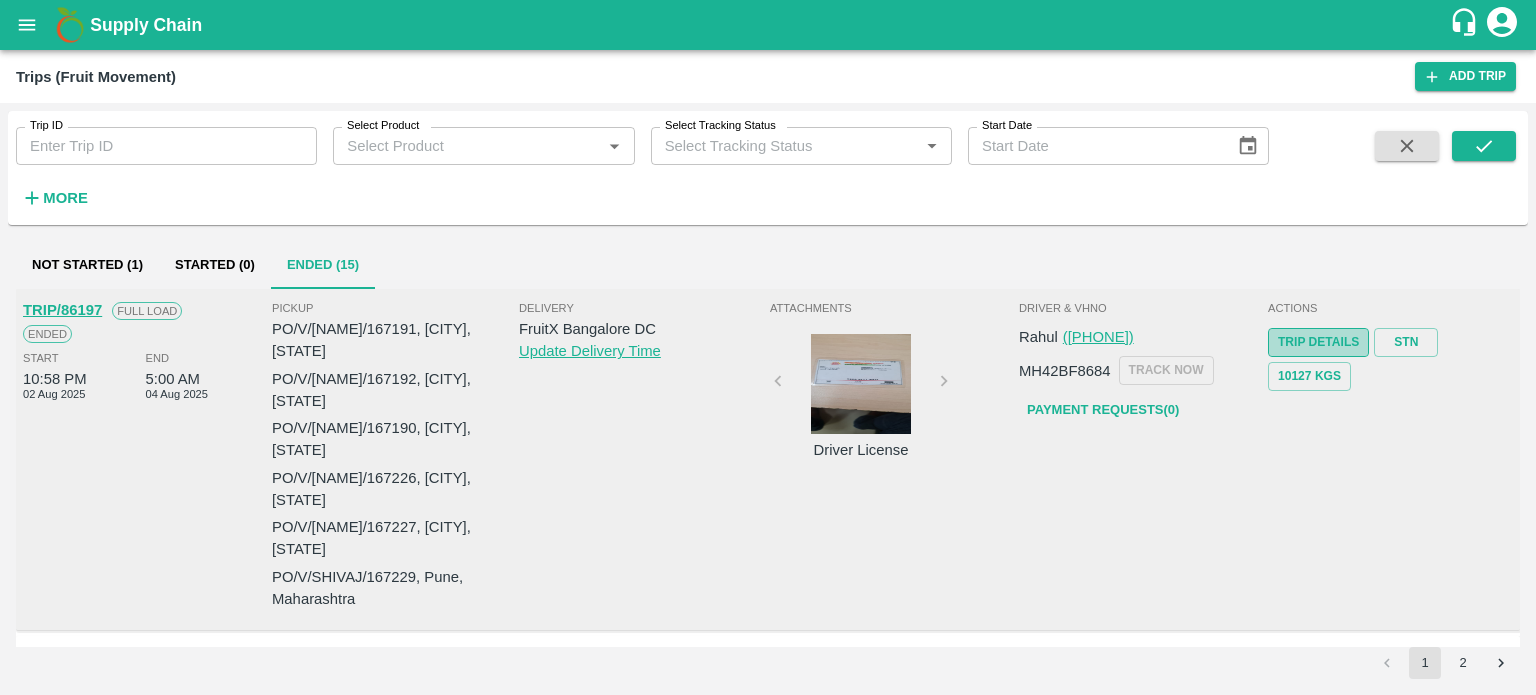 click on "Trip Details" at bounding box center [1318, 342] 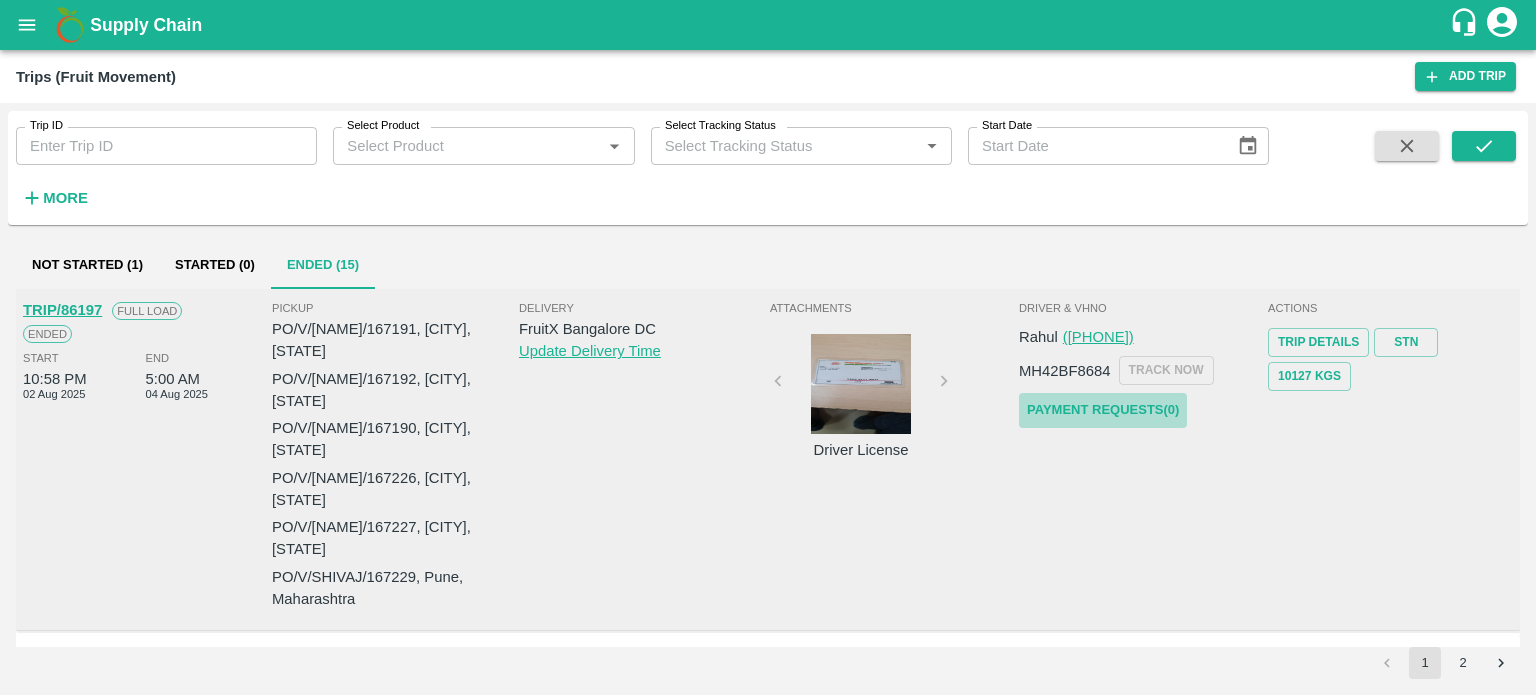 click on "Payment Requests( 0 )" at bounding box center (1103, 410) 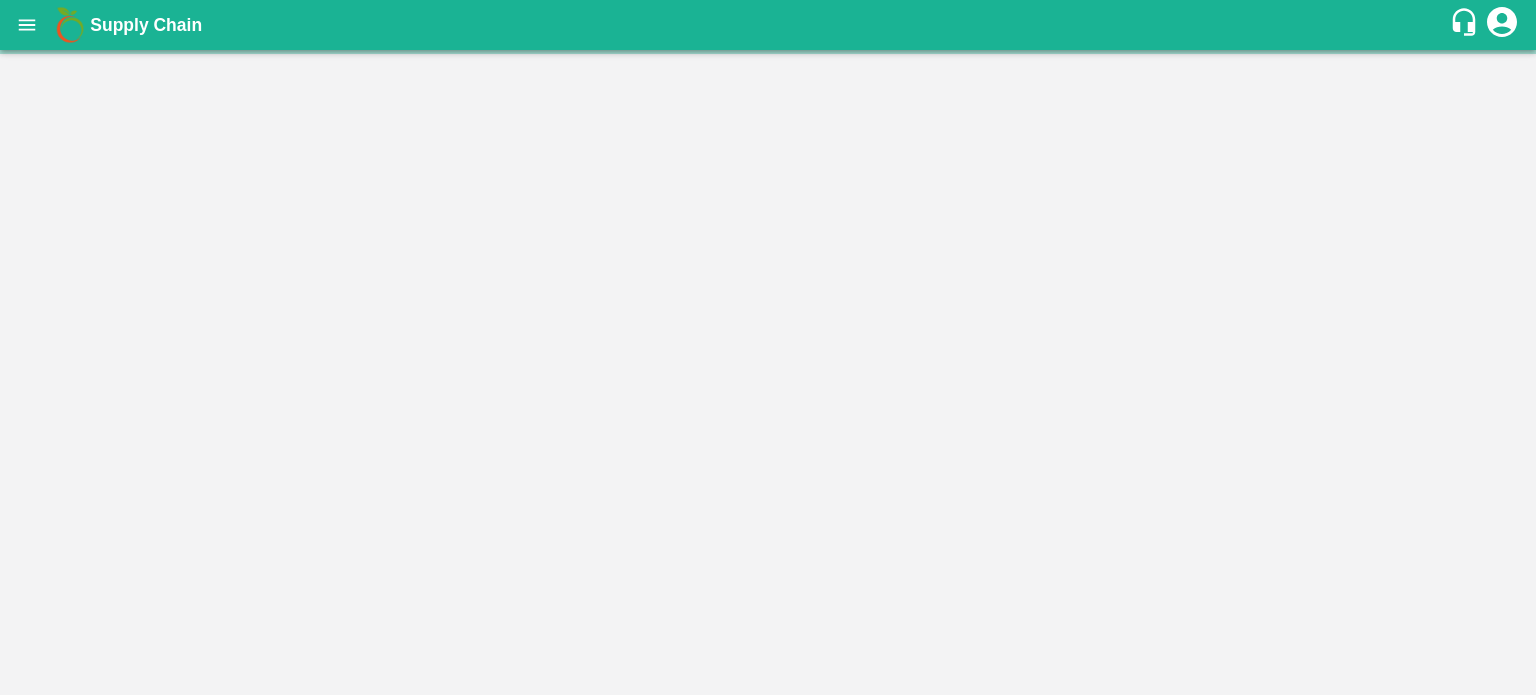 scroll, scrollTop: 0, scrollLeft: 0, axis: both 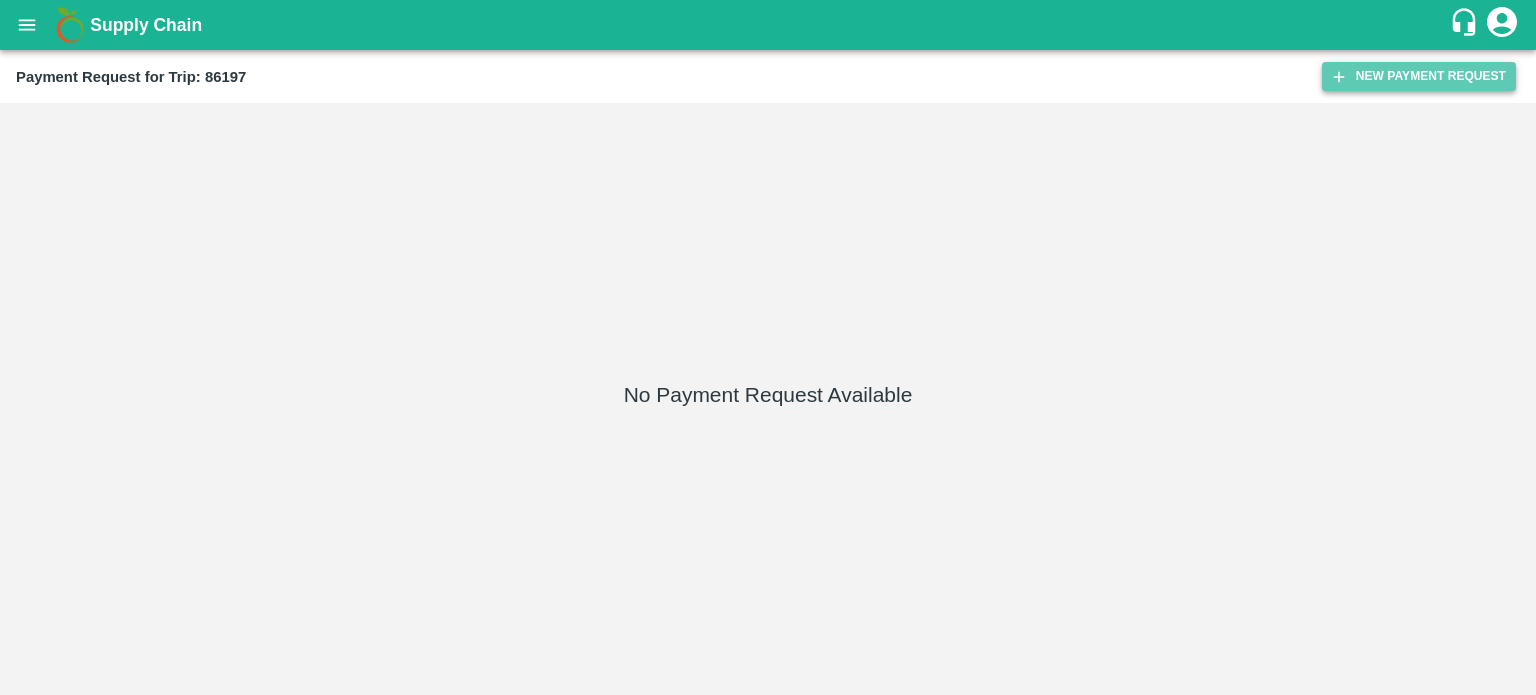 click on "New Payment Request" at bounding box center [1419, 76] 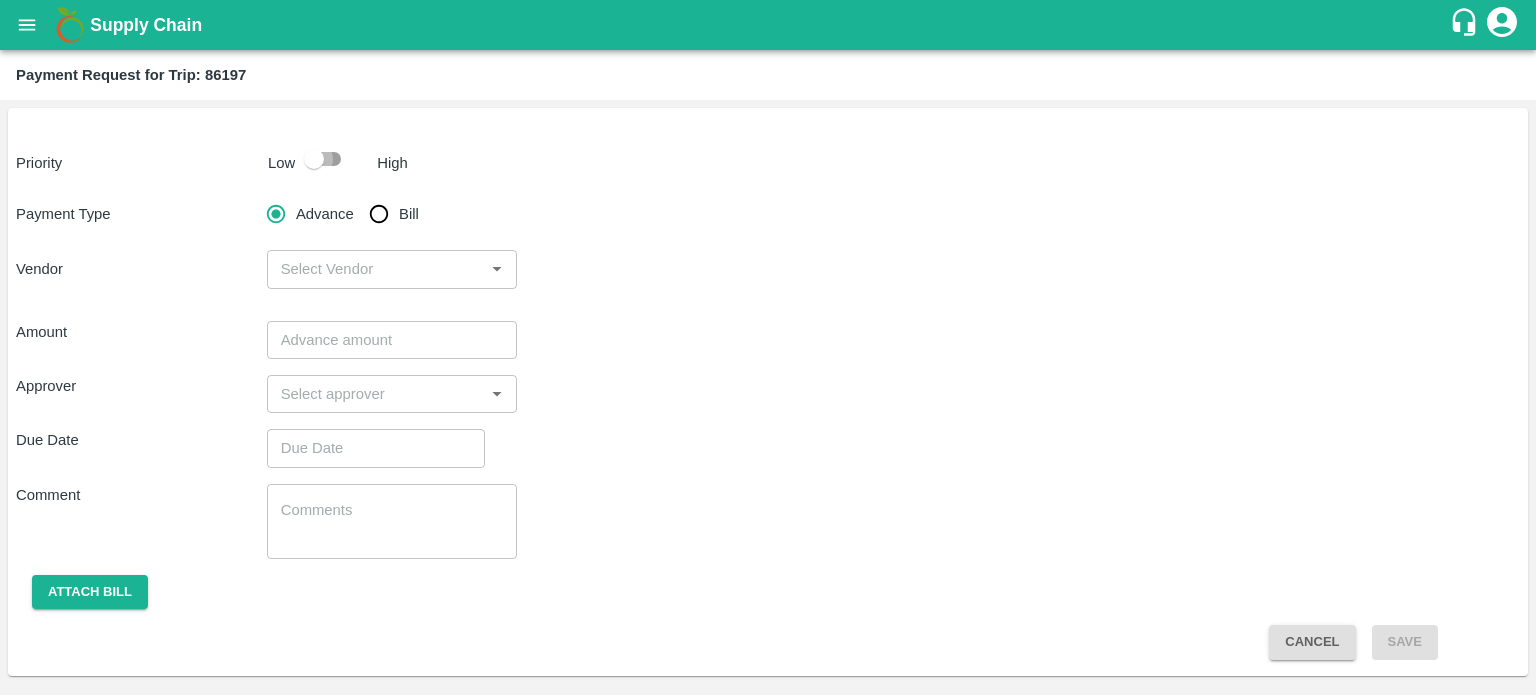 click at bounding box center (314, 159) 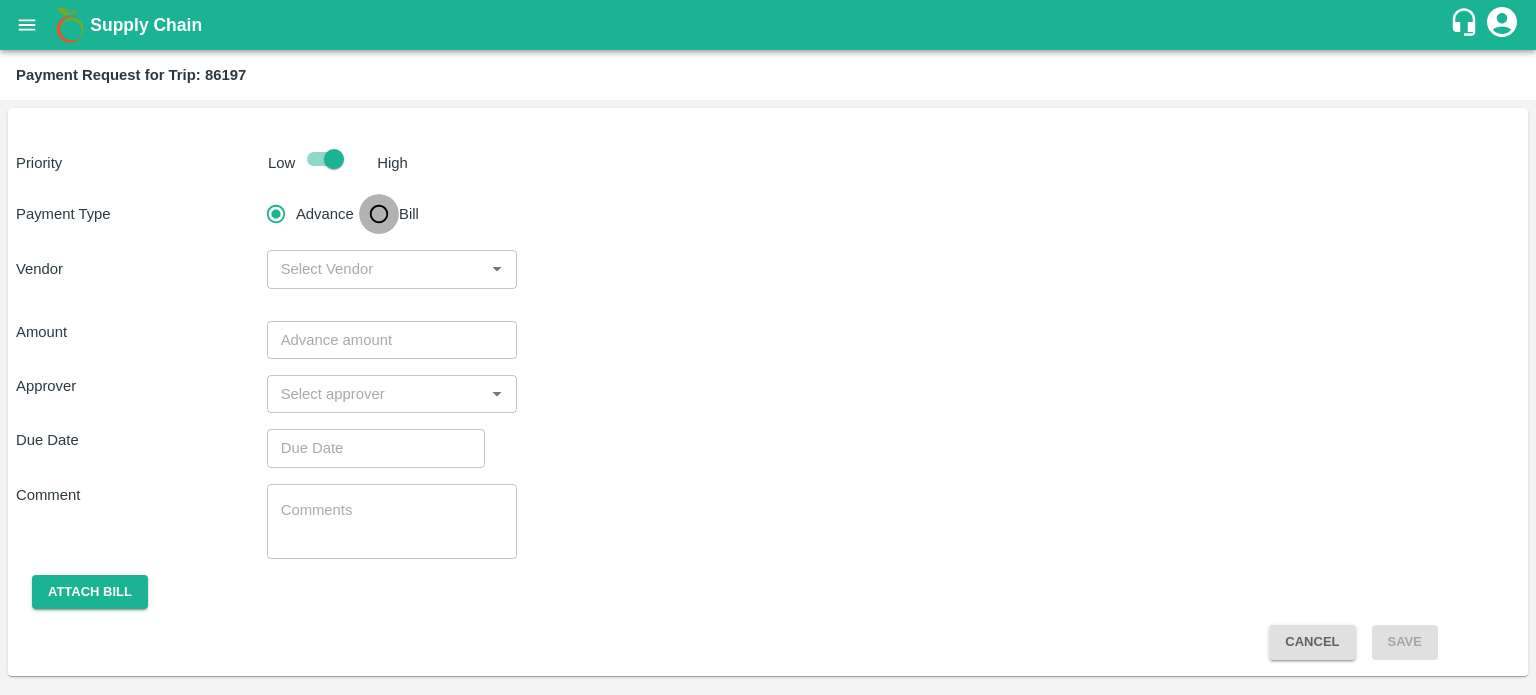 click on "Bill" at bounding box center [379, 214] 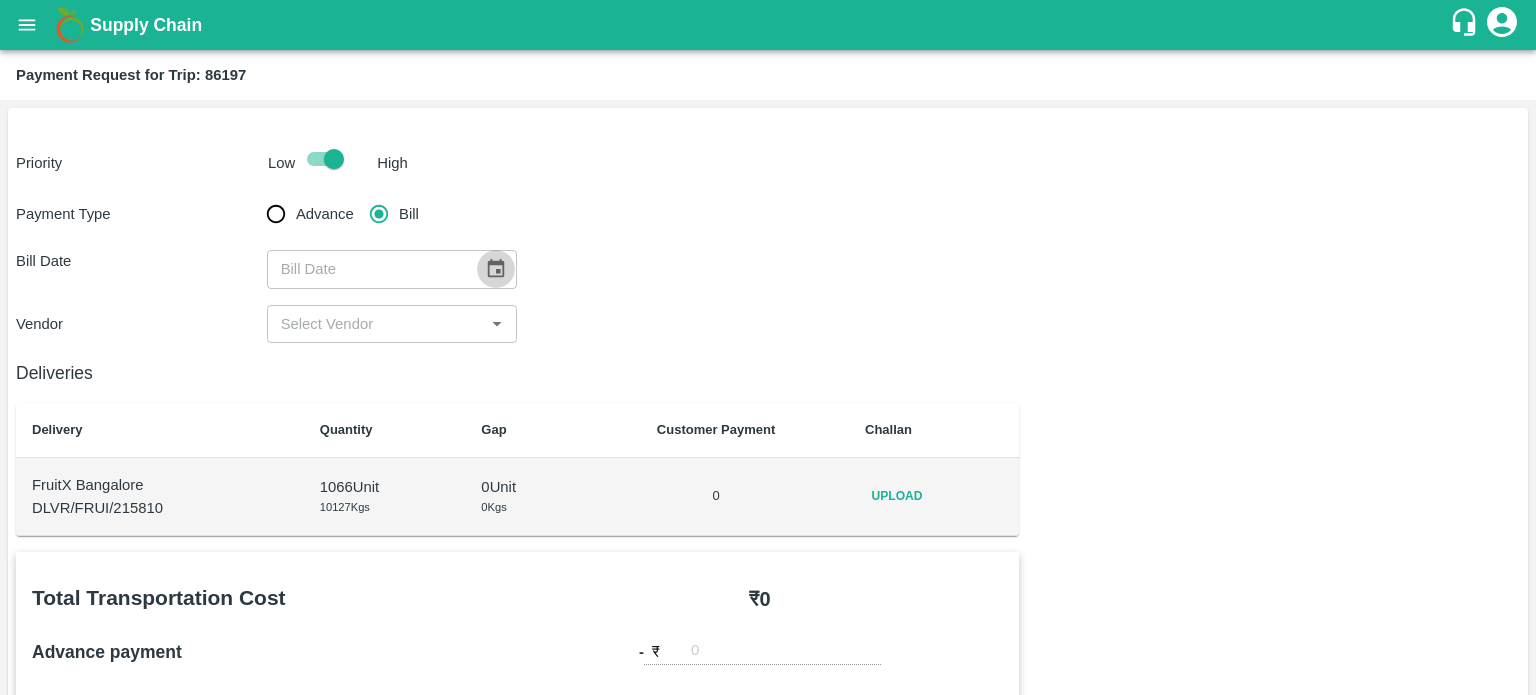 click 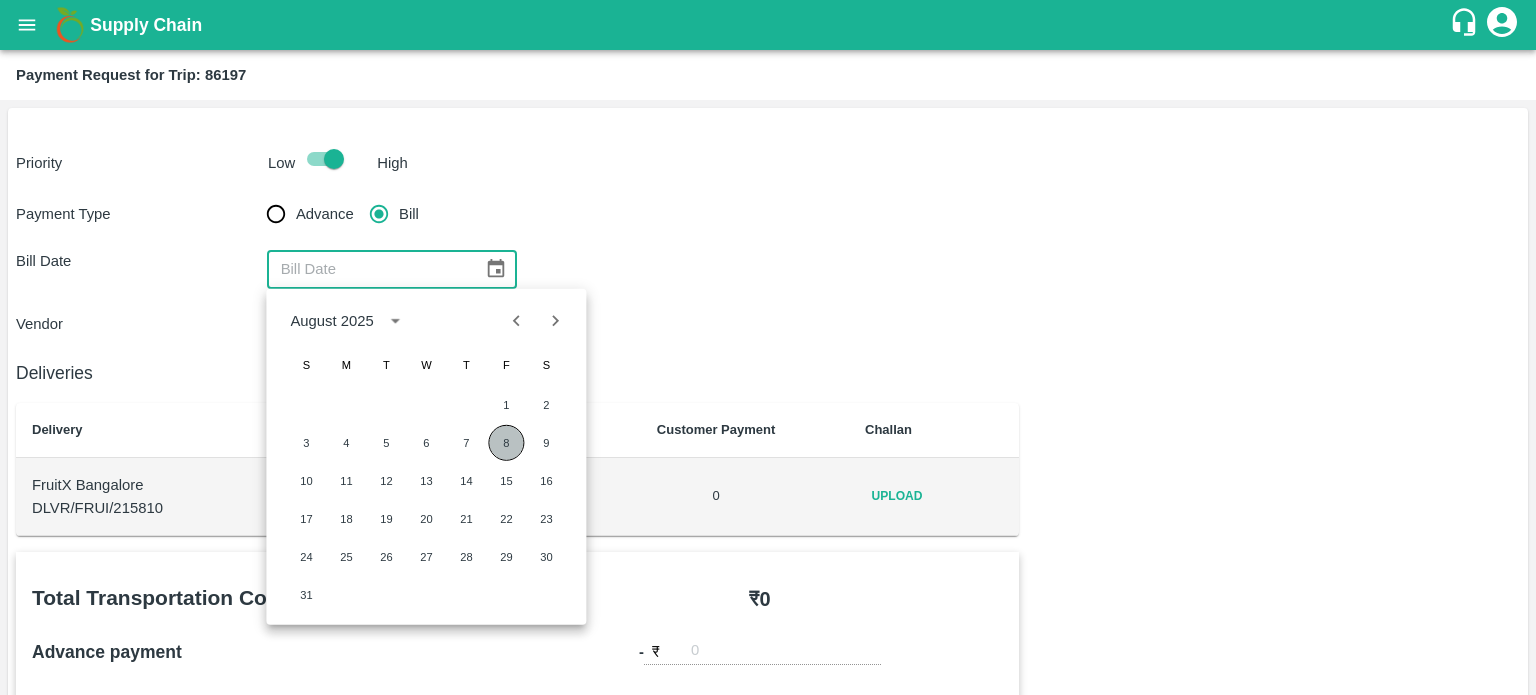 click on "8" at bounding box center [506, 443] 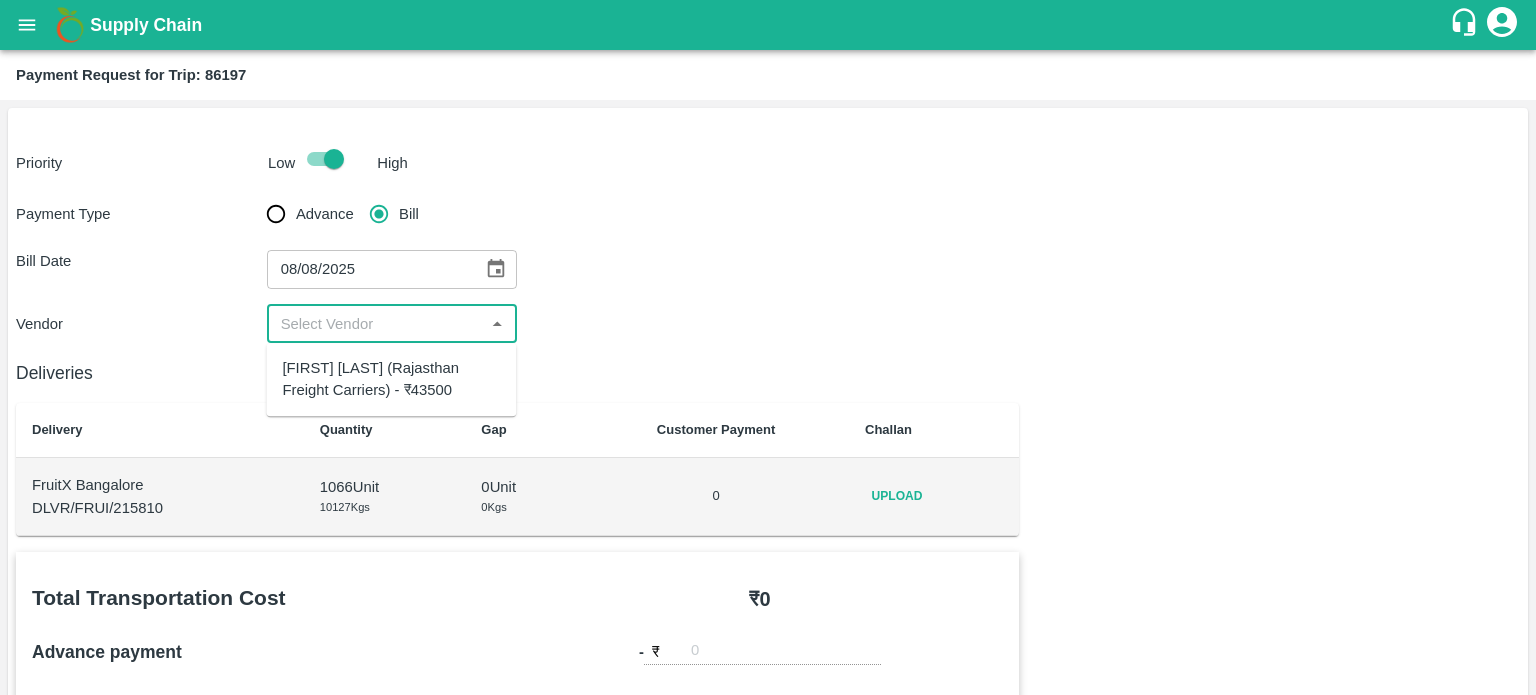 click at bounding box center (376, 324) 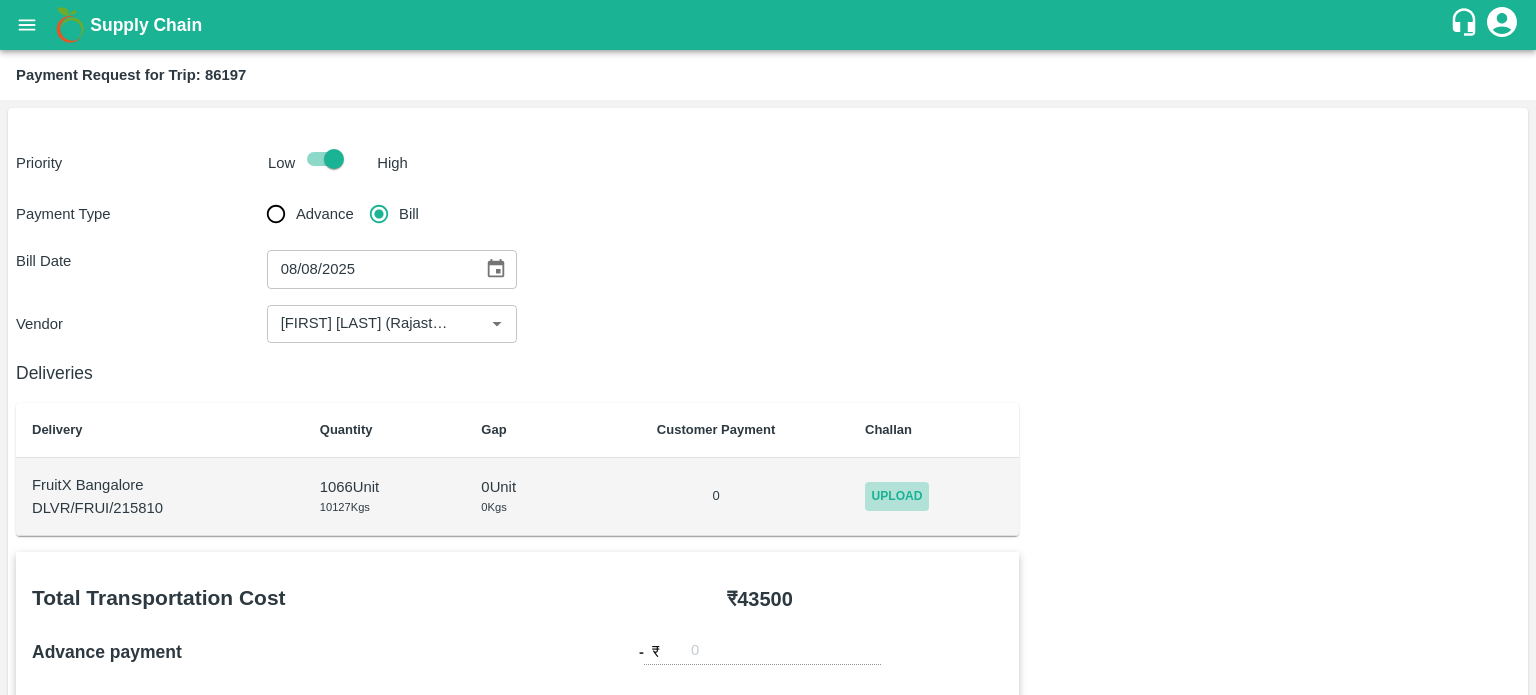 click on "Upload" at bounding box center [897, 496] 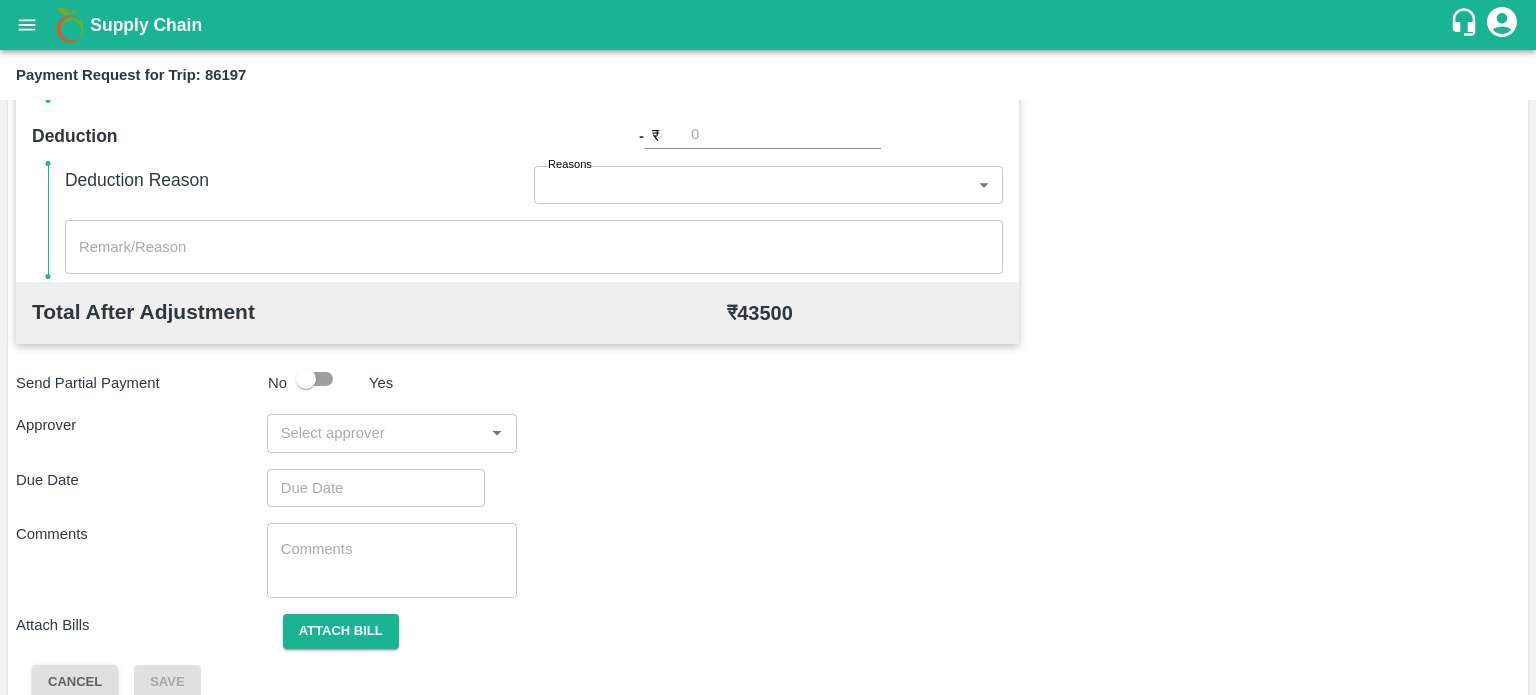 scroll, scrollTop: 824, scrollLeft: 0, axis: vertical 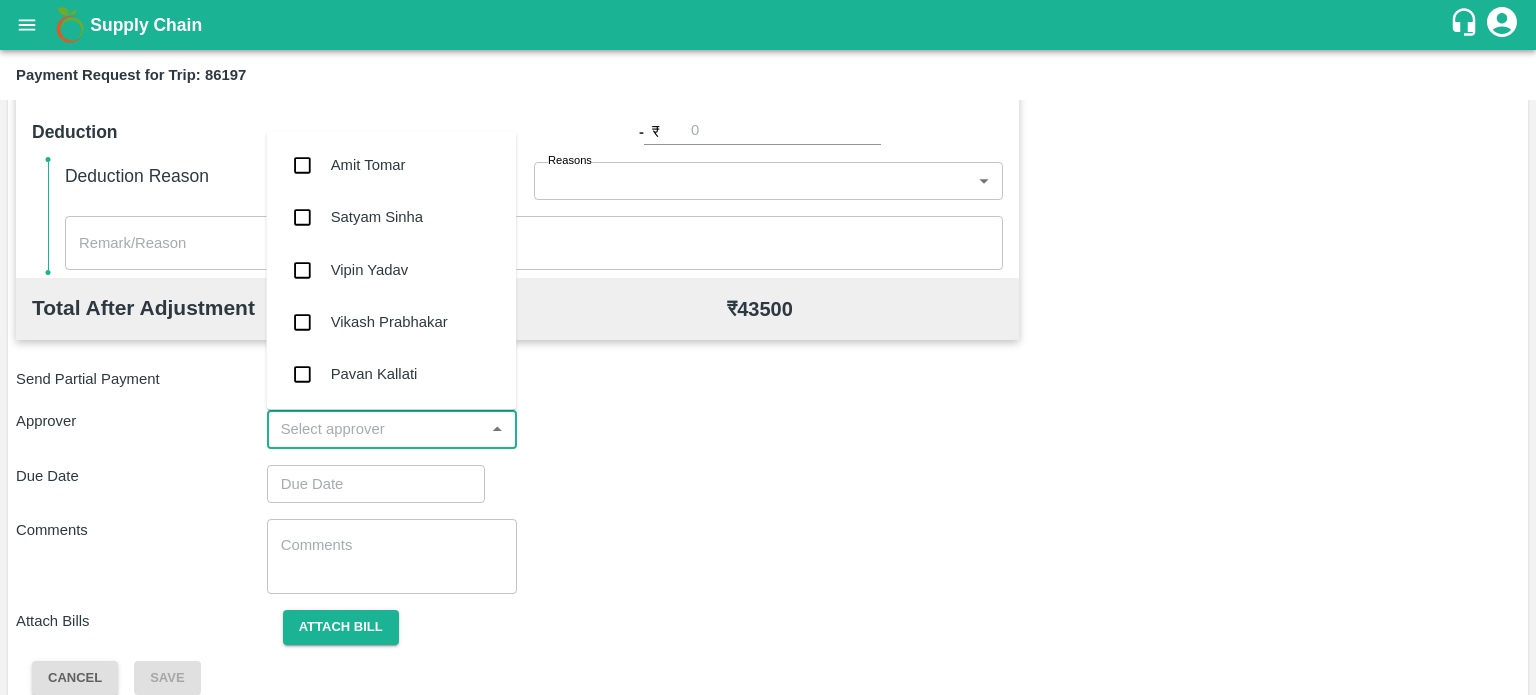 click at bounding box center [376, 429] 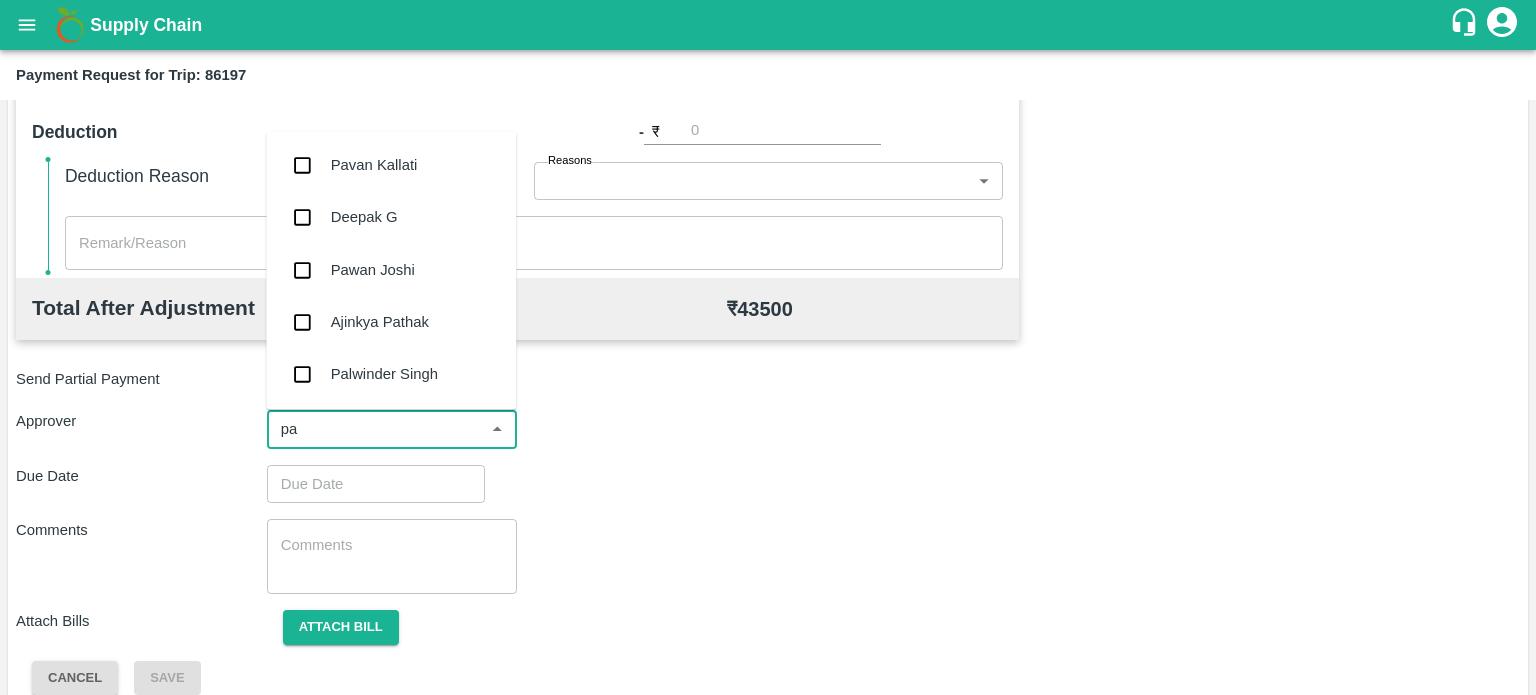 type on "pal" 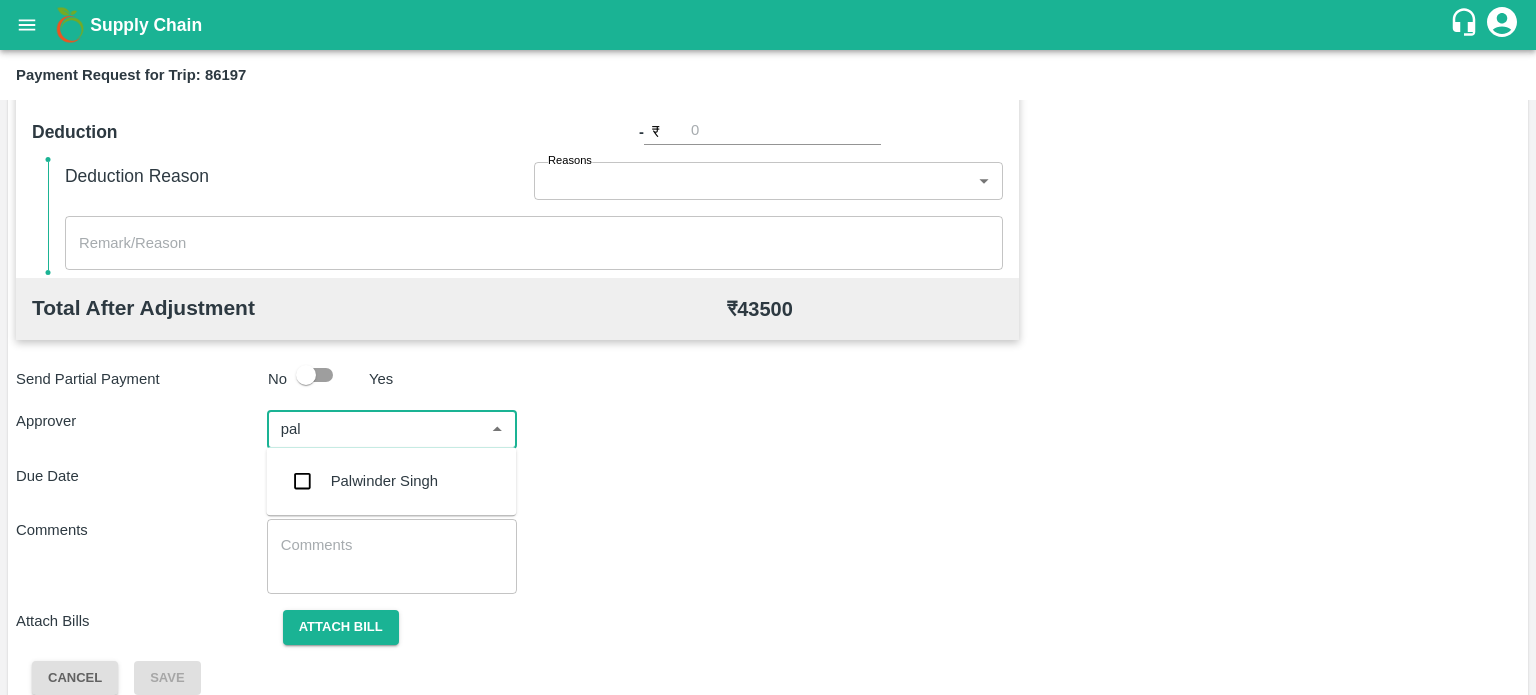 click on "Palwinder Singh" at bounding box center (384, 481) 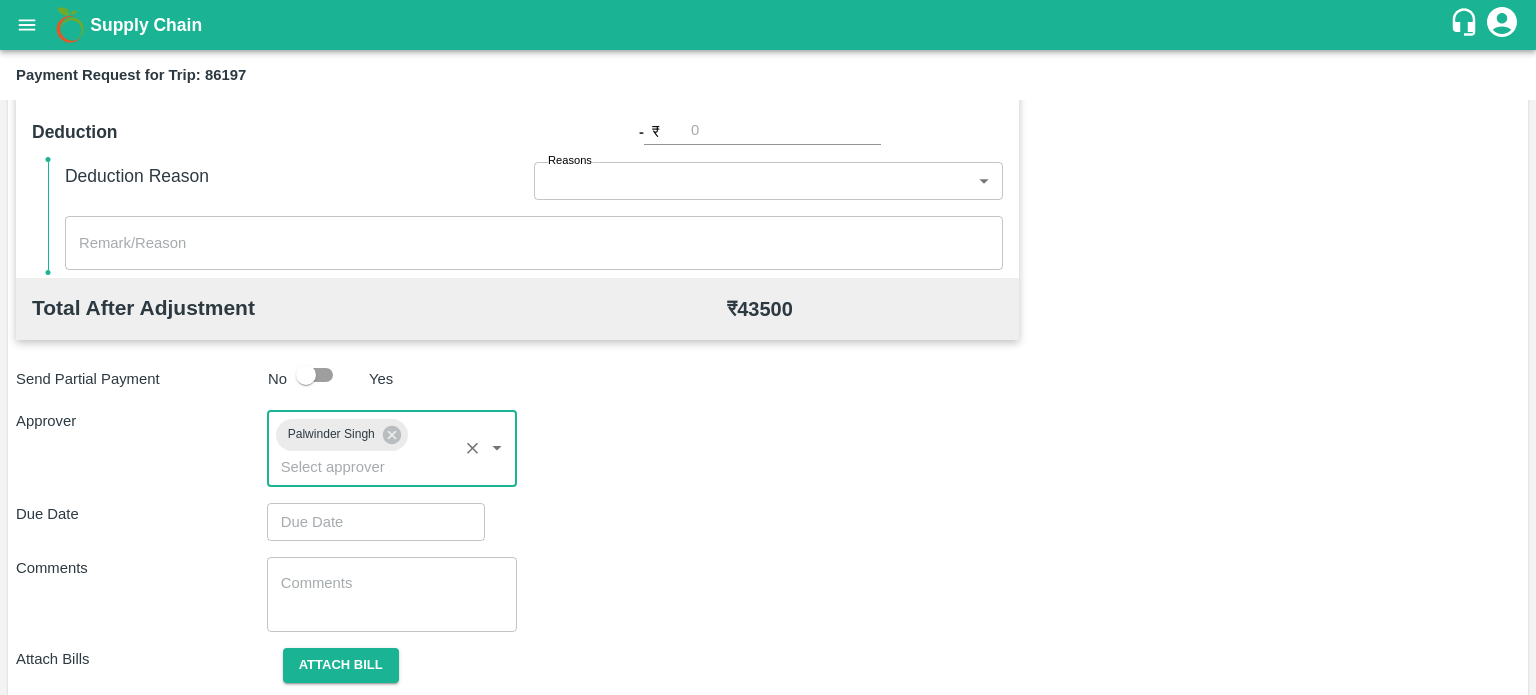 type on "DD/MM/YYYY hh:mm aa" 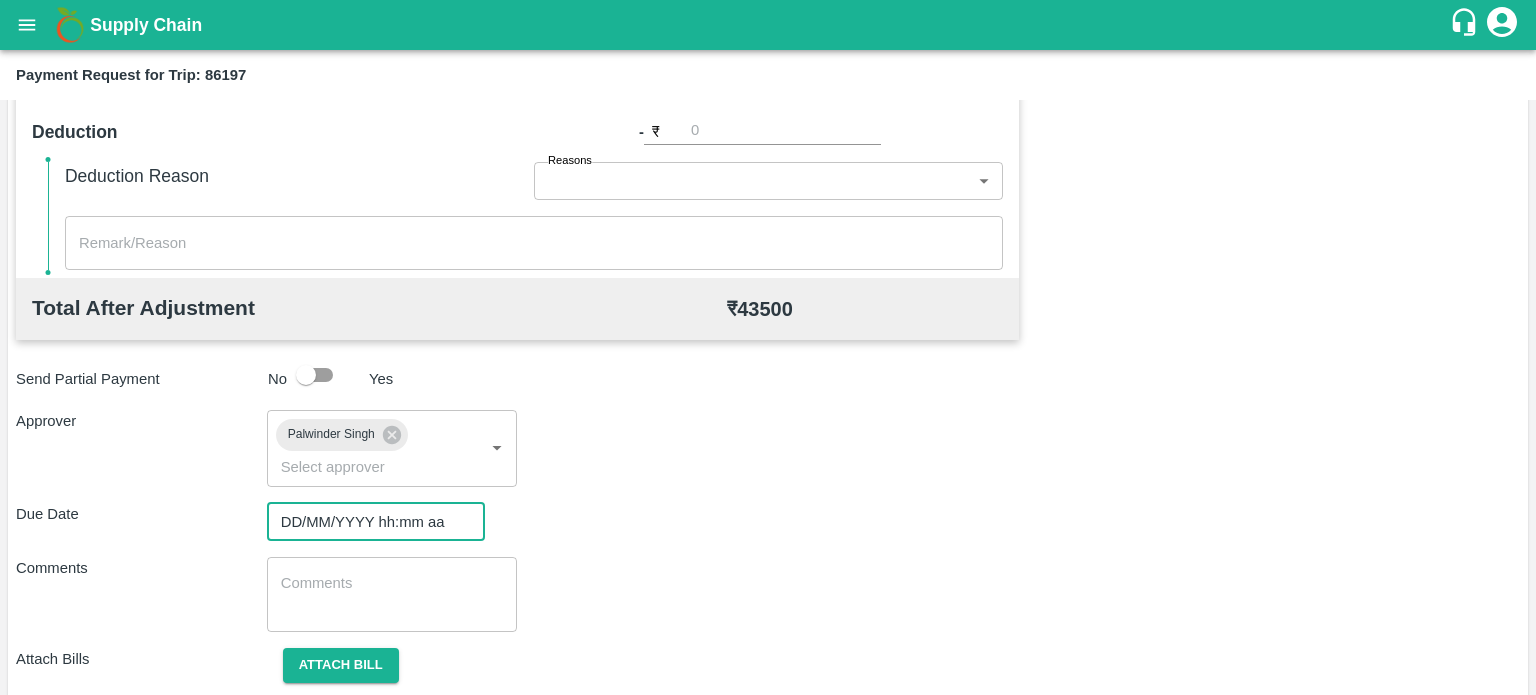 click on "DD/MM/YYYY hh:mm aa" at bounding box center [369, 522] 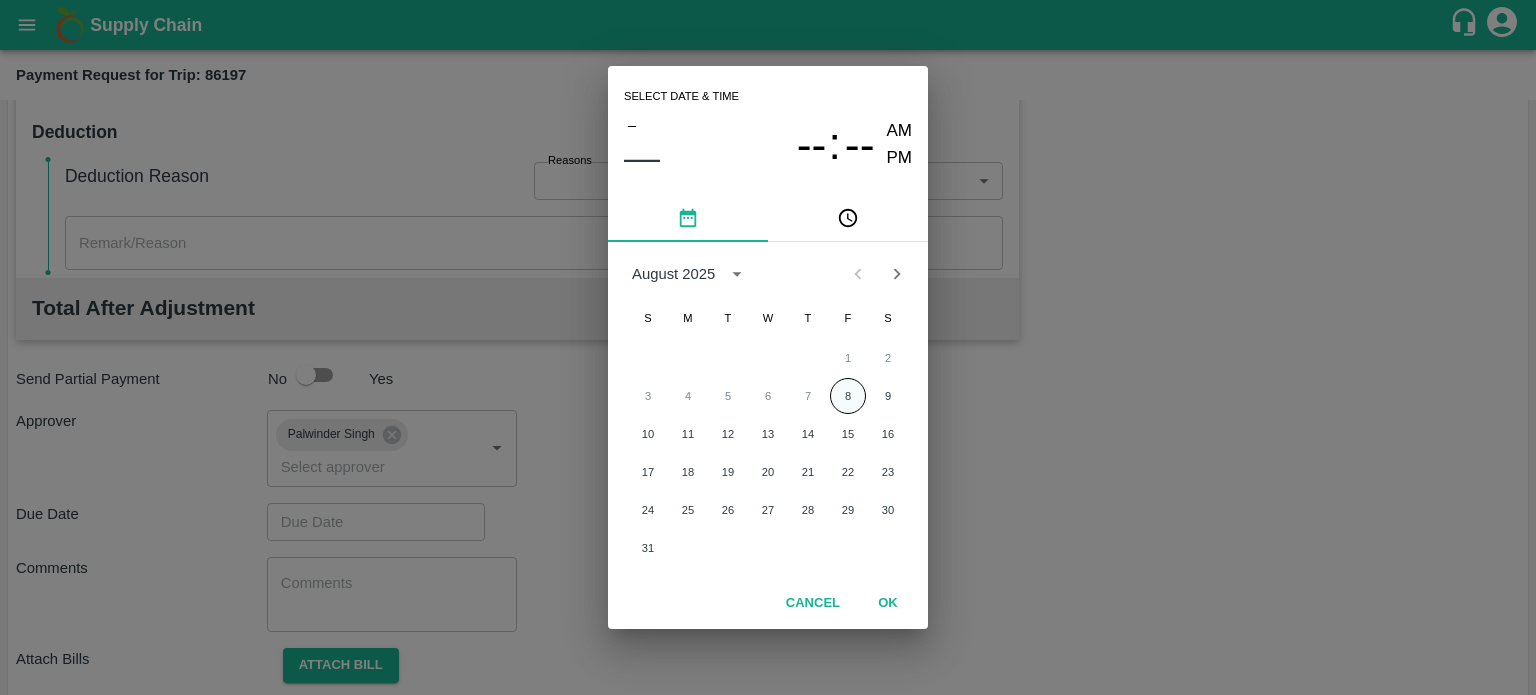 click on "8" at bounding box center (848, 396) 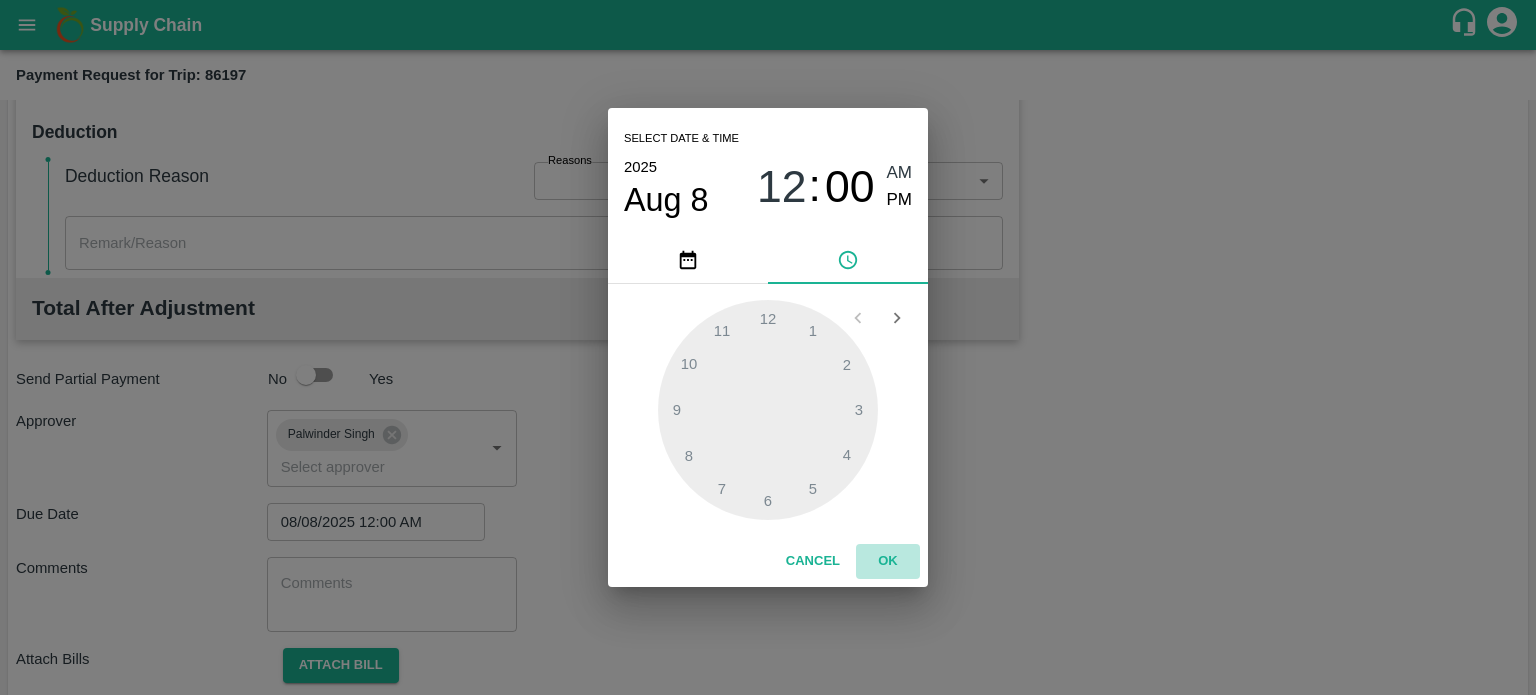 click on "OK" at bounding box center (888, 561) 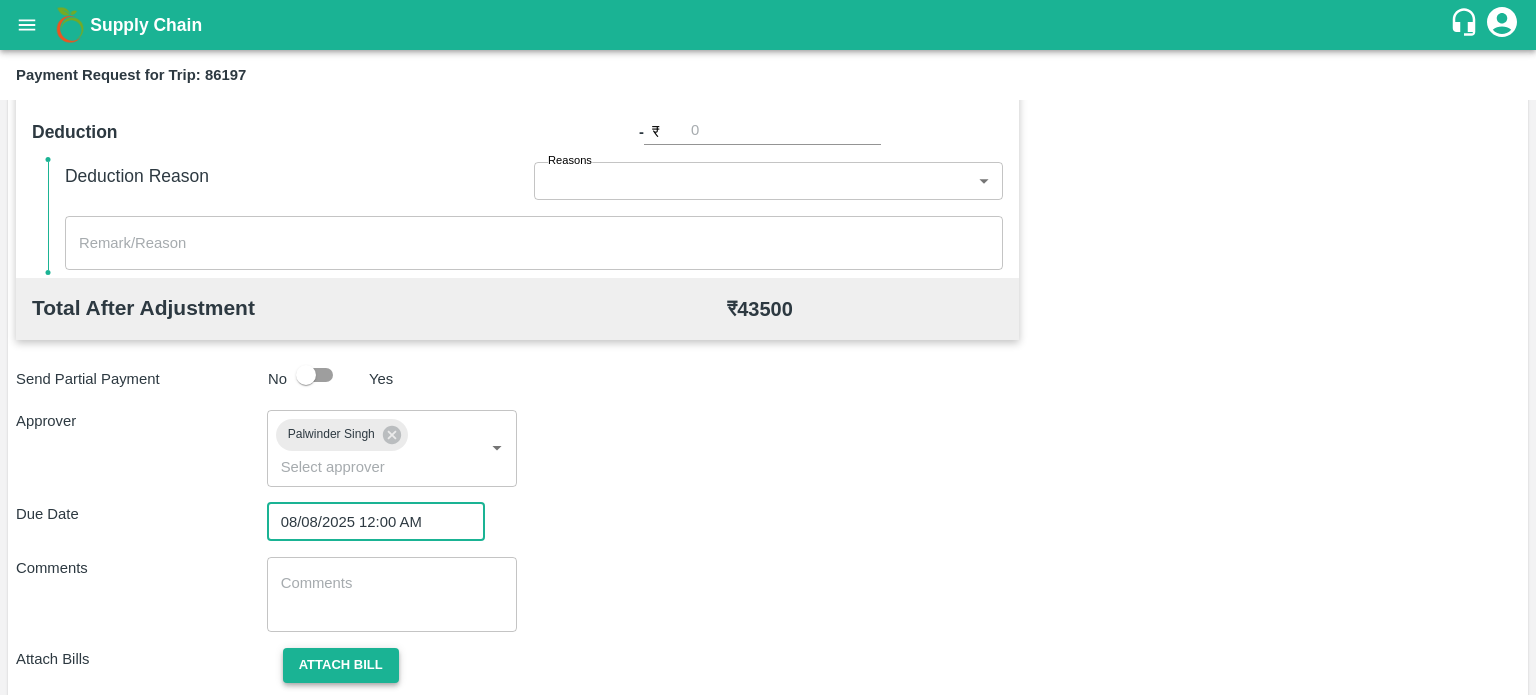 click on "Attach bill" at bounding box center [341, 665] 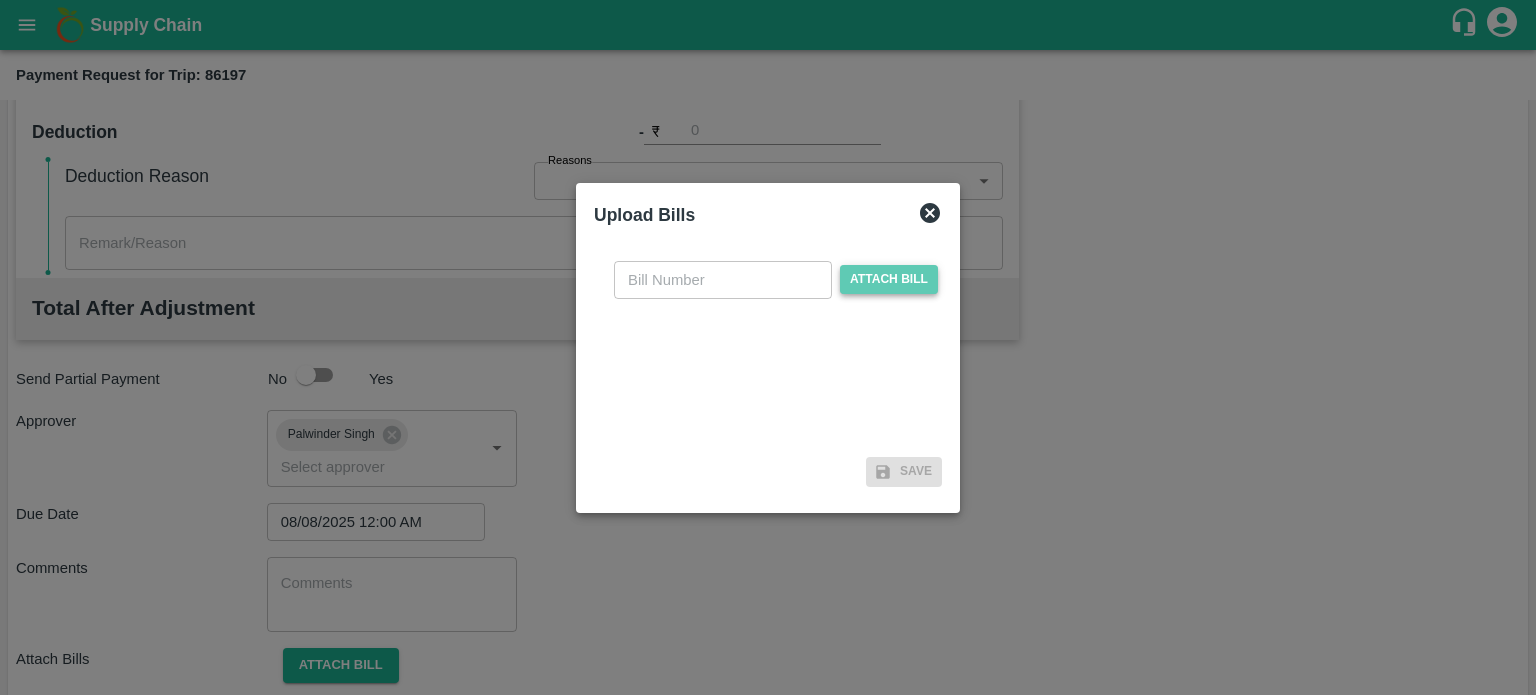 click on "Attach bill" at bounding box center (889, 279) 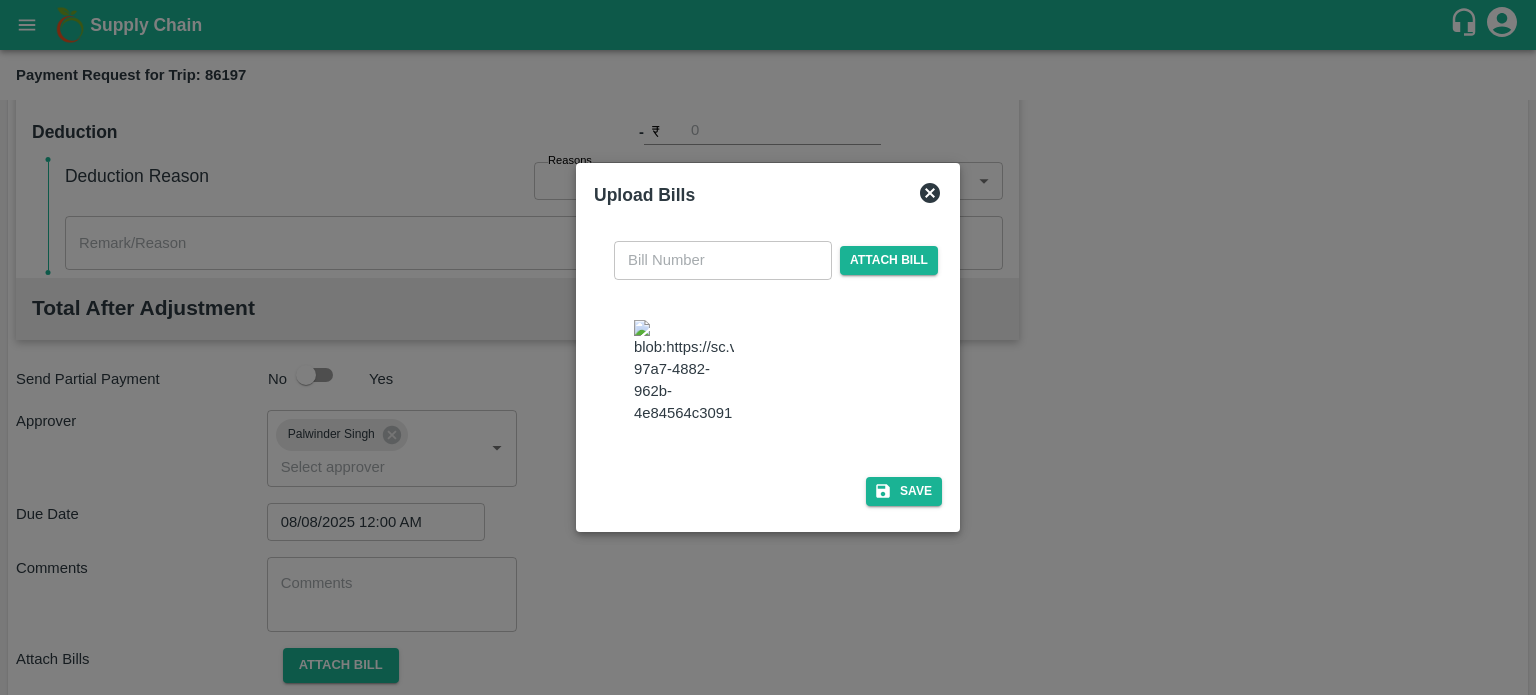 click at bounding box center [723, 260] 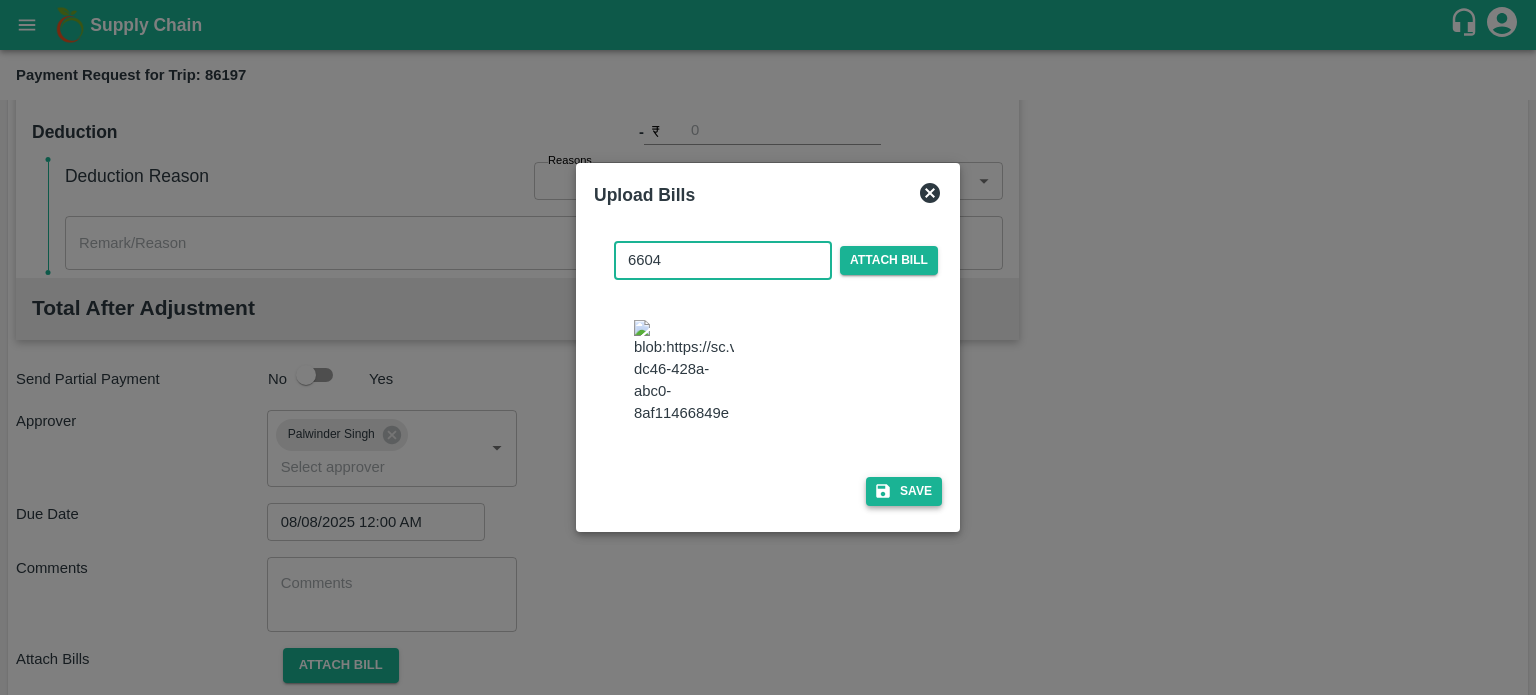 type on "6604" 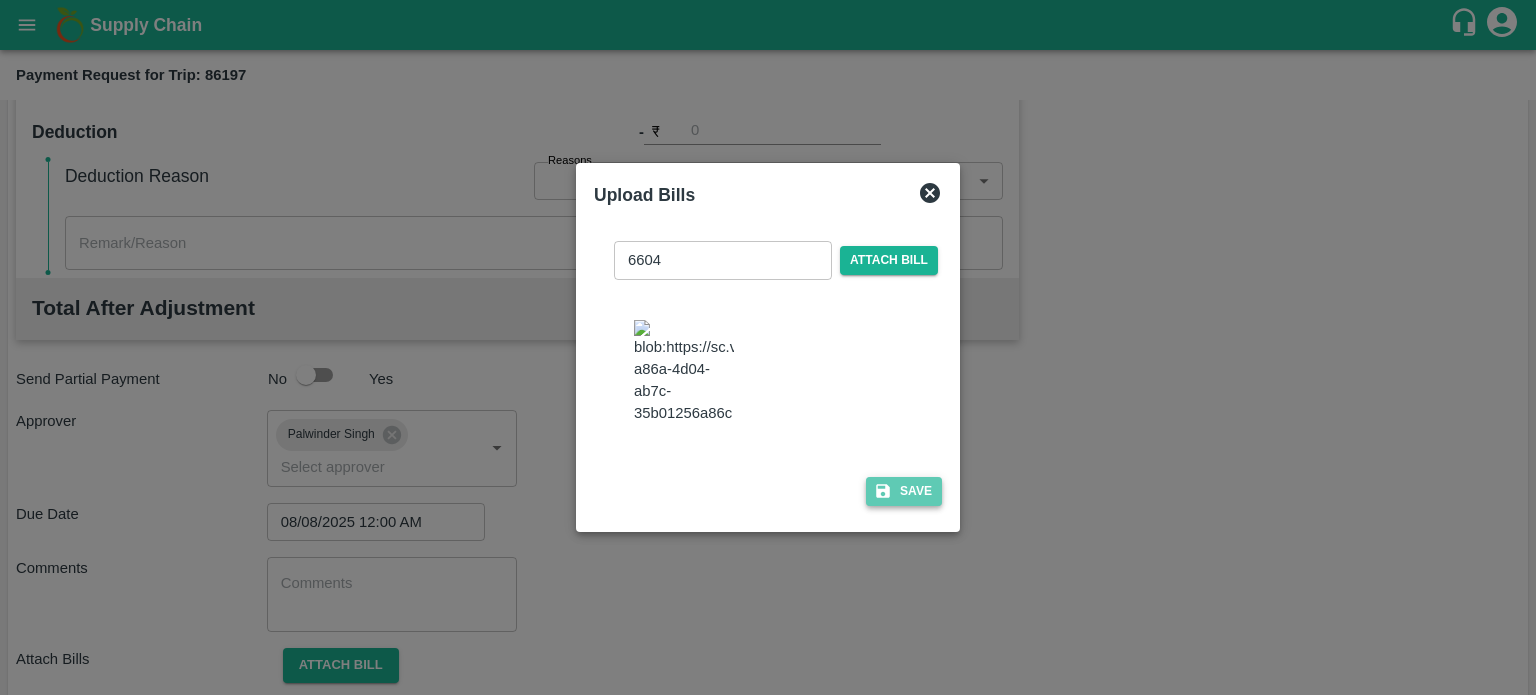 click on "Save" at bounding box center [904, 491] 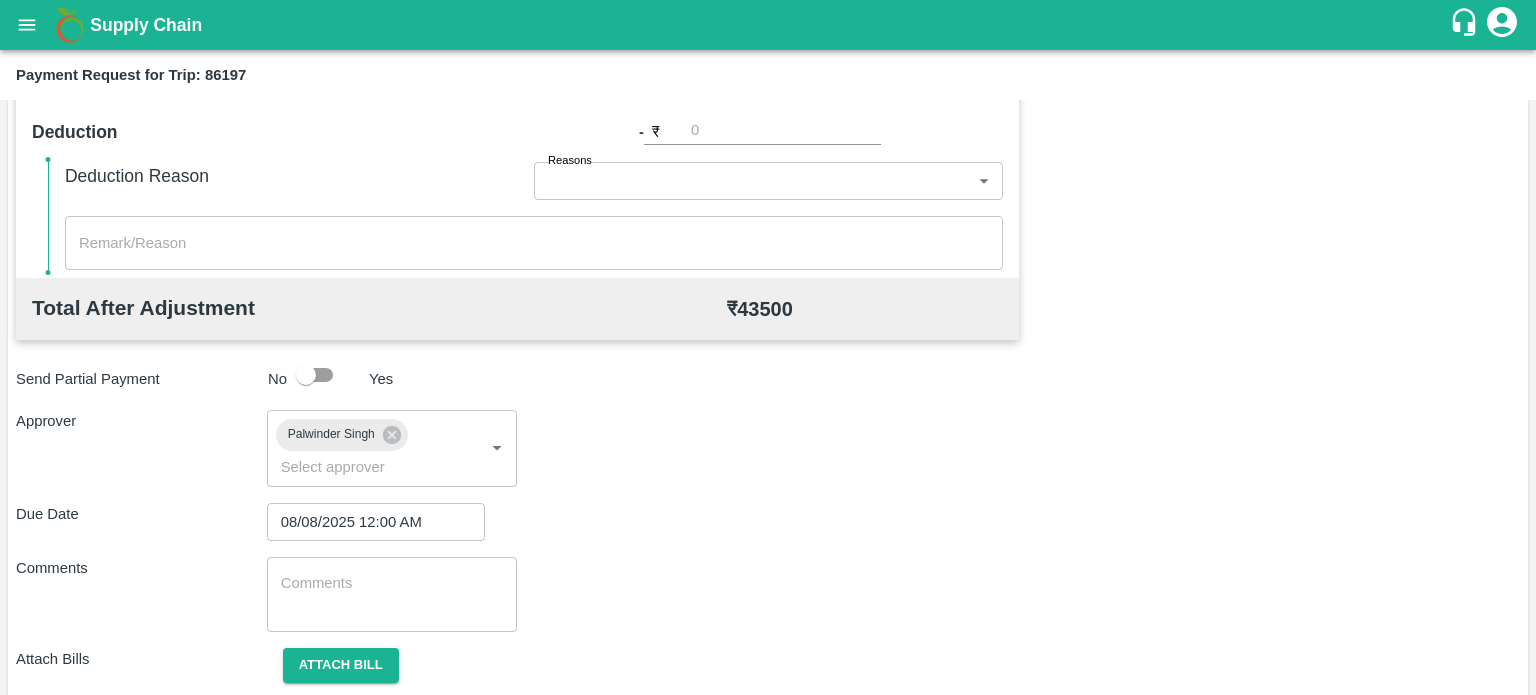 scroll, scrollTop: 963, scrollLeft: 0, axis: vertical 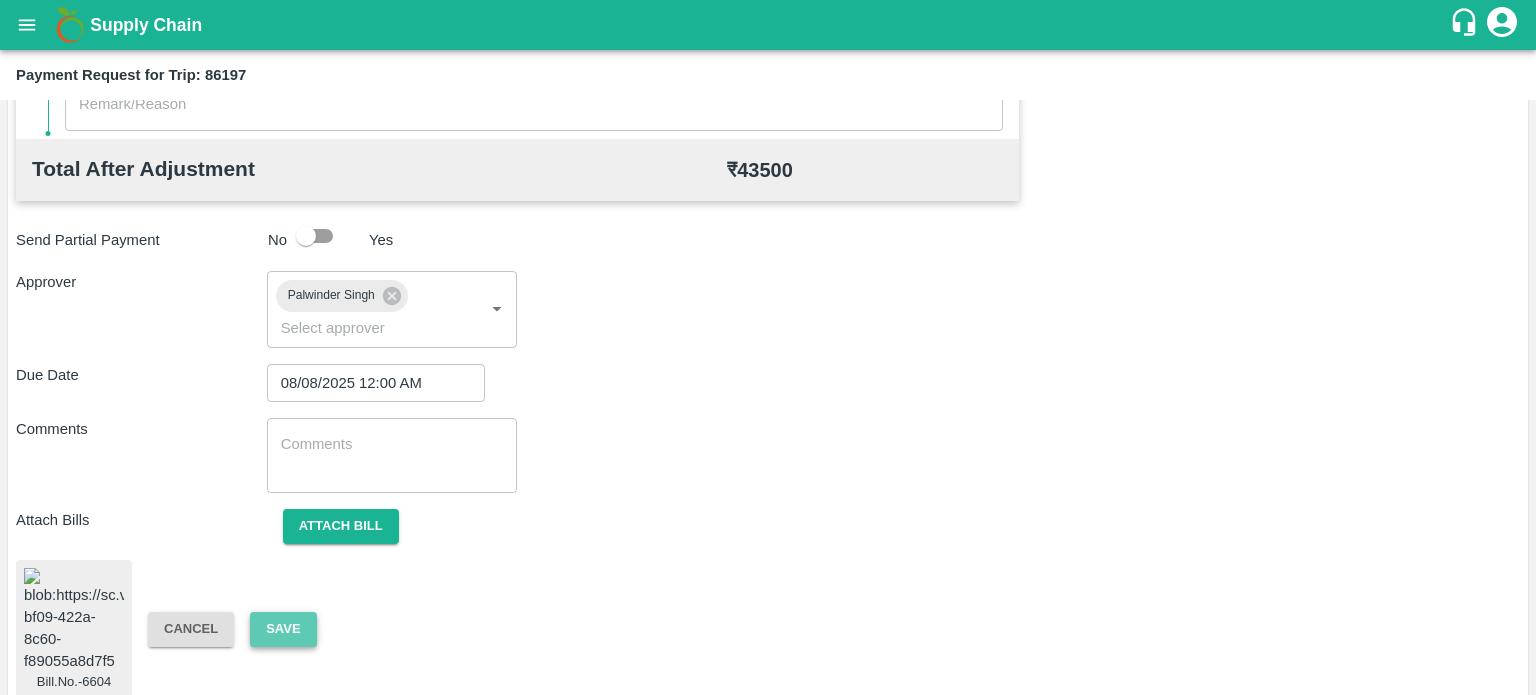click on "Save" at bounding box center (283, 629) 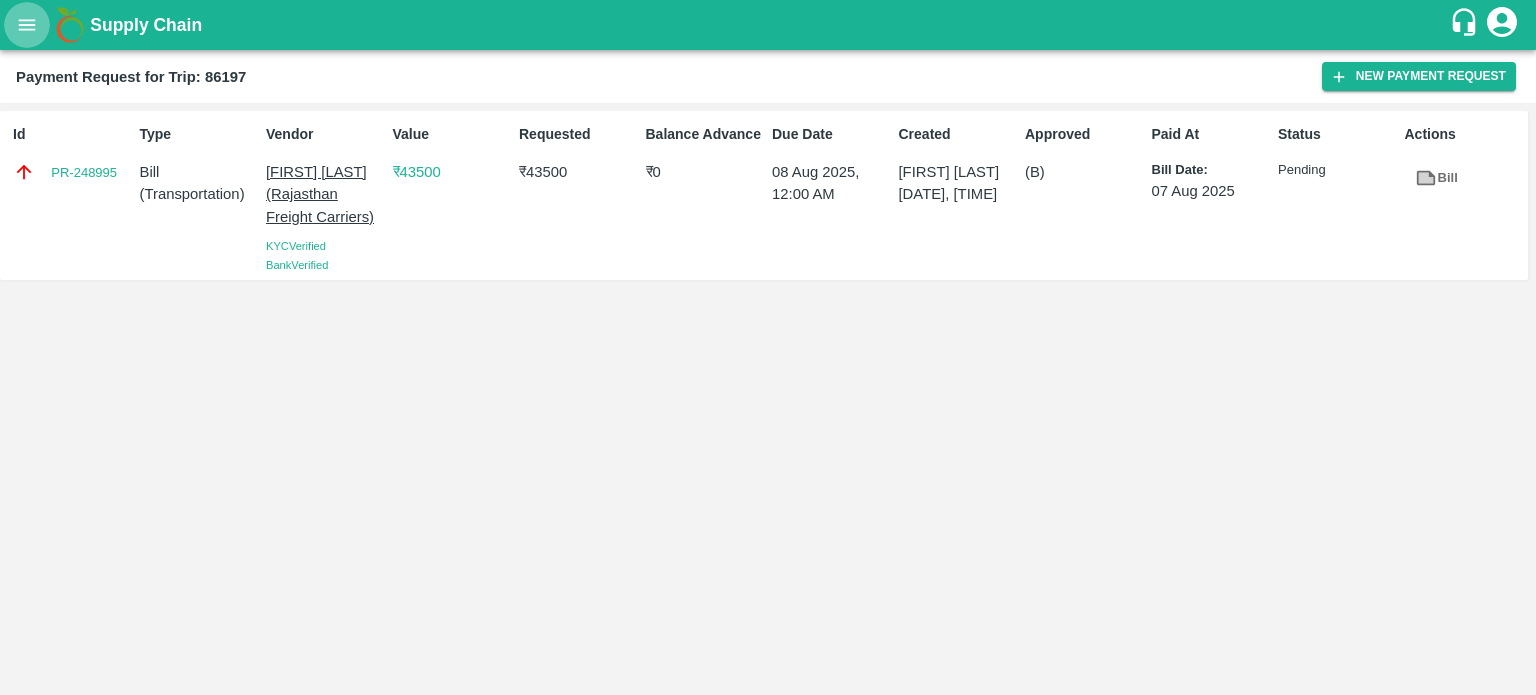 click at bounding box center [27, 25] 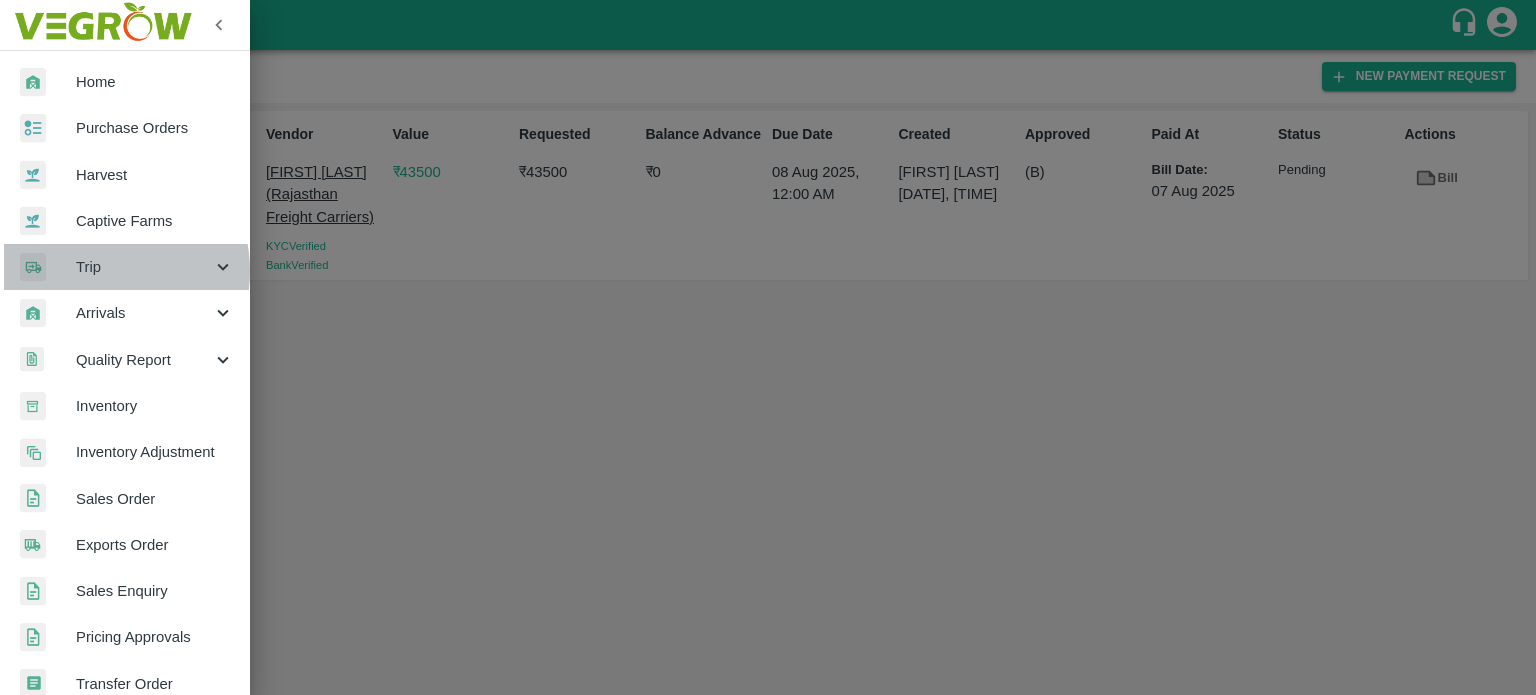 click on "Trip" at bounding box center [144, 267] 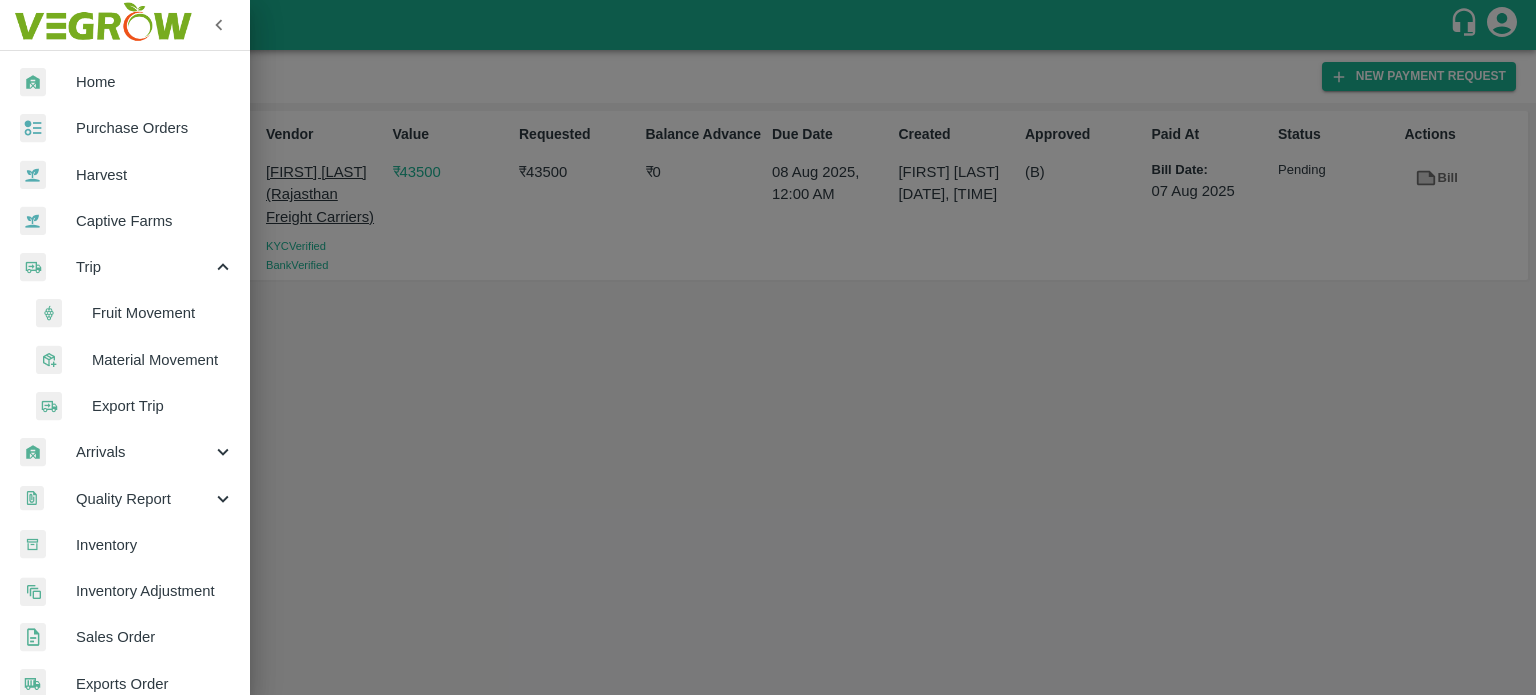 click on "Fruit Movement" at bounding box center (163, 313) 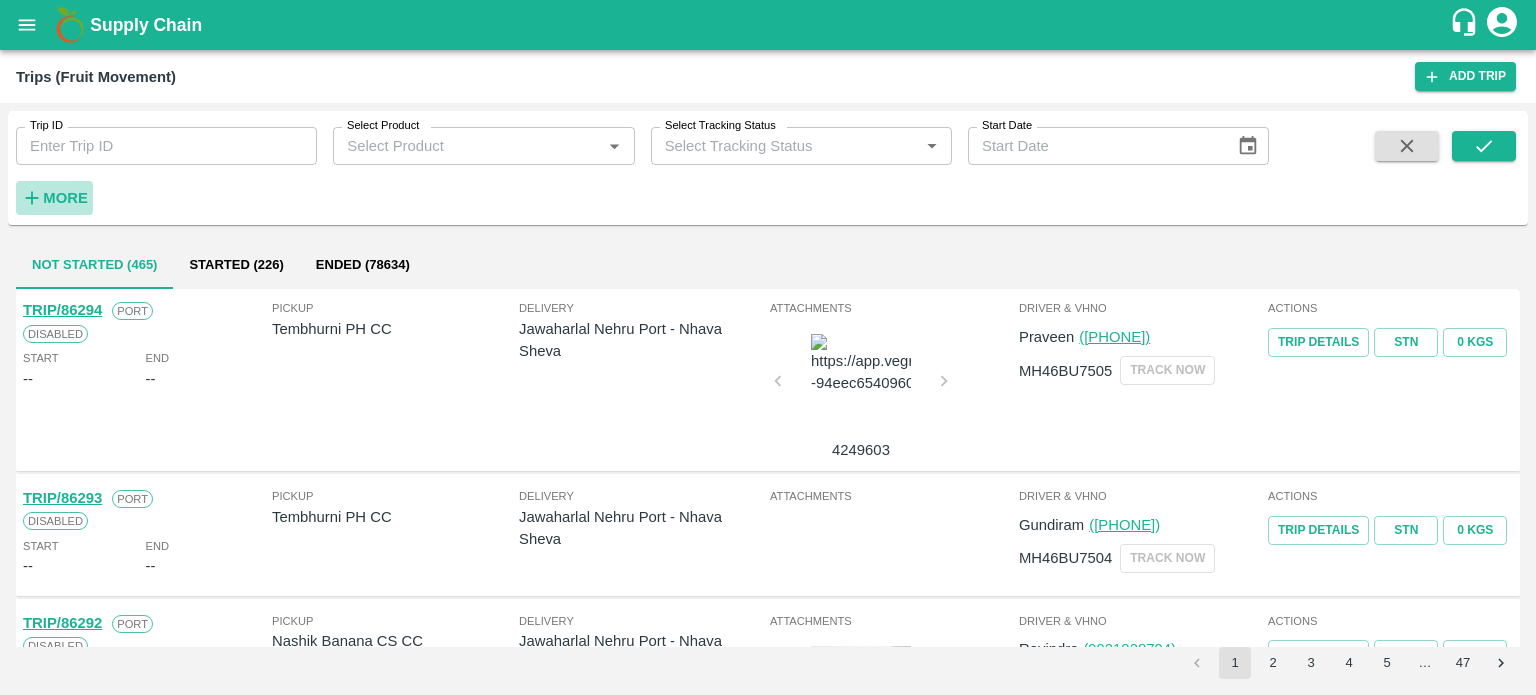 click on "More" at bounding box center [65, 198] 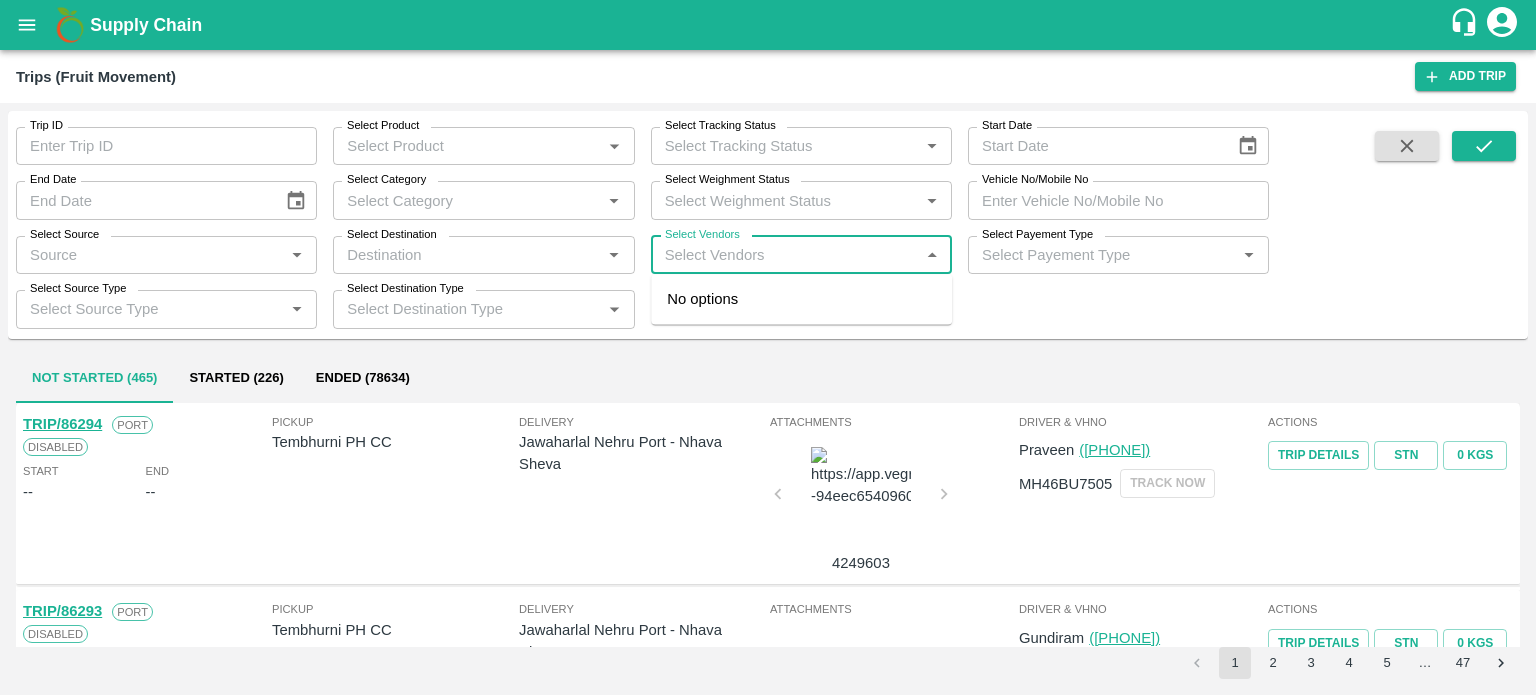 click on "Select Vendors" at bounding box center (785, 255) 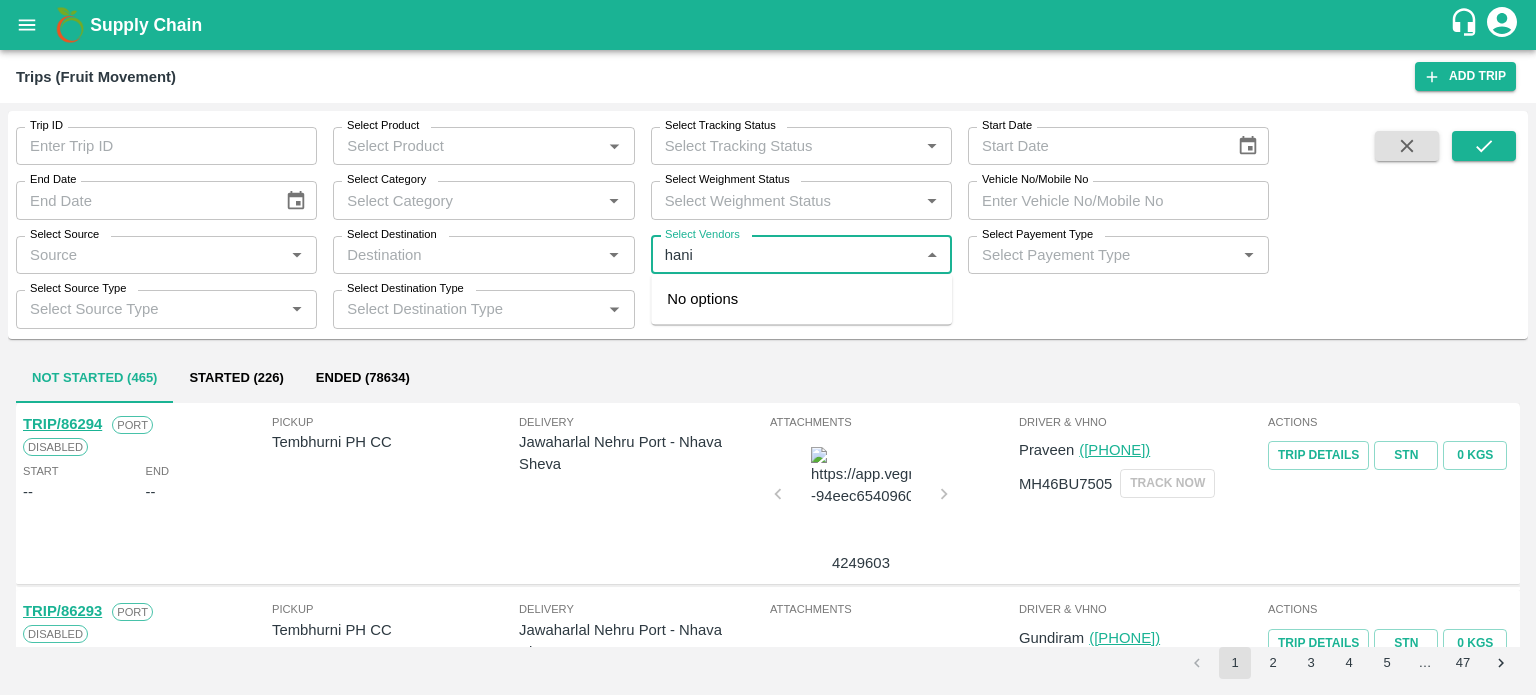 type on "hanif" 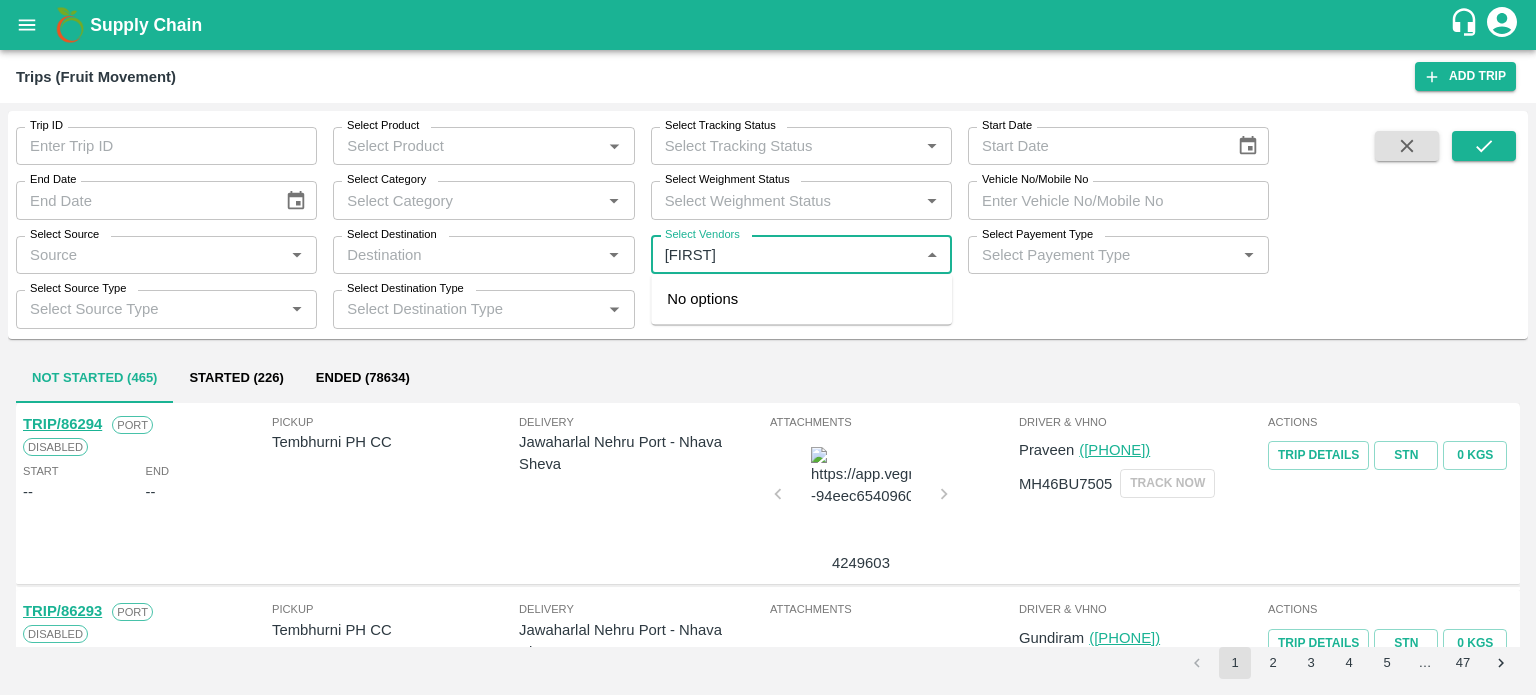 type 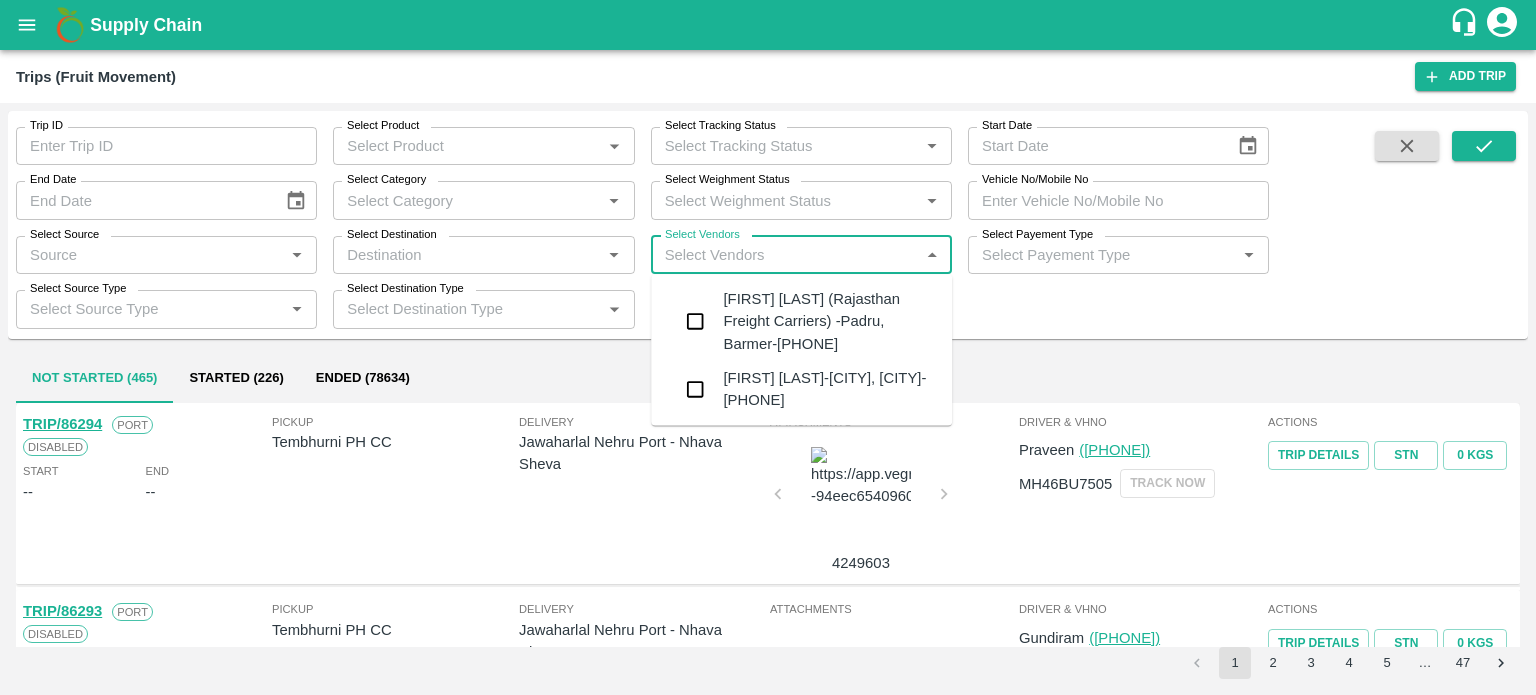click on "[FIRST] [LAST] ([COMPANY]) -Padru, Barmer-[PHONE]" at bounding box center [829, 321] 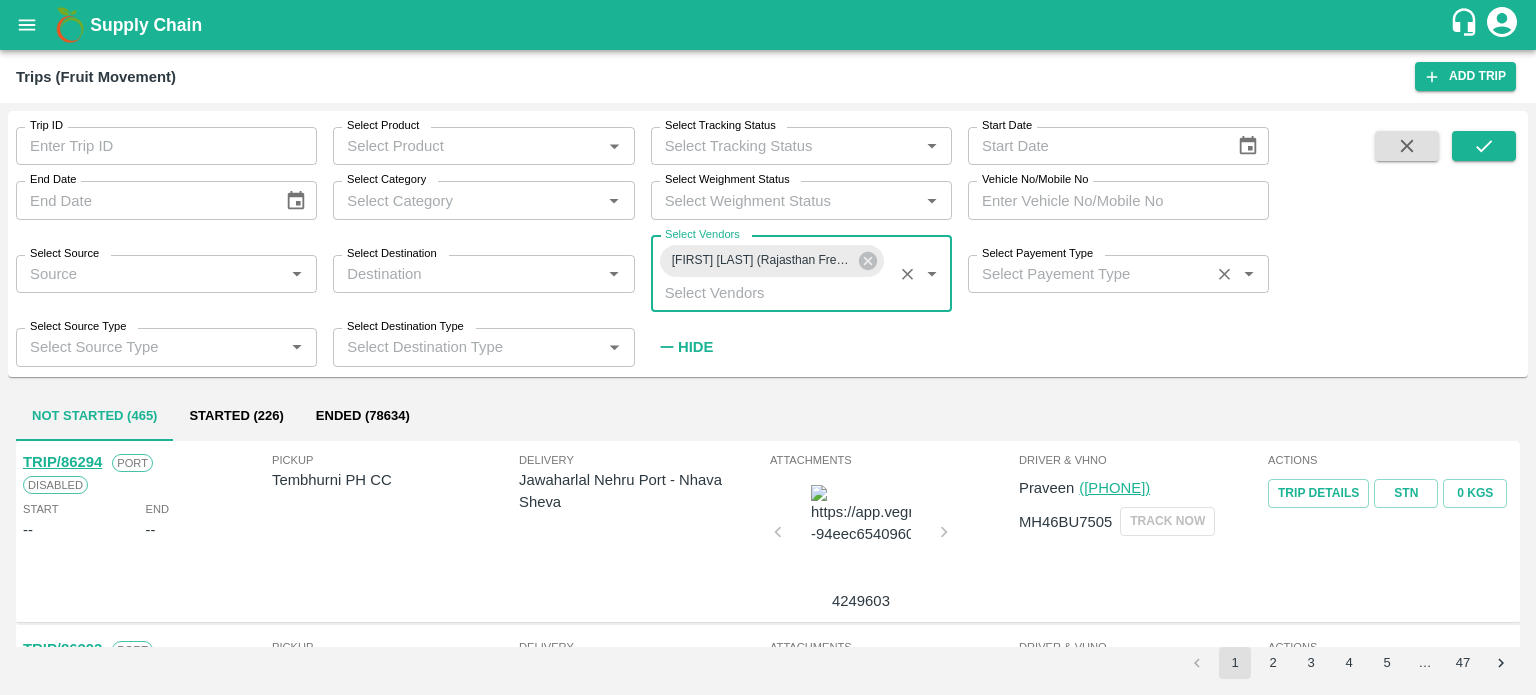 click on "Select Payement Type" at bounding box center [1089, 274] 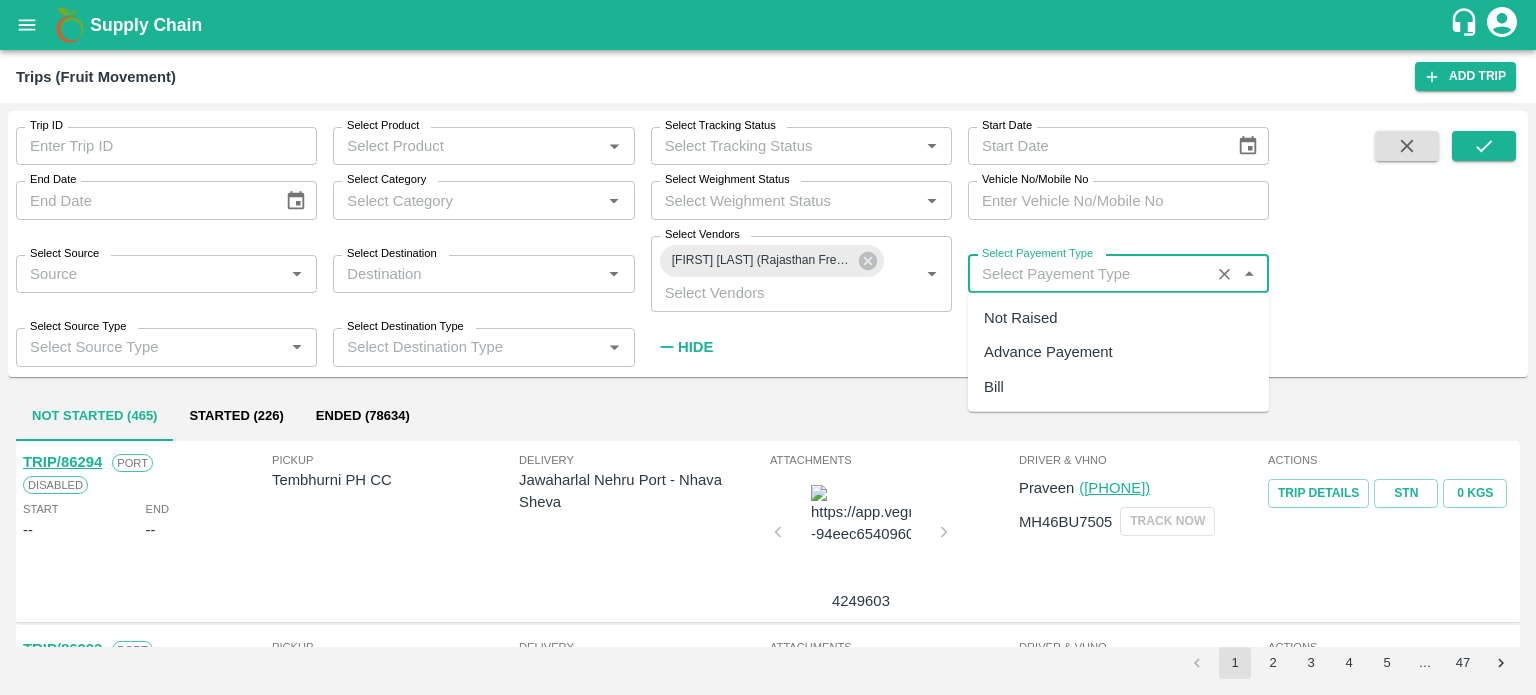 click on "Not Raised" at bounding box center (1020, 318) 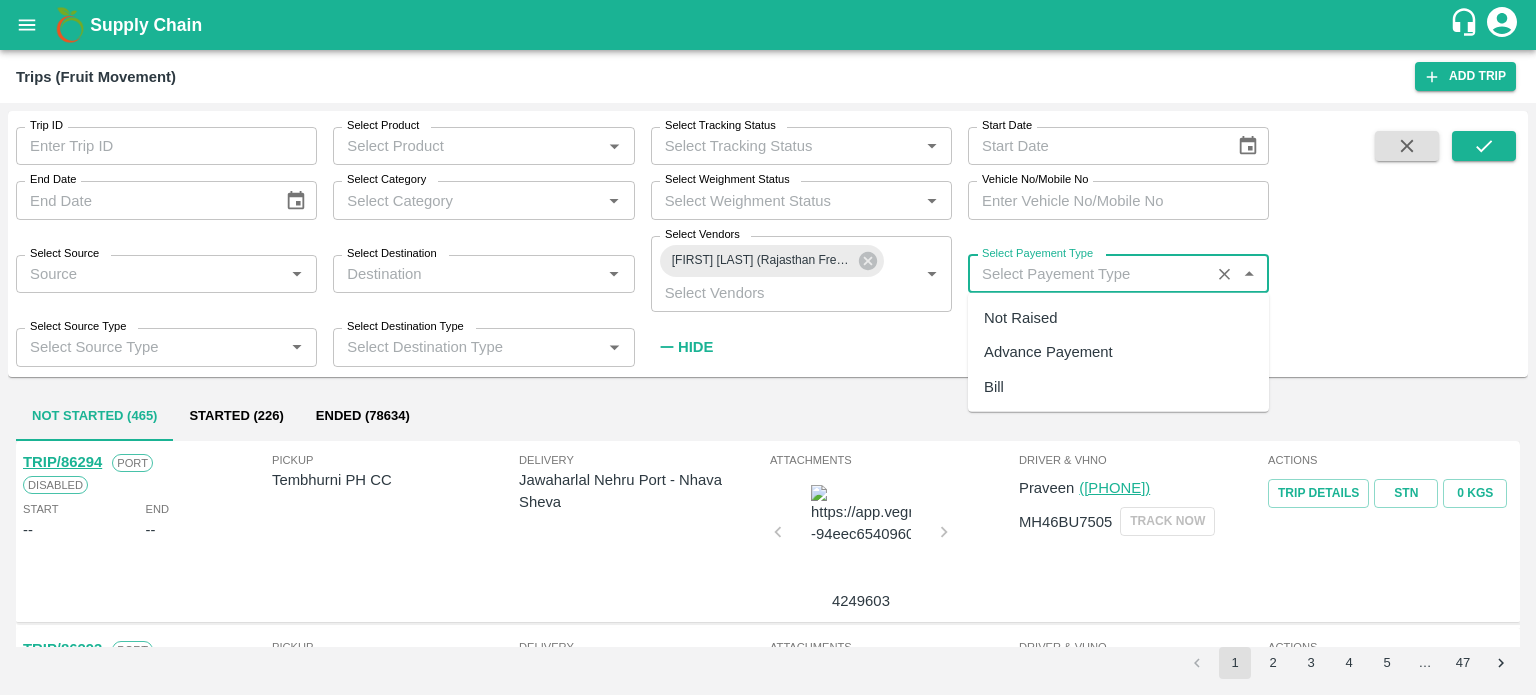 type on "Not Raised" 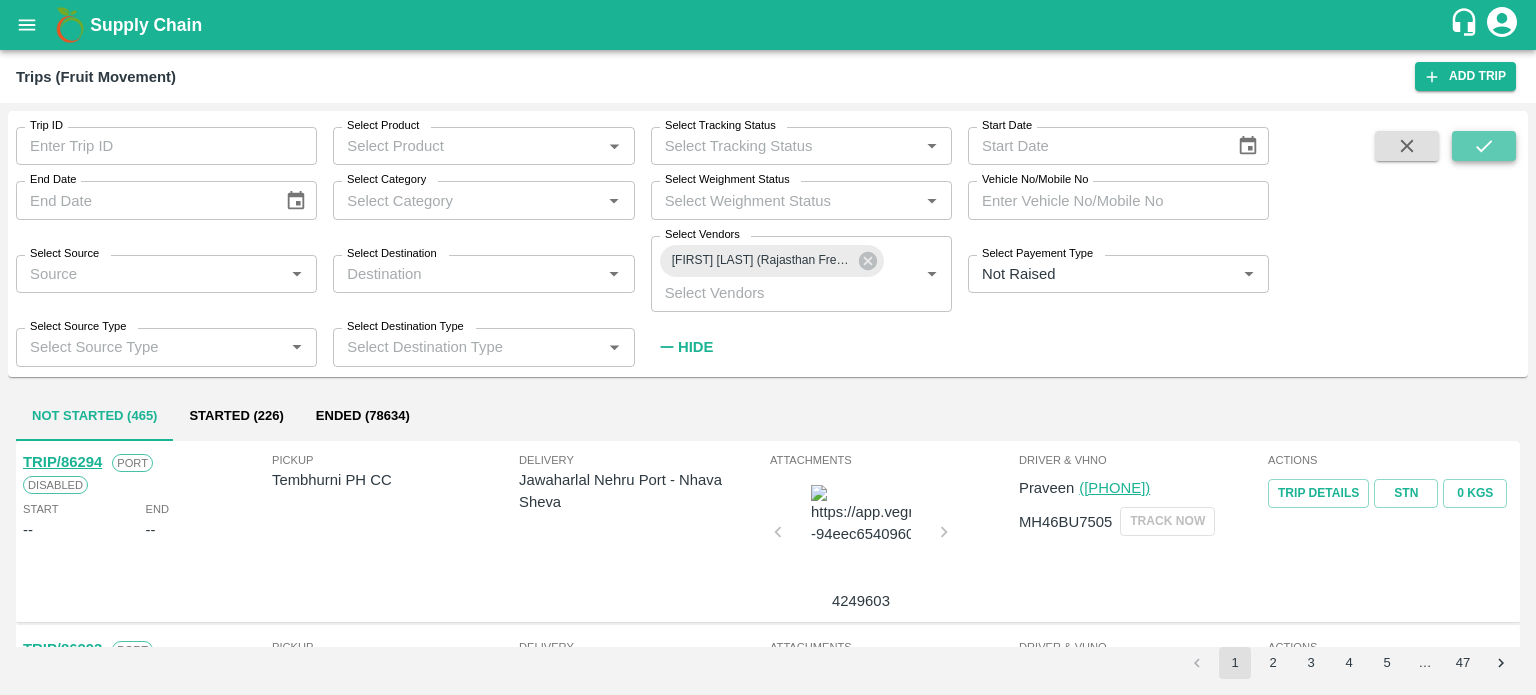 click at bounding box center (1484, 146) 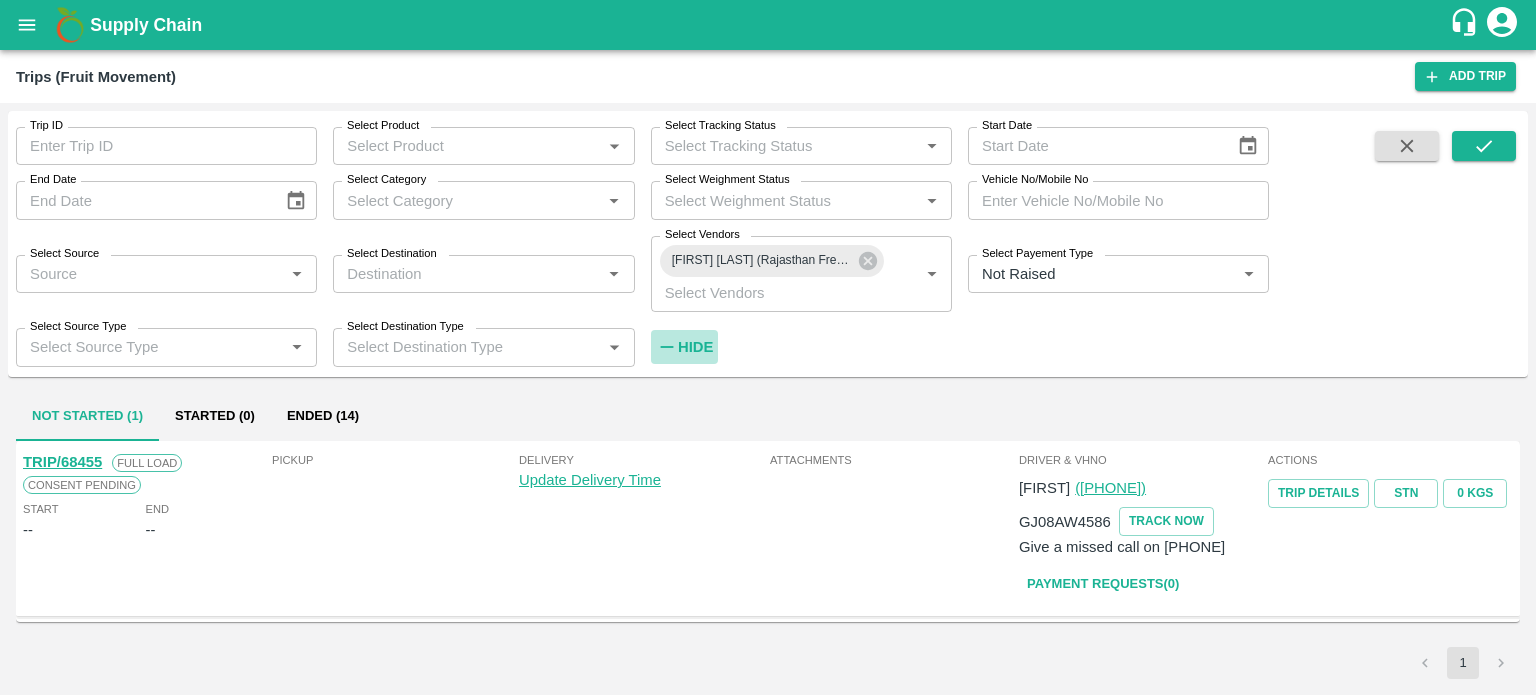 click on "Hide" at bounding box center (695, 347) 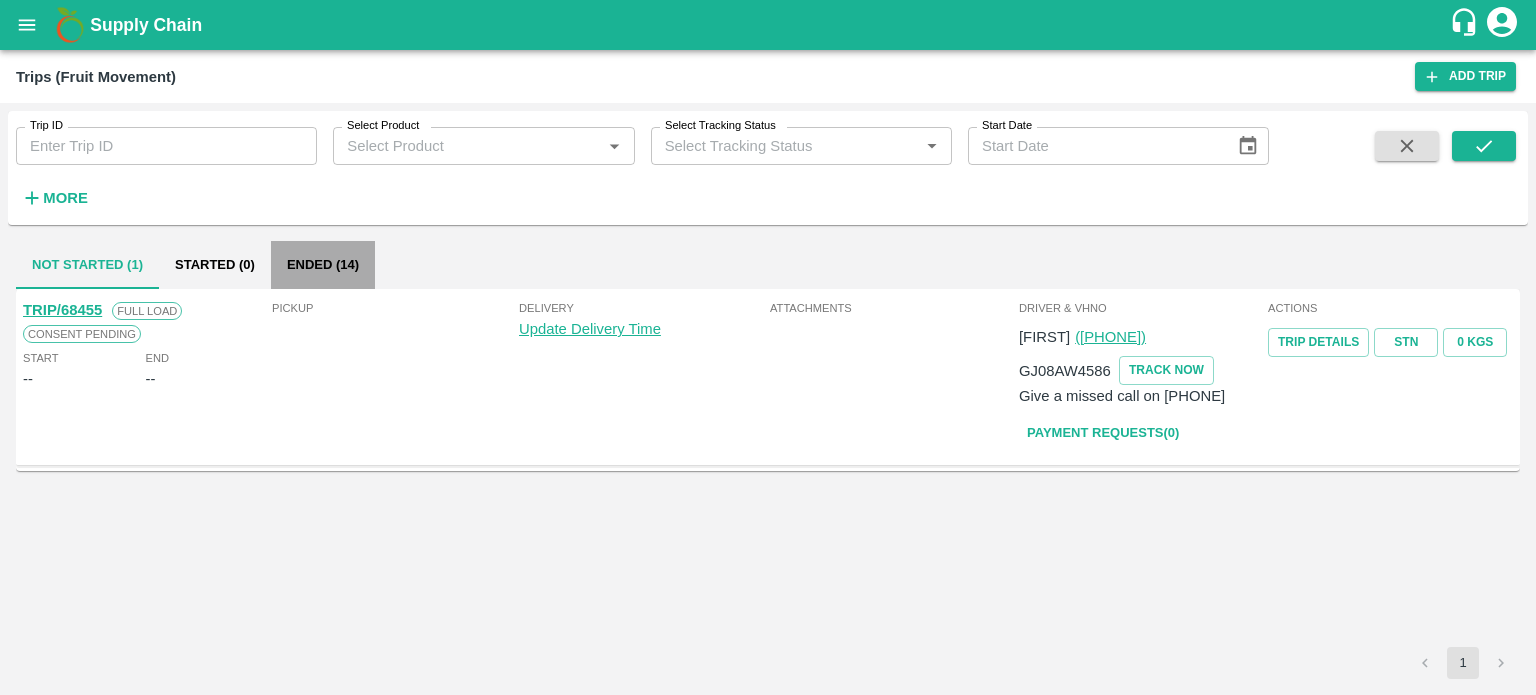 click on "Ended (14)" at bounding box center (323, 265) 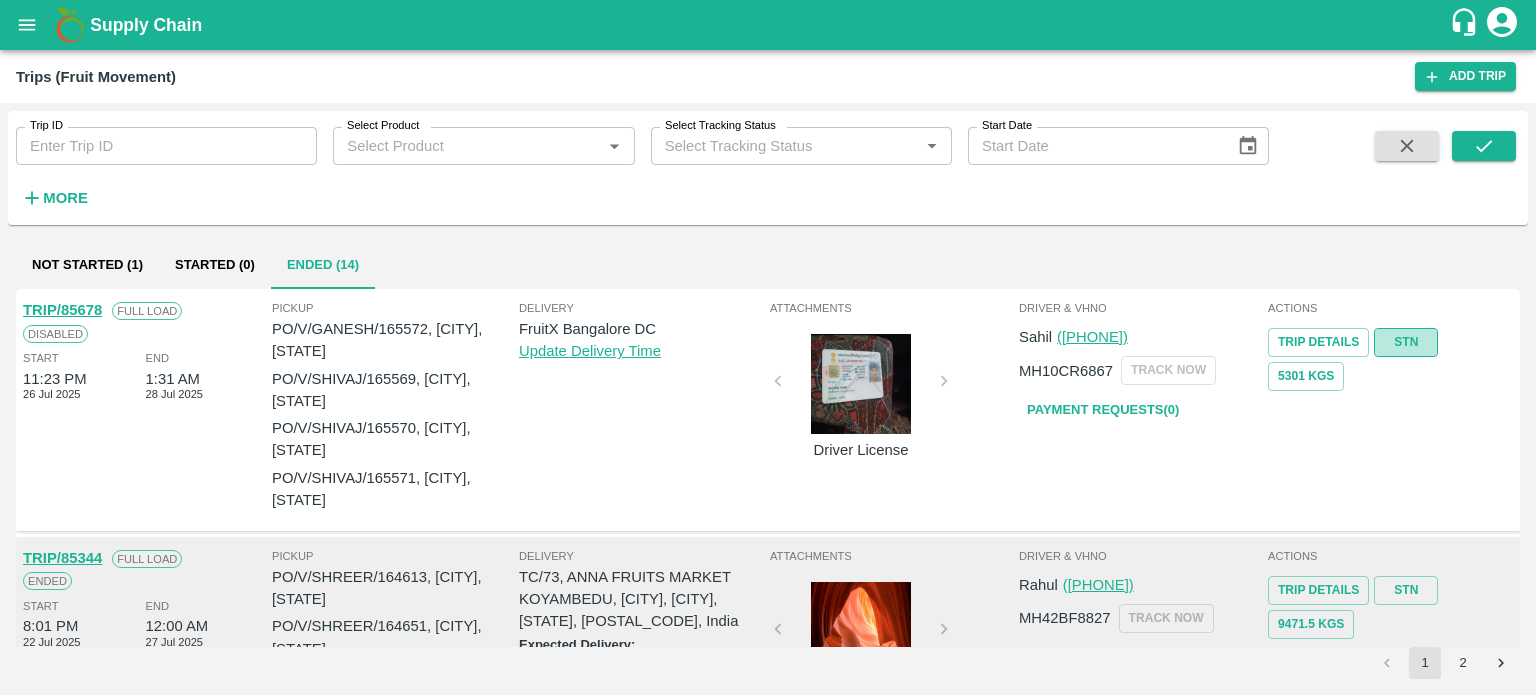 click on "STN" at bounding box center (1406, 342) 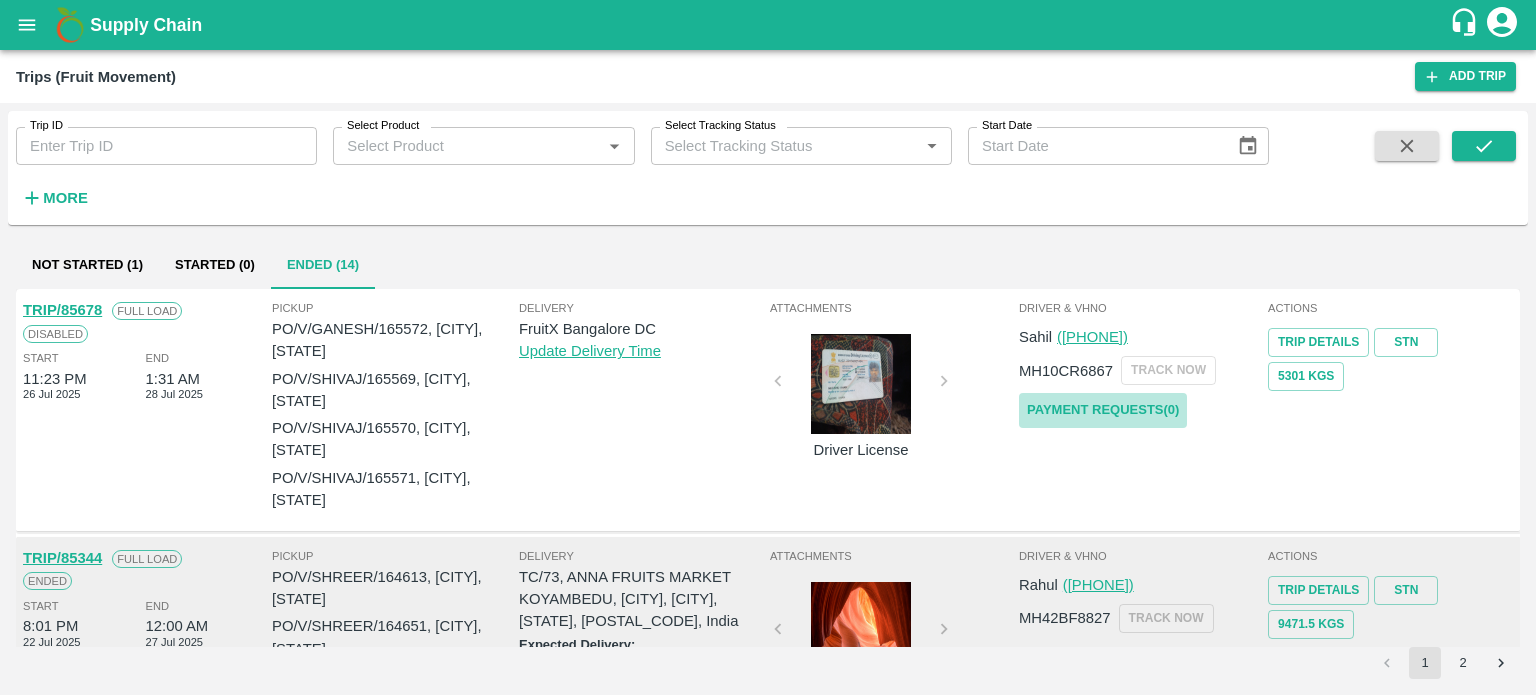 click on "Payment Requests( 0 )" at bounding box center (1103, 410) 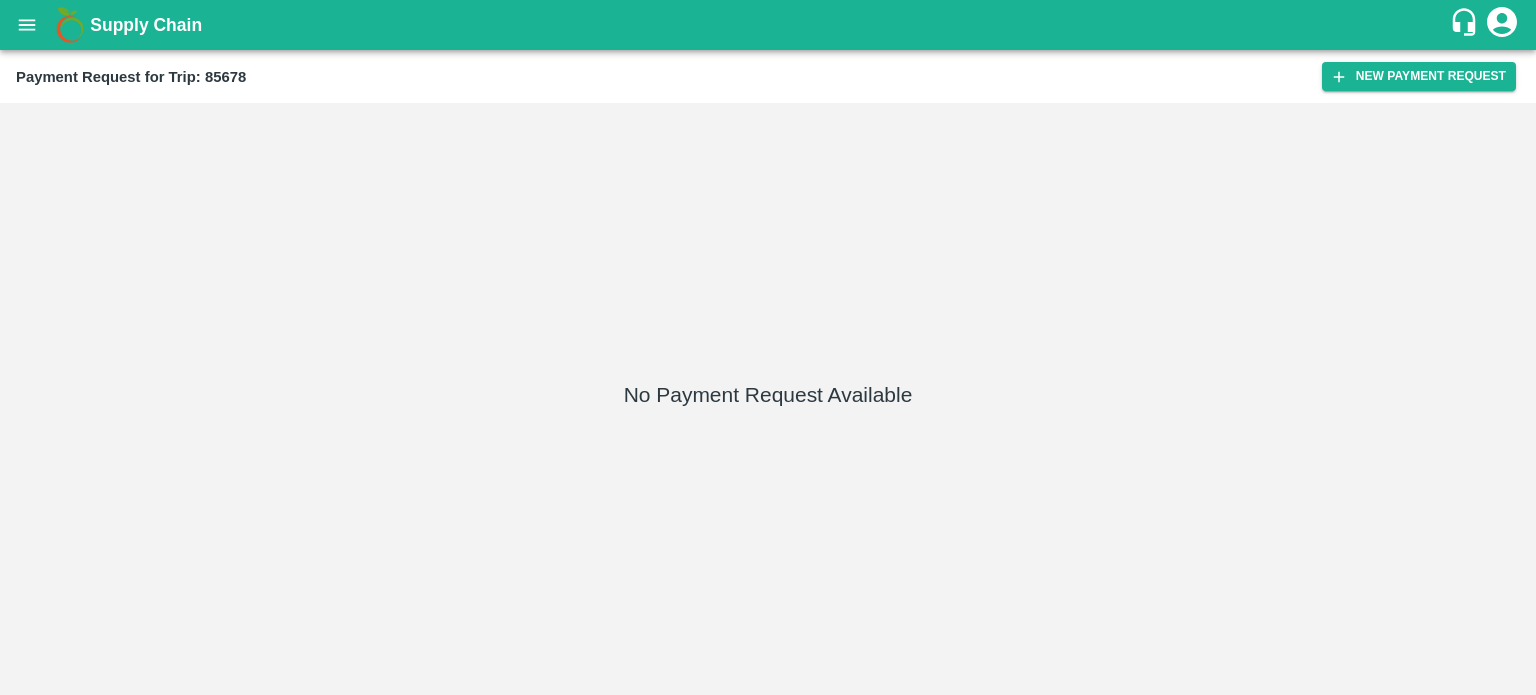 scroll, scrollTop: 0, scrollLeft: 0, axis: both 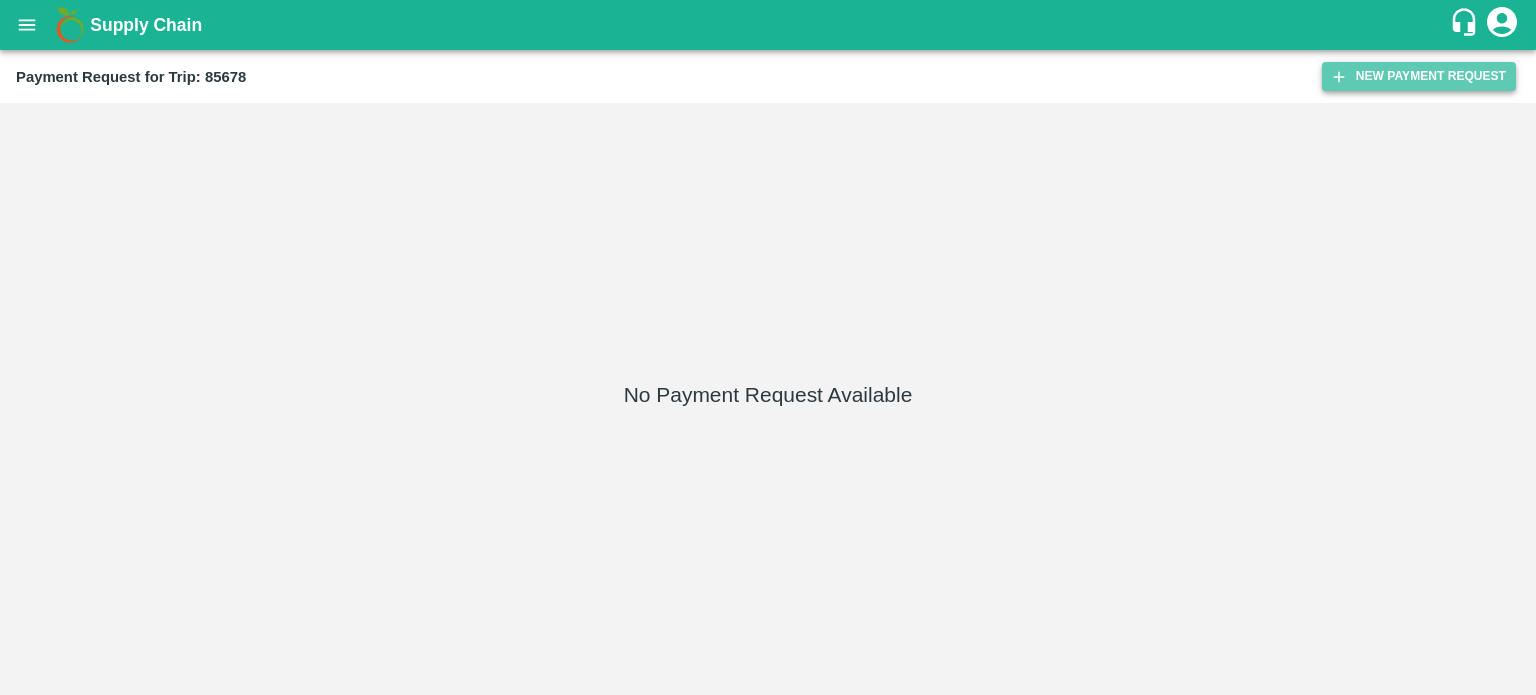 click on "New Payment Request" at bounding box center [1419, 76] 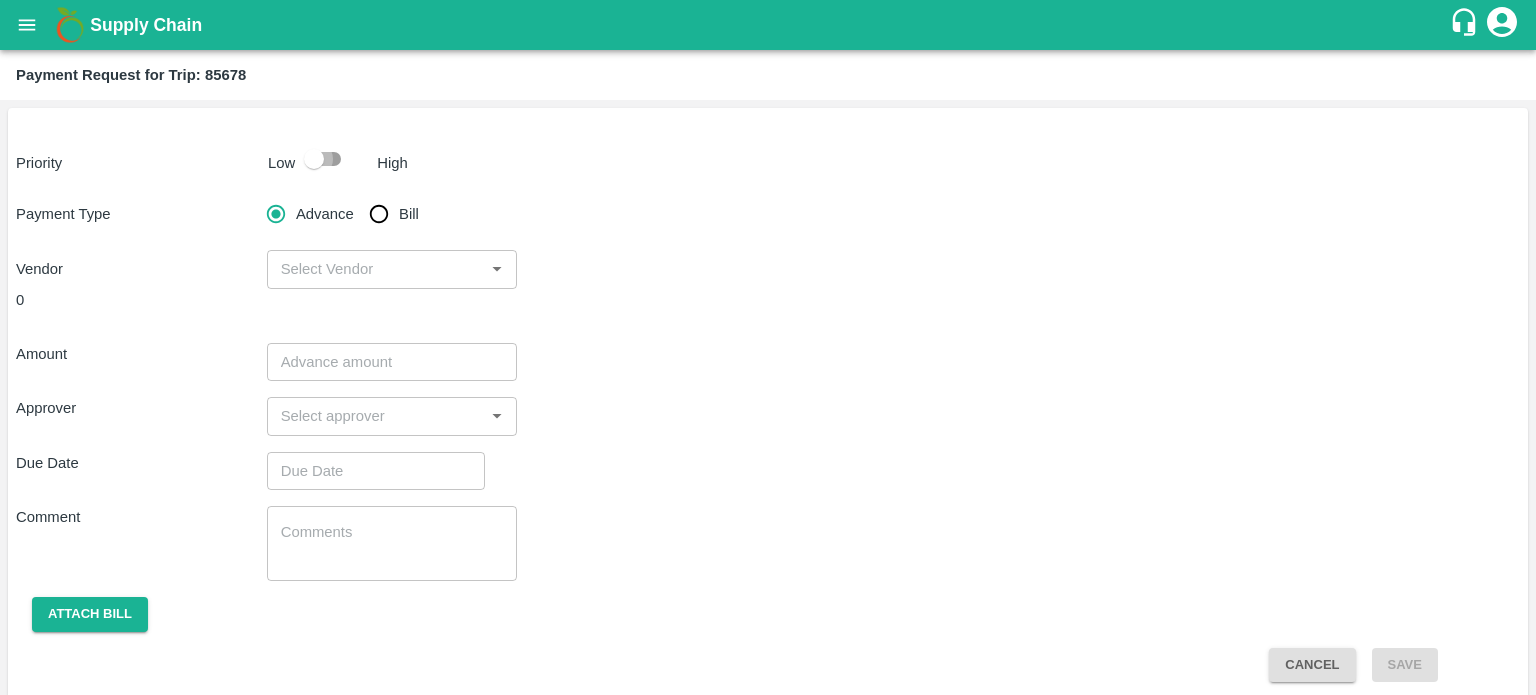 click at bounding box center (314, 159) 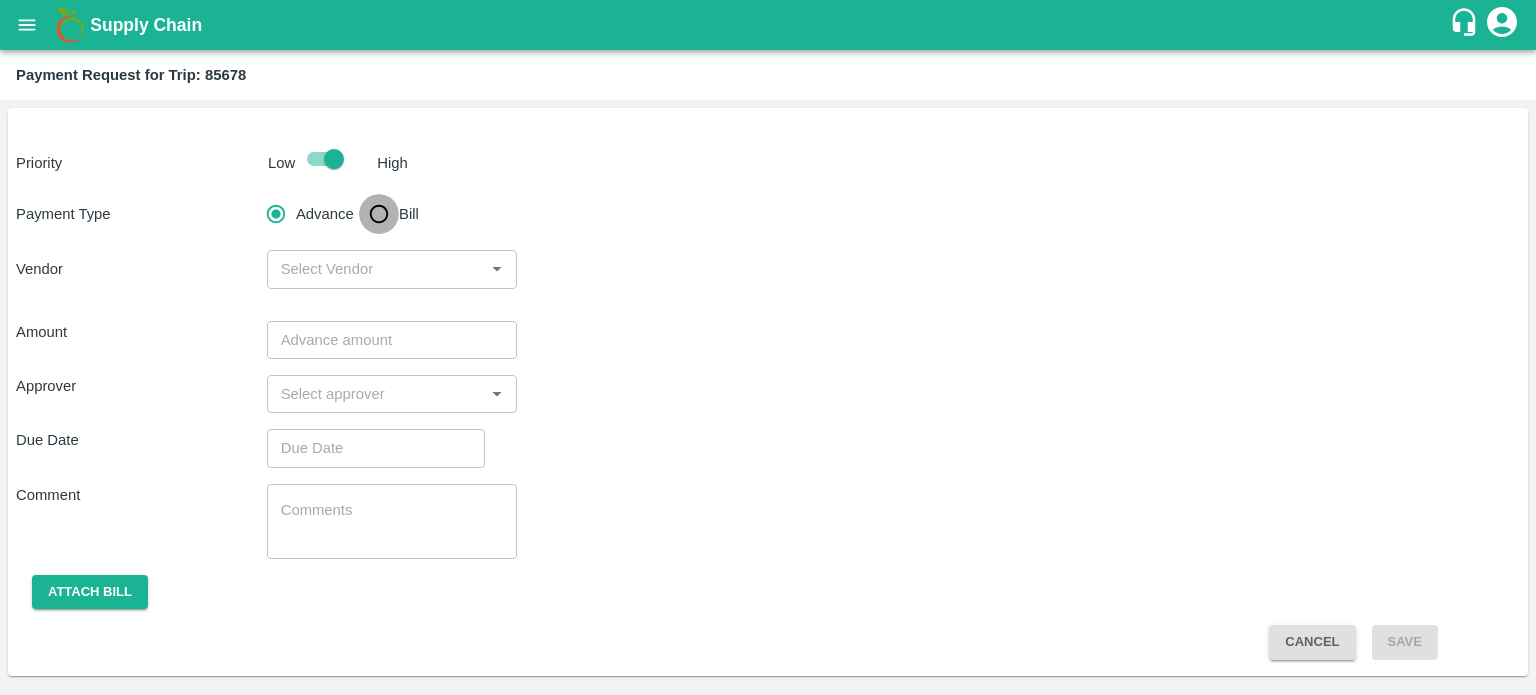click on "Bill" at bounding box center [379, 214] 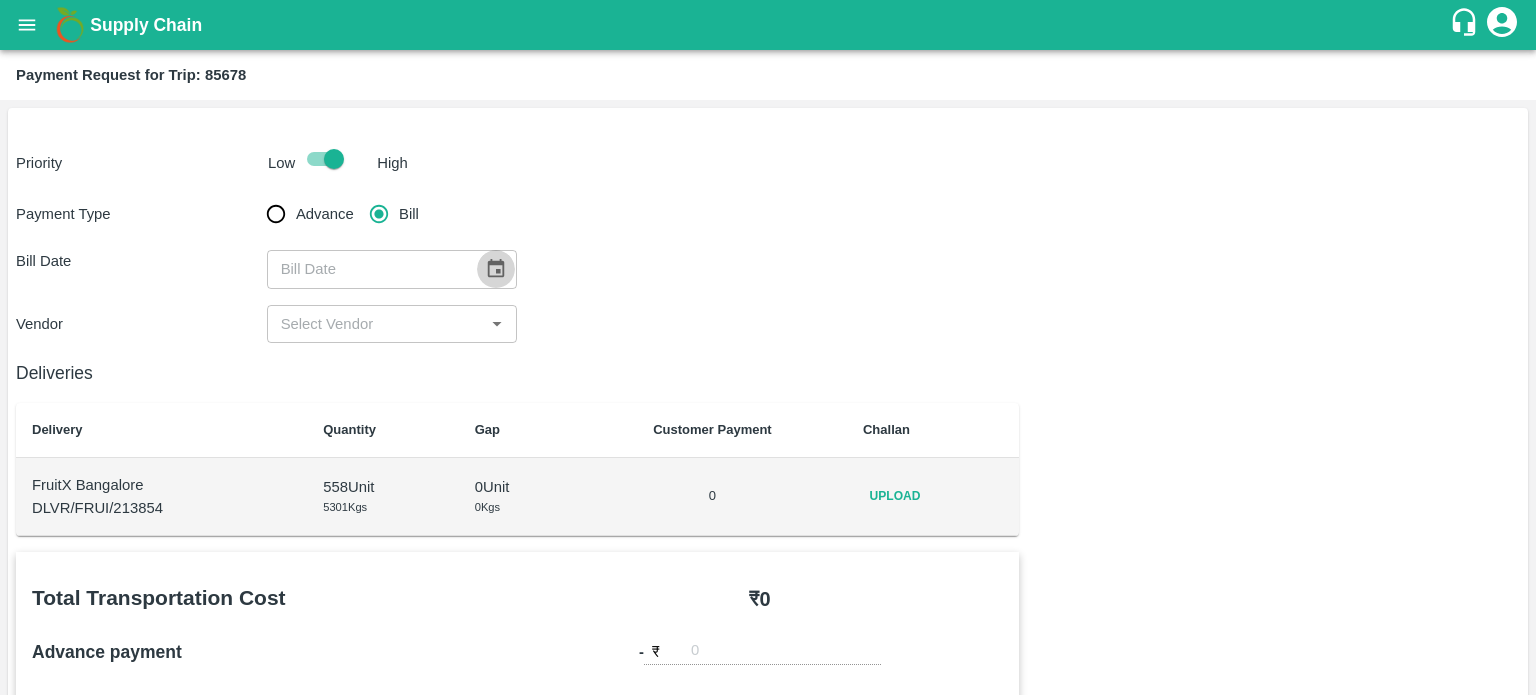 click at bounding box center (496, 269) 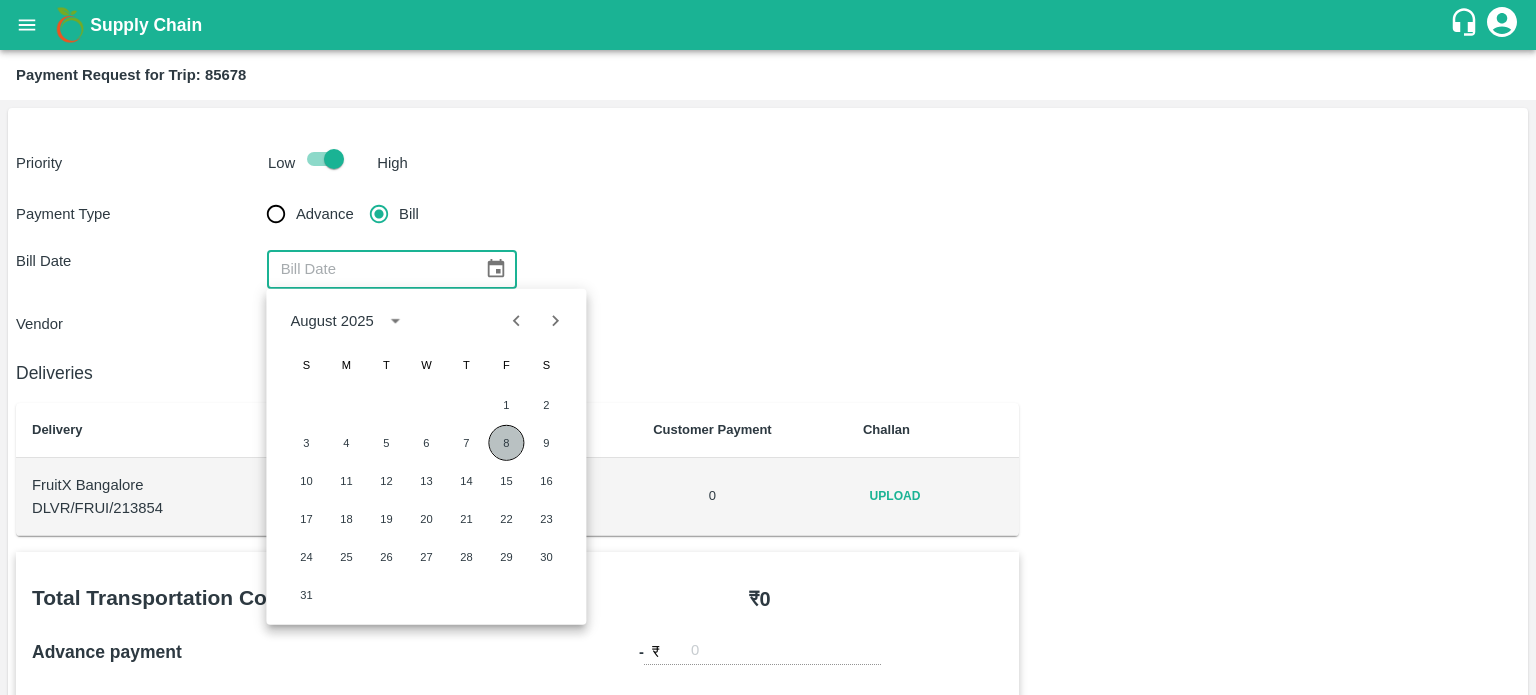 click on "8" at bounding box center [506, 443] 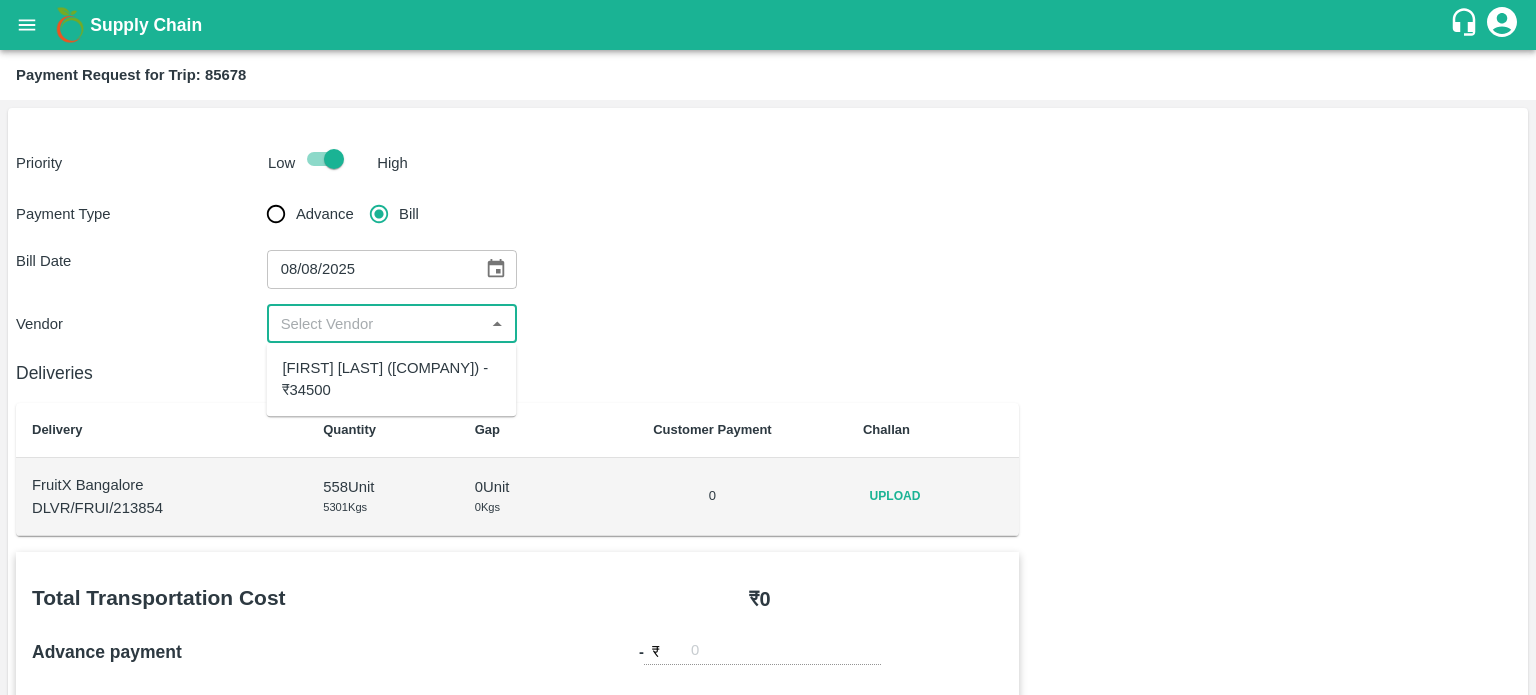 click at bounding box center (376, 324) 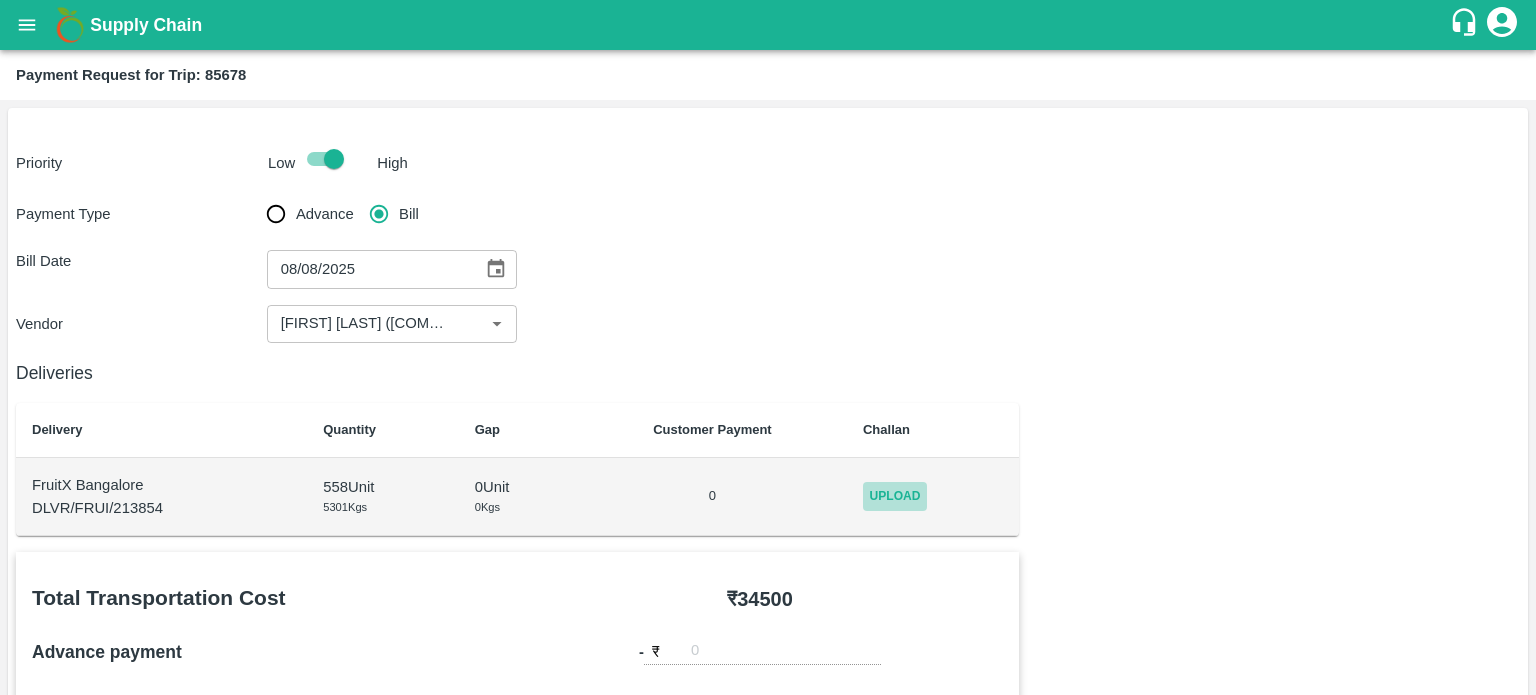 click on "Upload" at bounding box center [895, 496] 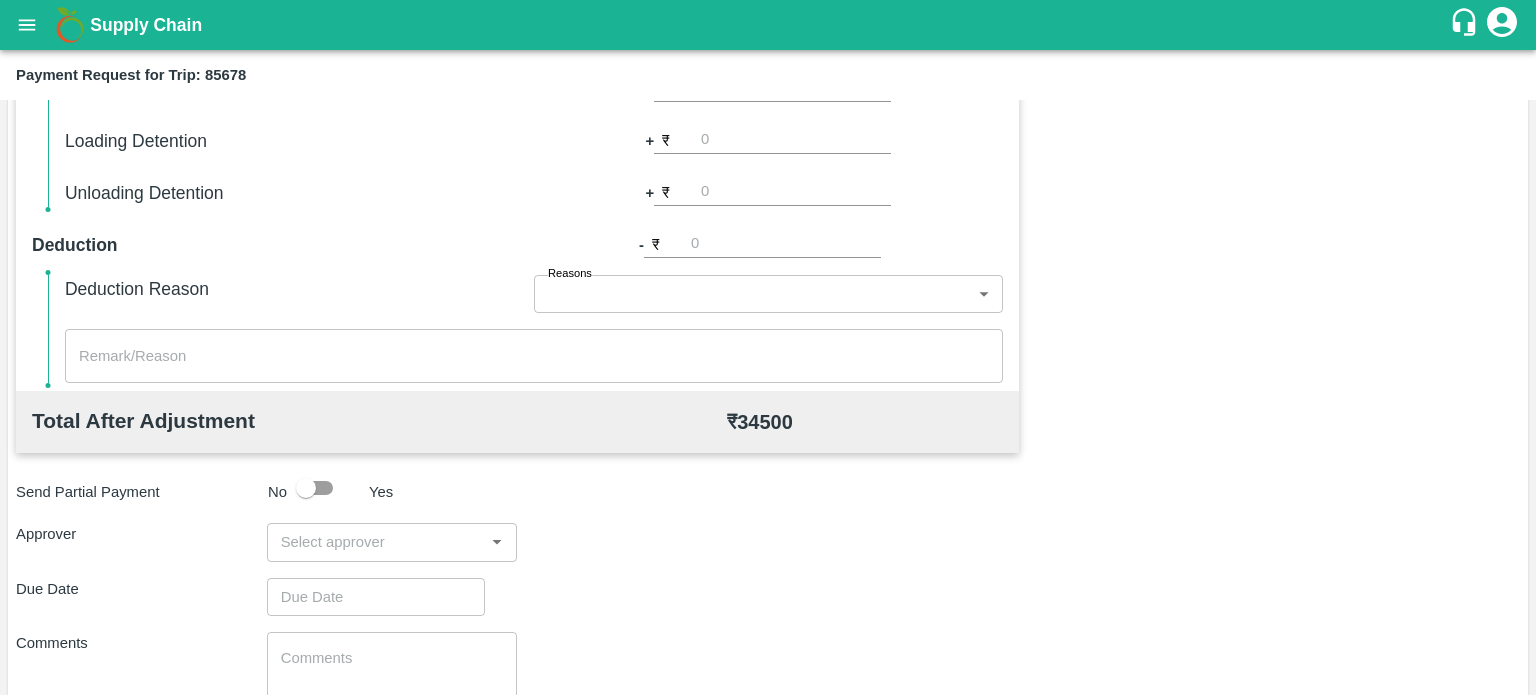 scroll, scrollTop: 728, scrollLeft: 0, axis: vertical 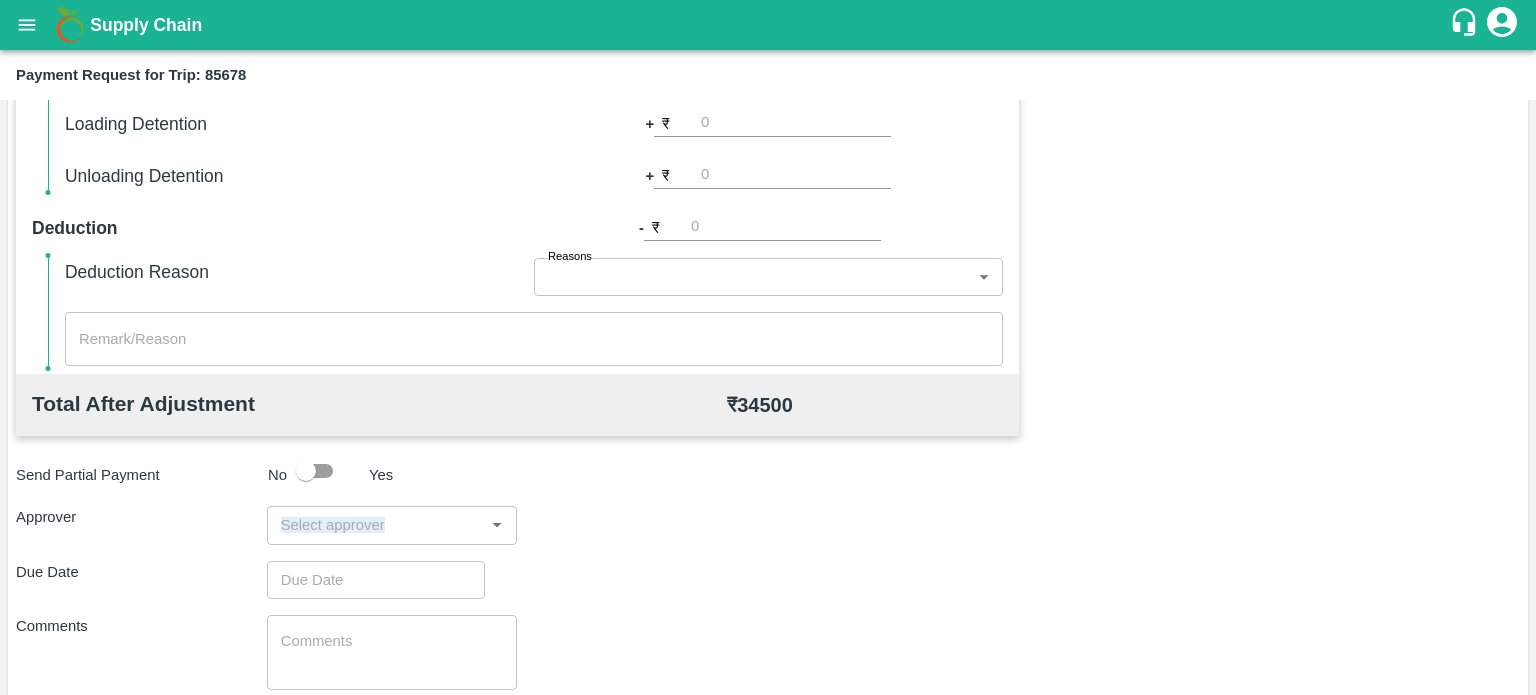drag, startPoint x: 382, startPoint y: 546, endPoint x: 405, endPoint y: 531, distance: 27.45906 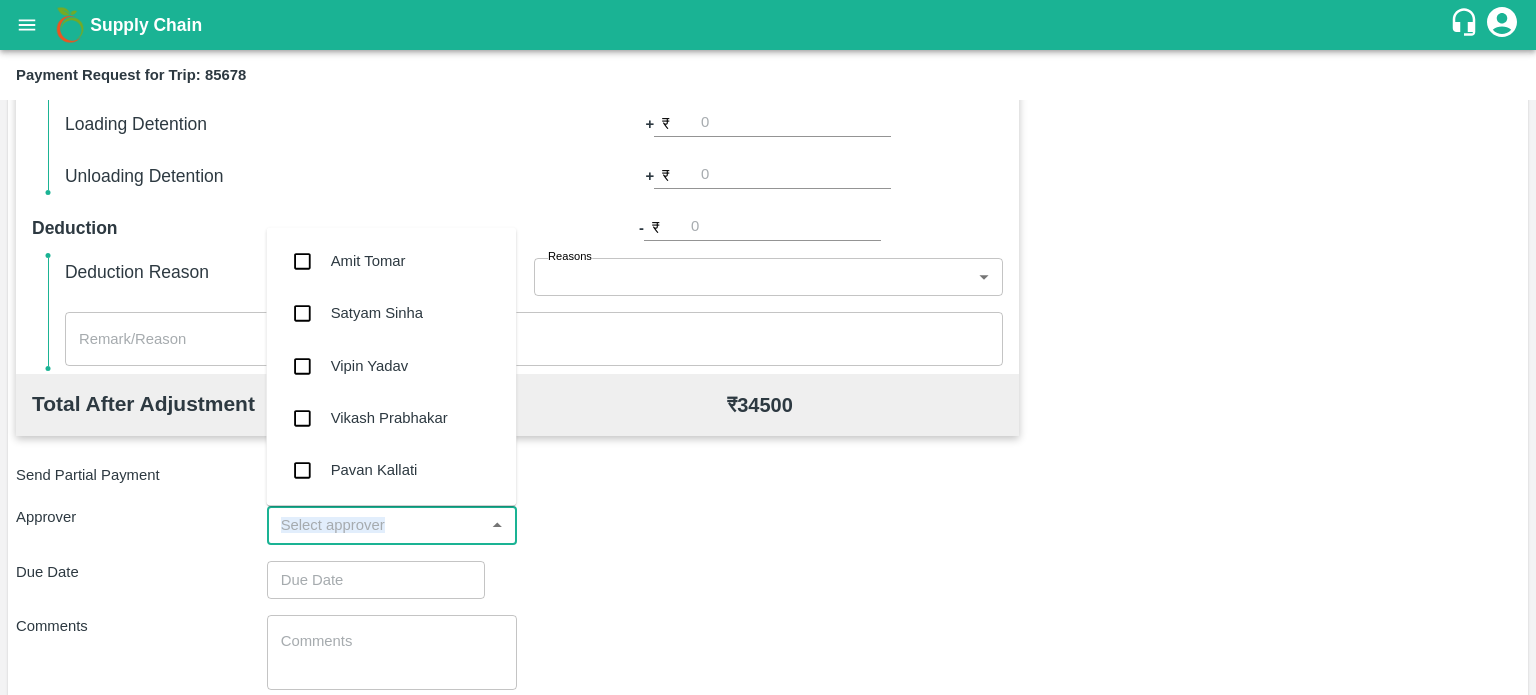 click at bounding box center (376, 525) 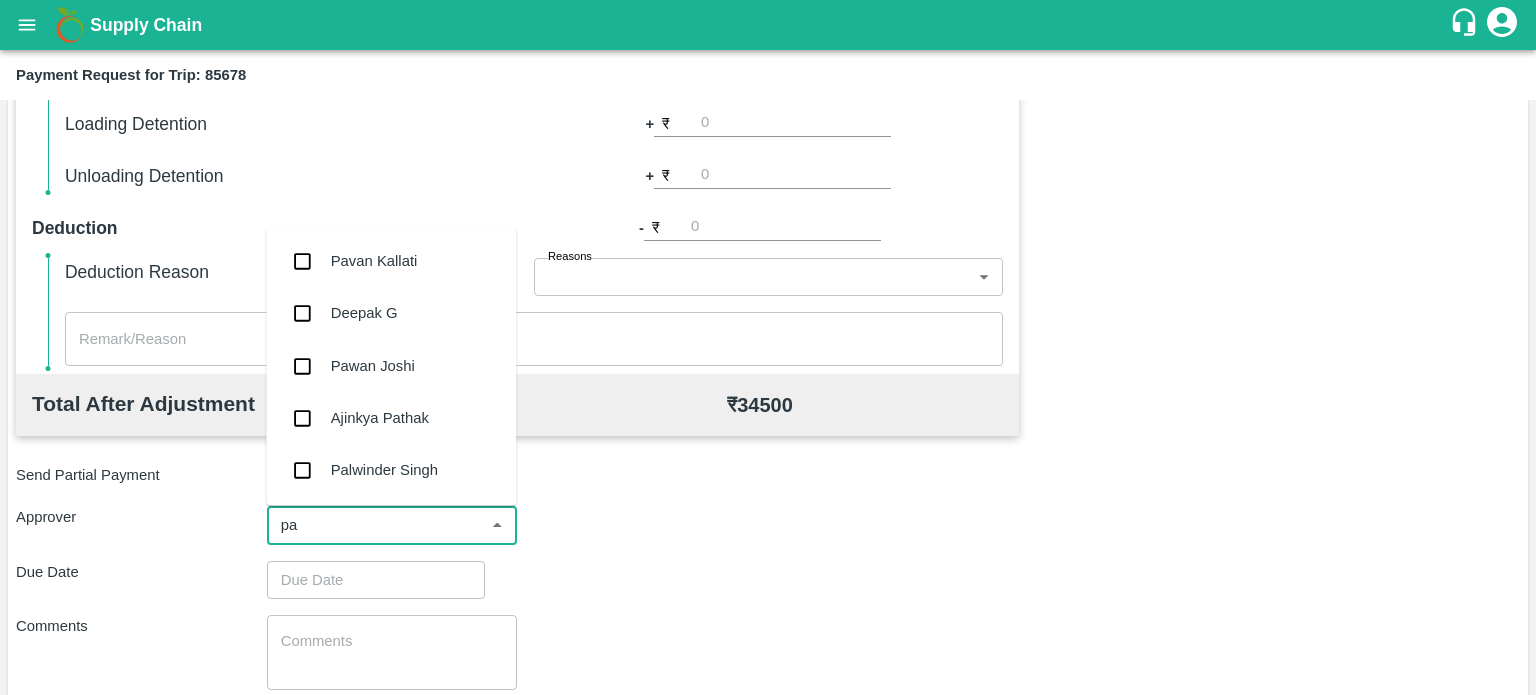 type on "pal" 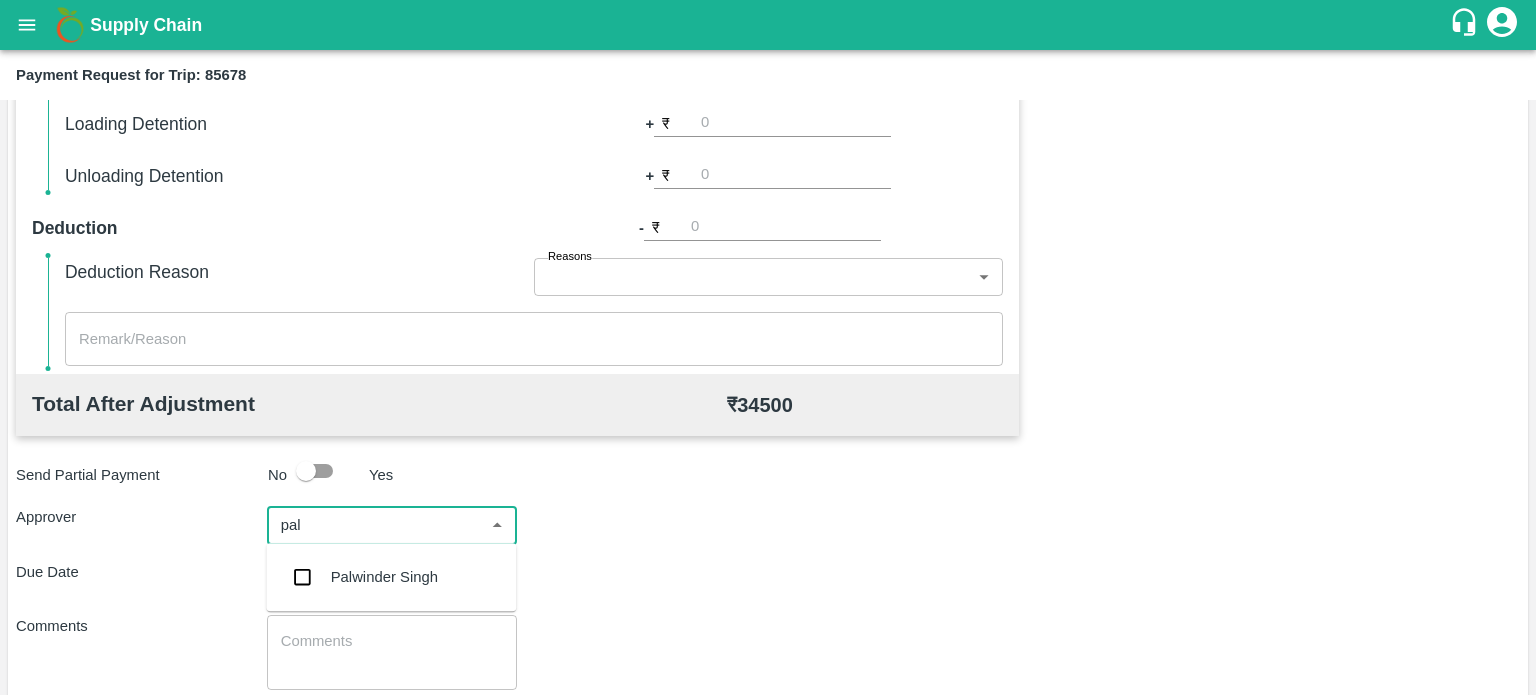 click on "Palwinder Singh" at bounding box center [384, 577] 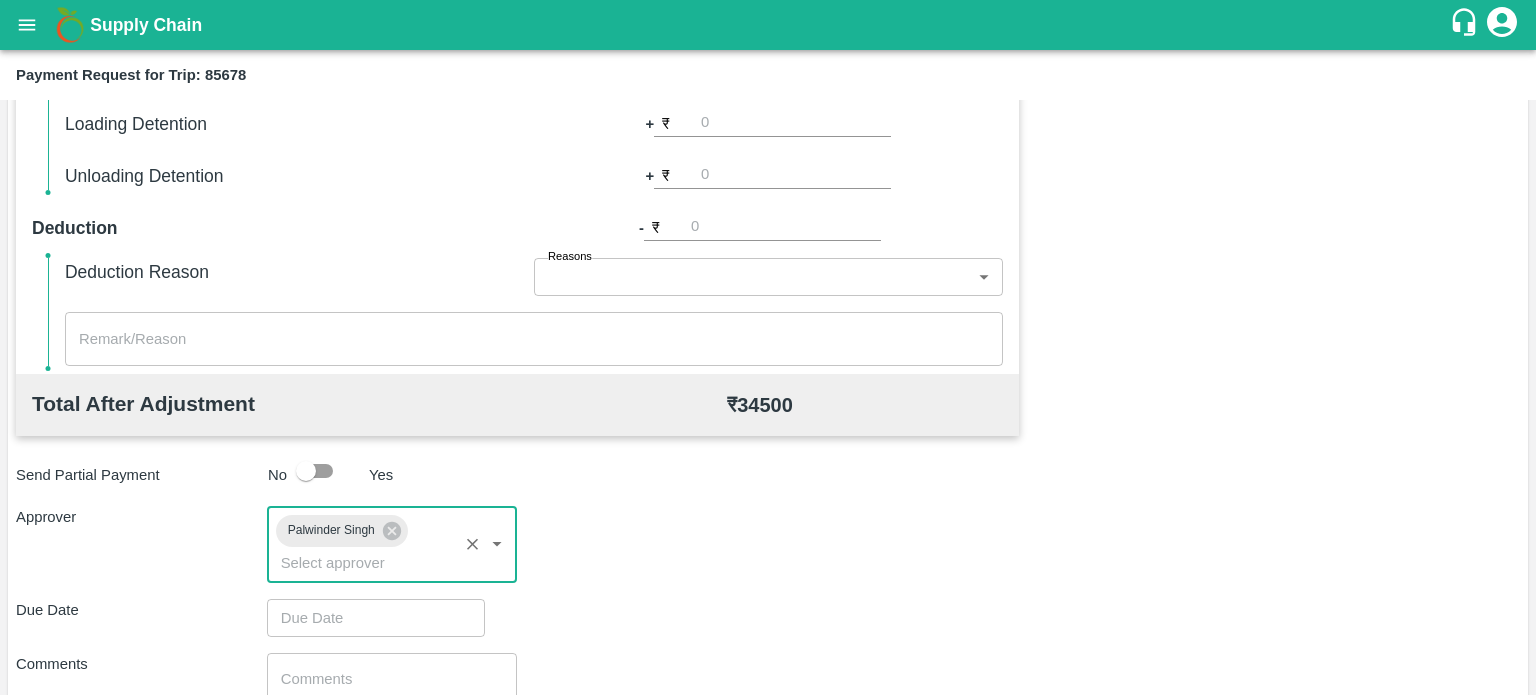 scroll, scrollTop: 885, scrollLeft: 0, axis: vertical 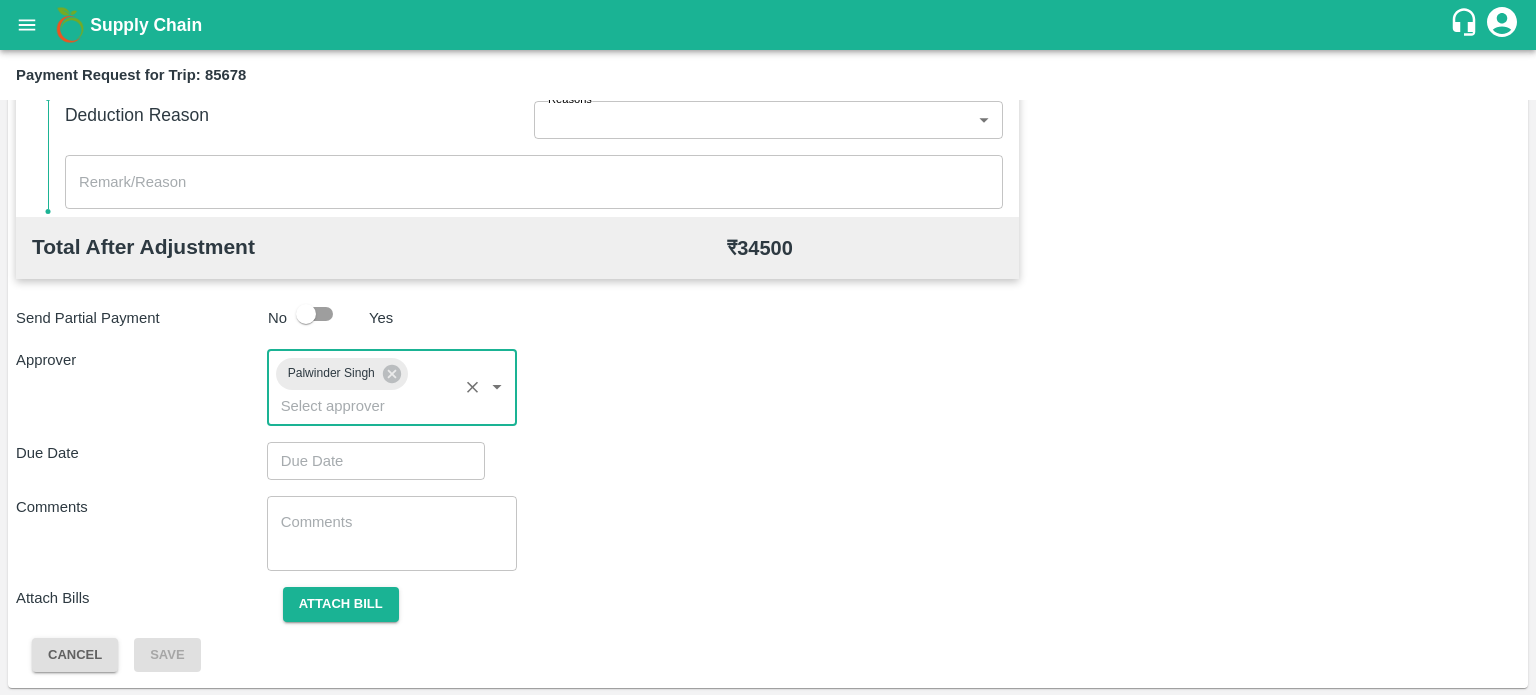 type on "DD/MM/YYYY hh:mm aa" 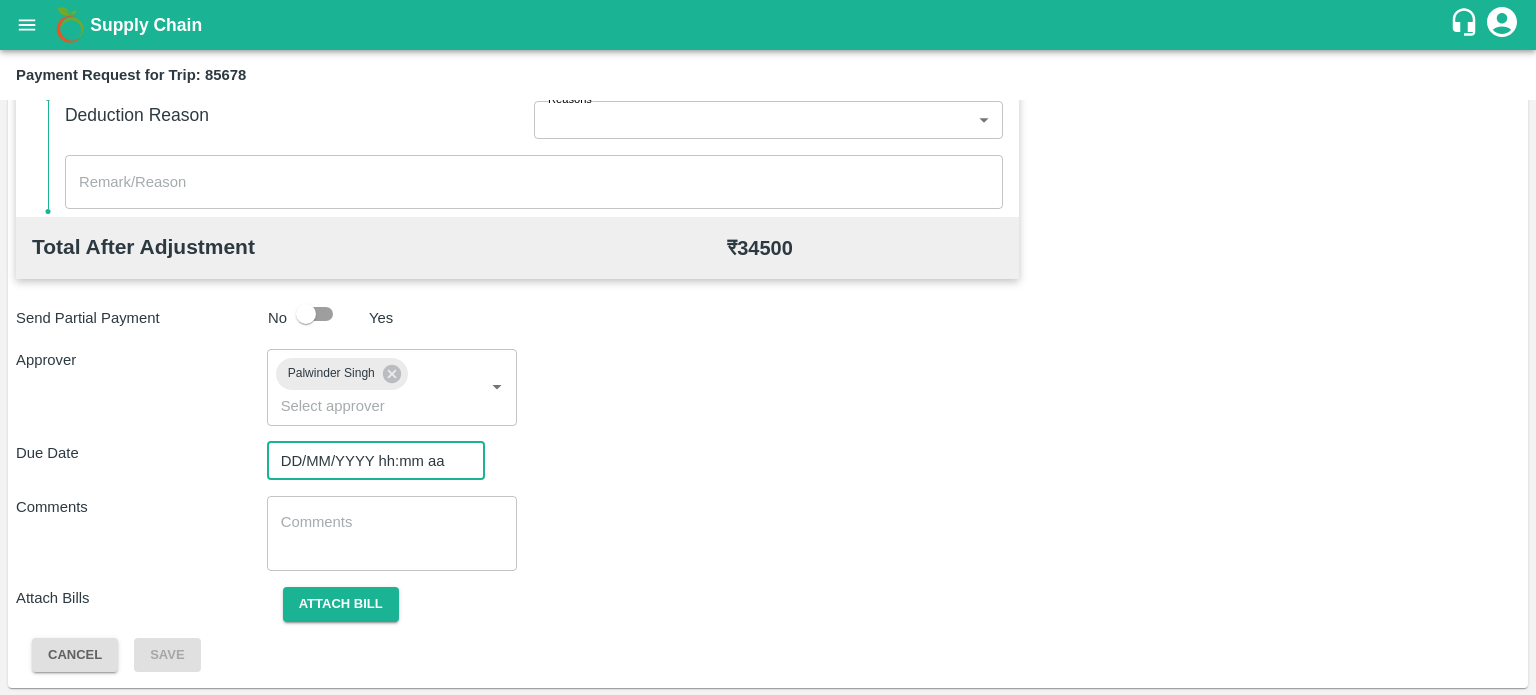 click on "DD/MM/YYYY hh:mm aa" at bounding box center (369, 461) 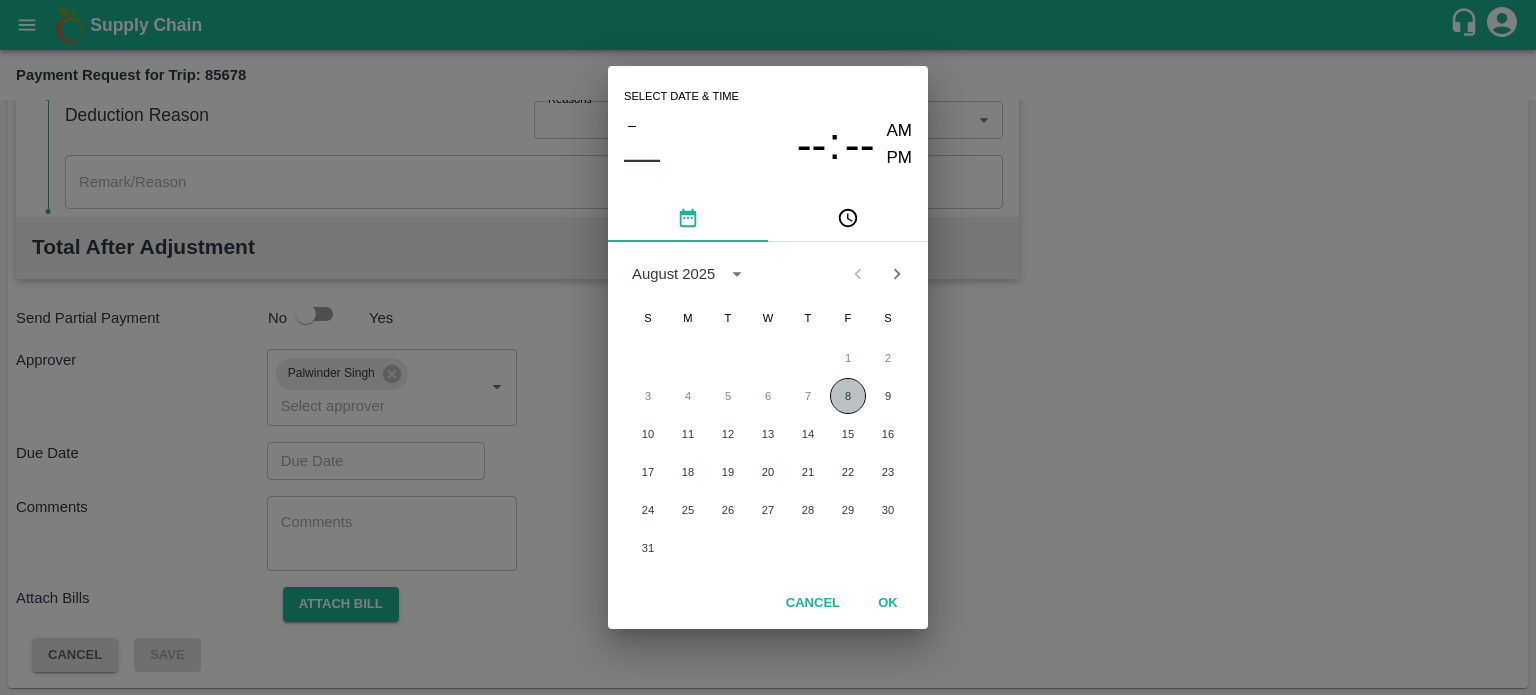 click on "8" at bounding box center (848, 396) 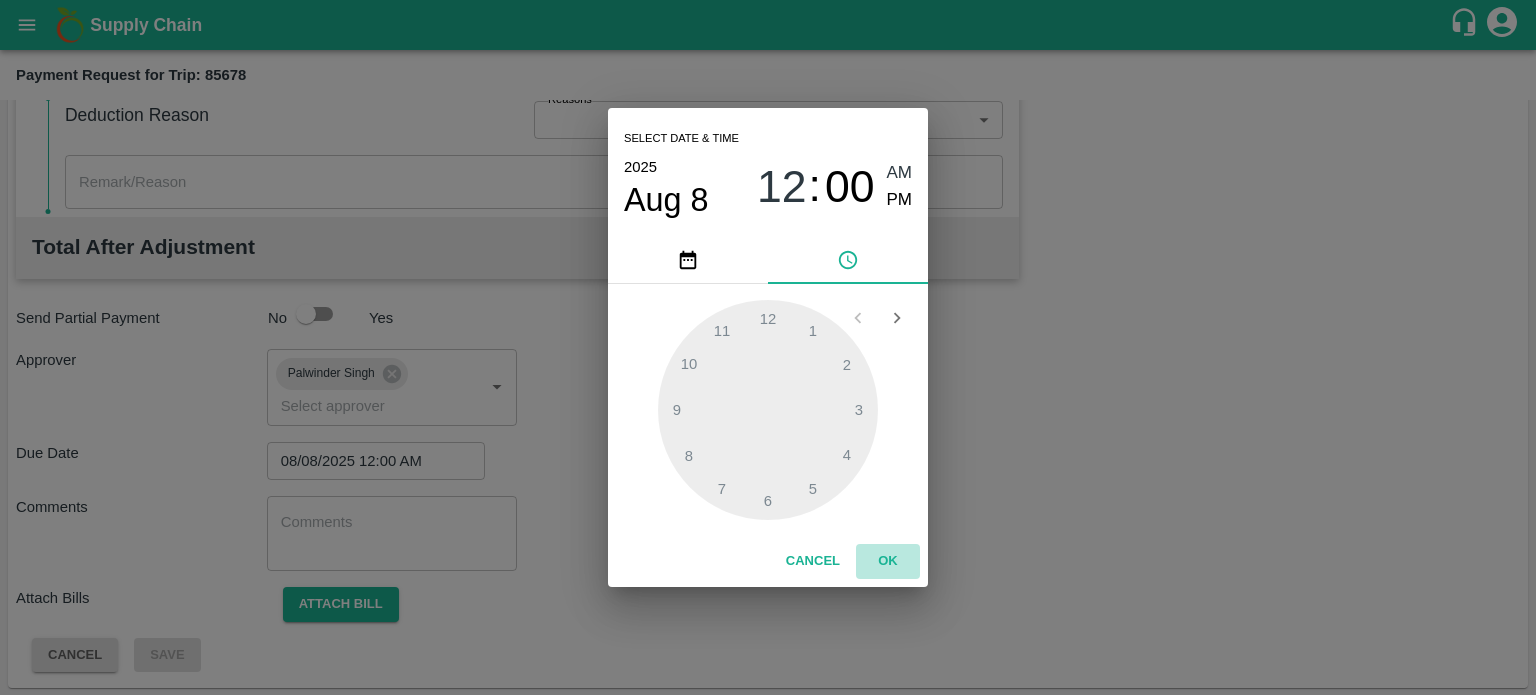 click on "OK" at bounding box center (888, 561) 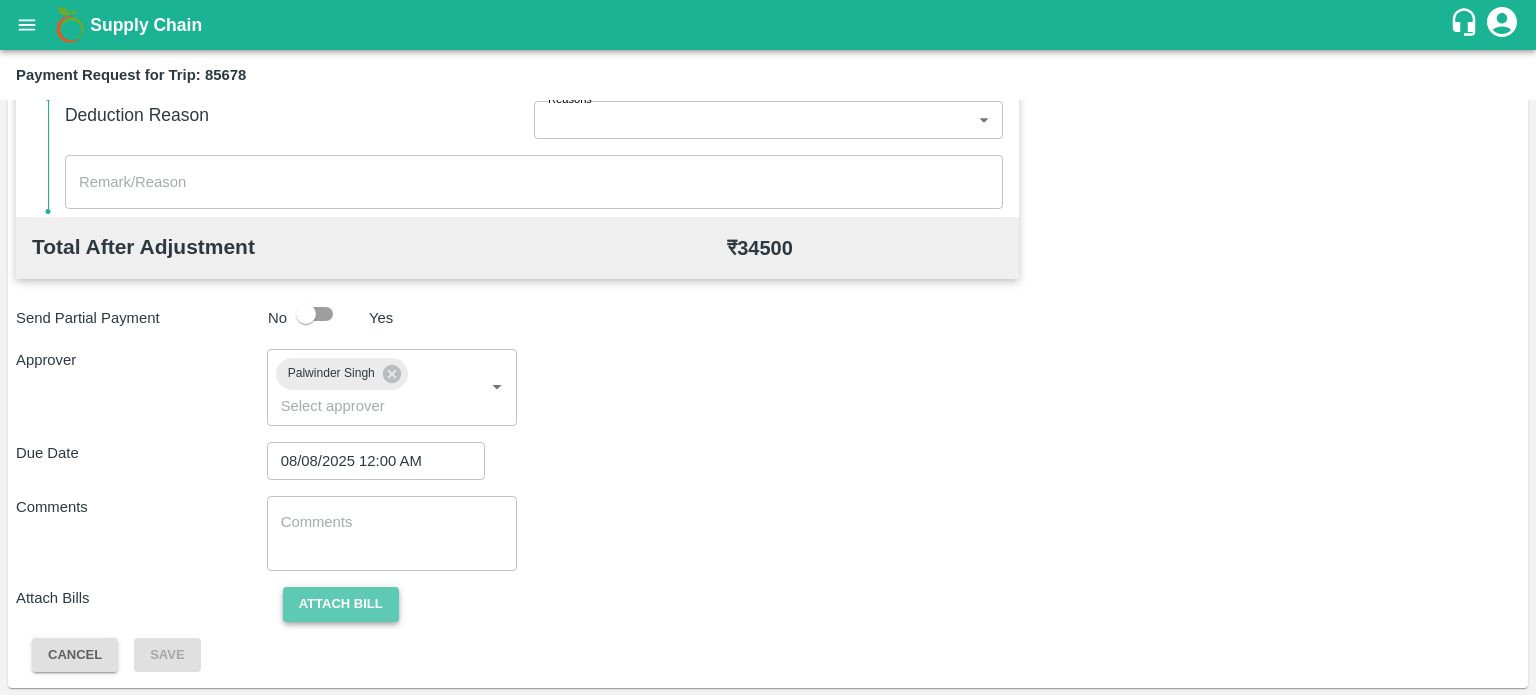 click on "Attach bill" at bounding box center (341, 604) 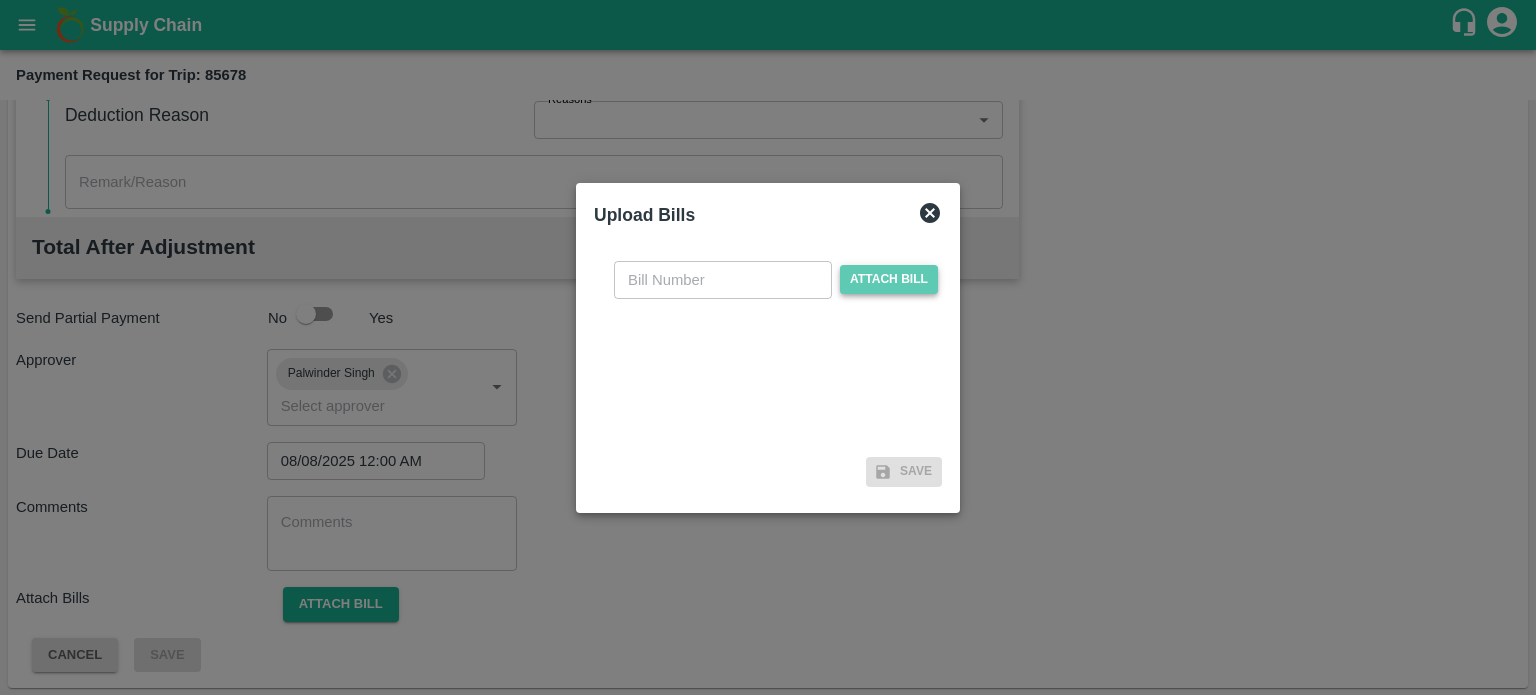 click on "Attach bill" at bounding box center (889, 279) 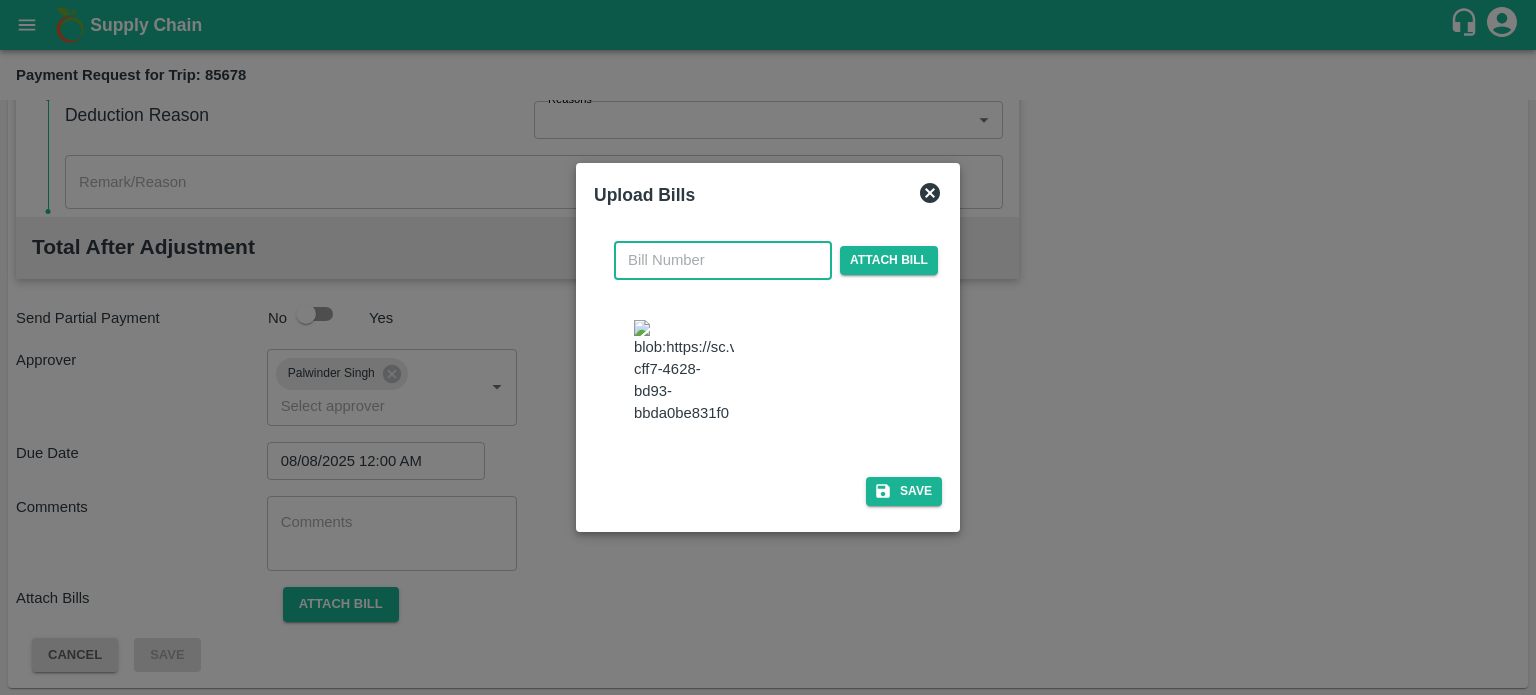 click at bounding box center (723, 260) 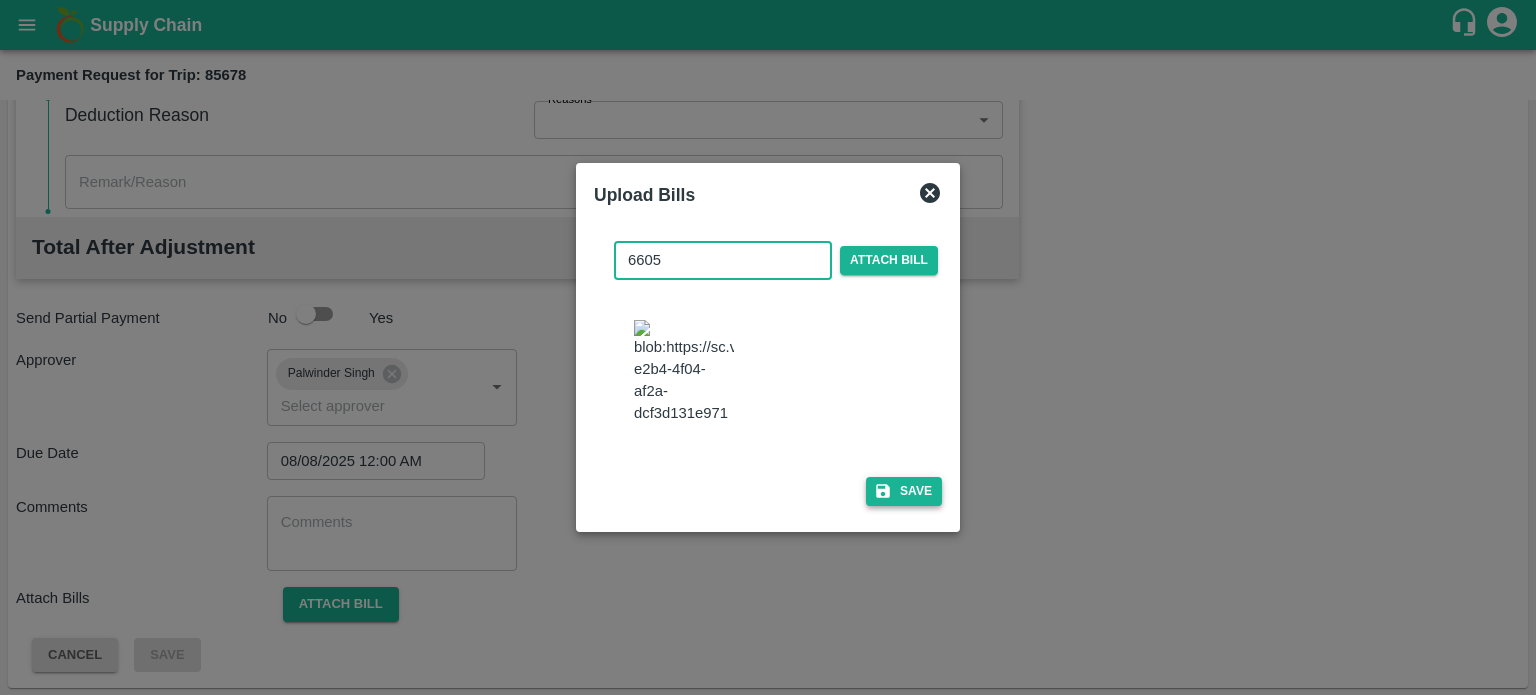 type on "6605" 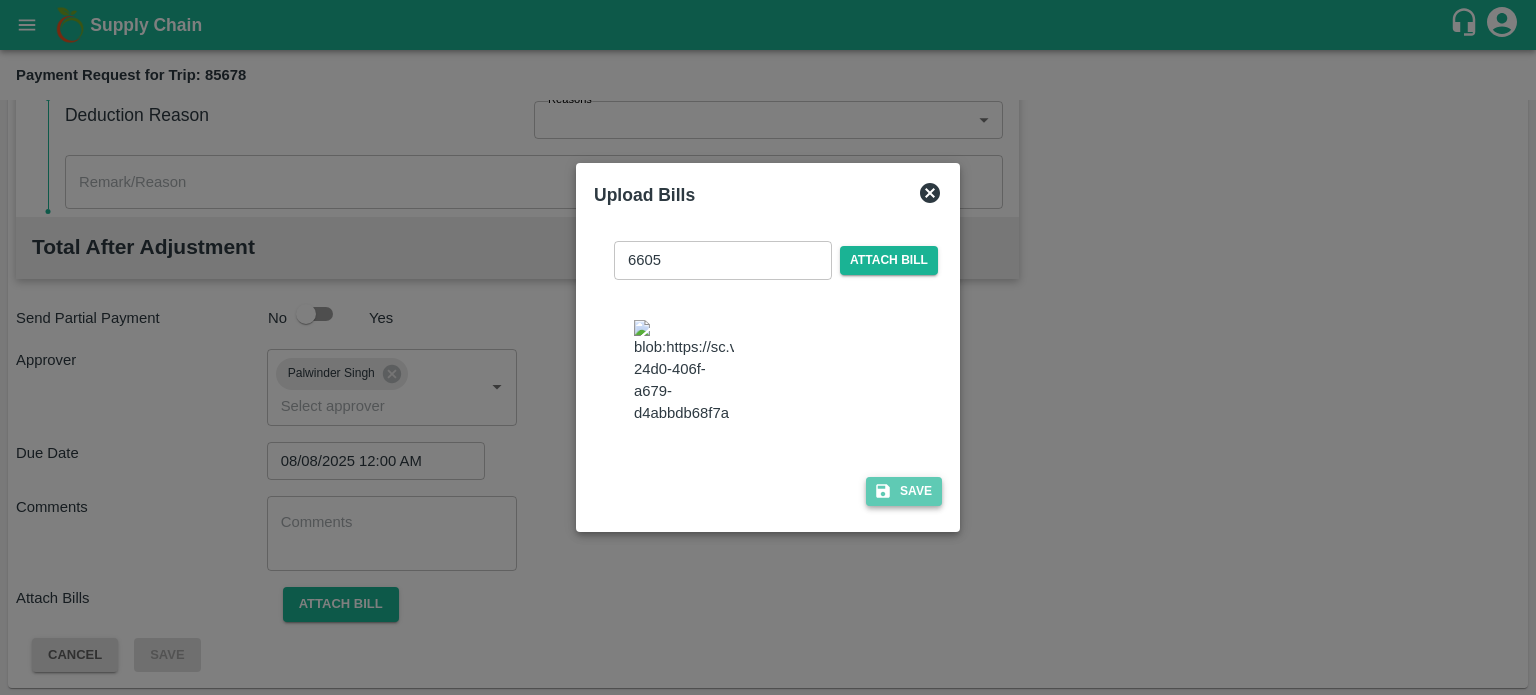 click on "Save" at bounding box center (904, 491) 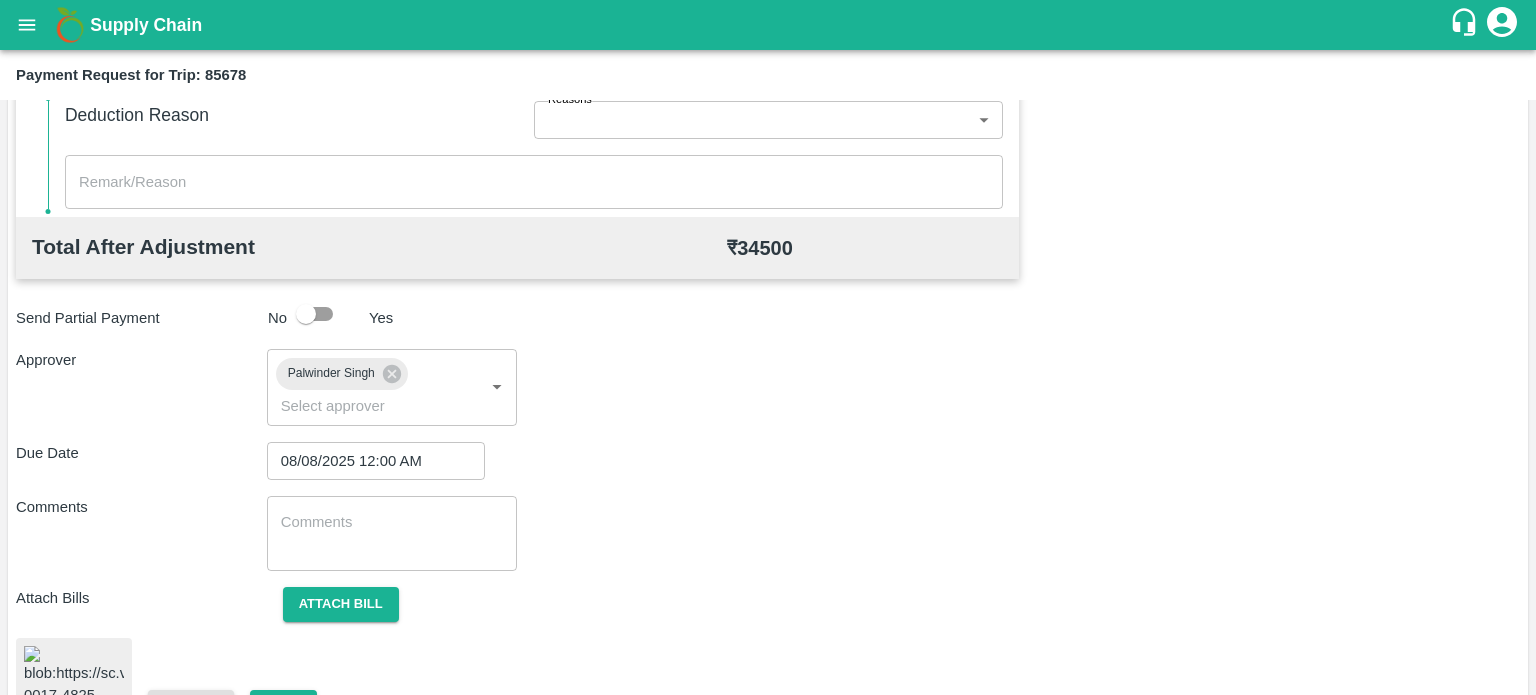 scroll, scrollTop: 963, scrollLeft: 0, axis: vertical 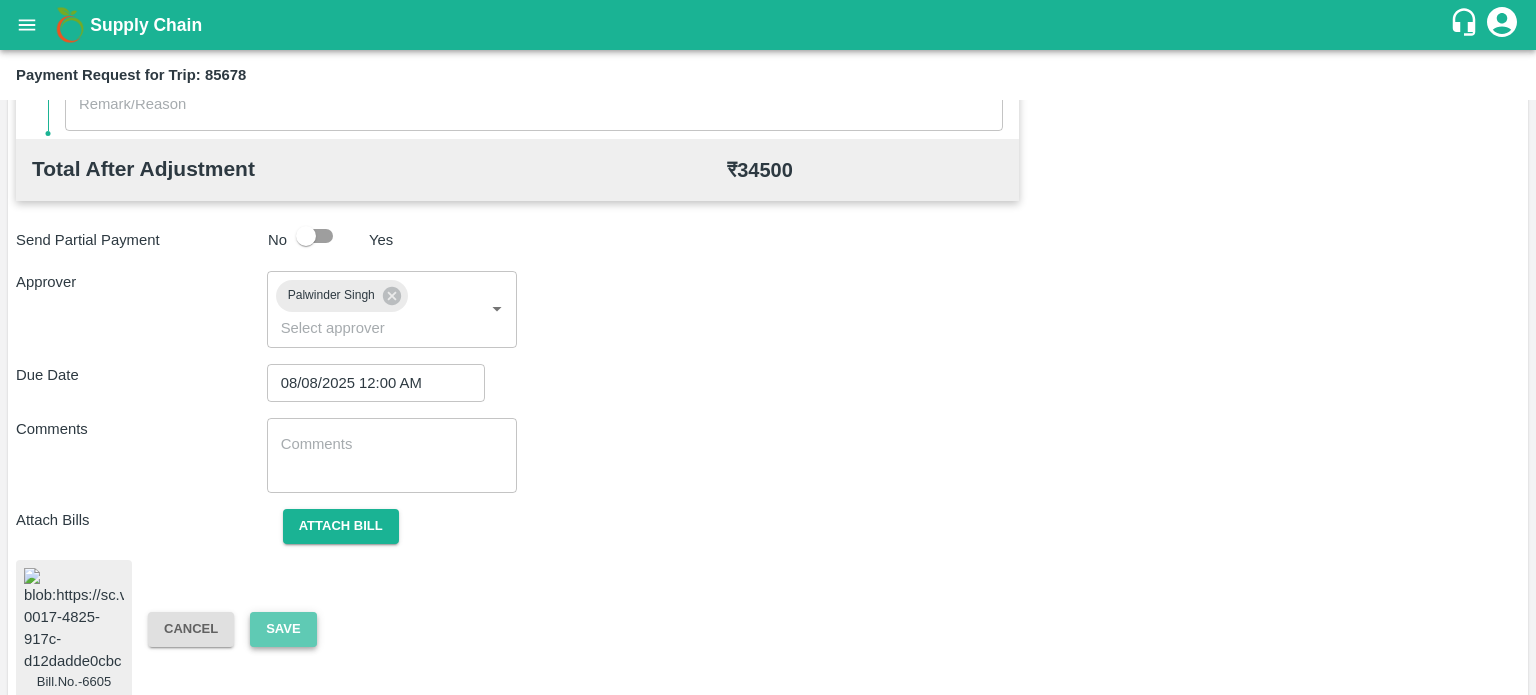 click on "Save" at bounding box center [283, 629] 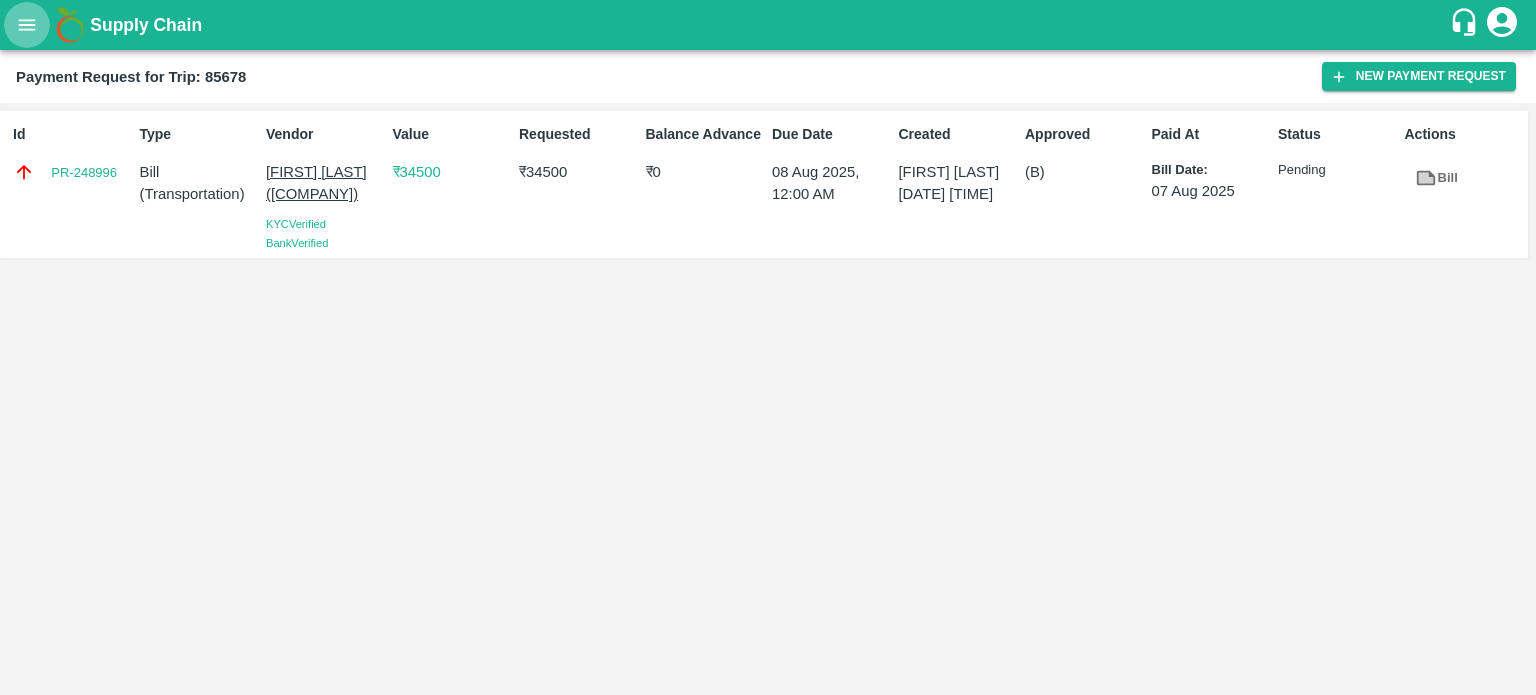 click 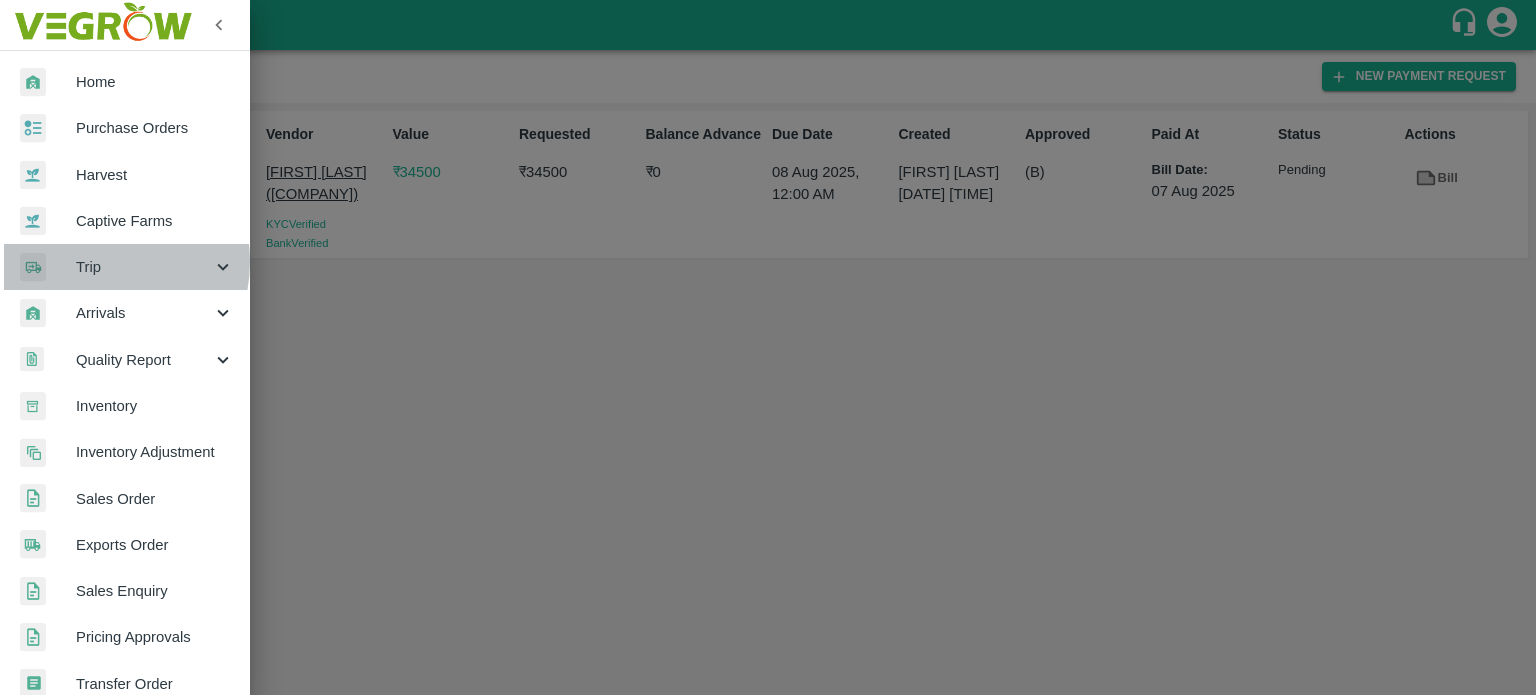 click on "Trip" at bounding box center (144, 267) 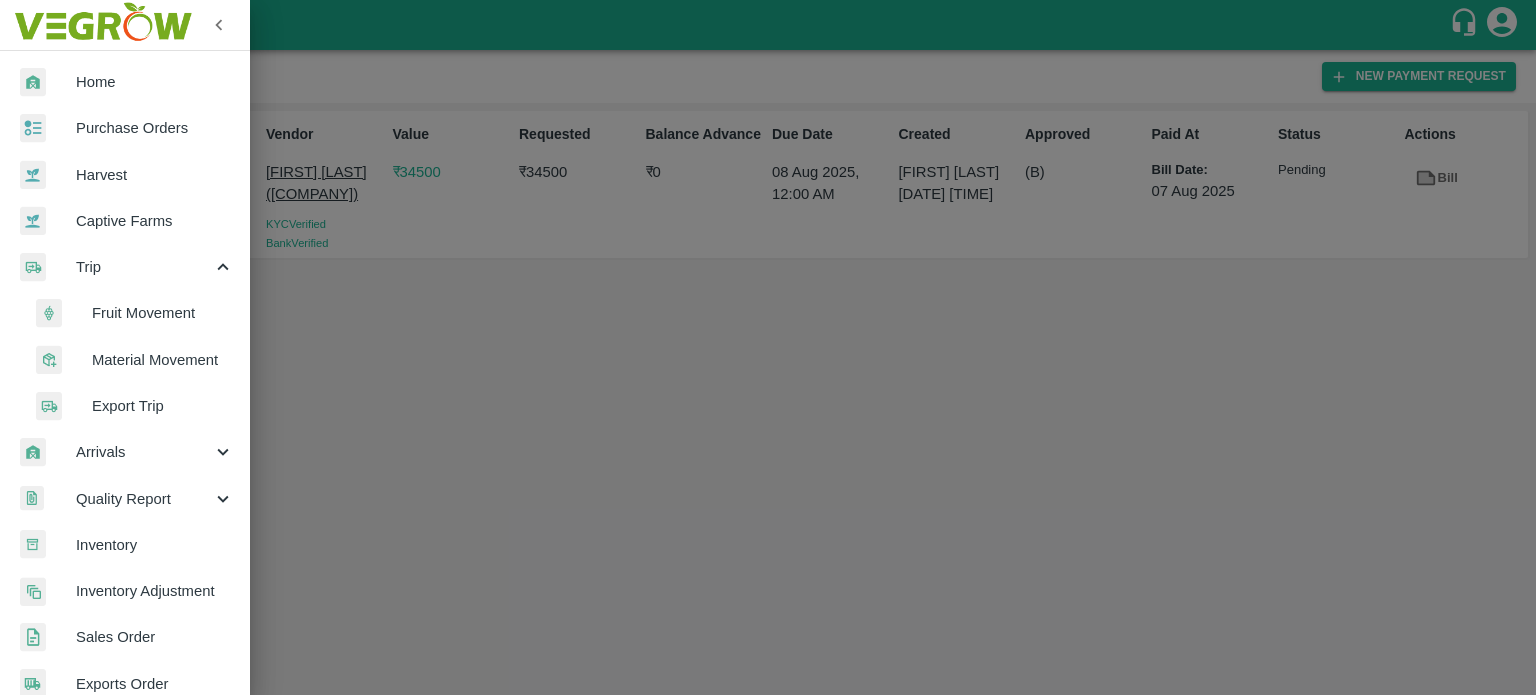 click on "Fruit Movement" at bounding box center (163, 313) 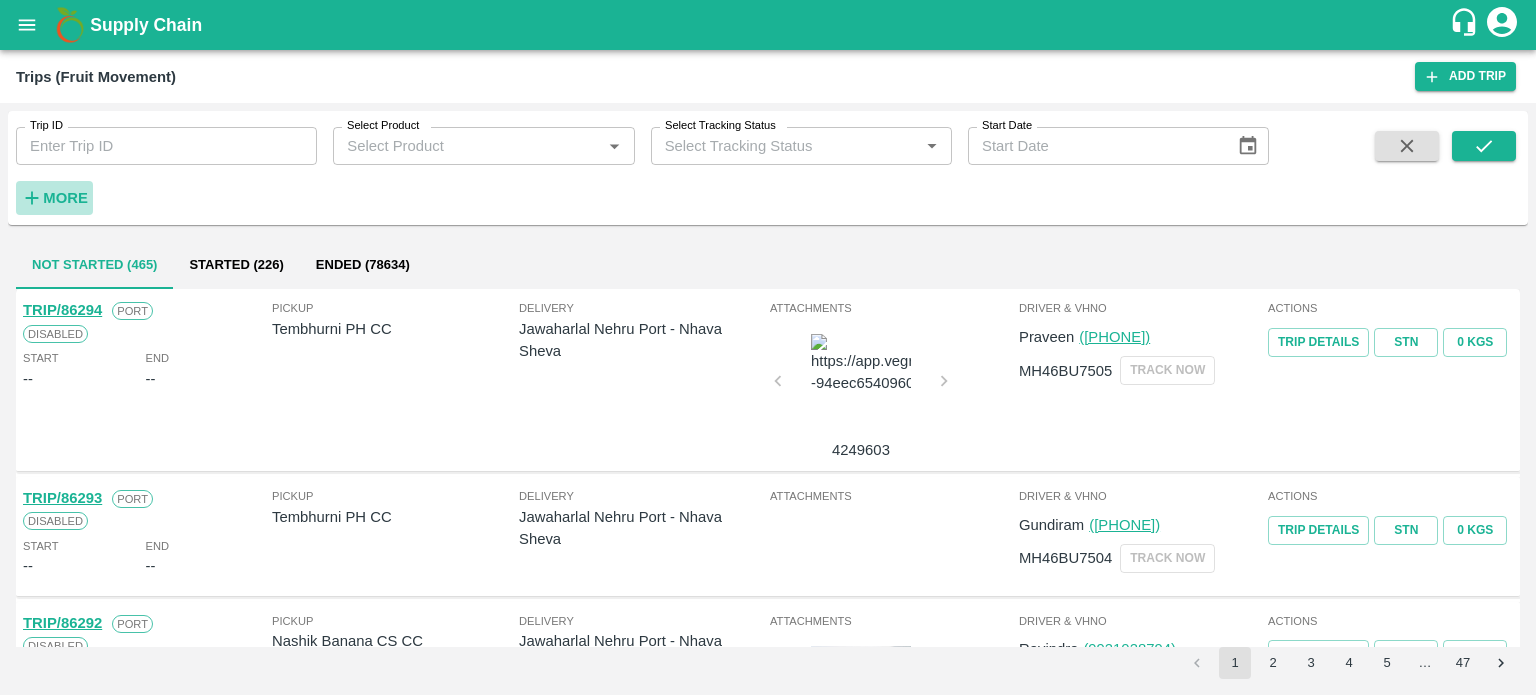 click on "More" at bounding box center [65, 198] 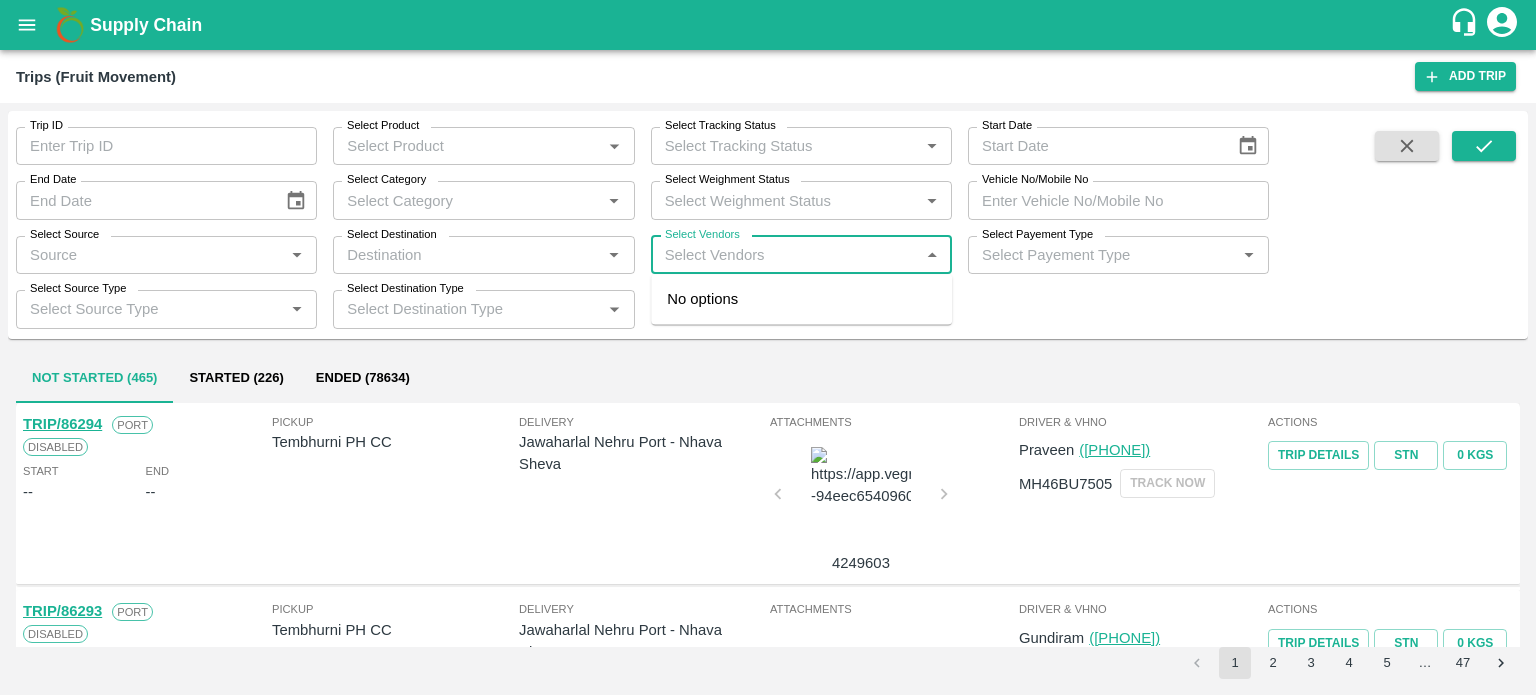 click on "Select Vendors" at bounding box center (785, 255) 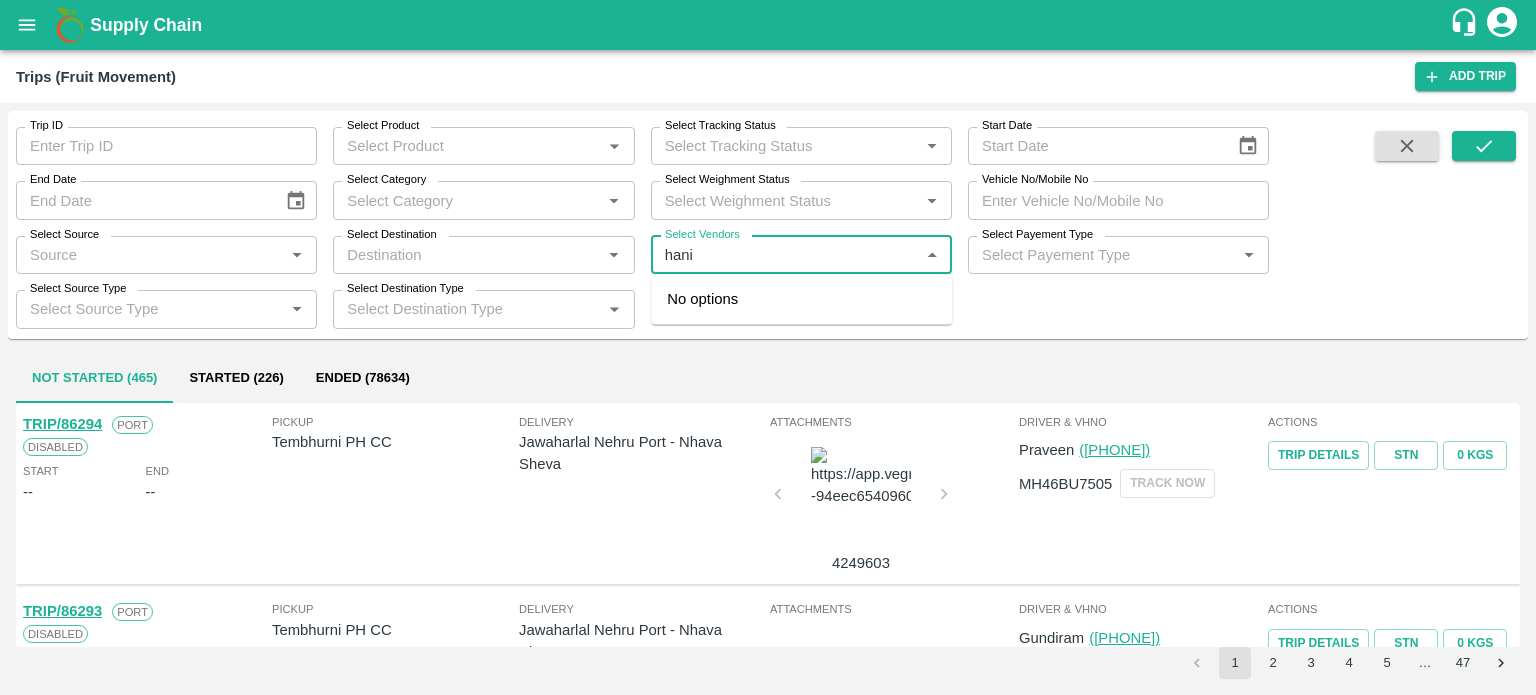 type on "hanif" 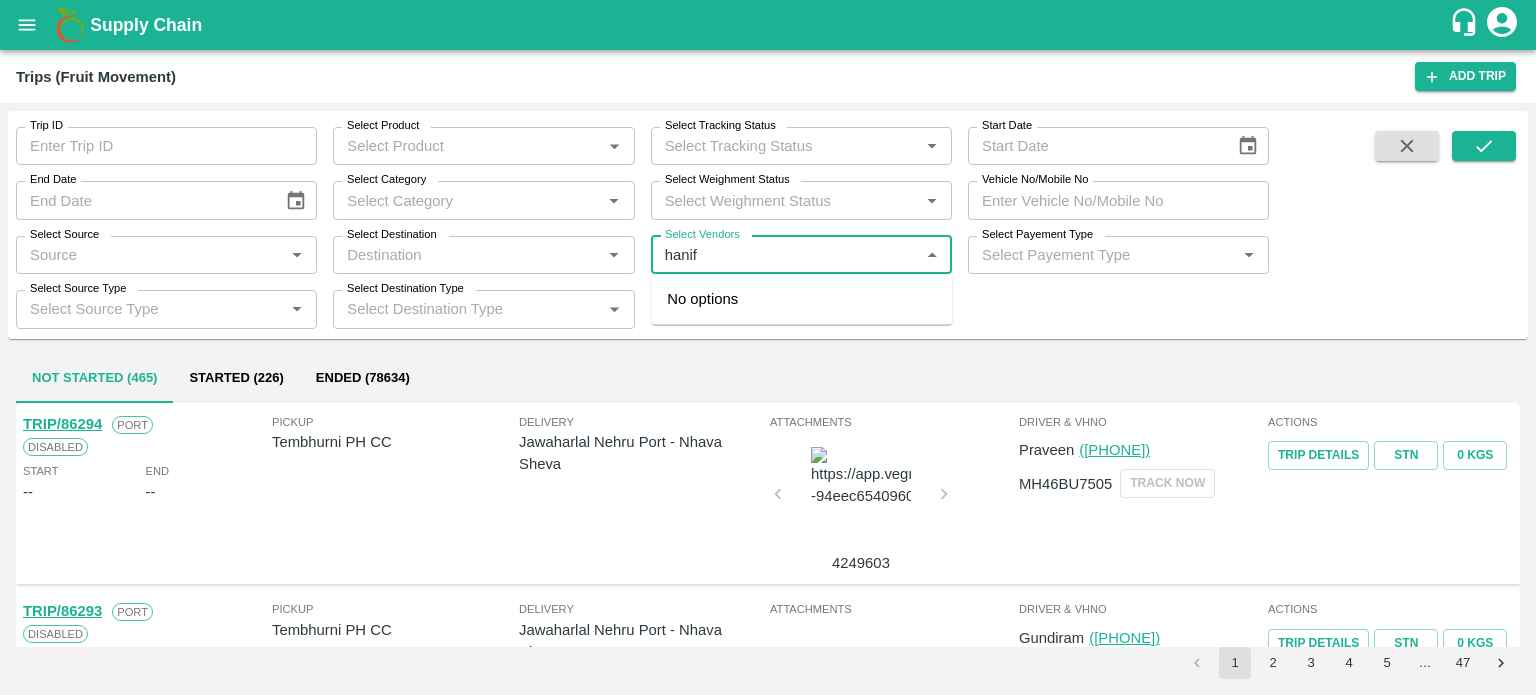 type 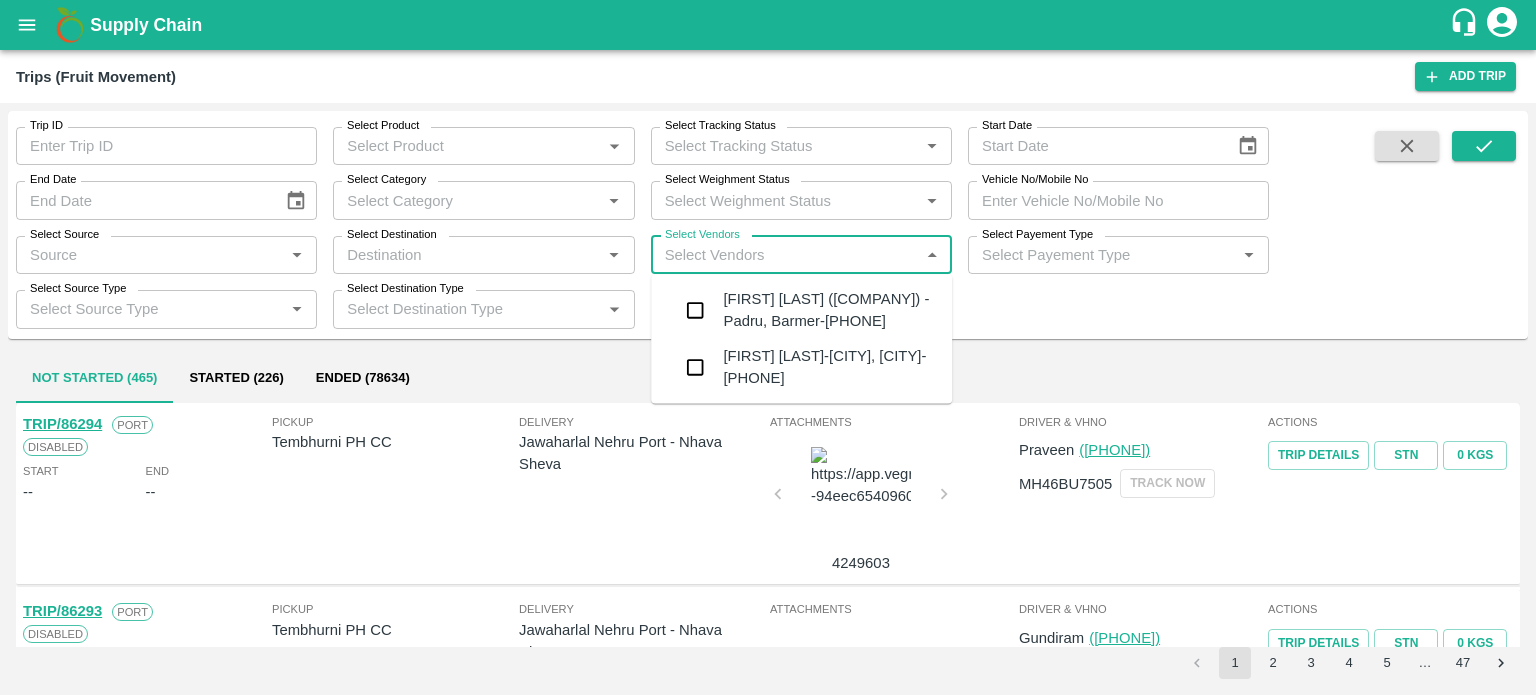drag, startPoint x: 776, startPoint y: 275, endPoint x: 787, endPoint y: 323, distance: 49.24429 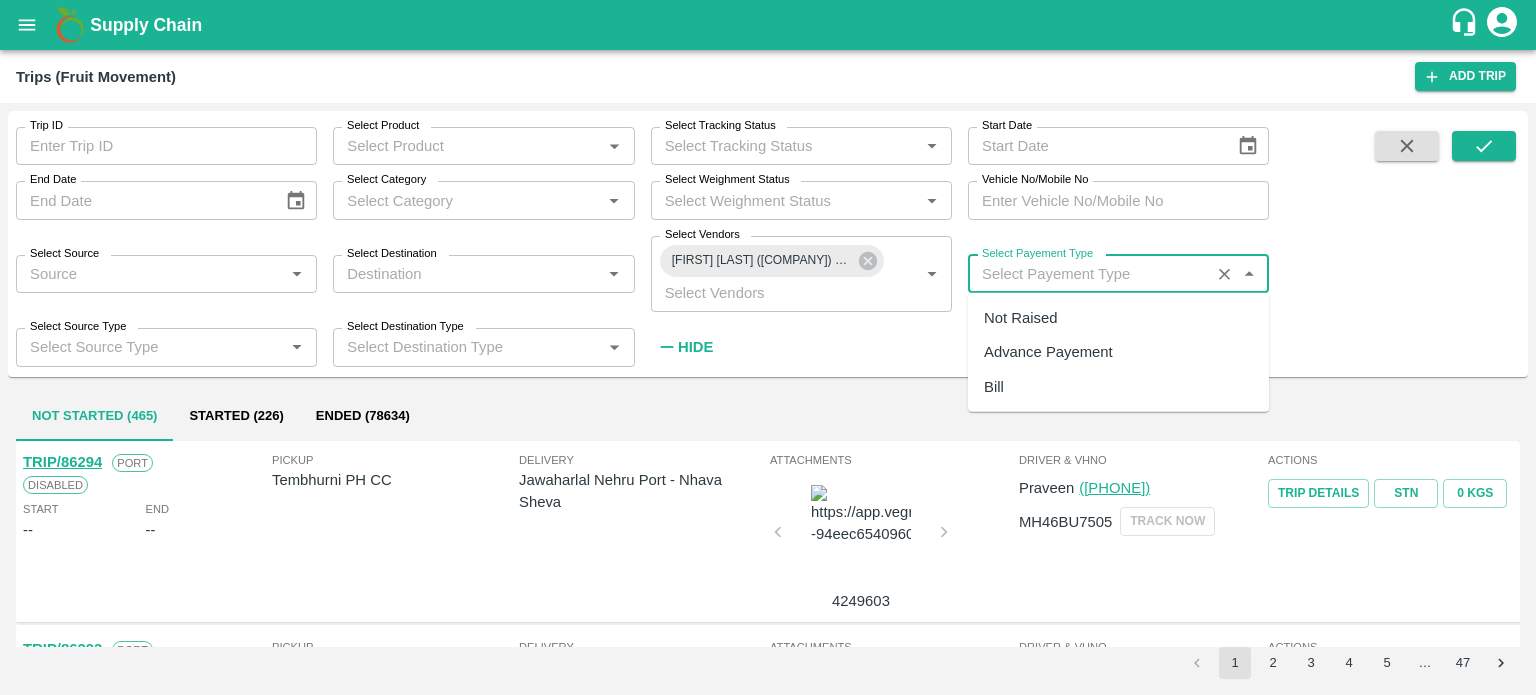 click on "Select Payement Type" at bounding box center [1089, 274] 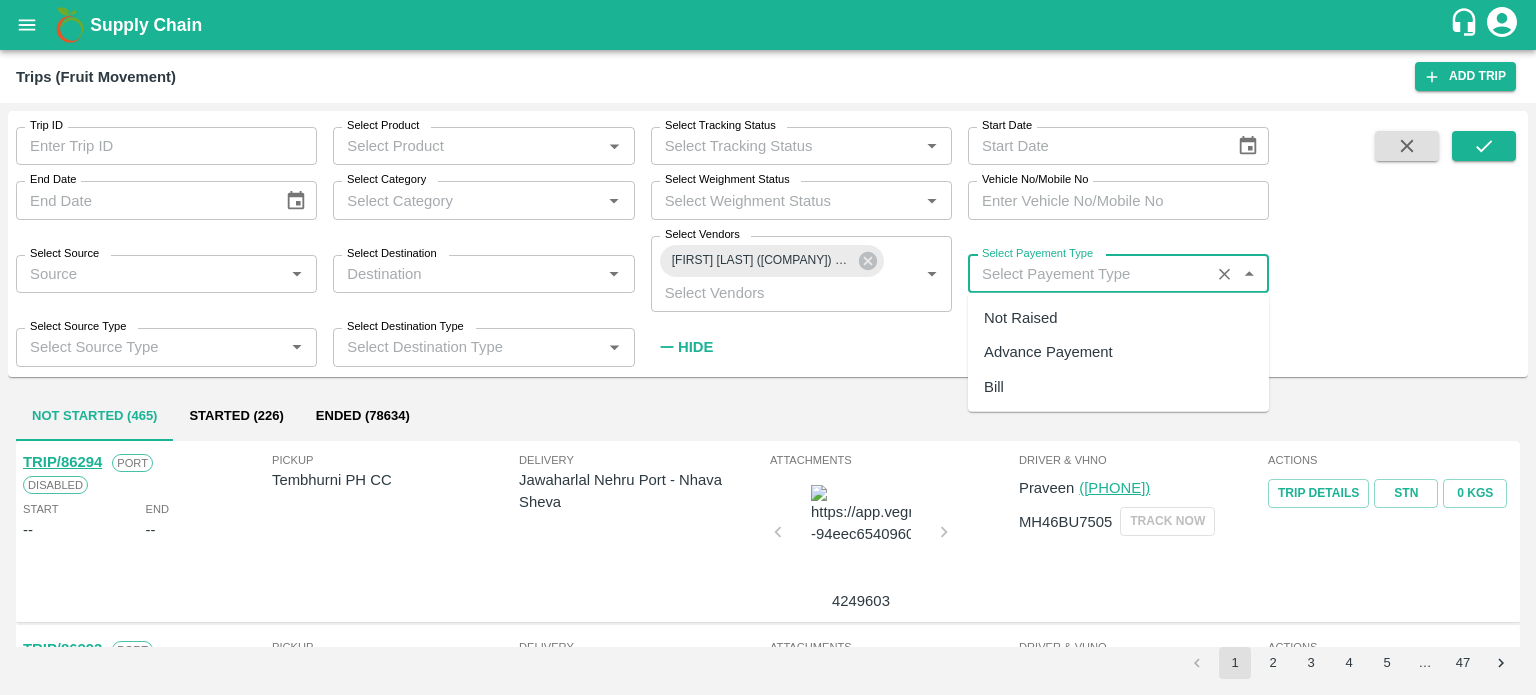 click on "Not Raised" at bounding box center (1118, 318) 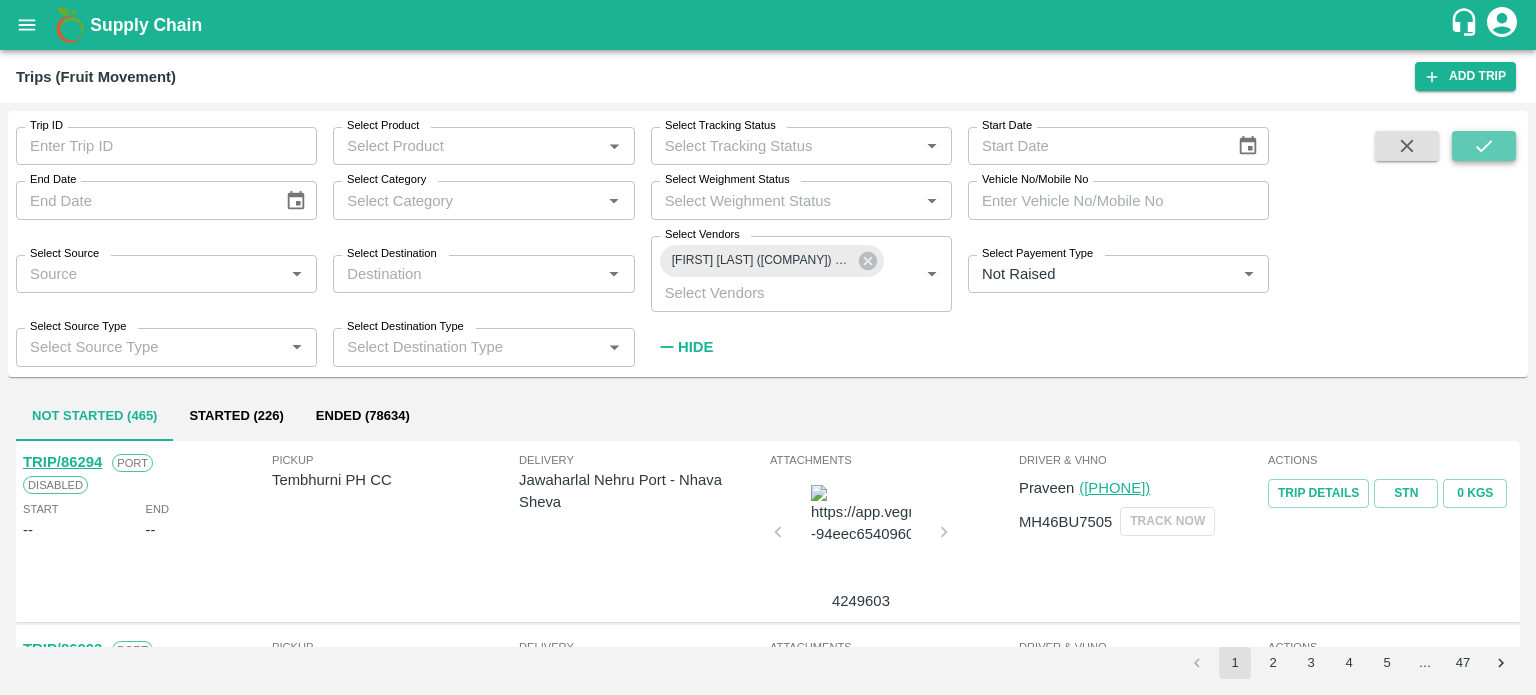 click at bounding box center [1484, 146] 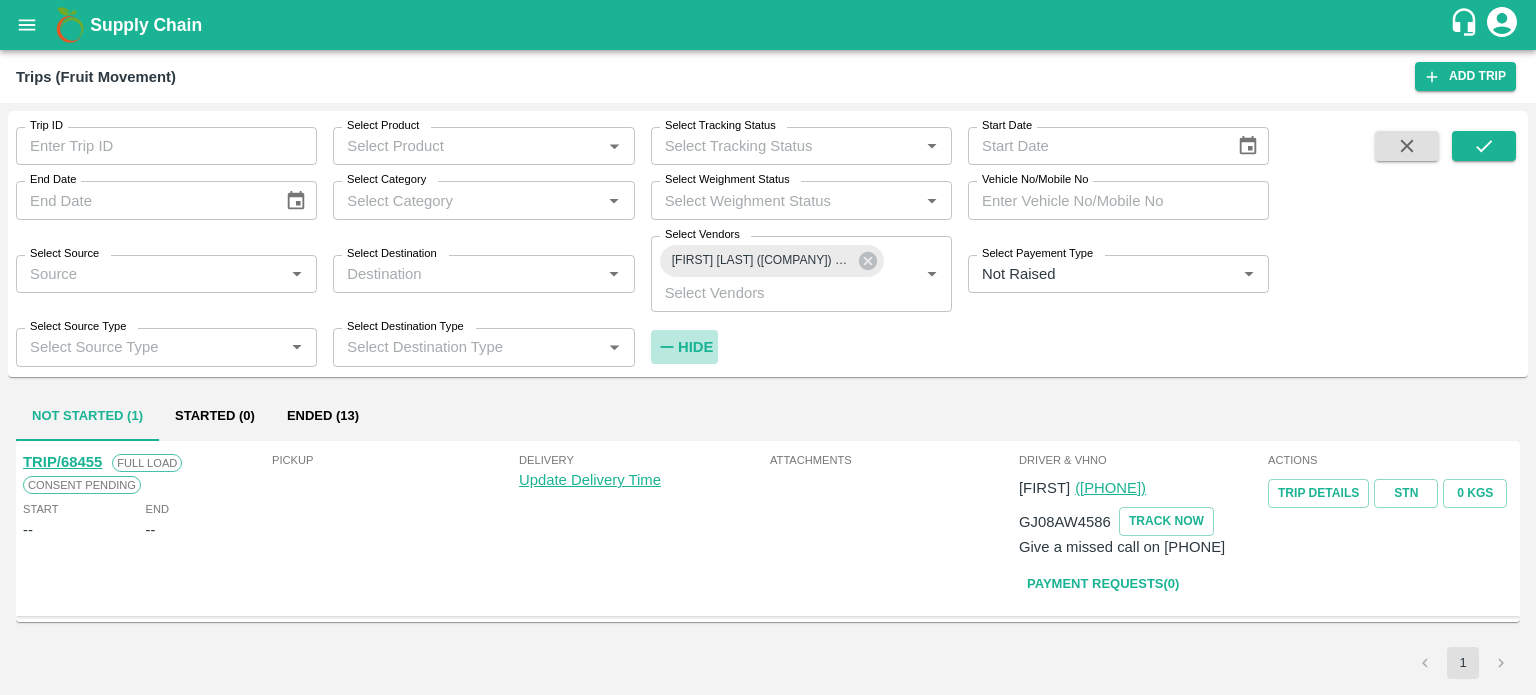 click on "Hide" at bounding box center (695, 347) 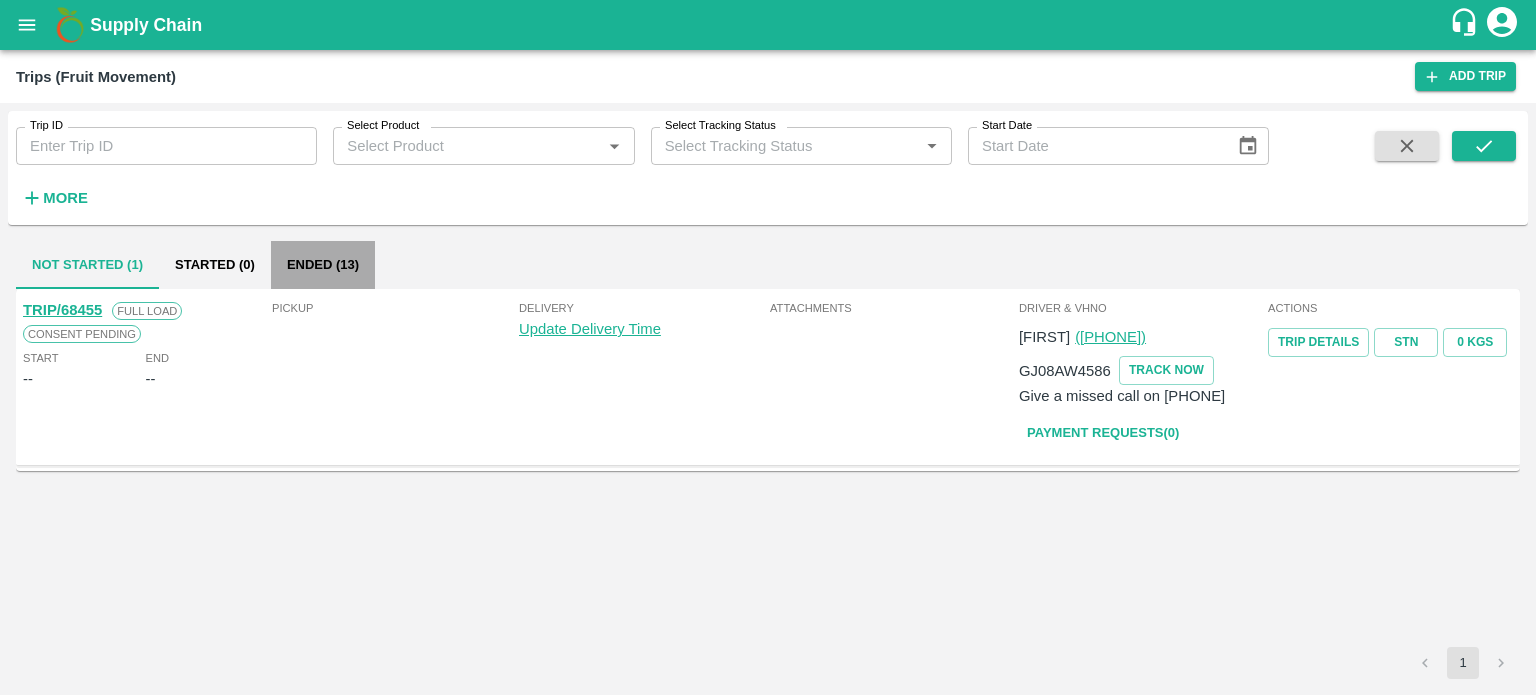 click on "Ended (13)" at bounding box center (323, 265) 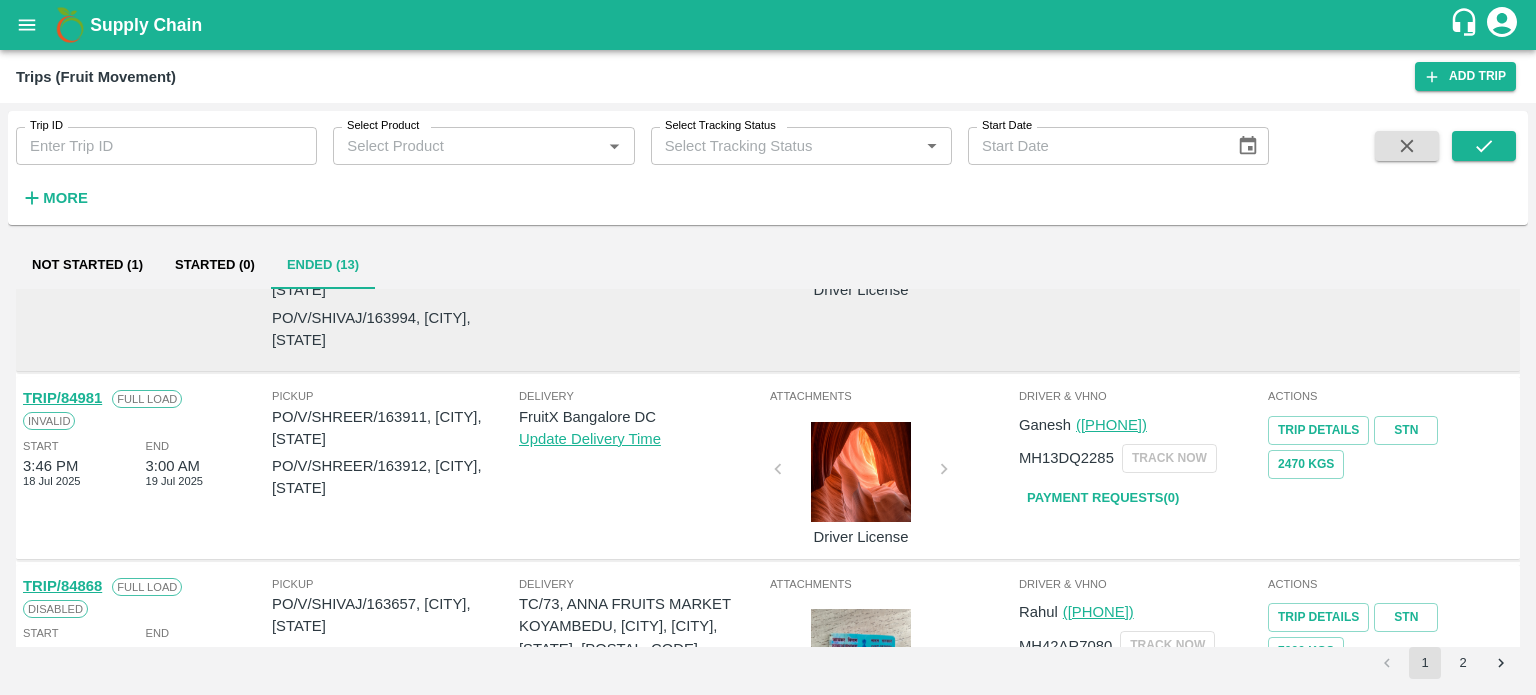 scroll, scrollTop: 512, scrollLeft: 0, axis: vertical 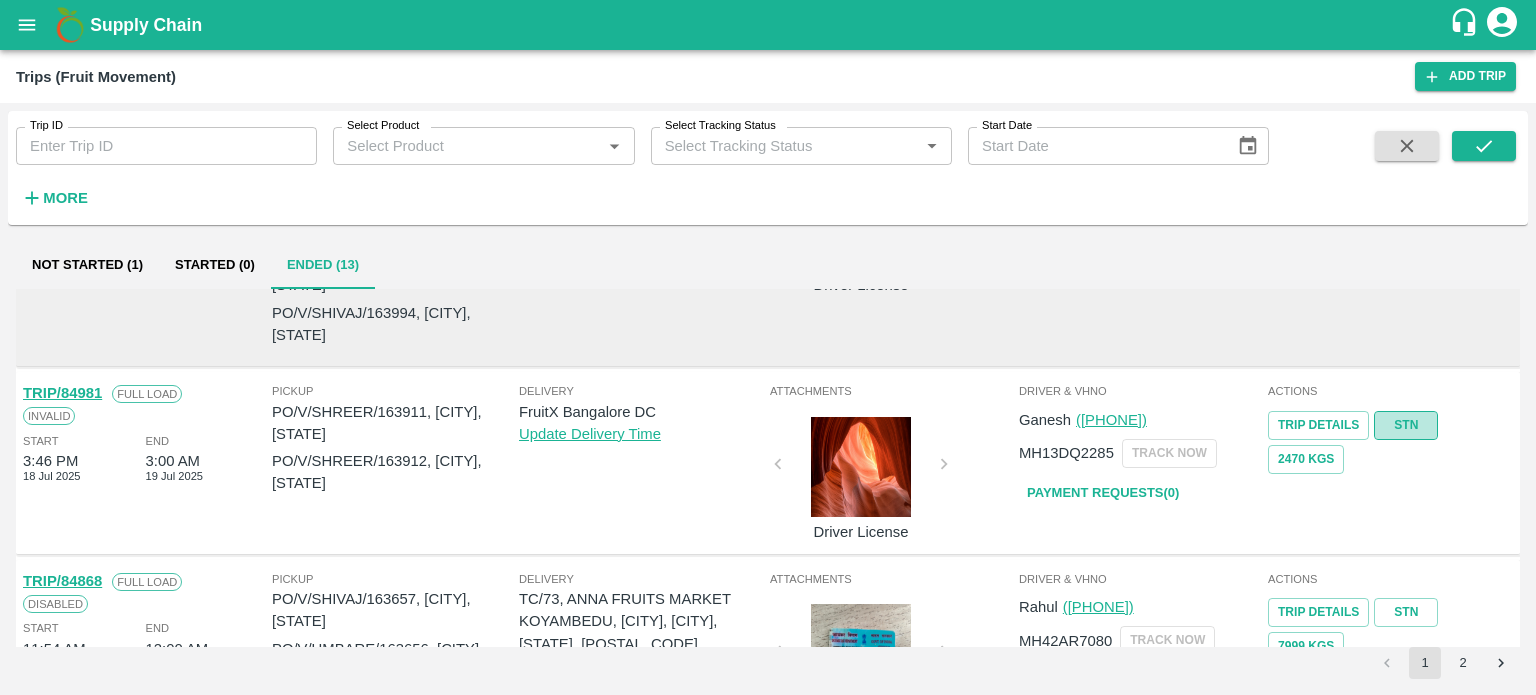 click on "STN" at bounding box center (1406, 425) 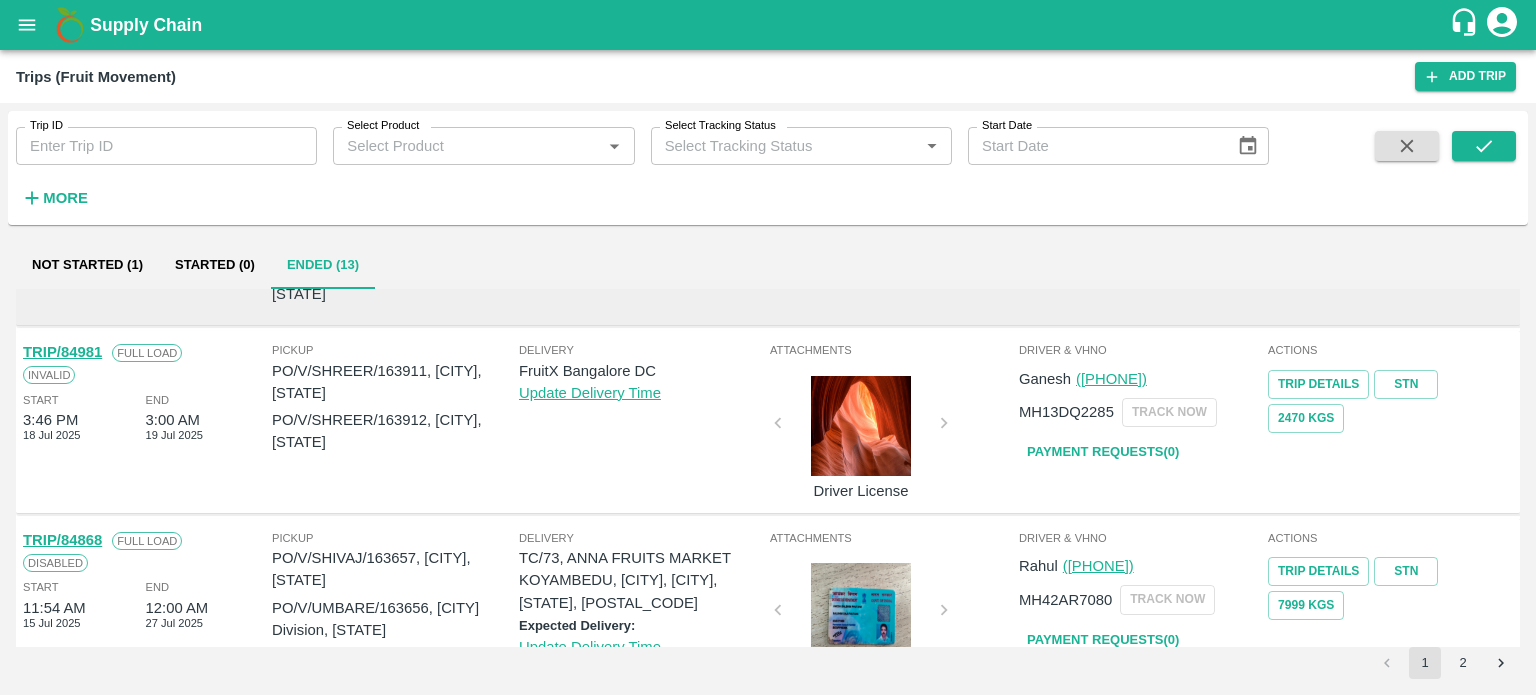 scroll, scrollTop: 548, scrollLeft: 0, axis: vertical 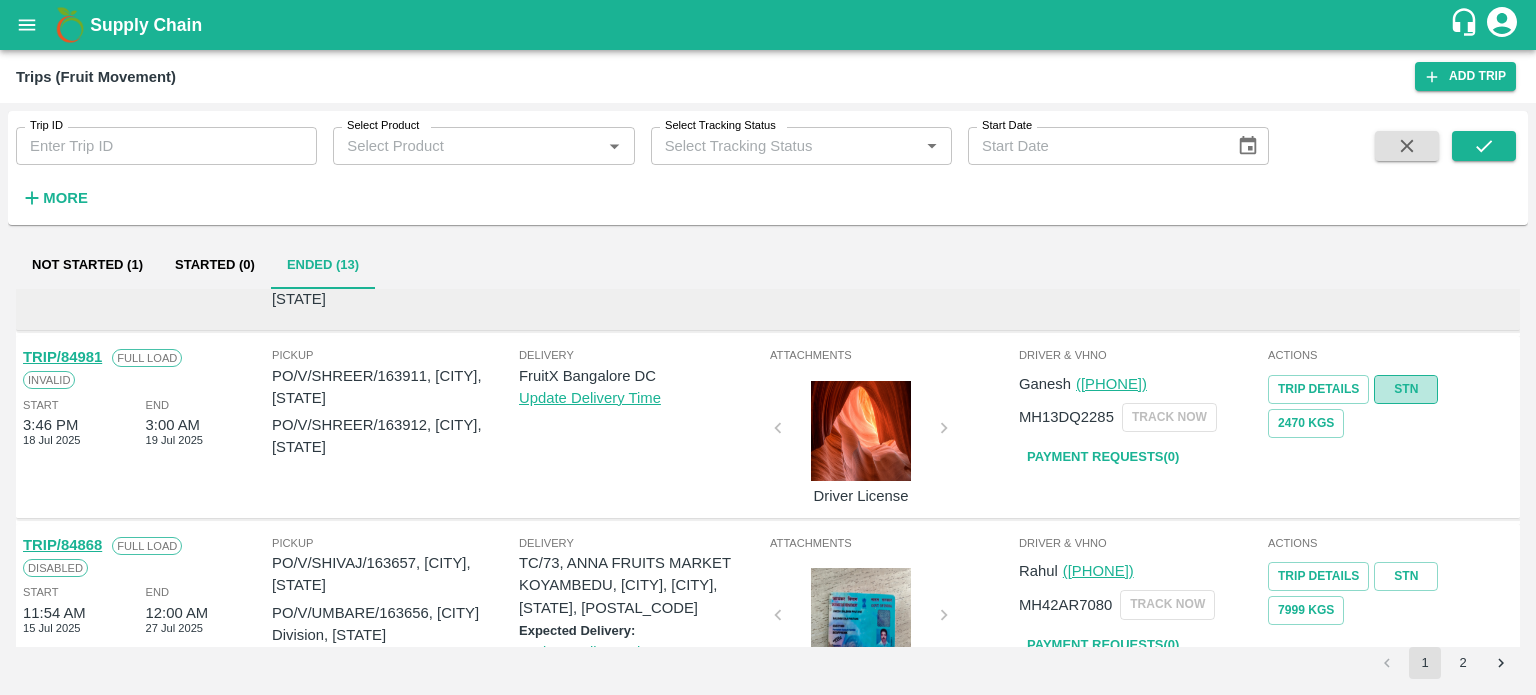 click on "STN" at bounding box center (1406, 389) 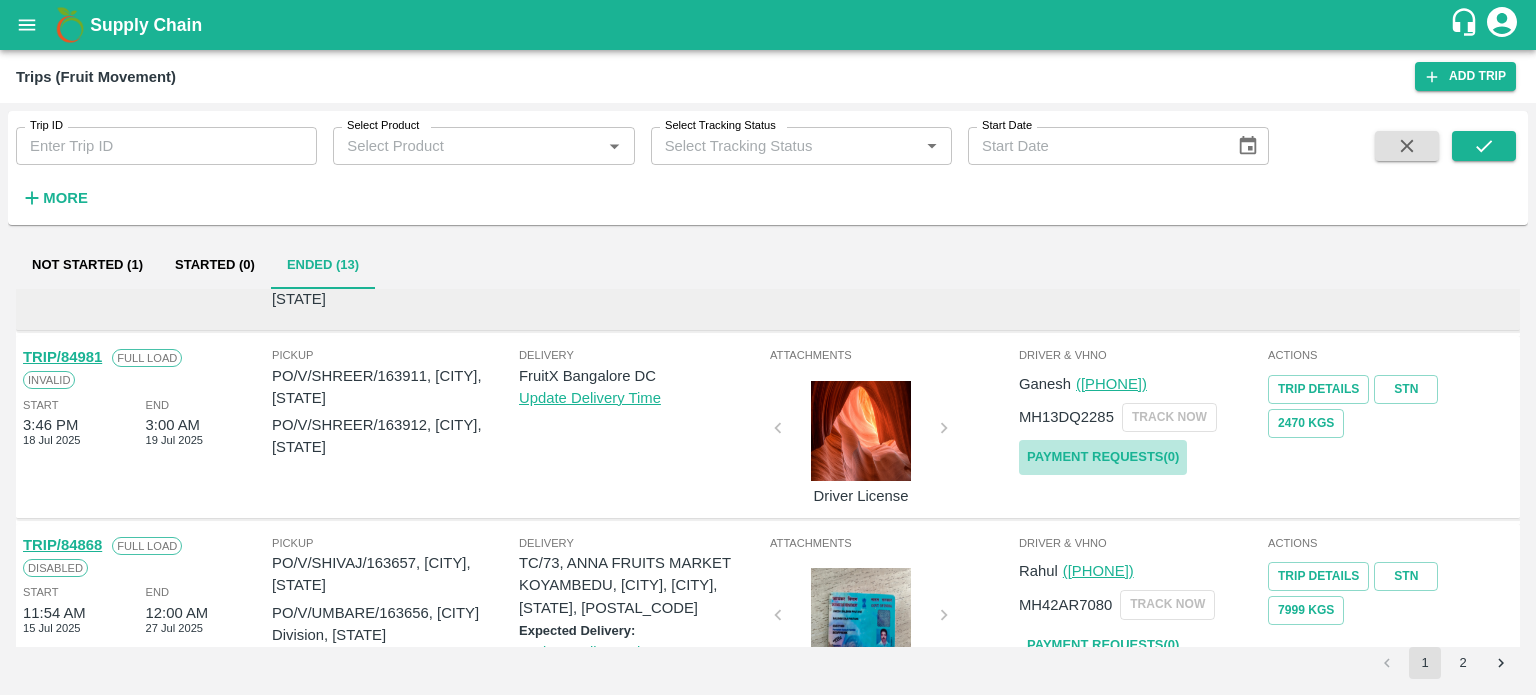click on "Payment Requests( 0 )" at bounding box center [1103, 457] 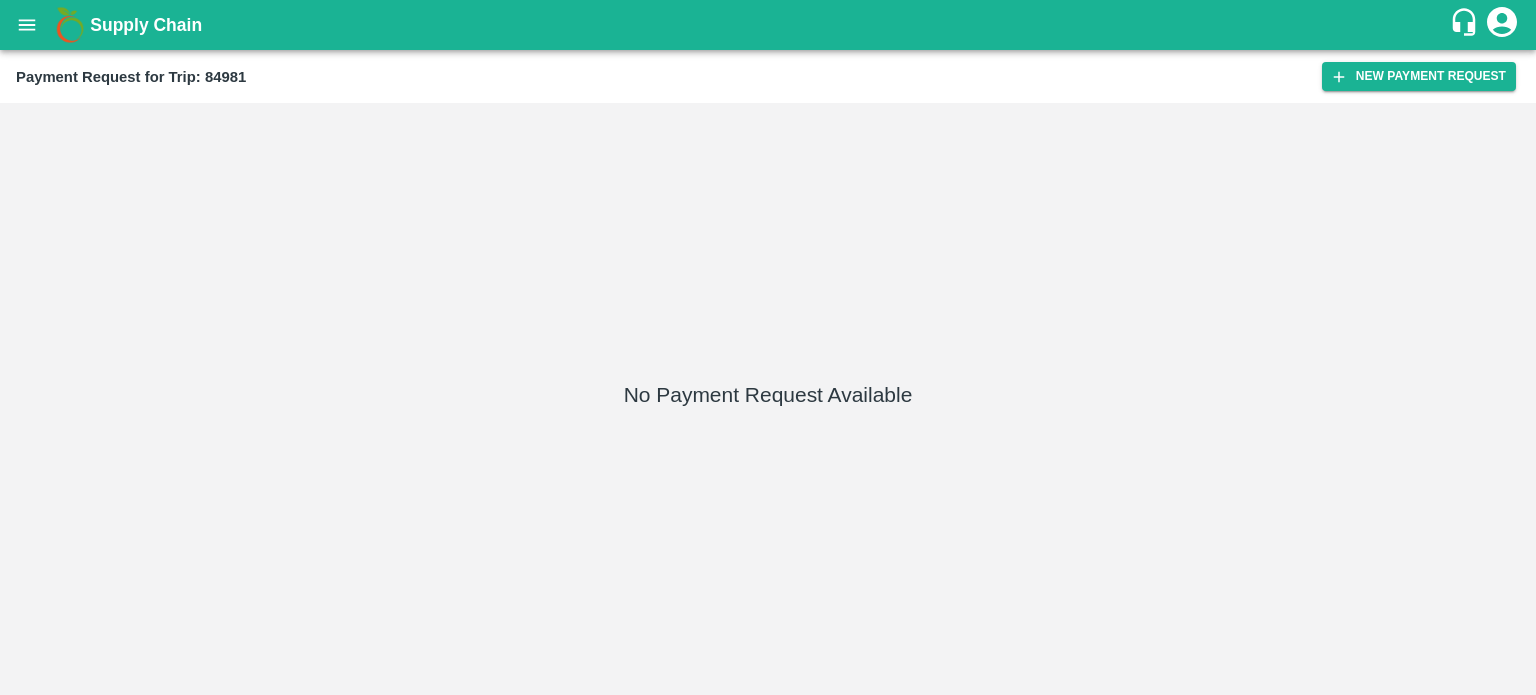 scroll, scrollTop: 0, scrollLeft: 0, axis: both 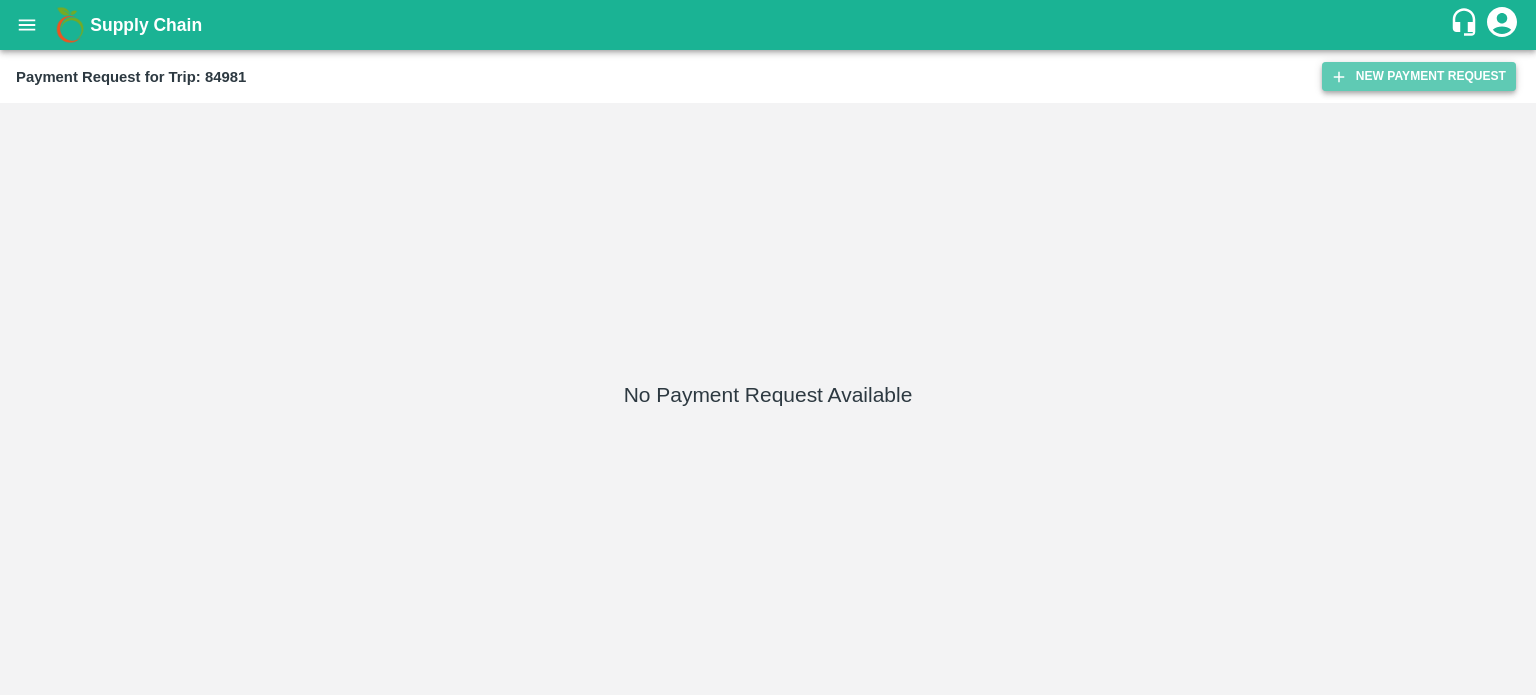 click on "New Payment Request" at bounding box center (1419, 76) 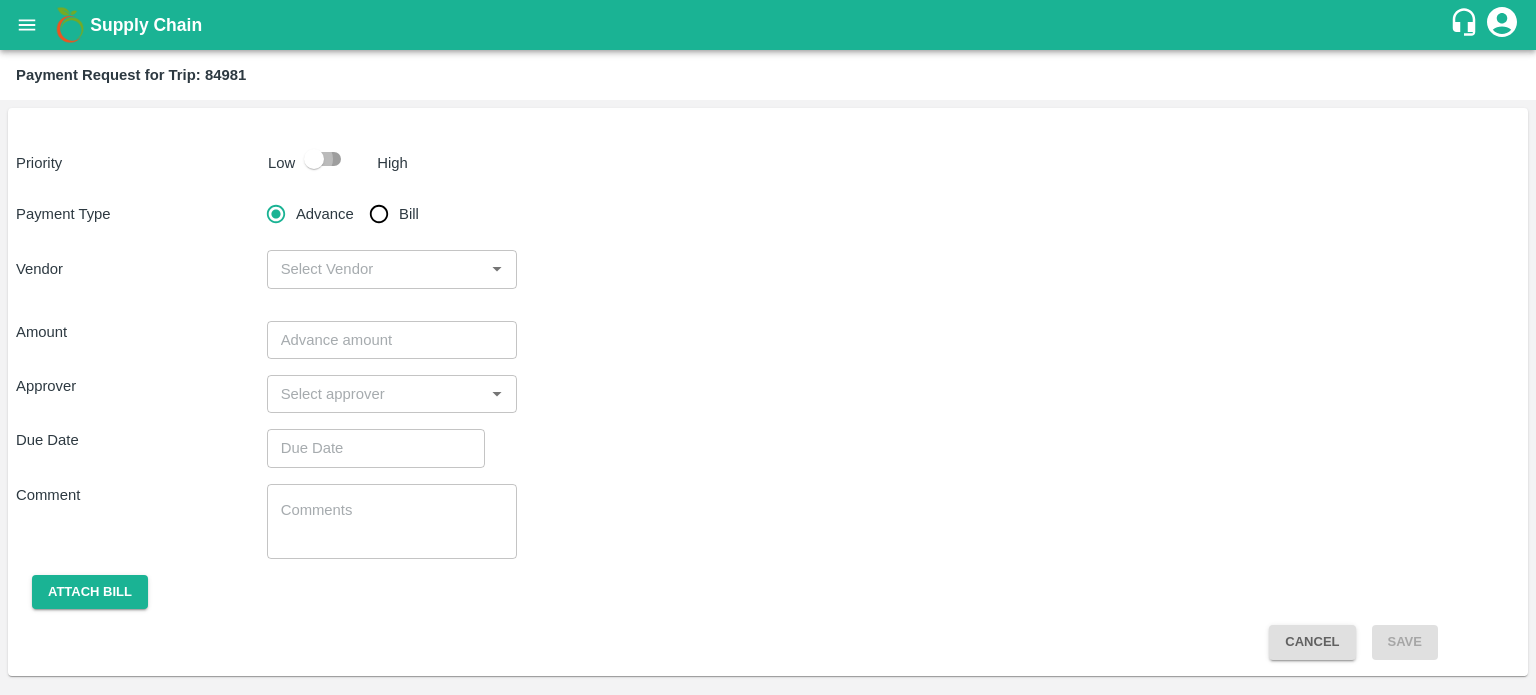 click at bounding box center (314, 159) 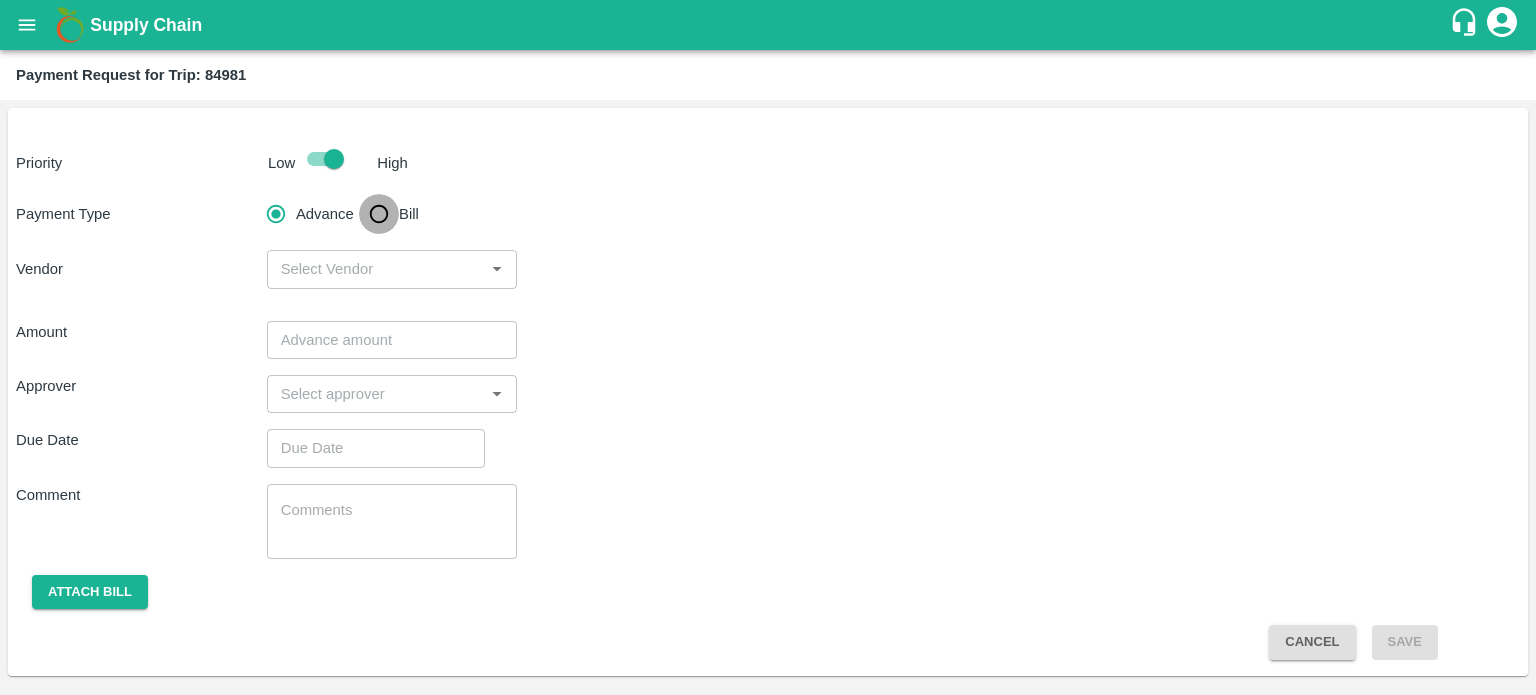 click on "Bill" at bounding box center (379, 214) 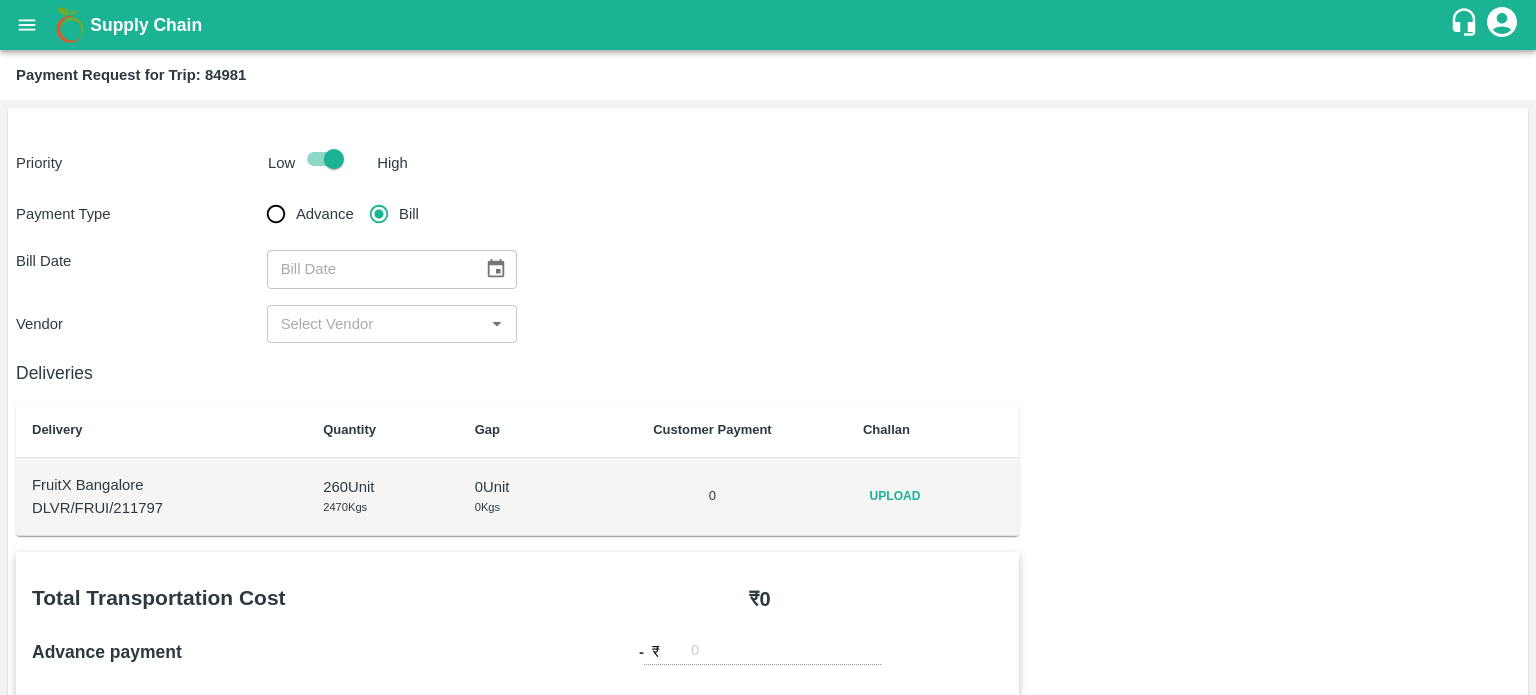 click on "​" at bounding box center (392, 269) 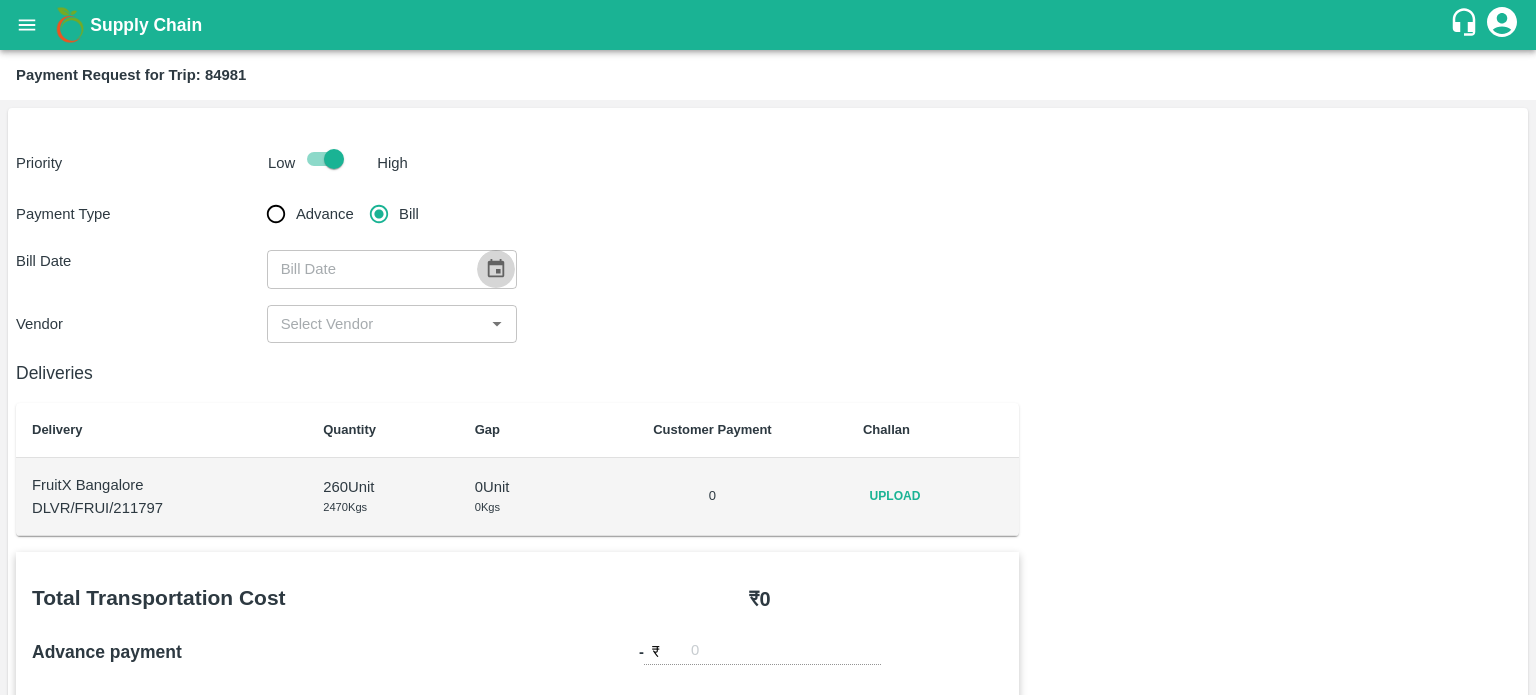 click at bounding box center (496, 269) 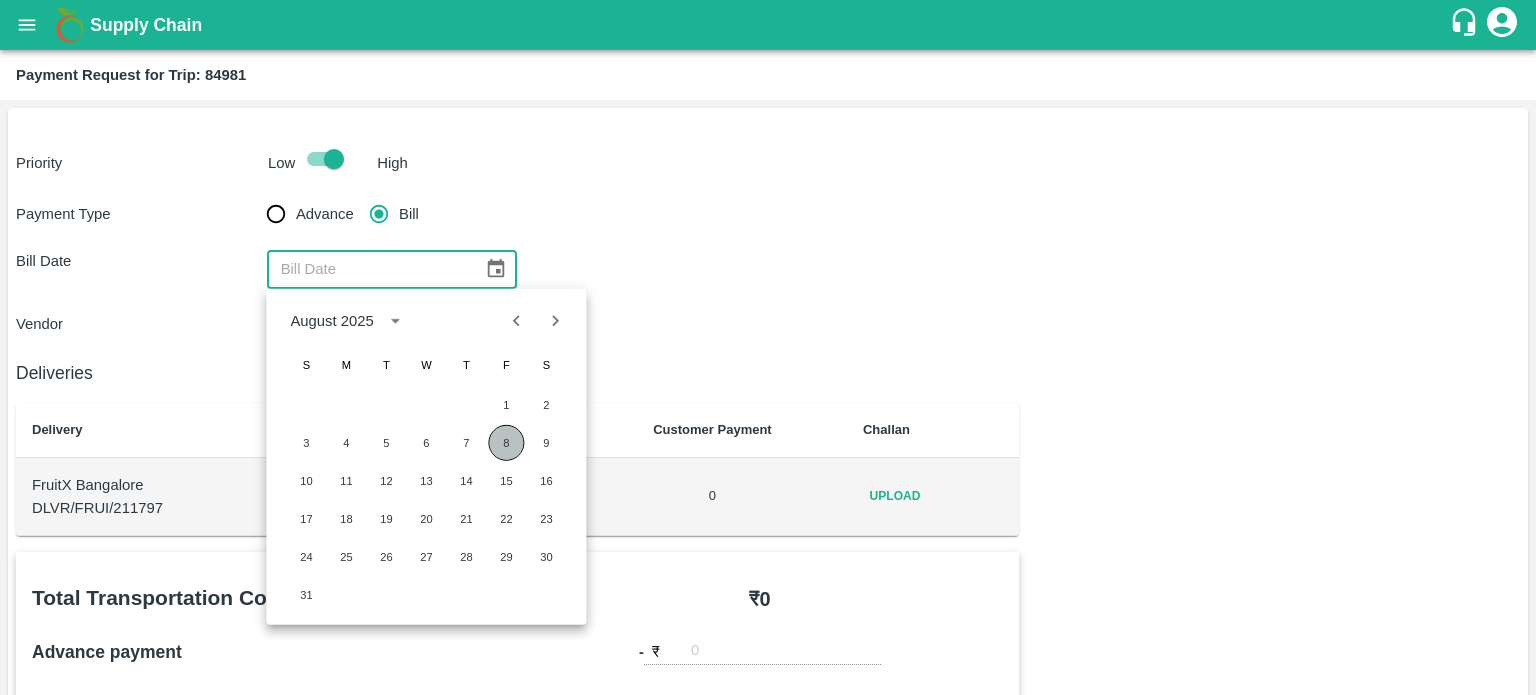 click on "8" at bounding box center (506, 443) 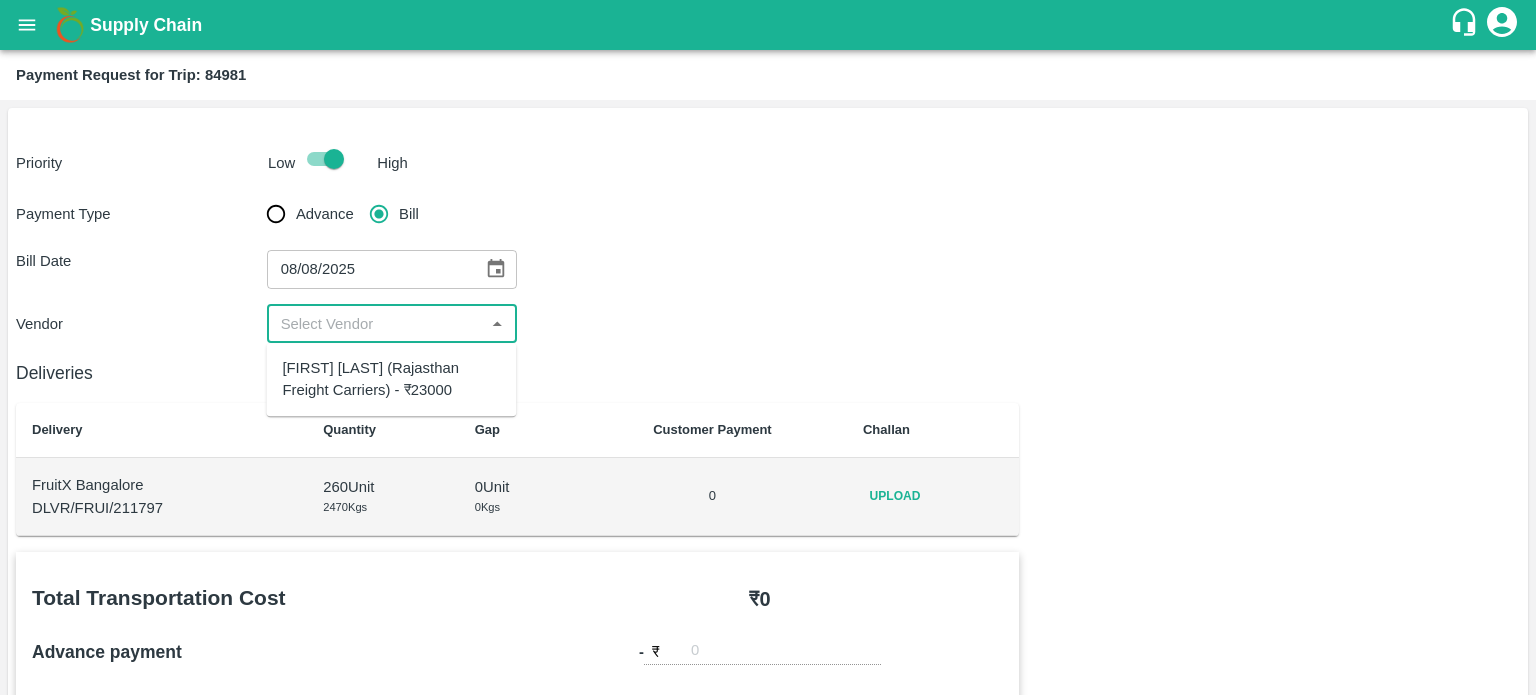 click at bounding box center (376, 324) 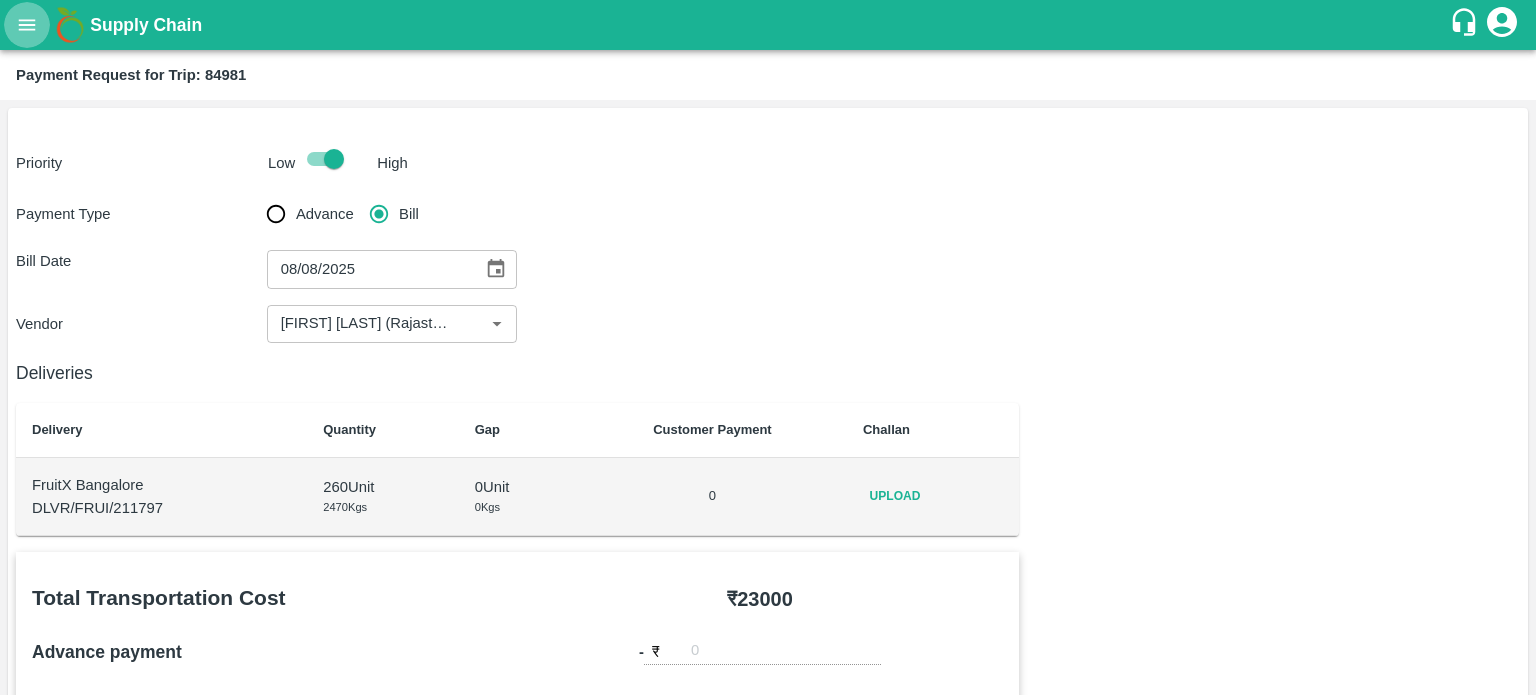 click 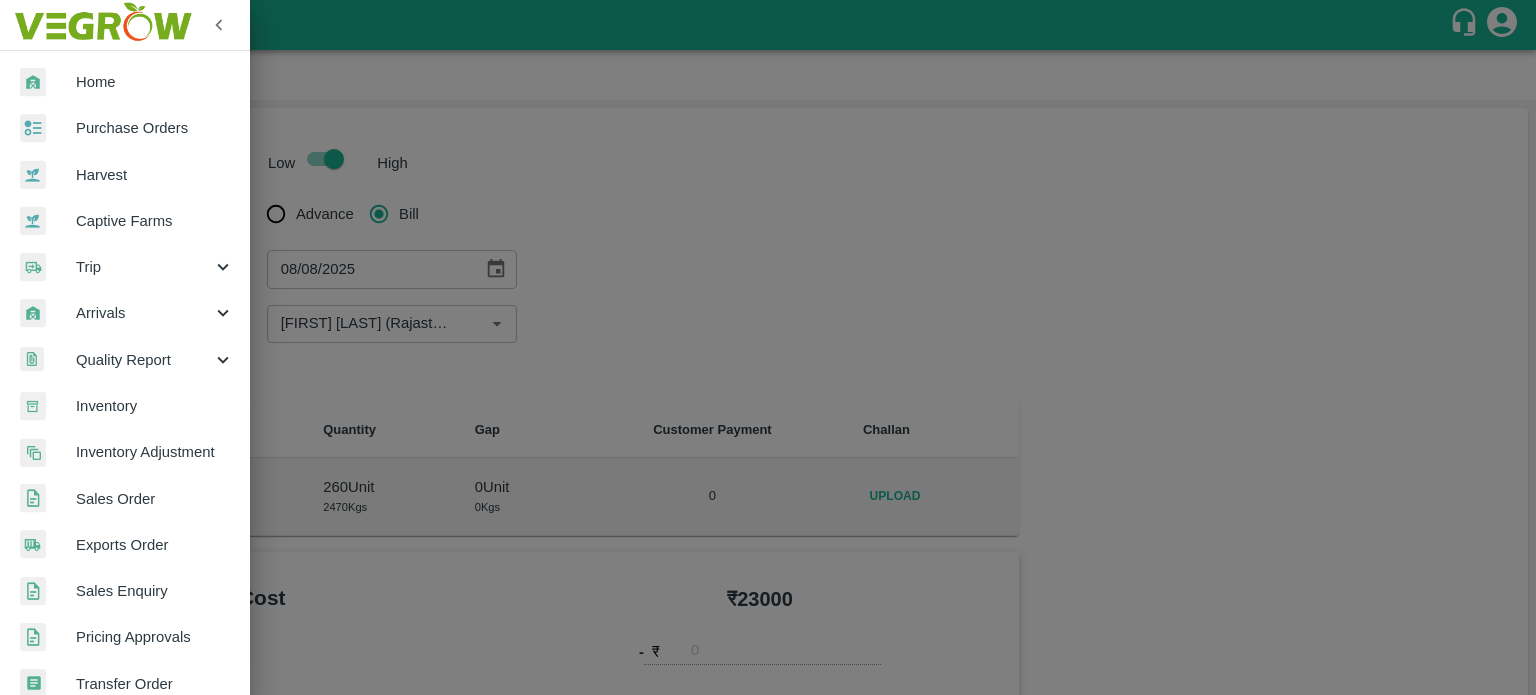 click at bounding box center [768, 347] 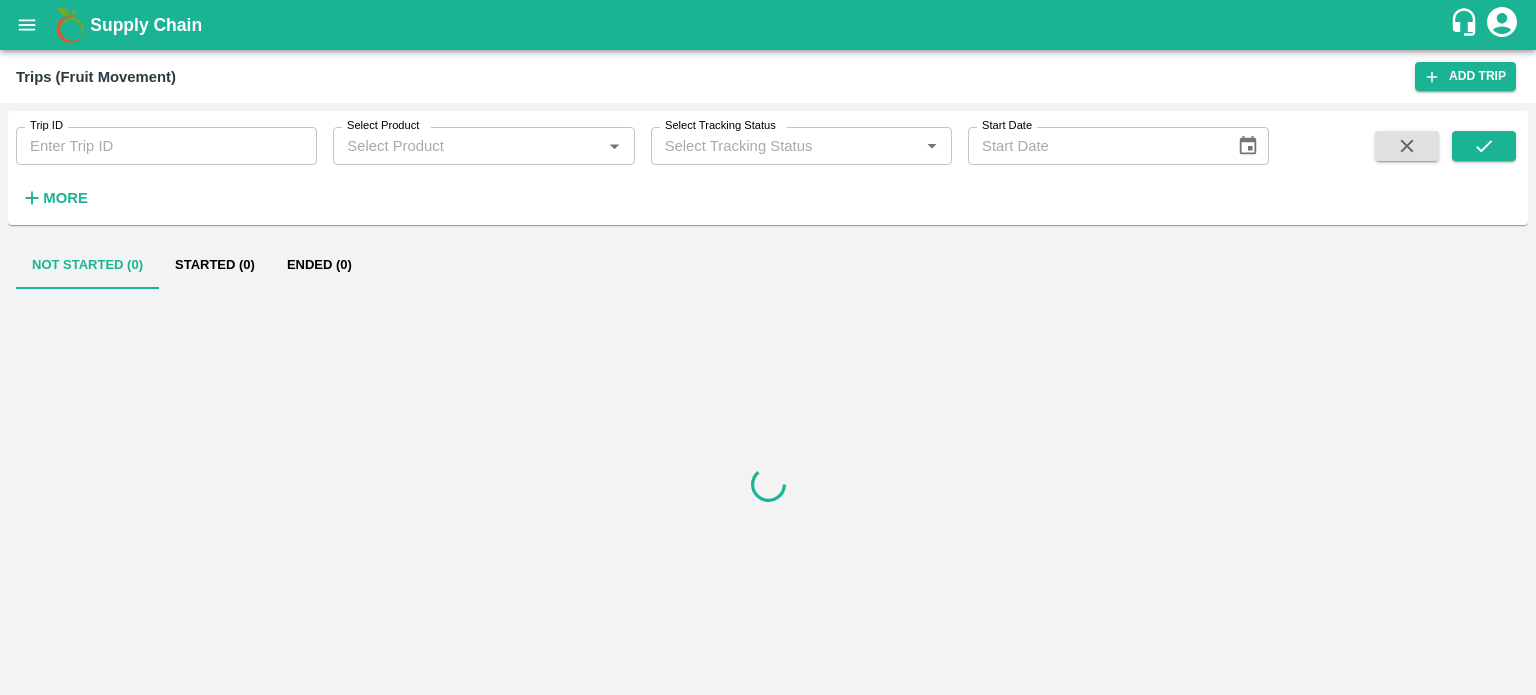 scroll, scrollTop: 0, scrollLeft: 0, axis: both 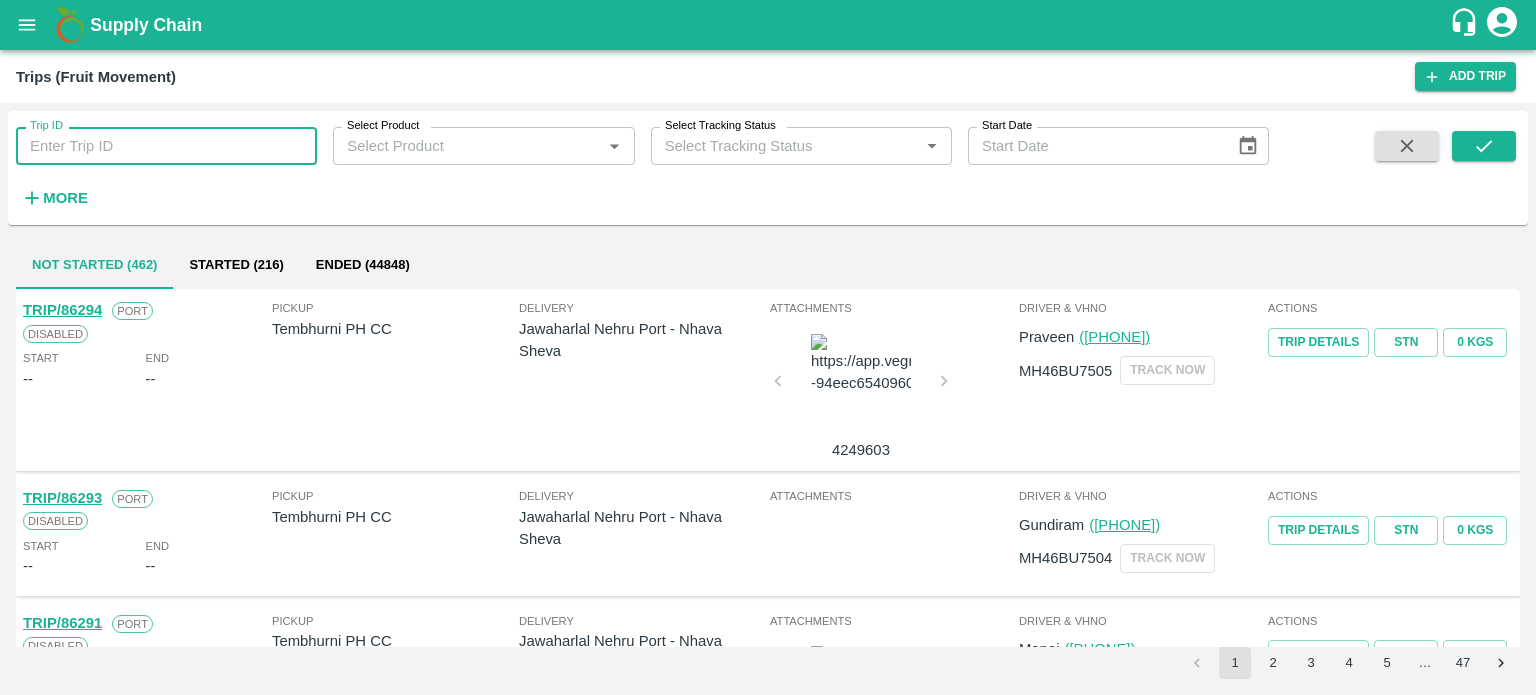 click on "Trip ID" at bounding box center [166, 146] 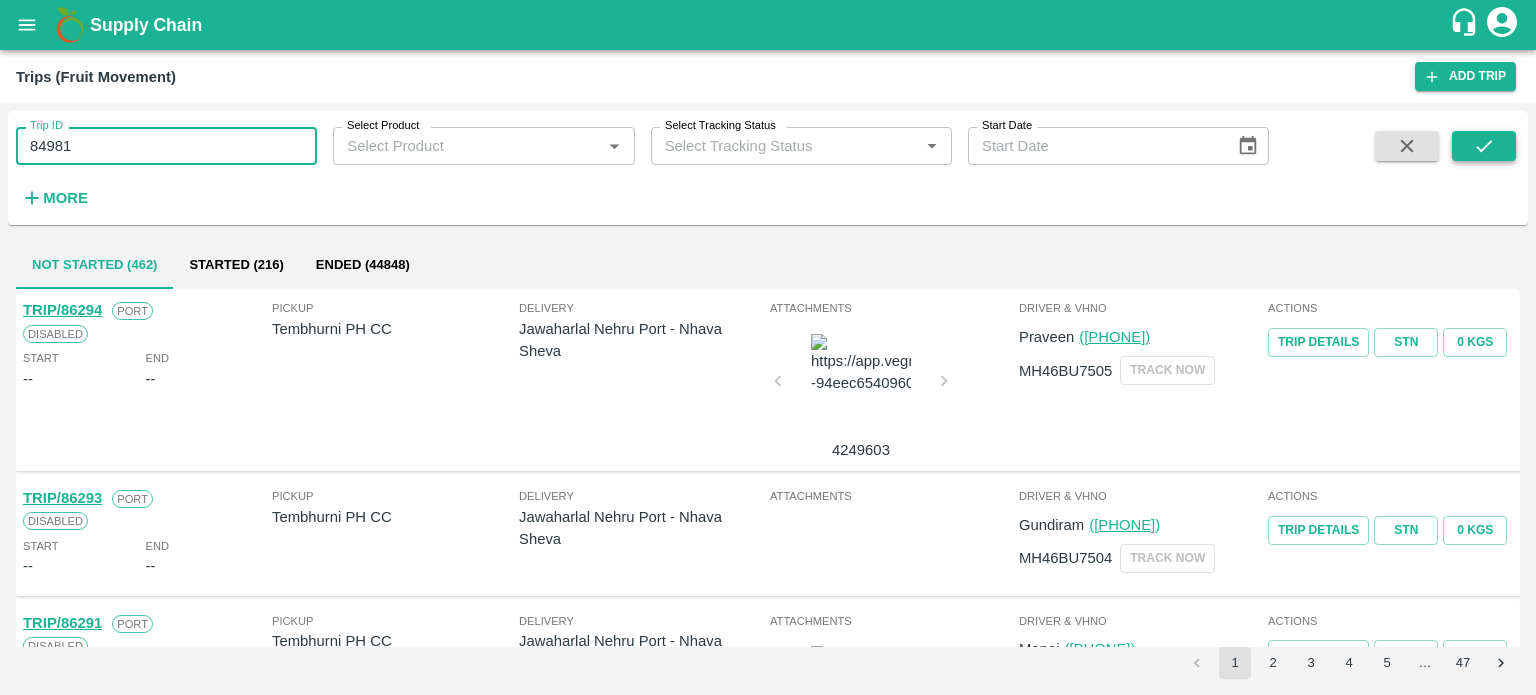 type on "84981" 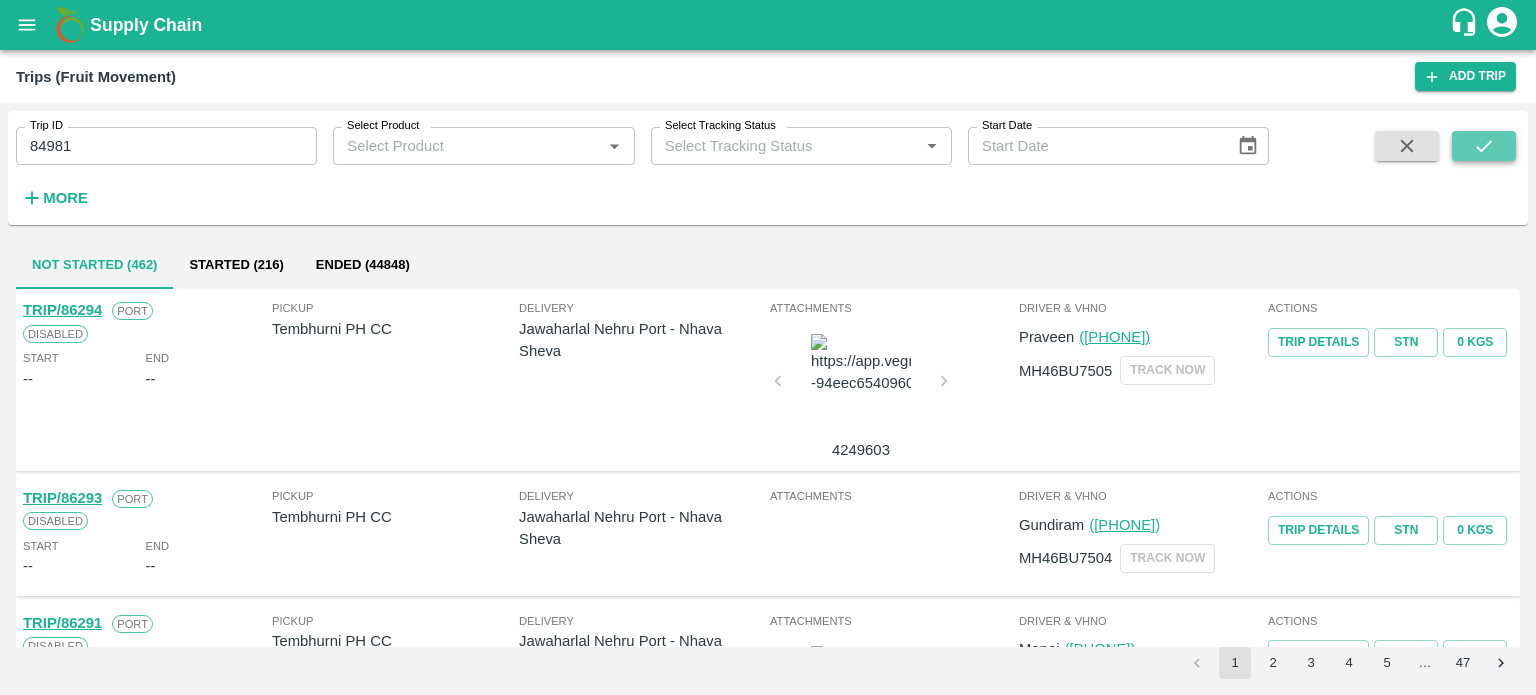 click 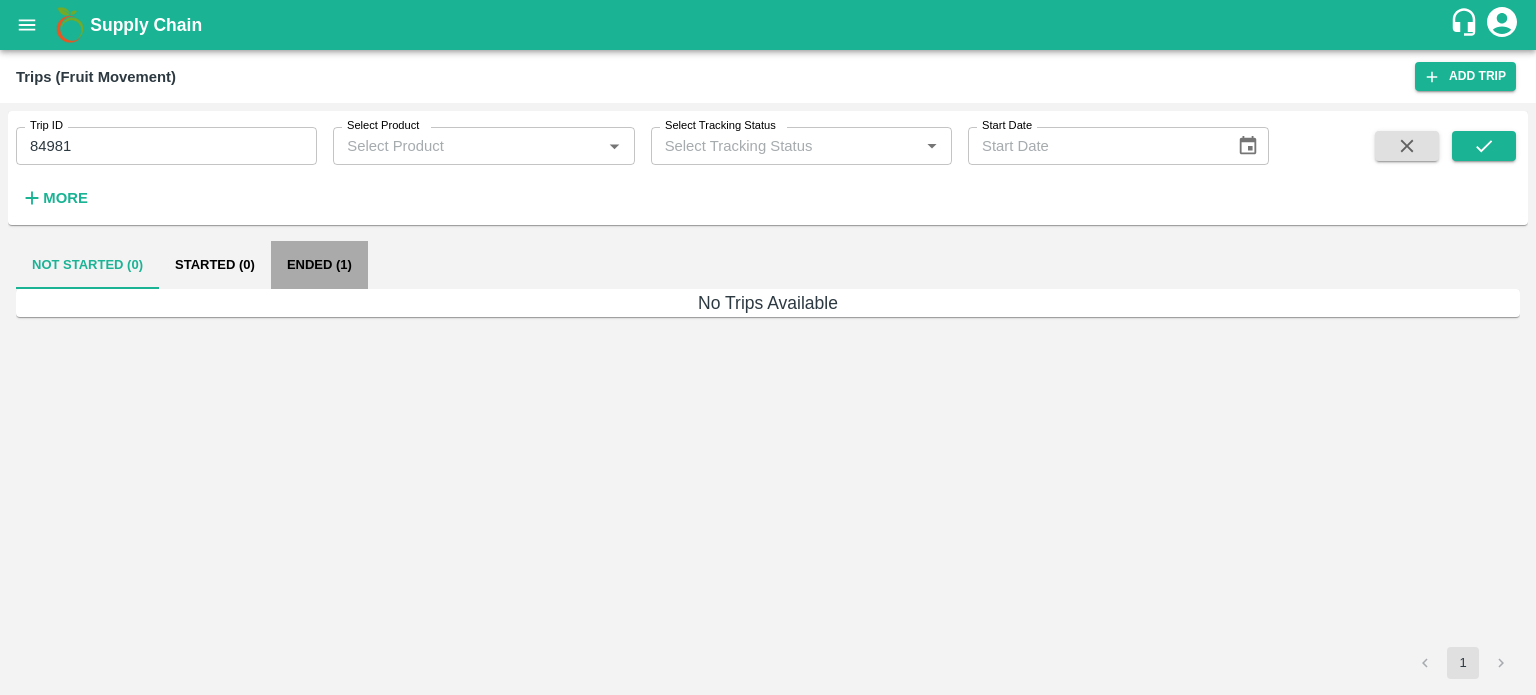 click on "Ended (1)" at bounding box center [319, 265] 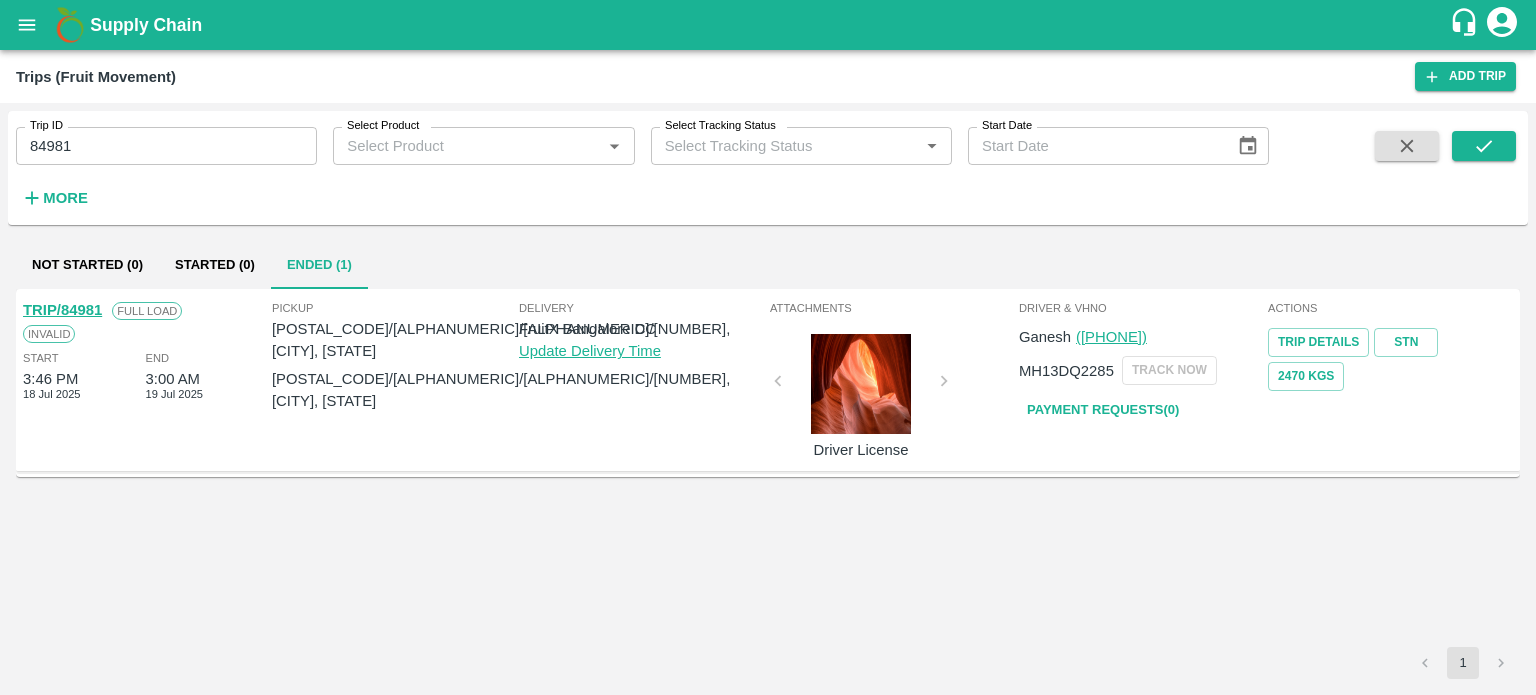 click on "TRIP/84981" at bounding box center (62, 310) 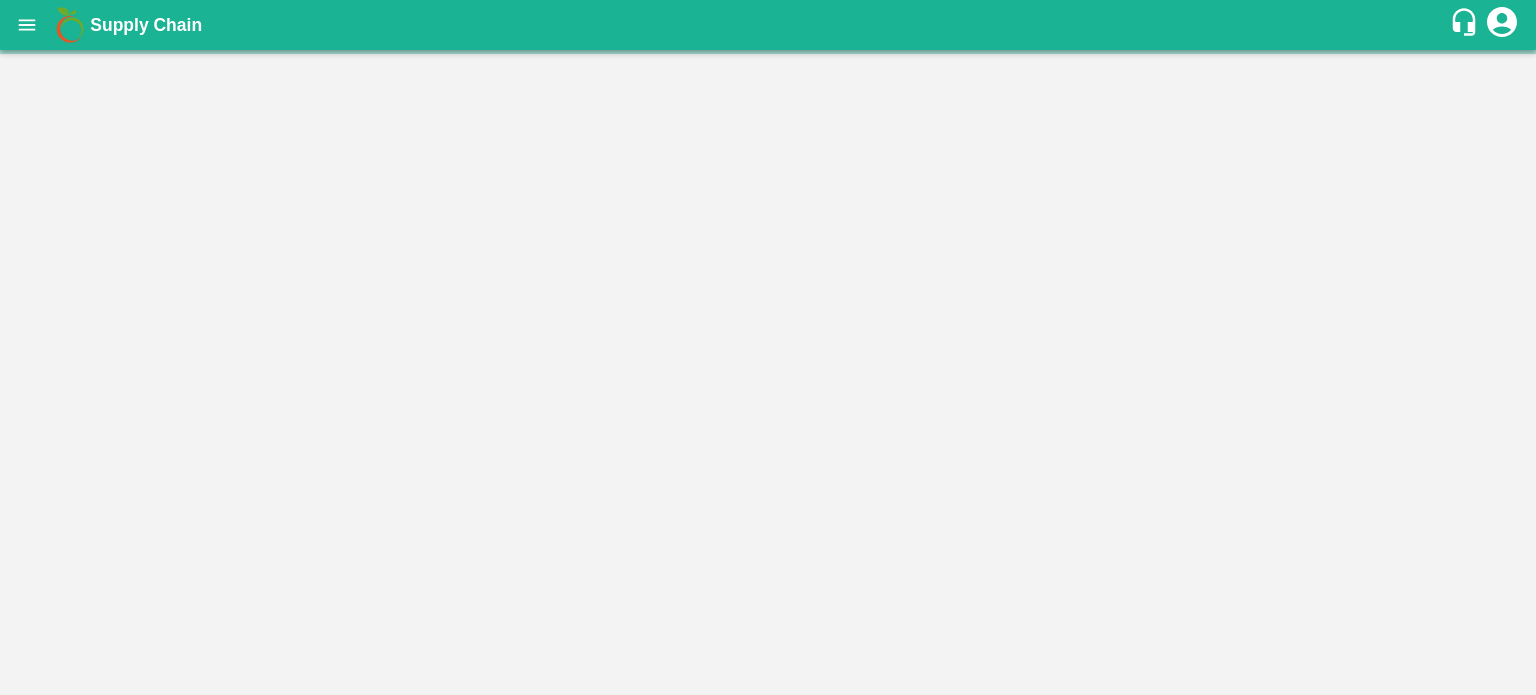 scroll, scrollTop: 0, scrollLeft: 0, axis: both 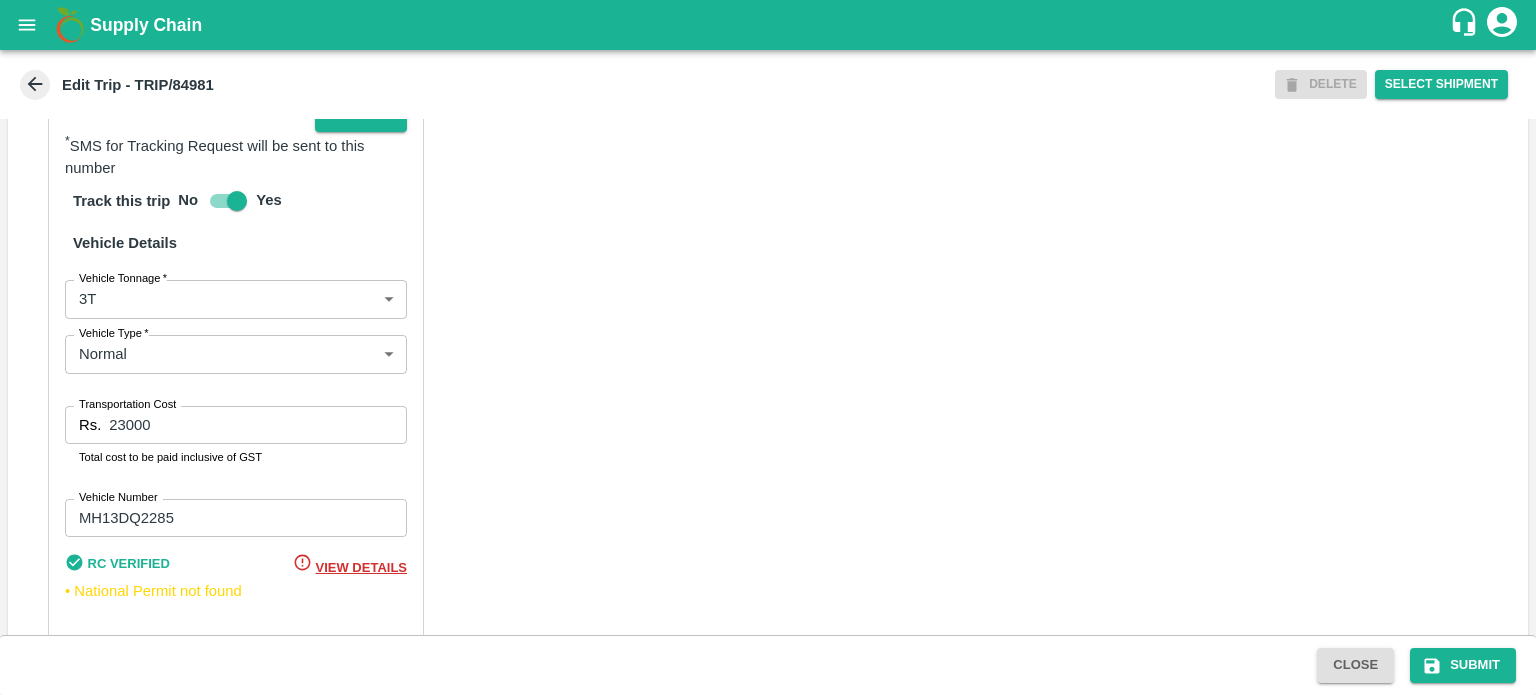click on "23000" at bounding box center [258, 425] 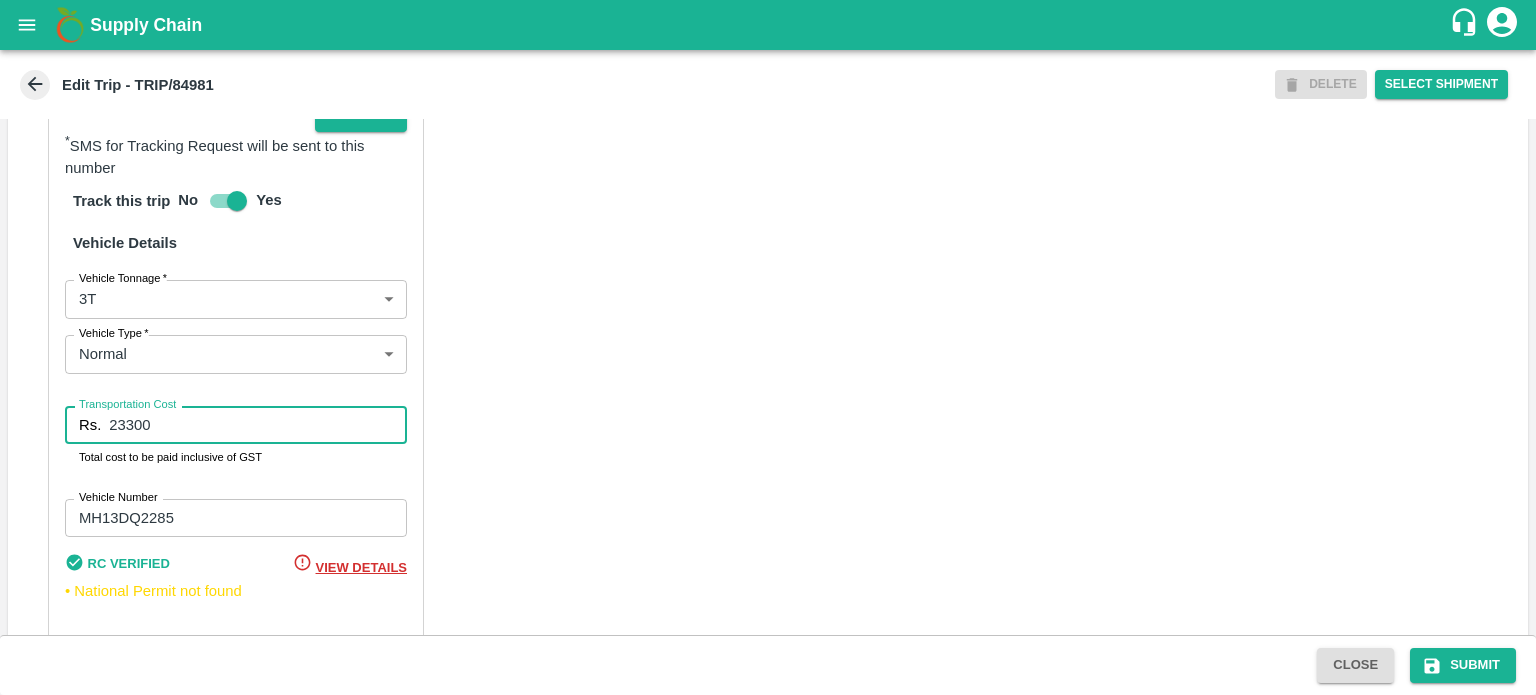 type on "23300" 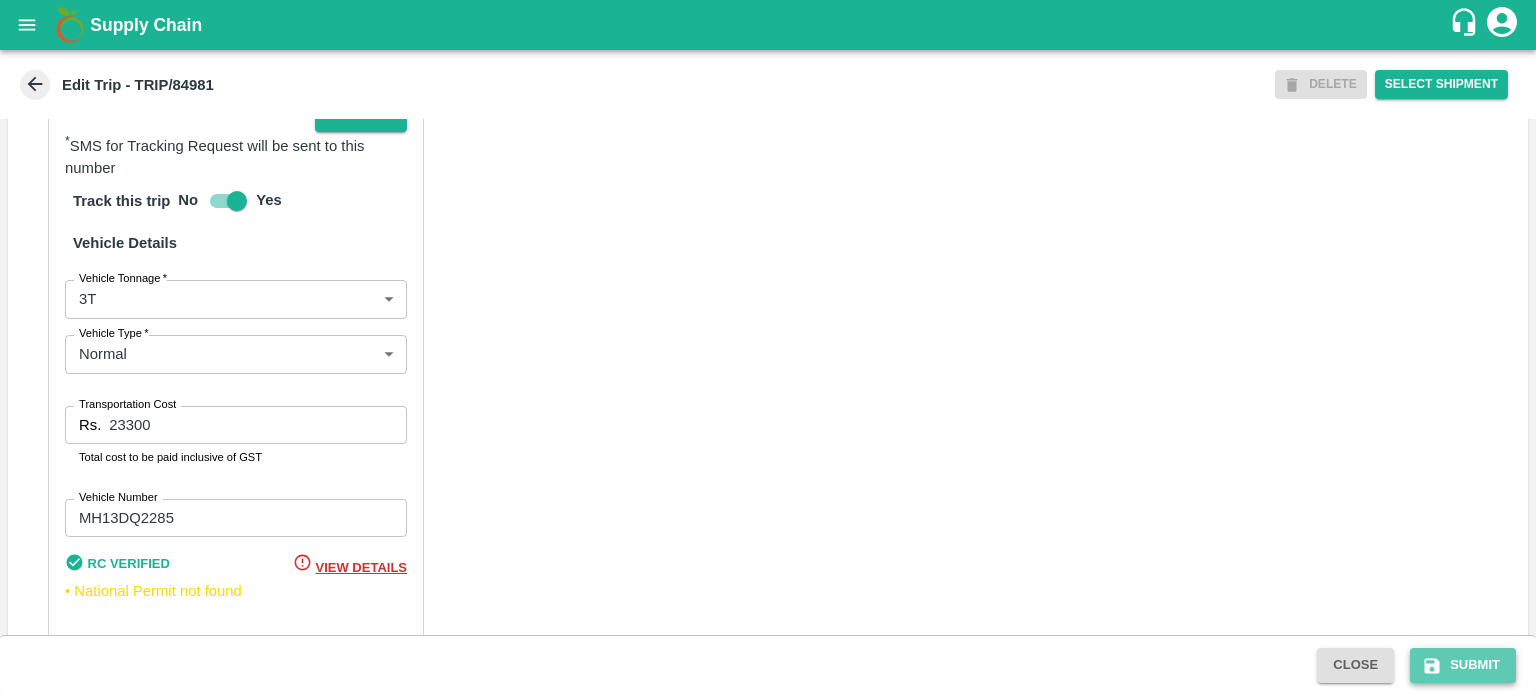 click on "Submit" at bounding box center [1463, 665] 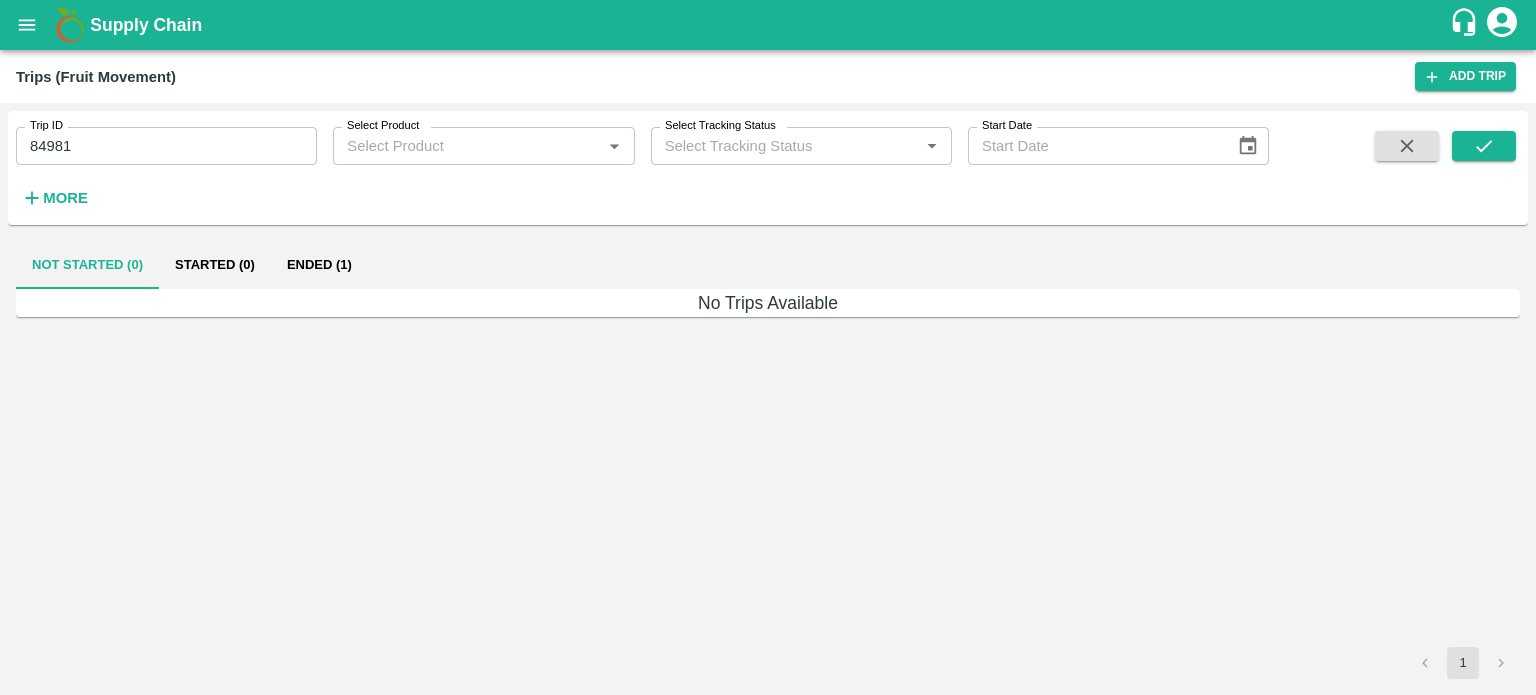 scroll, scrollTop: 0, scrollLeft: 0, axis: both 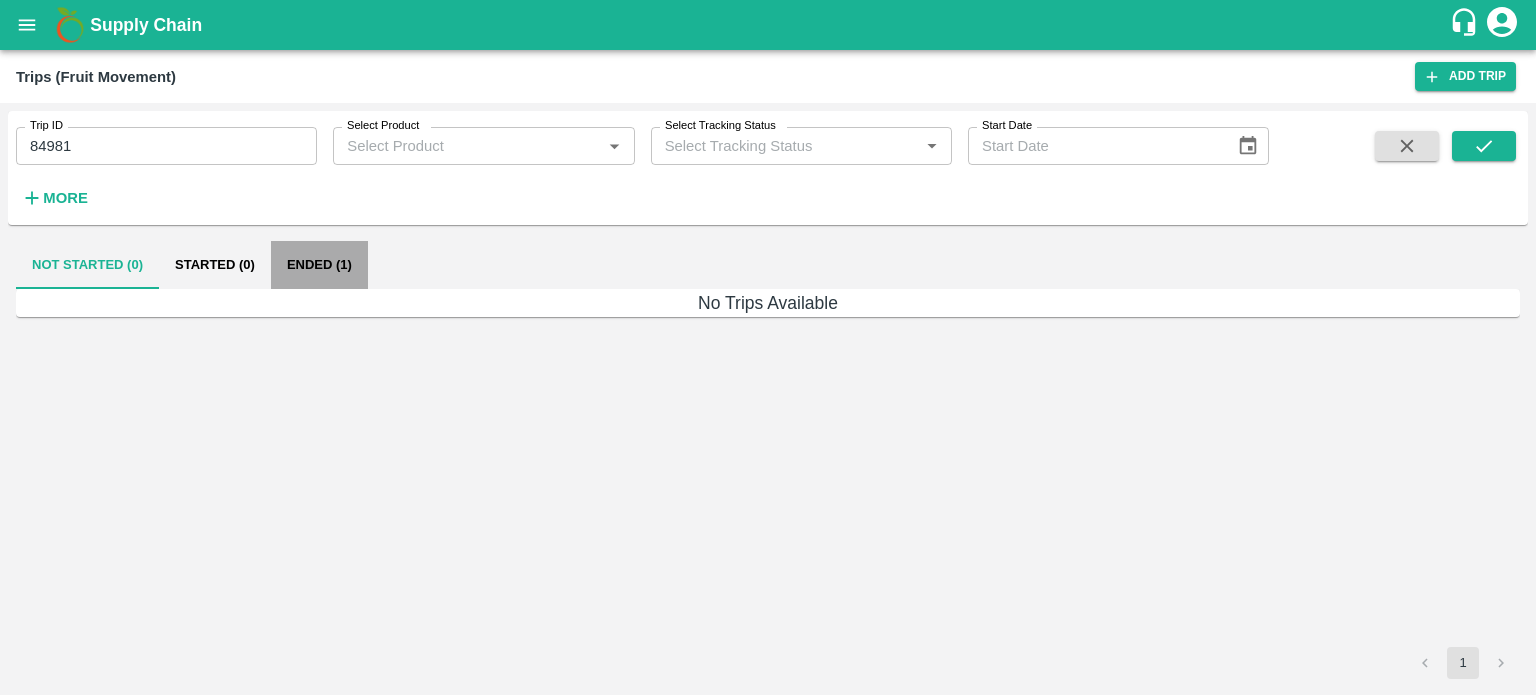 click on "Ended (1)" at bounding box center [319, 265] 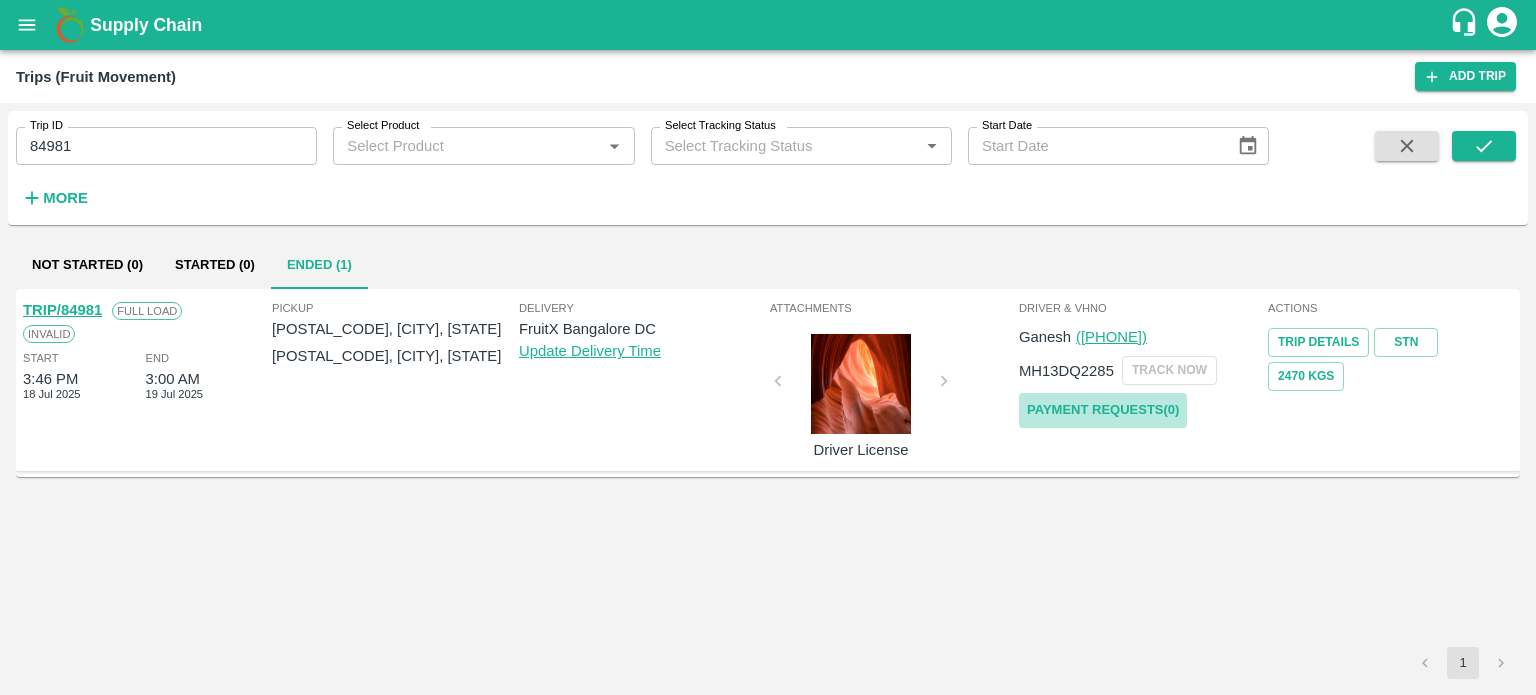 click on "Payment Requests( 0 )" at bounding box center (1103, 410) 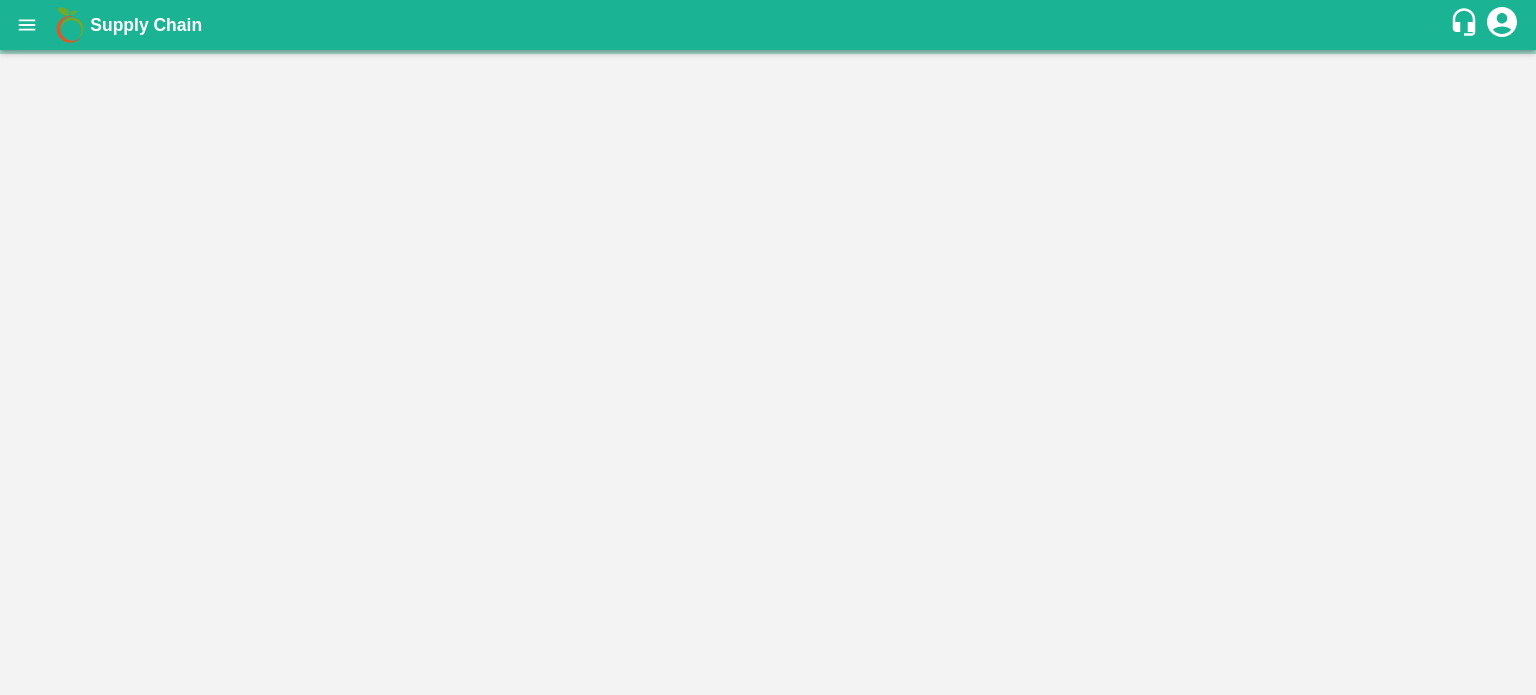 scroll, scrollTop: 0, scrollLeft: 0, axis: both 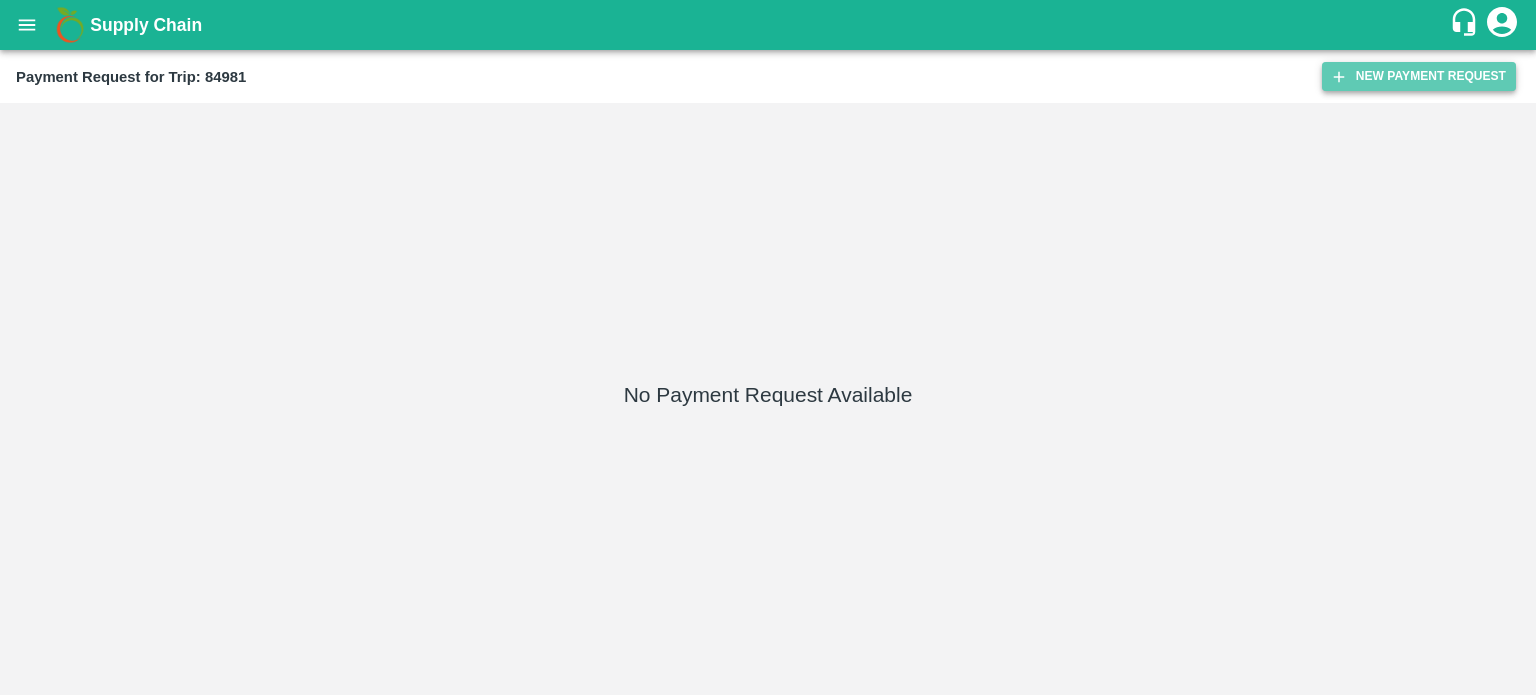 click on "New Payment Request" at bounding box center (1419, 76) 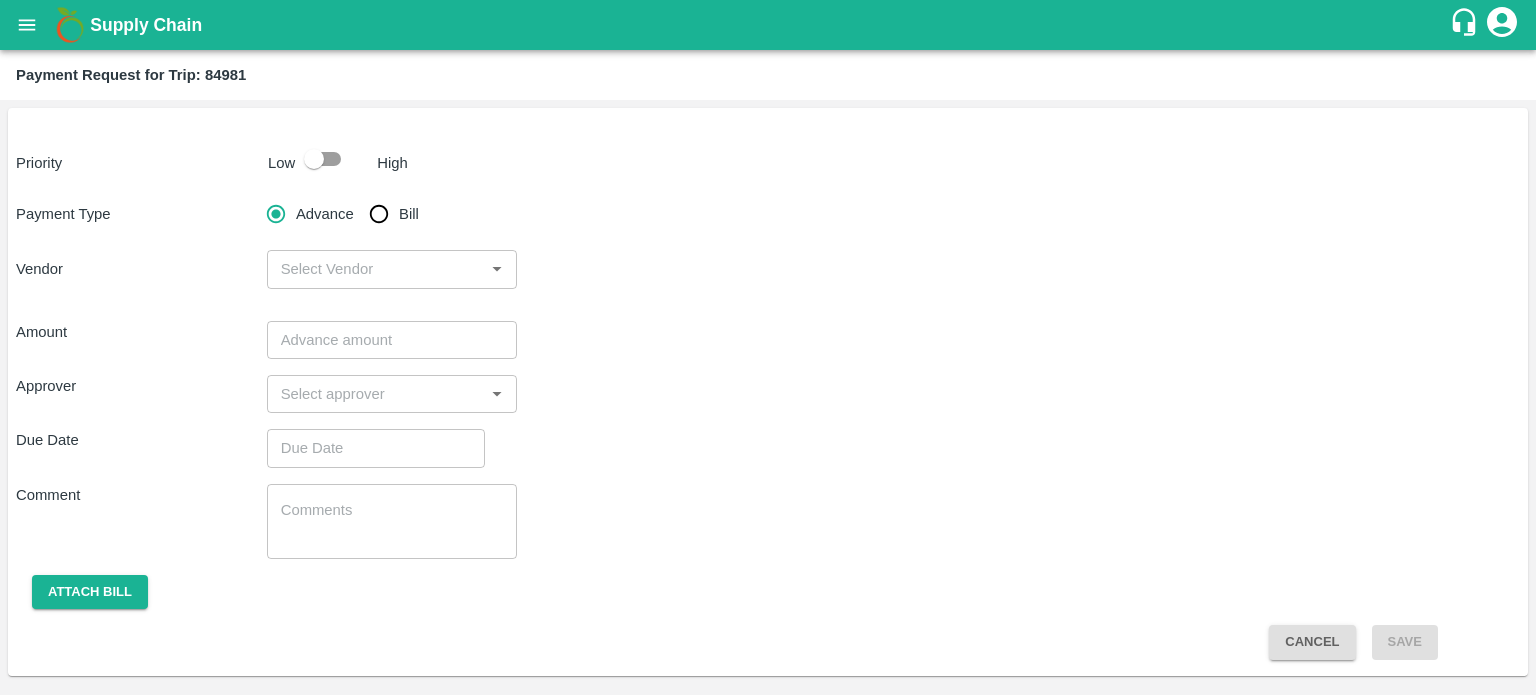 click on "Bill" at bounding box center [379, 214] 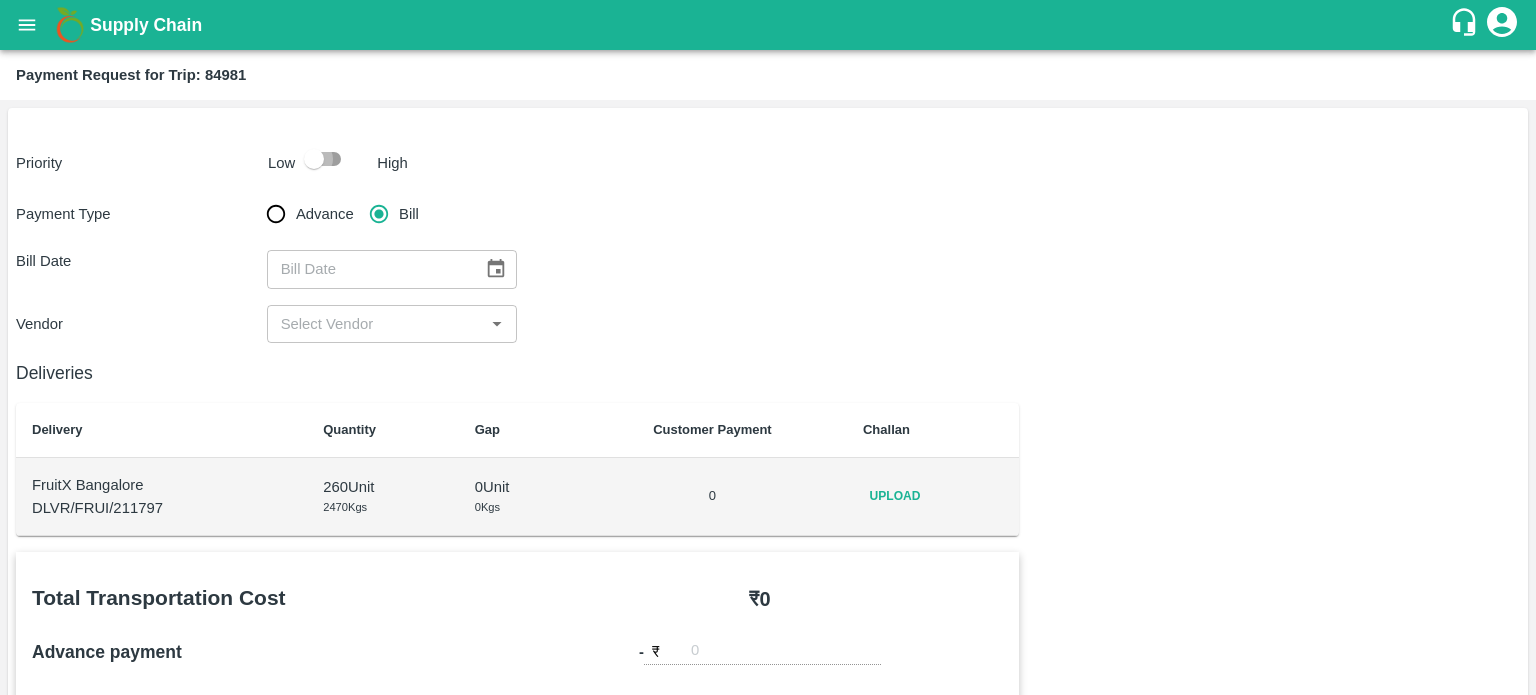 click at bounding box center (314, 159) 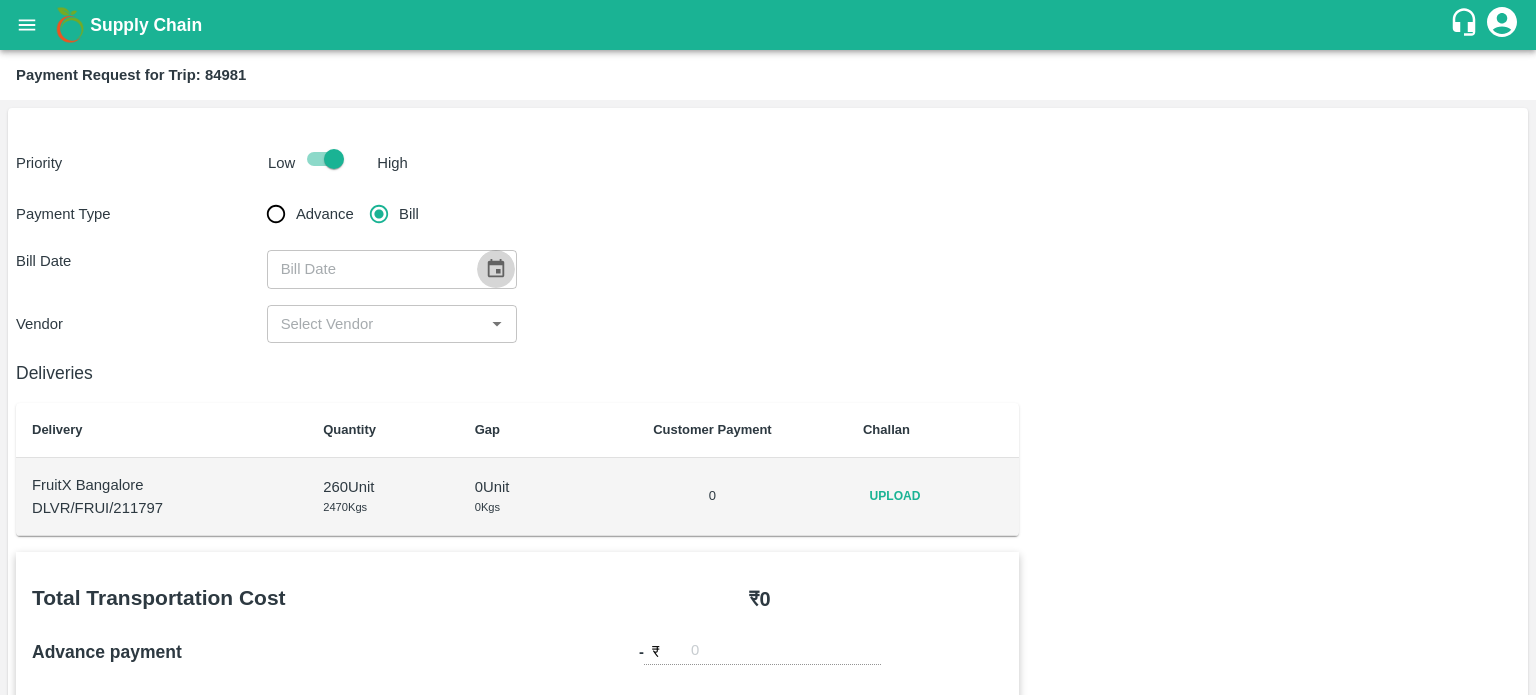 click 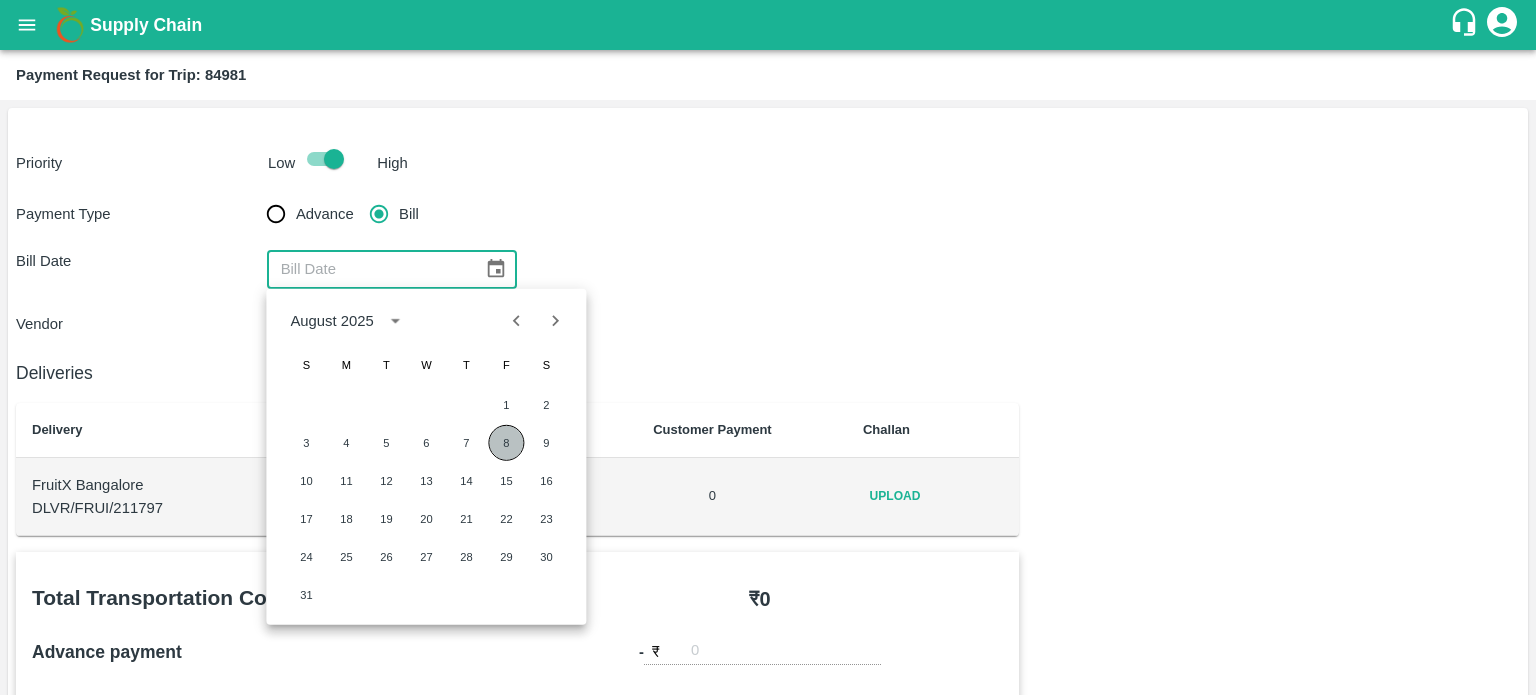 click on "8" at bounding box center (506, 443) 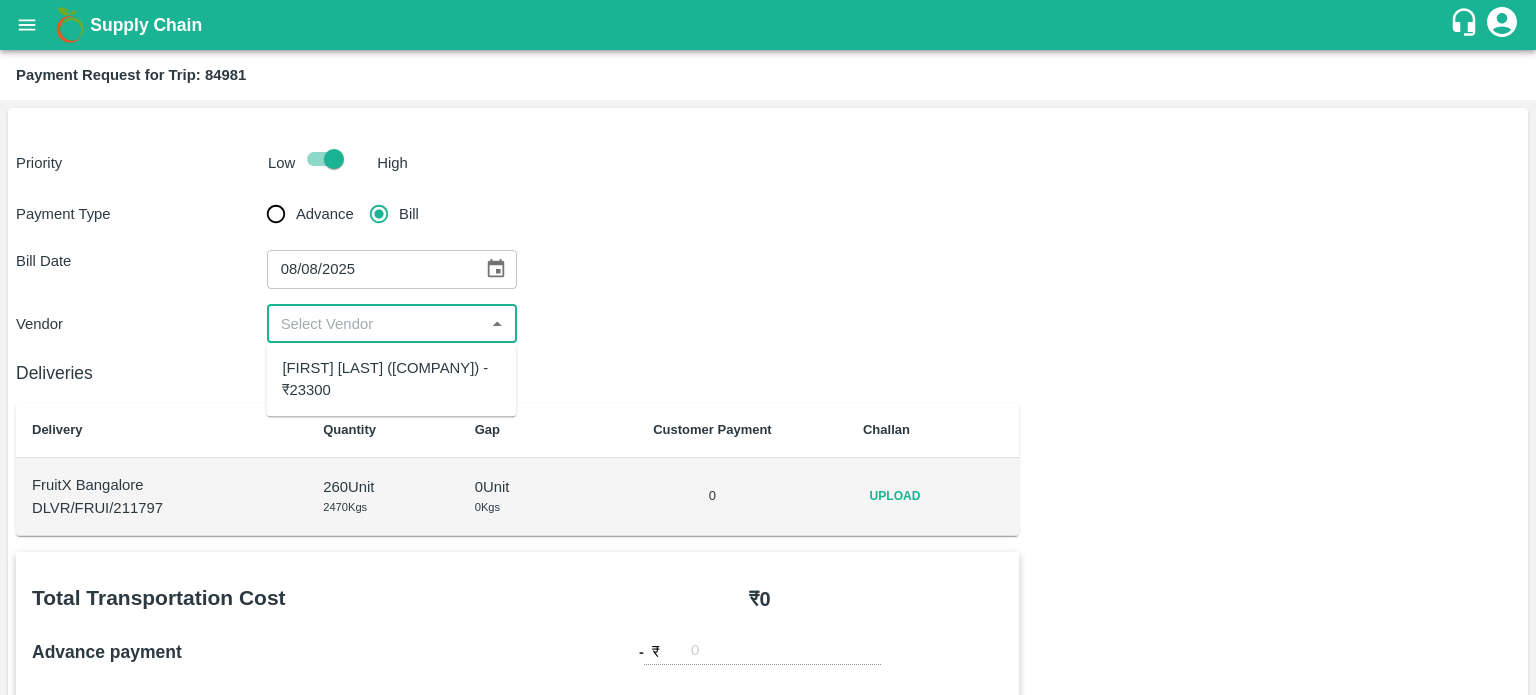 click at bounding box center [376, 324] 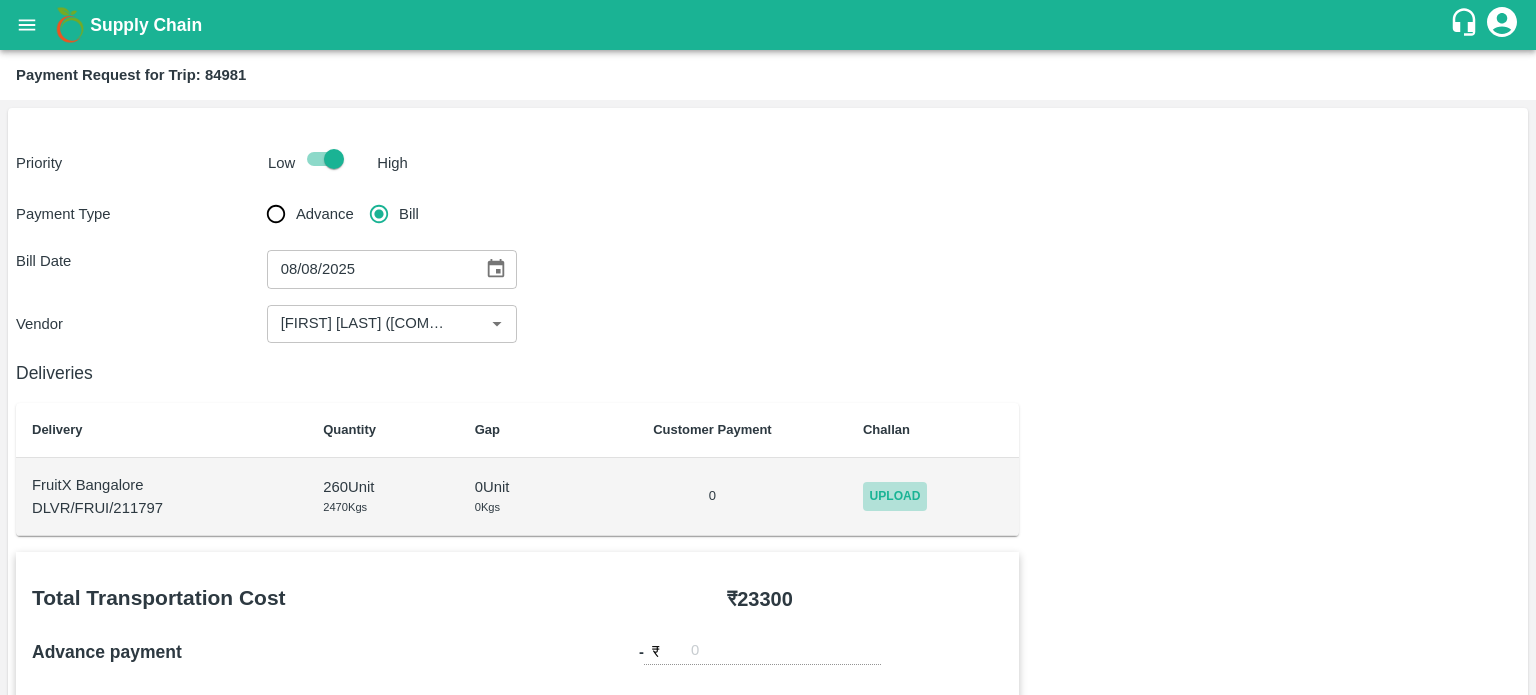 click on "Upload" at bounding box center (895, 496) 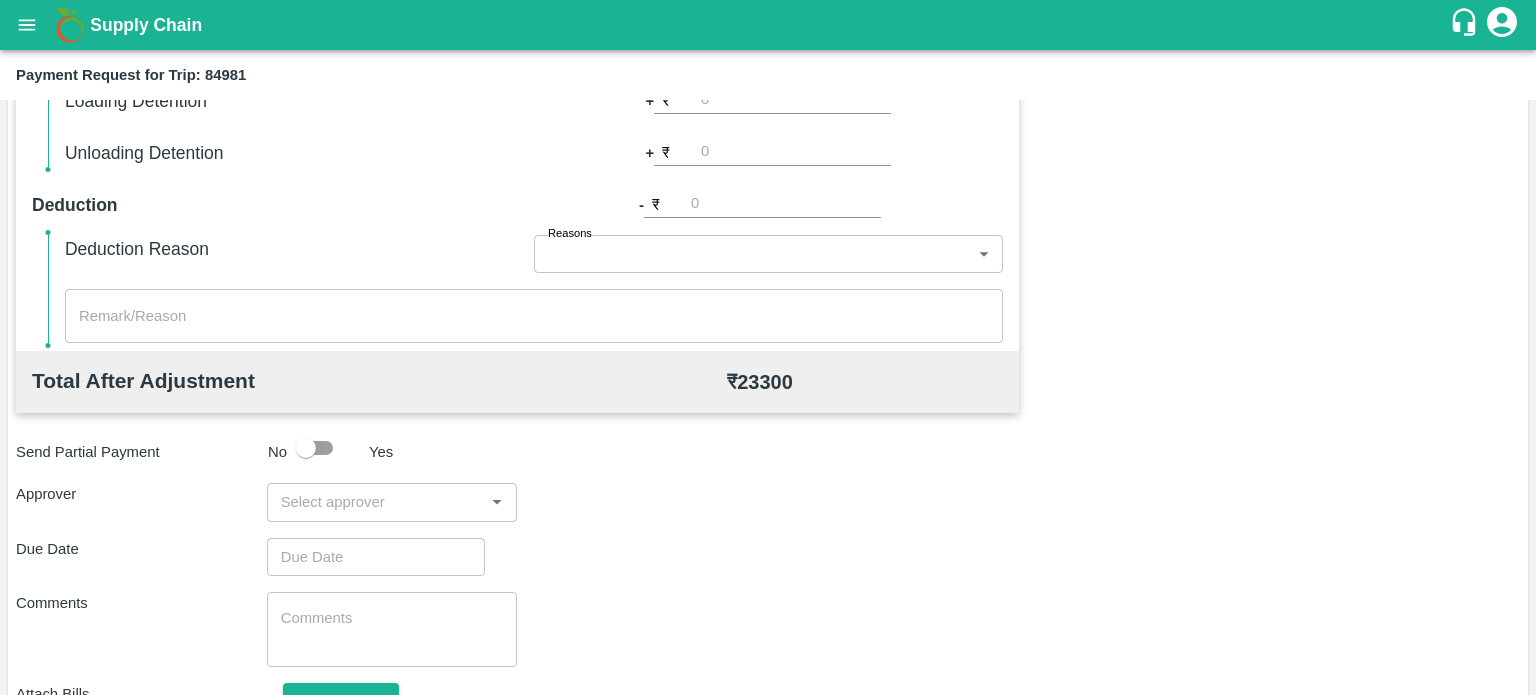 scroll, scrollTop: 848, scrollLeft: 0, axis: vertical 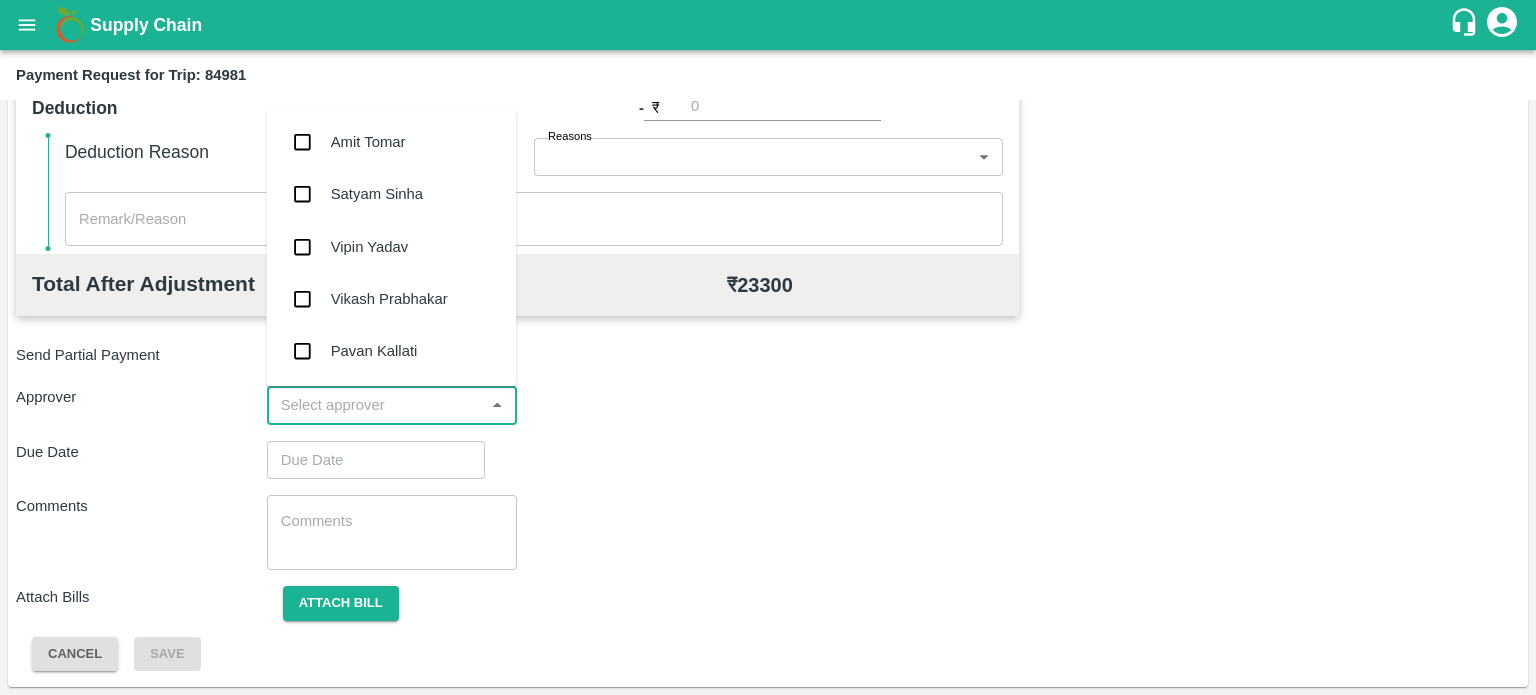 click at bounding box center [376, 405] 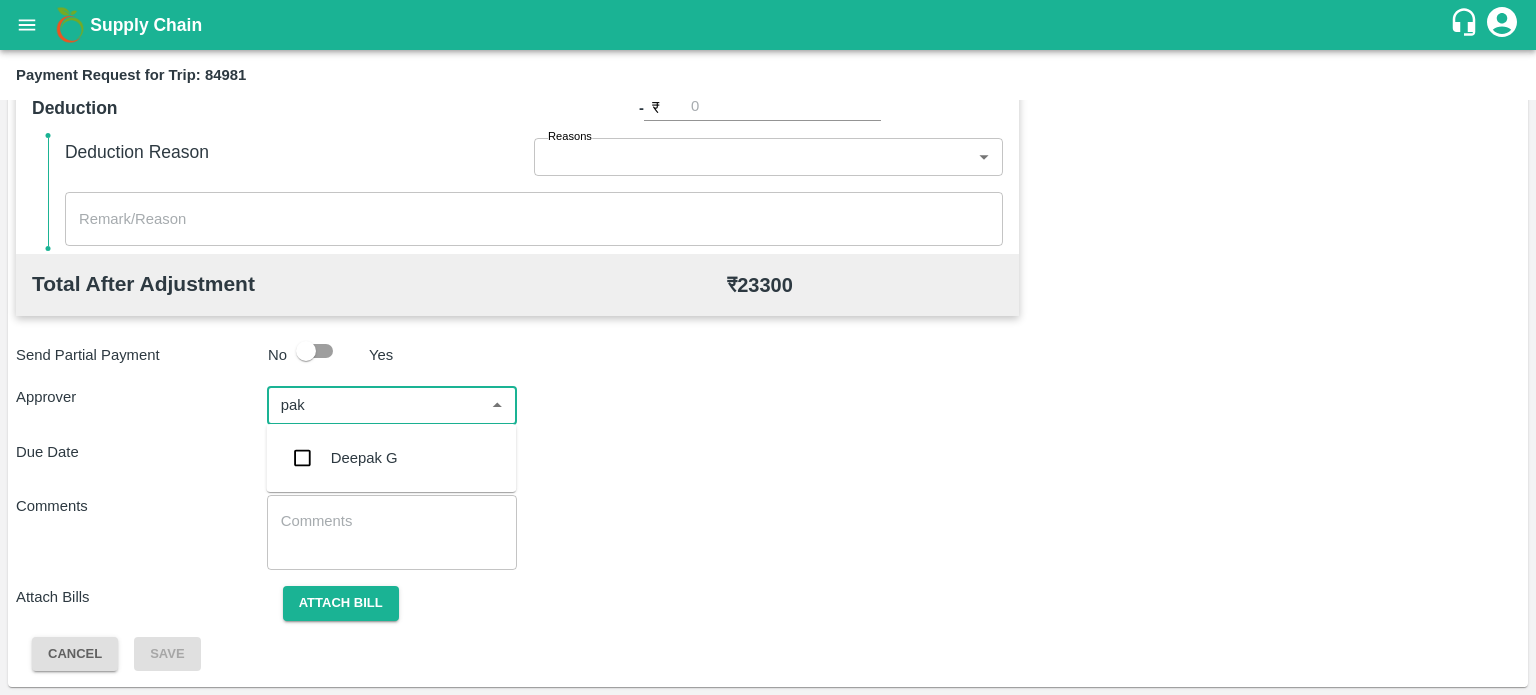 click at bounding box center (376, 405) 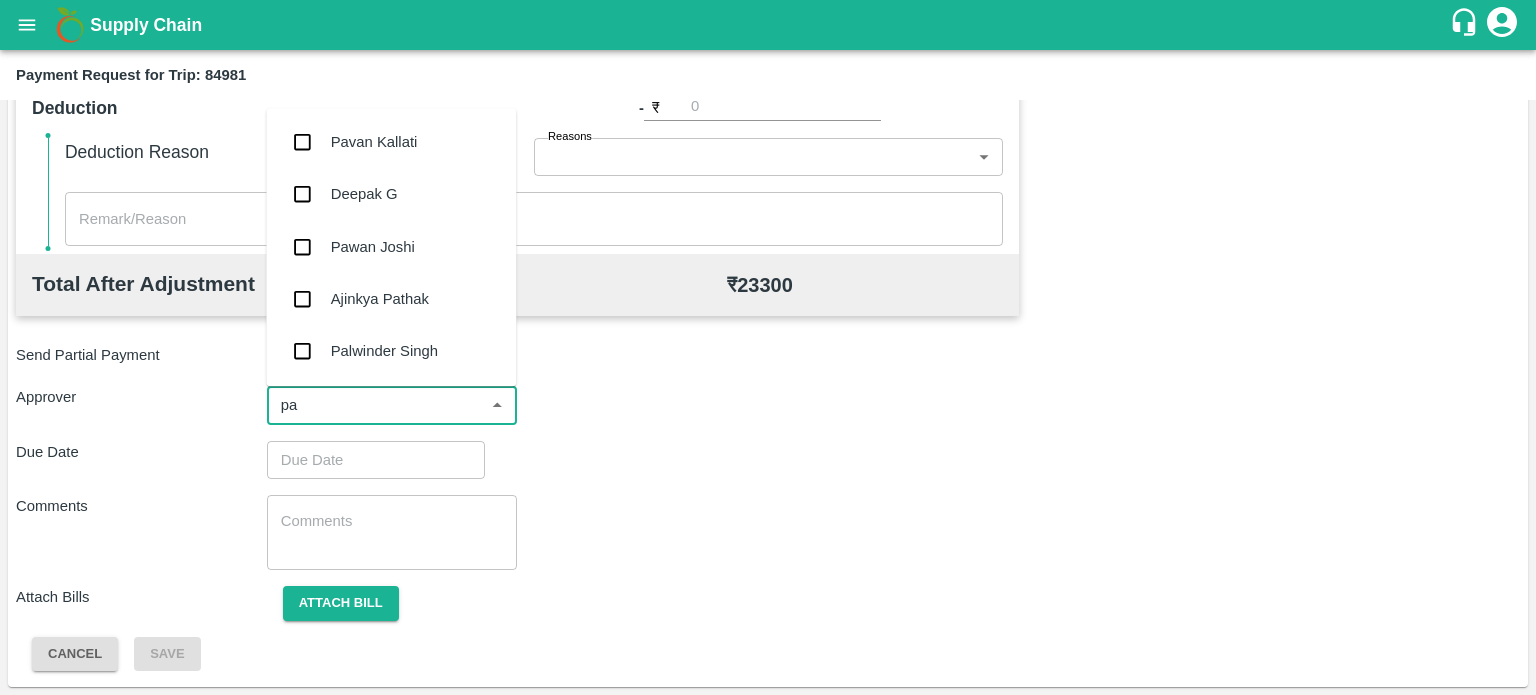 type on "pal" 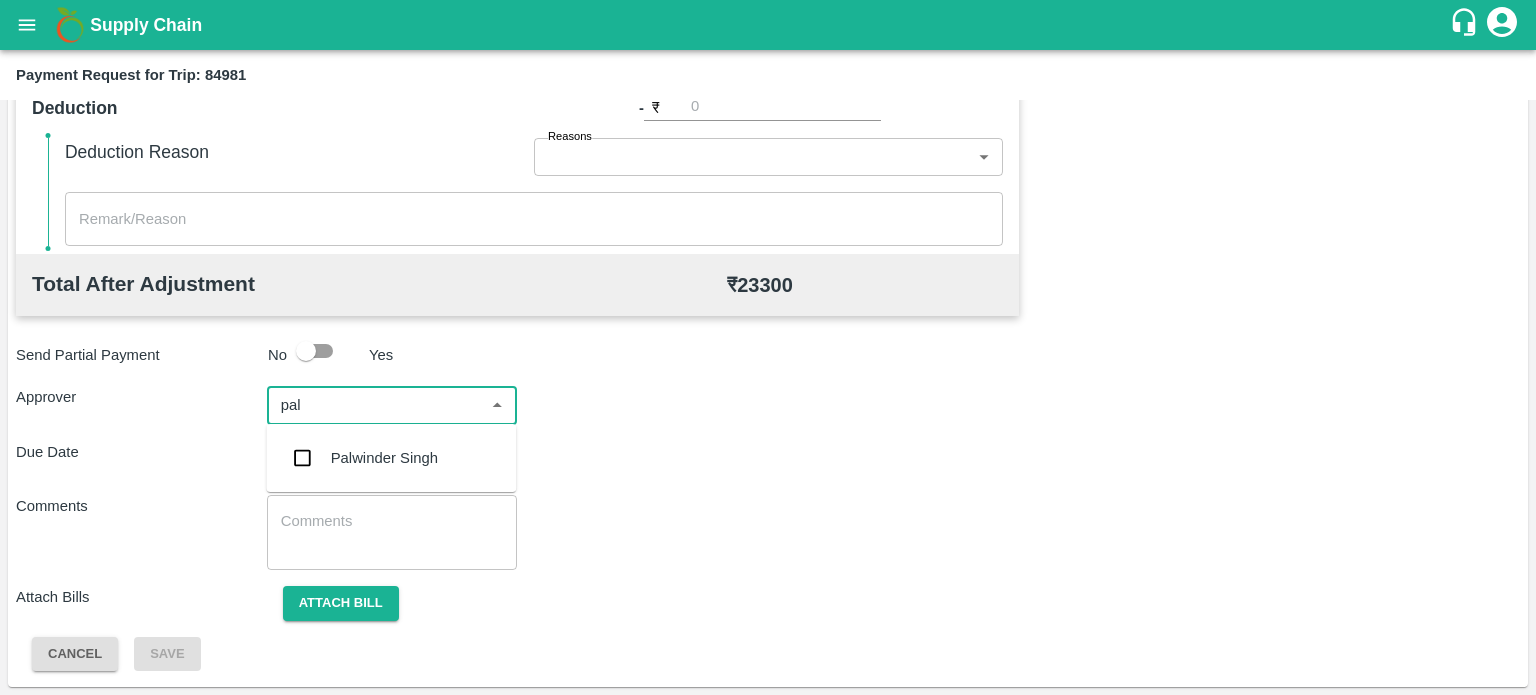 click on "Palwinder Singh" at bounding box center (391, 458) 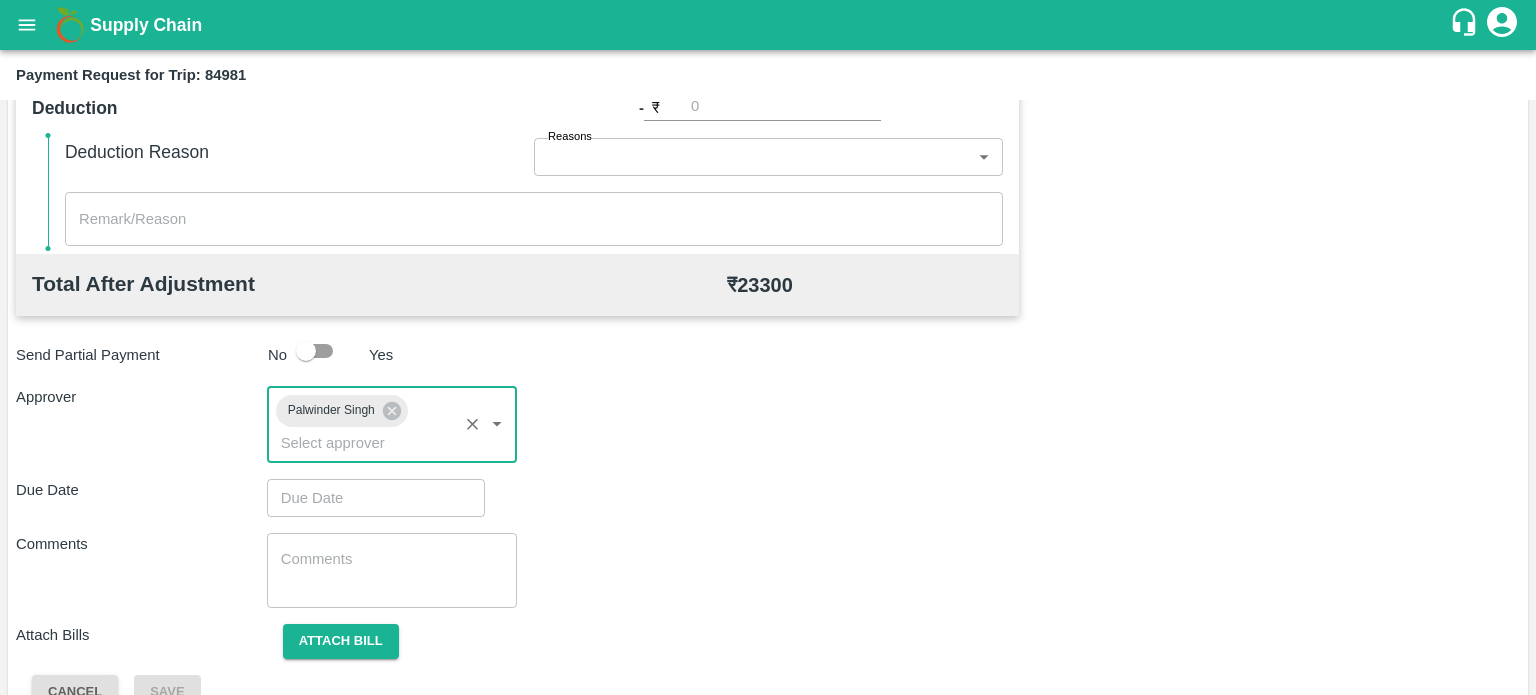 type on "DD/MM/YYYY hh:mm aa" 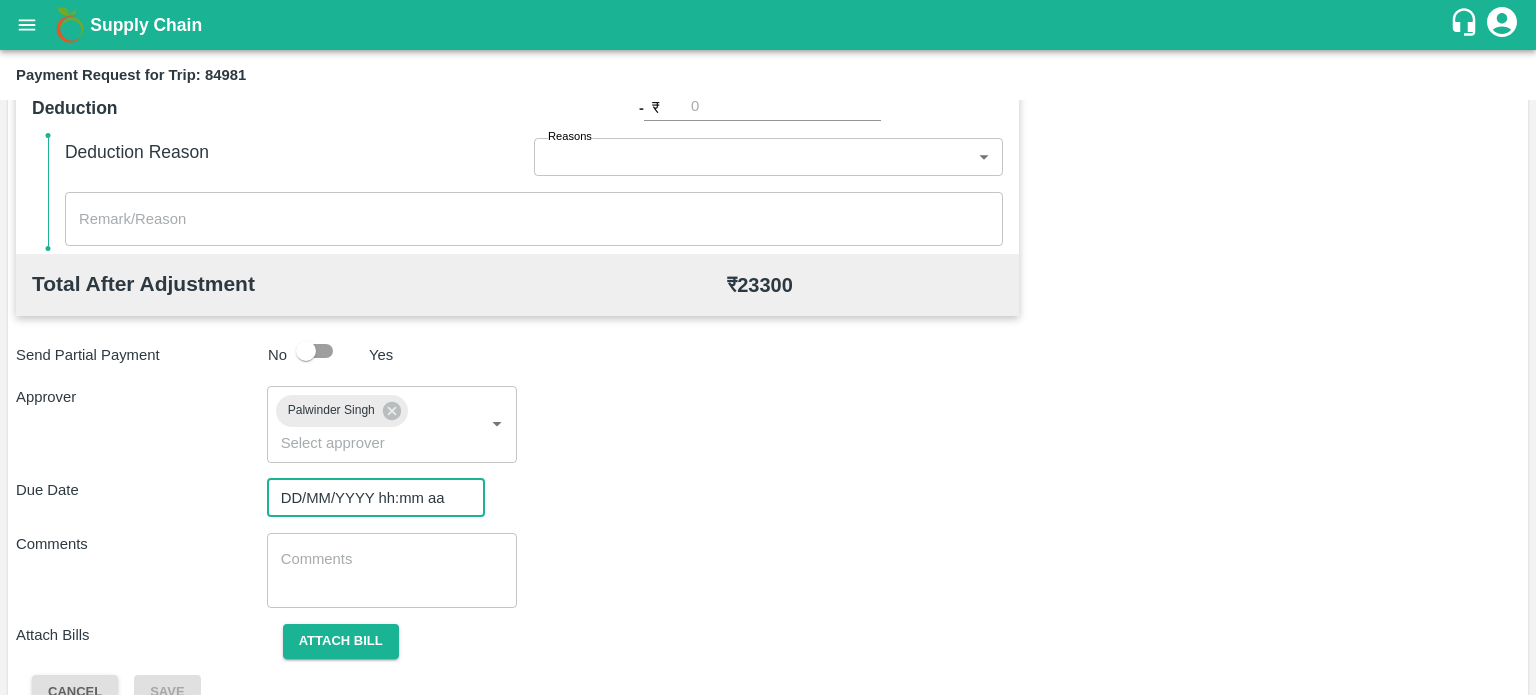 click on "DD/MM/YYYY hh:mm aa" at bounding box center (369, 498) 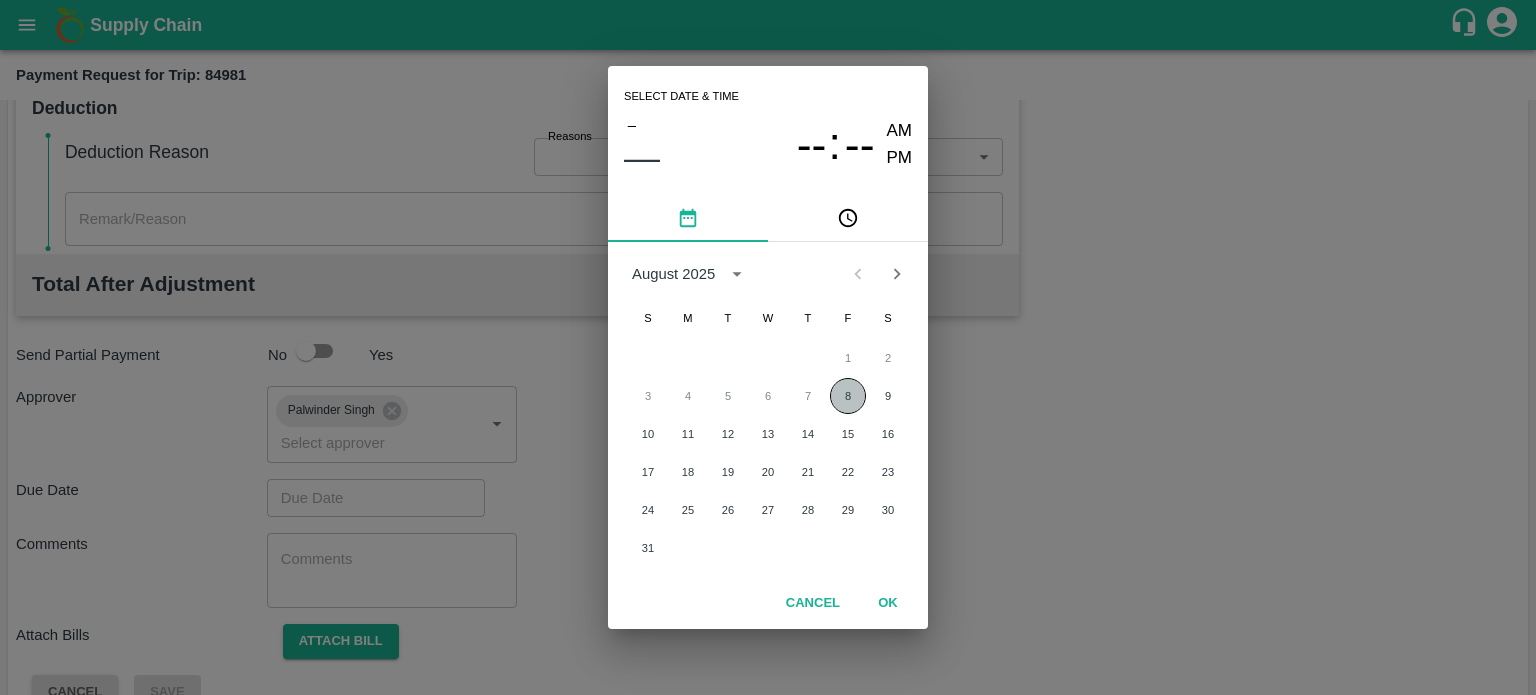 click on "8" at bounding box center (848, 396) 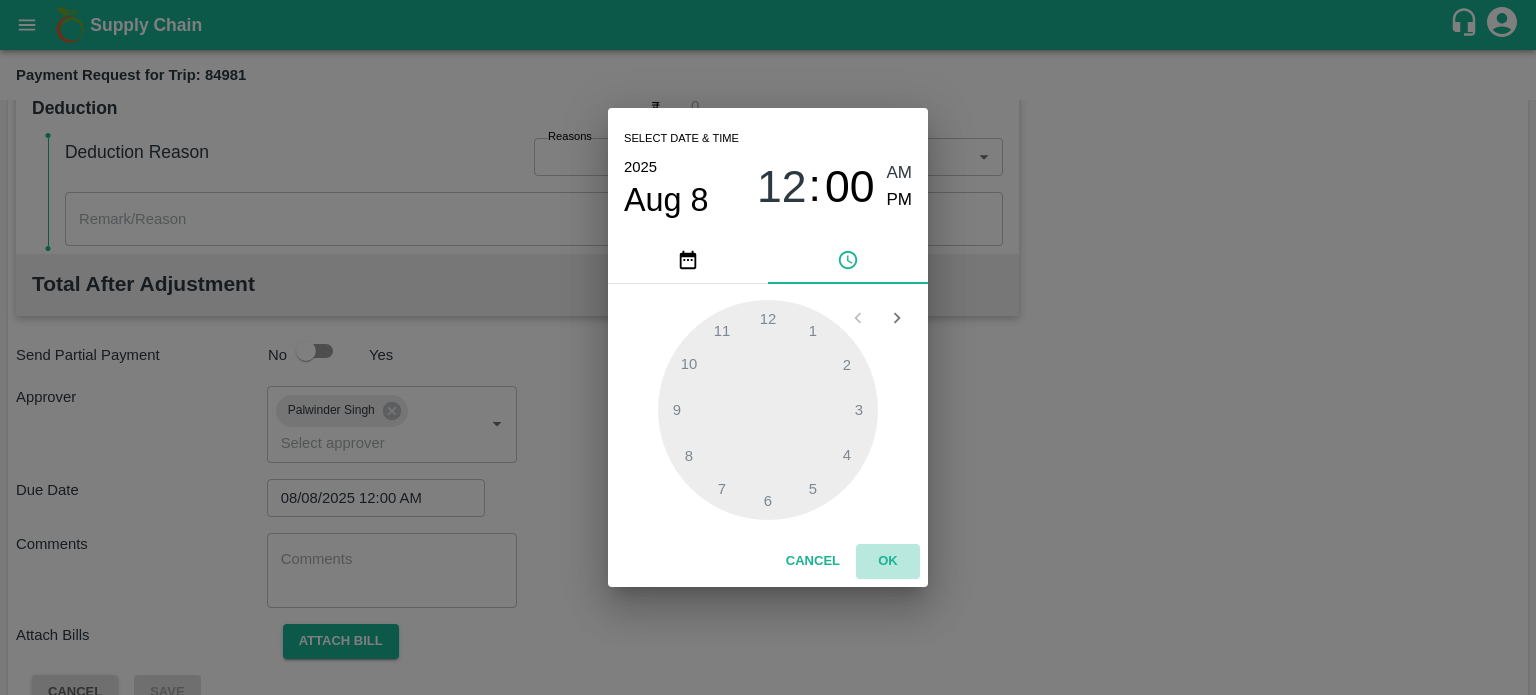 click on "OK" at bounding box center (888, 561) 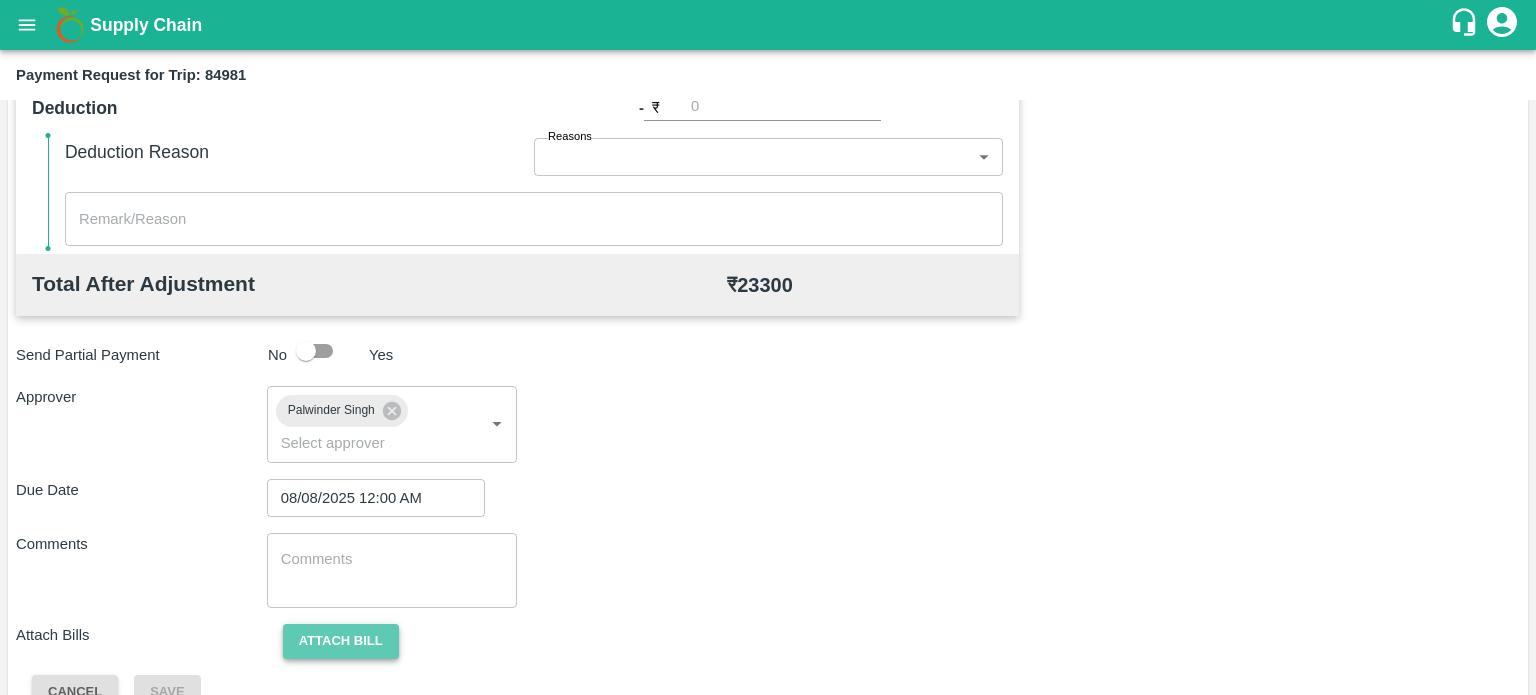 click on "Attach bill" at bounding box center (341, 641) 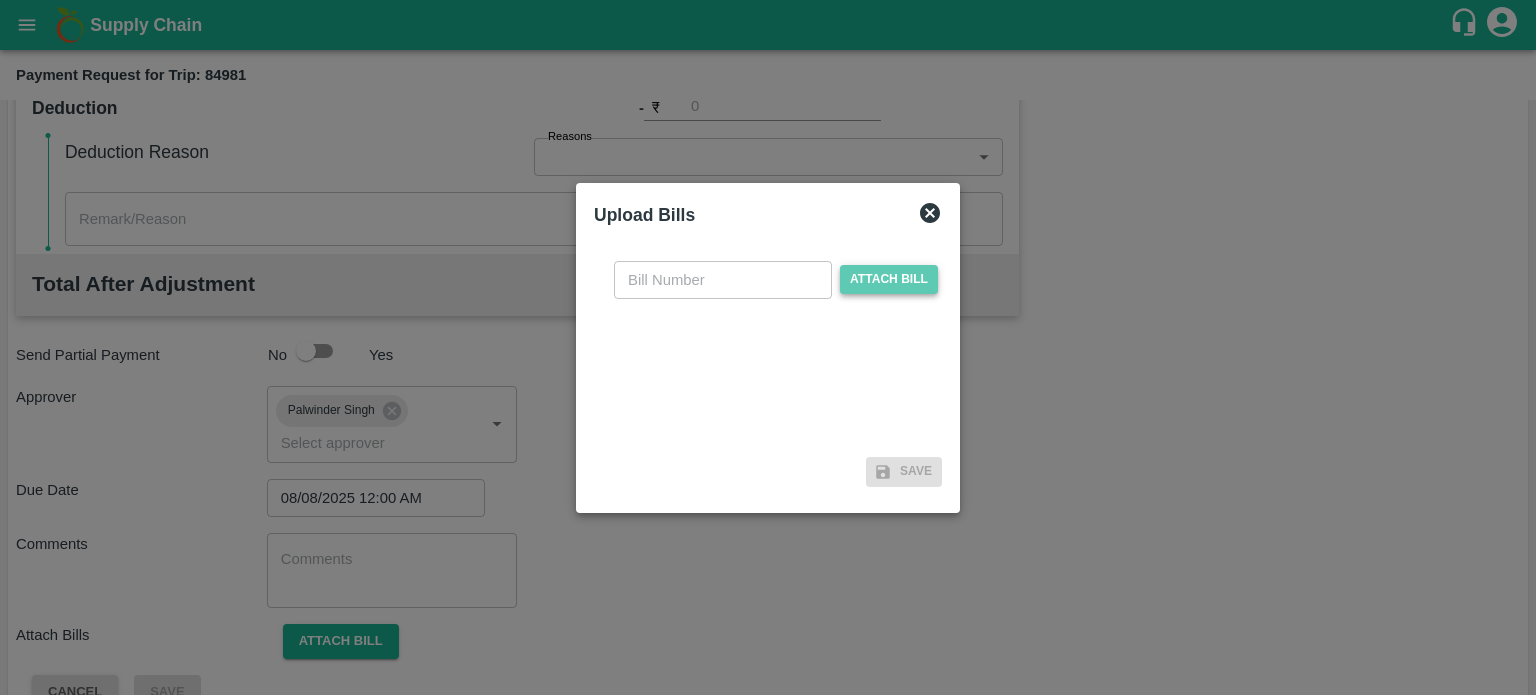 click on "Attach bill" at bounding box center [889, 279] 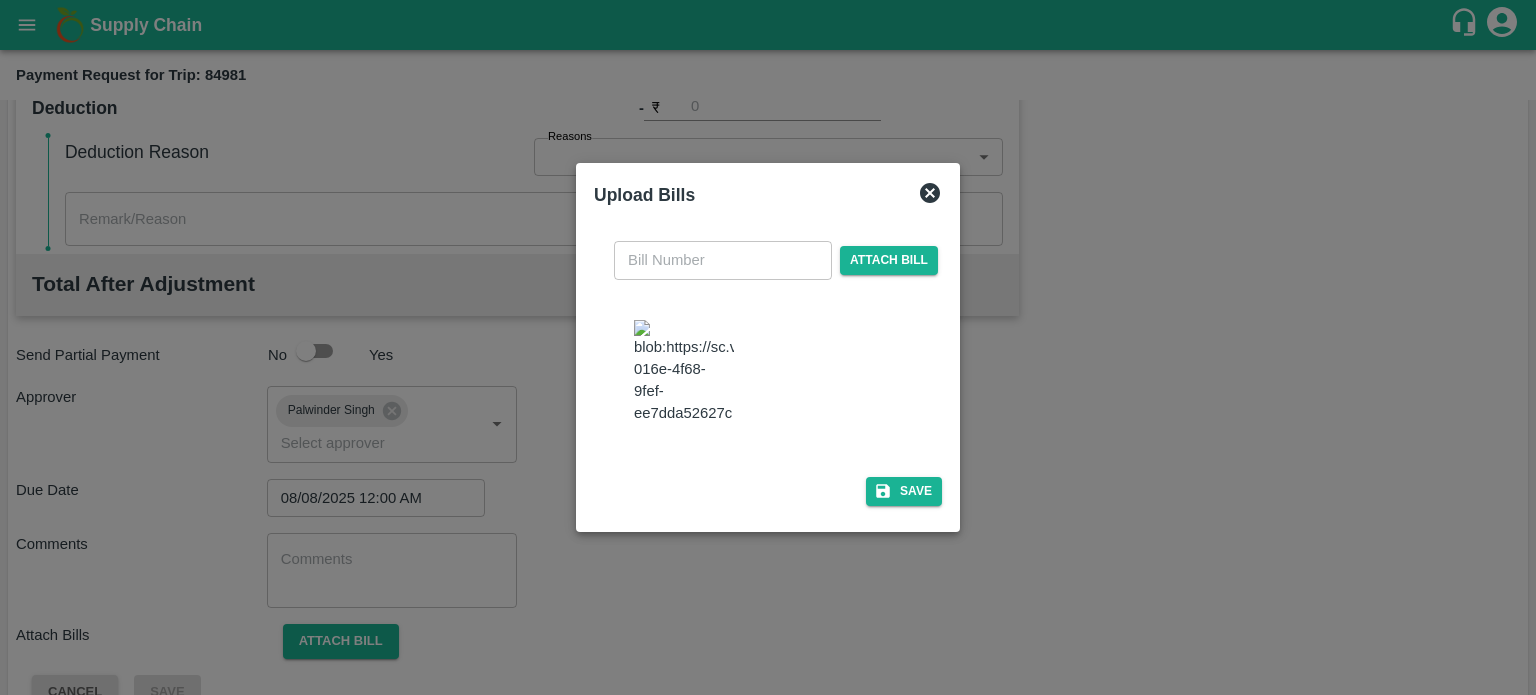 click at bounding box center (723, 260) 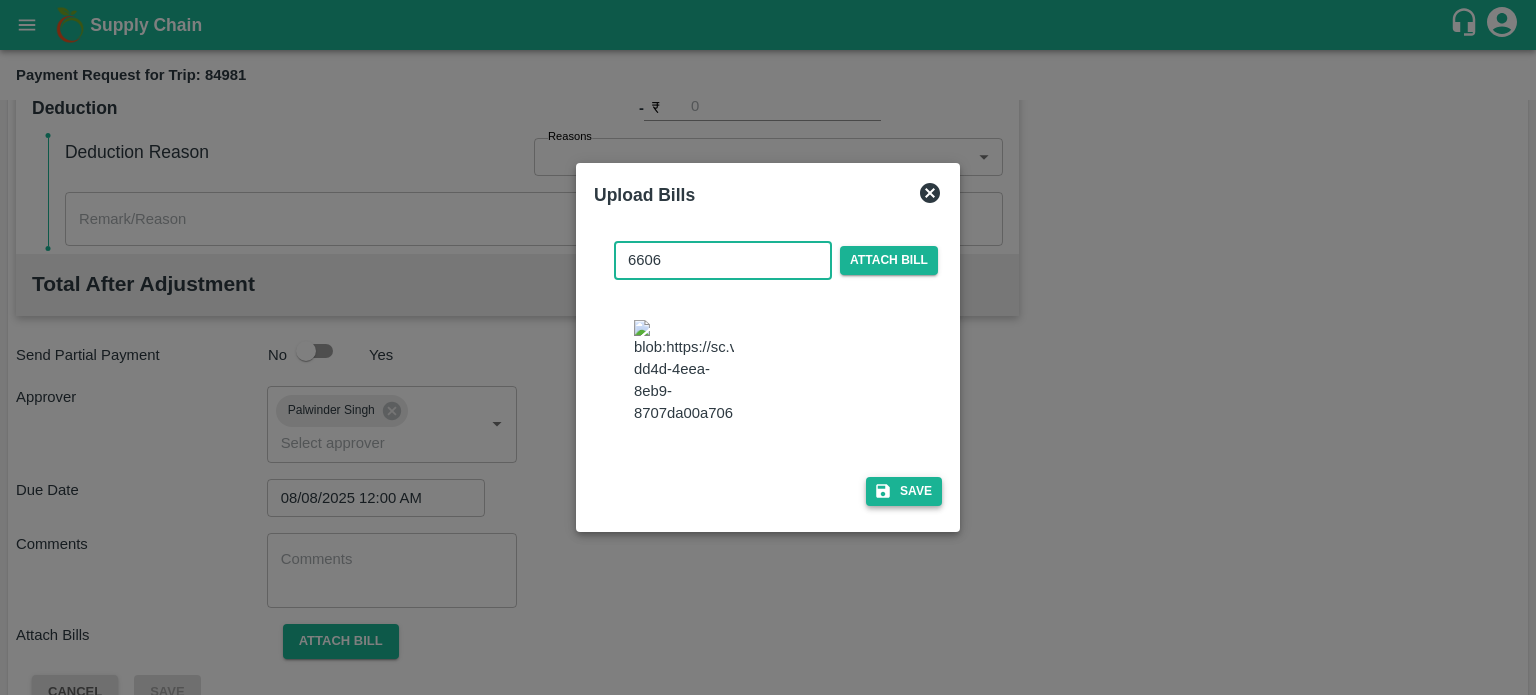 type on "6606" 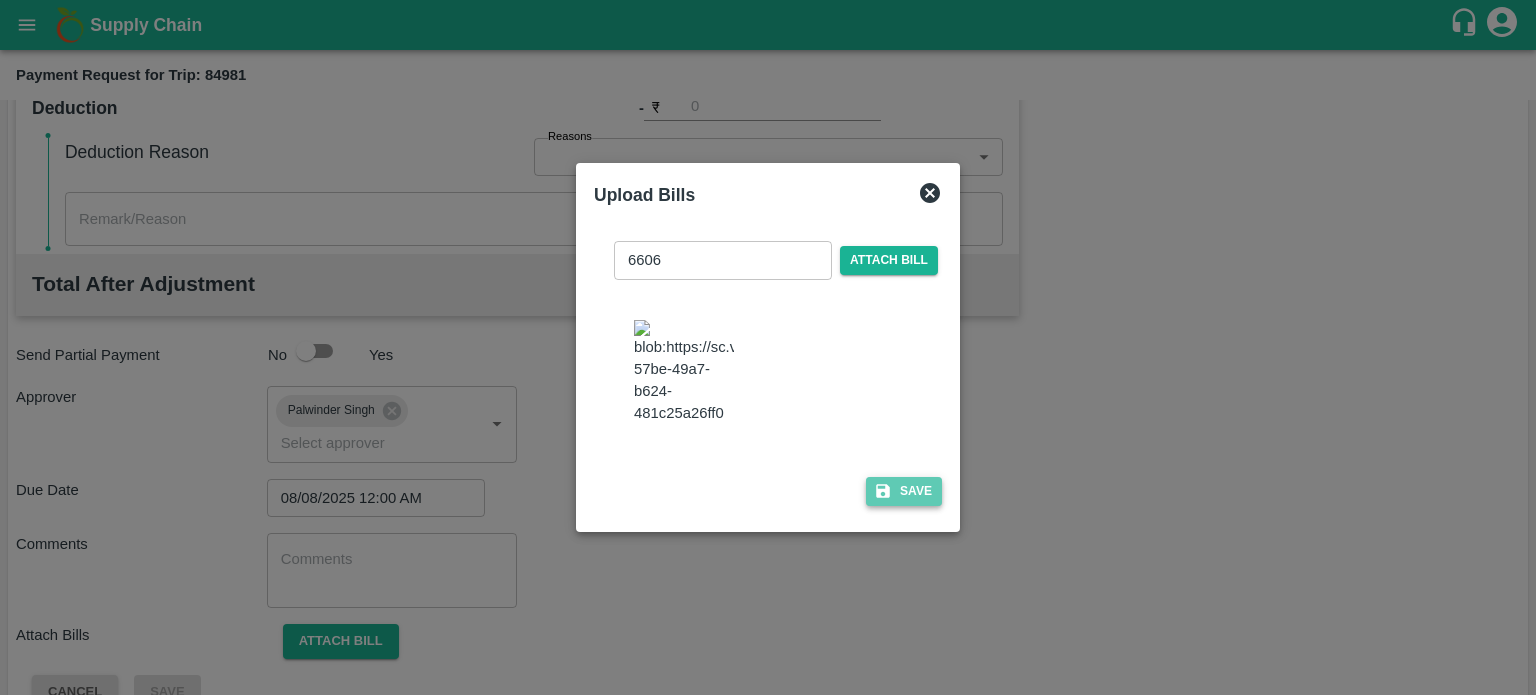 click on "Save" at bounding box center (904, 491) 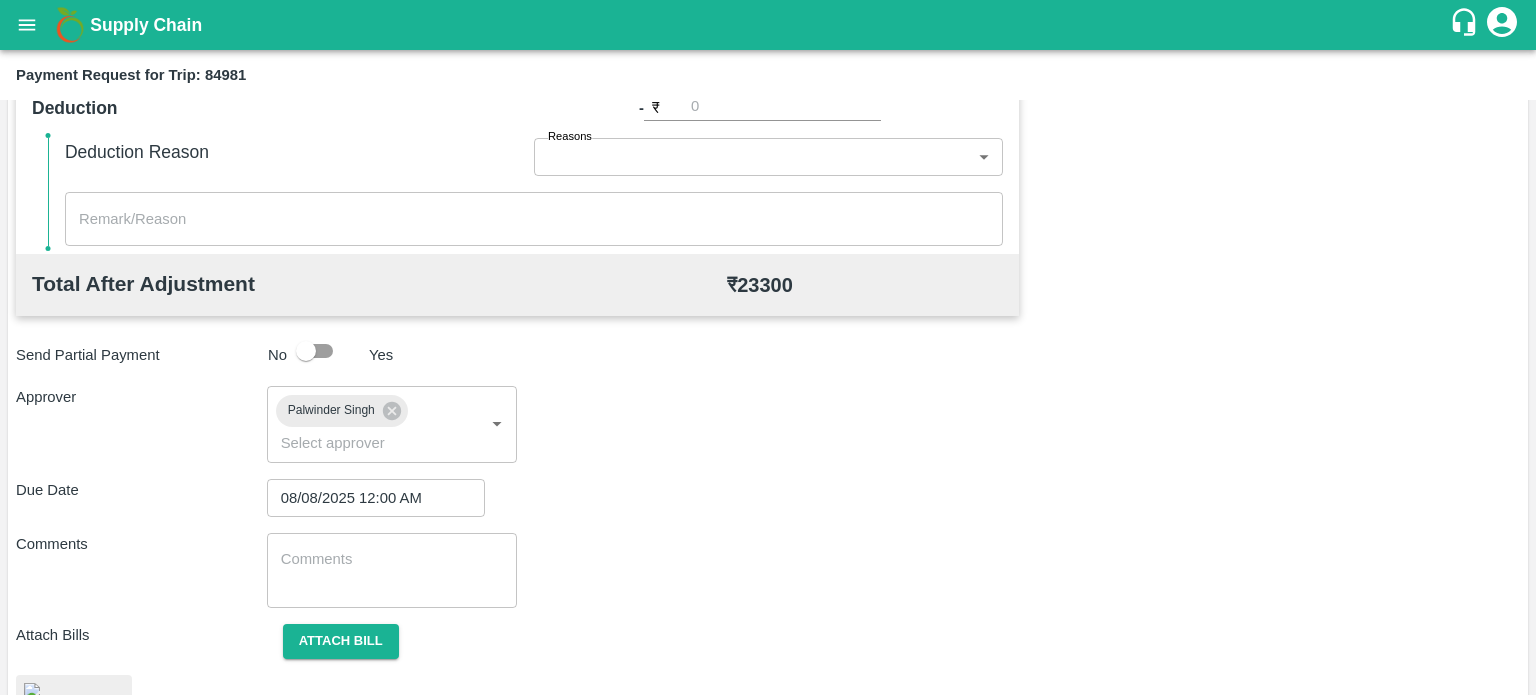 click on "Total Transportation Cost  ₹ 23300 Advance payment - ₹ Additional Charges(+) Inam + ₹ Loading/Unloading Charges + ₹ Loading Detention + ₹ Unloading Detention + ₹ Deduction - ₹ Deduction Reason Reasons ​ Reasons x ​ Total After Adjustment  ₹ 23300 Send Partial Payment No Yes Approver Palwinder Singh ​ Due Date 08/08/2025 12:00 AM ​ Comments x ​ Attach Bills Attach bill Bill.No.-6606 Cancel Save" at bounding box center [768, 259] 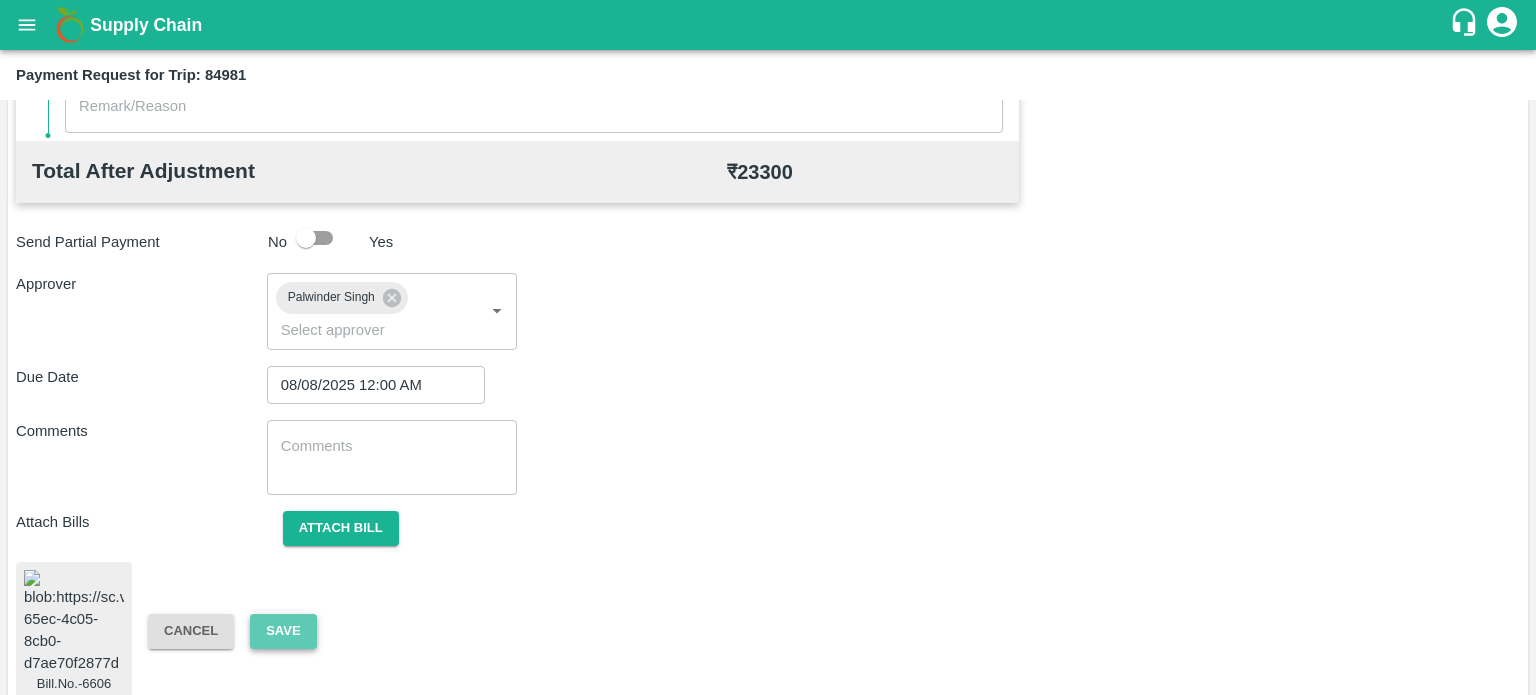 click on "Save" at bounding box center [283, 631] 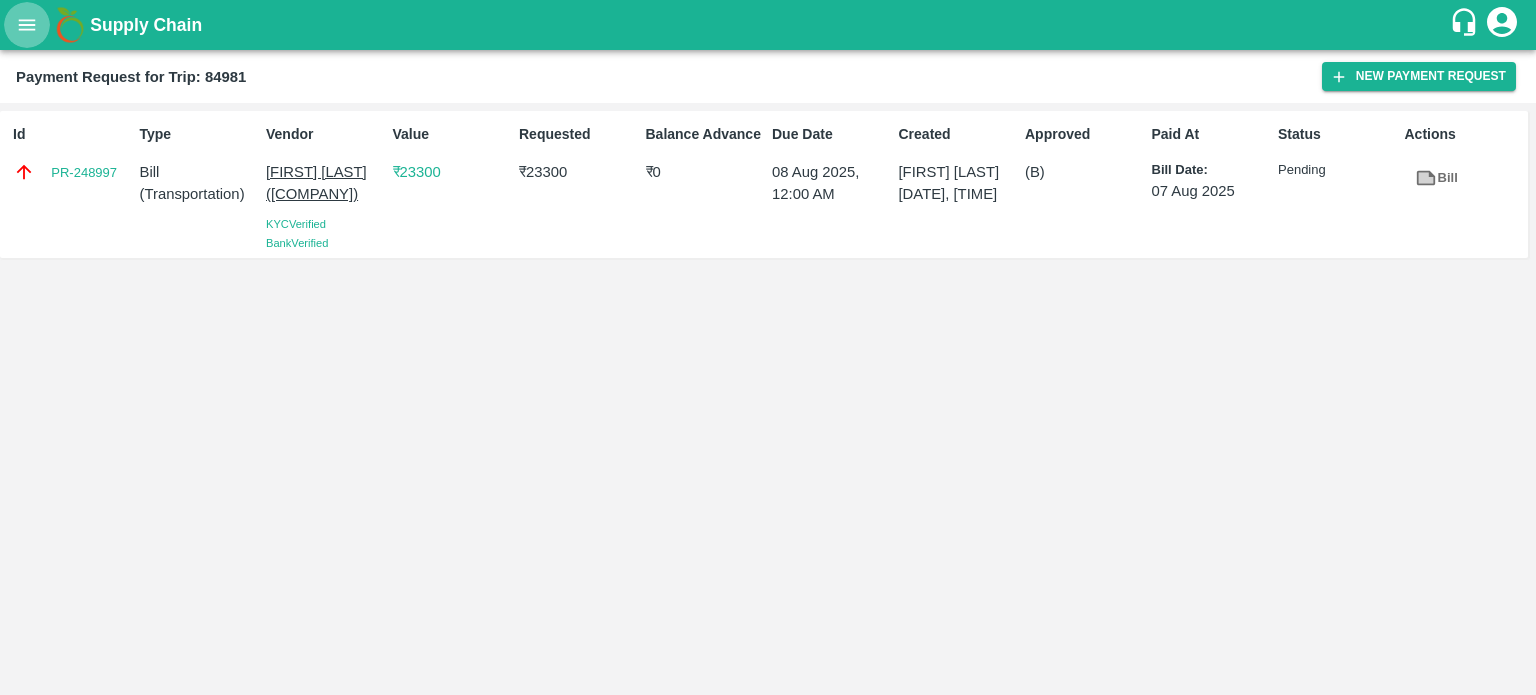 click 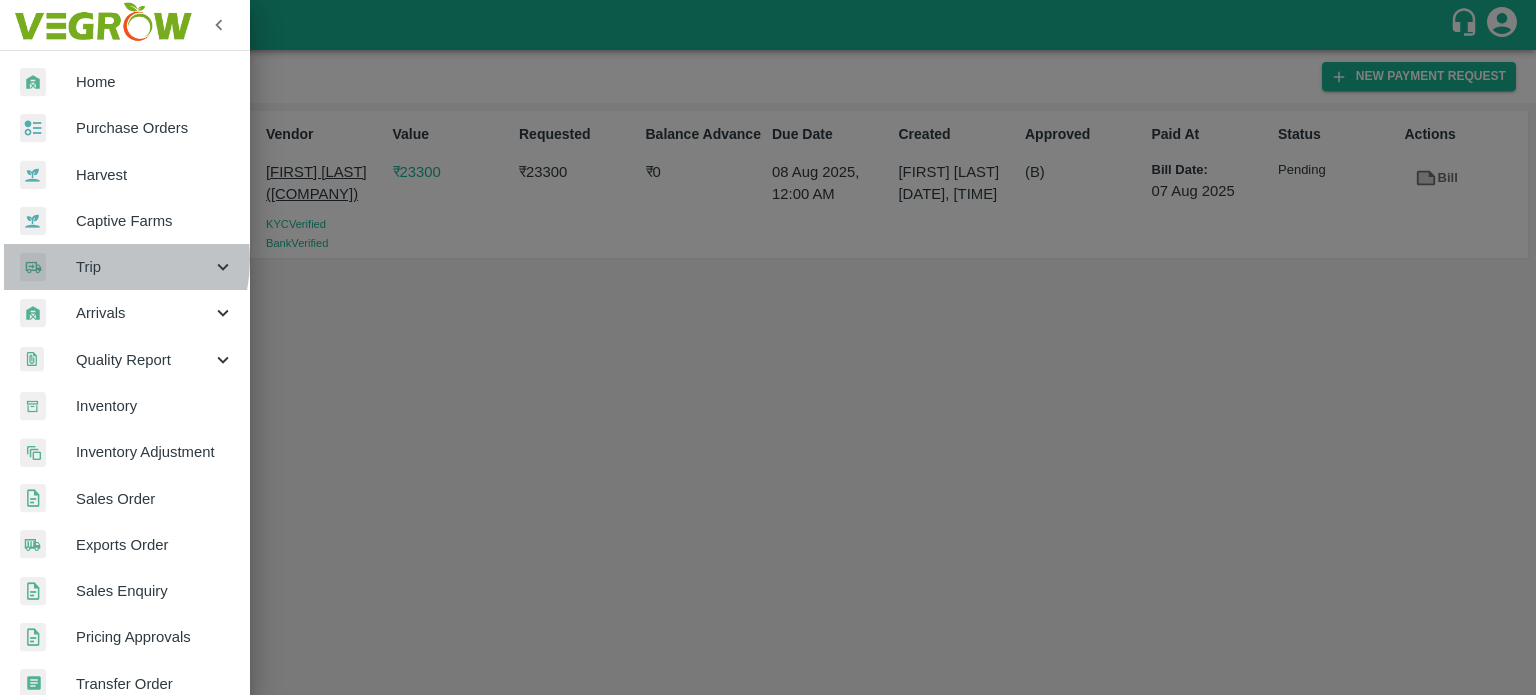 click on "Trip" at bounding box center [144, 267] 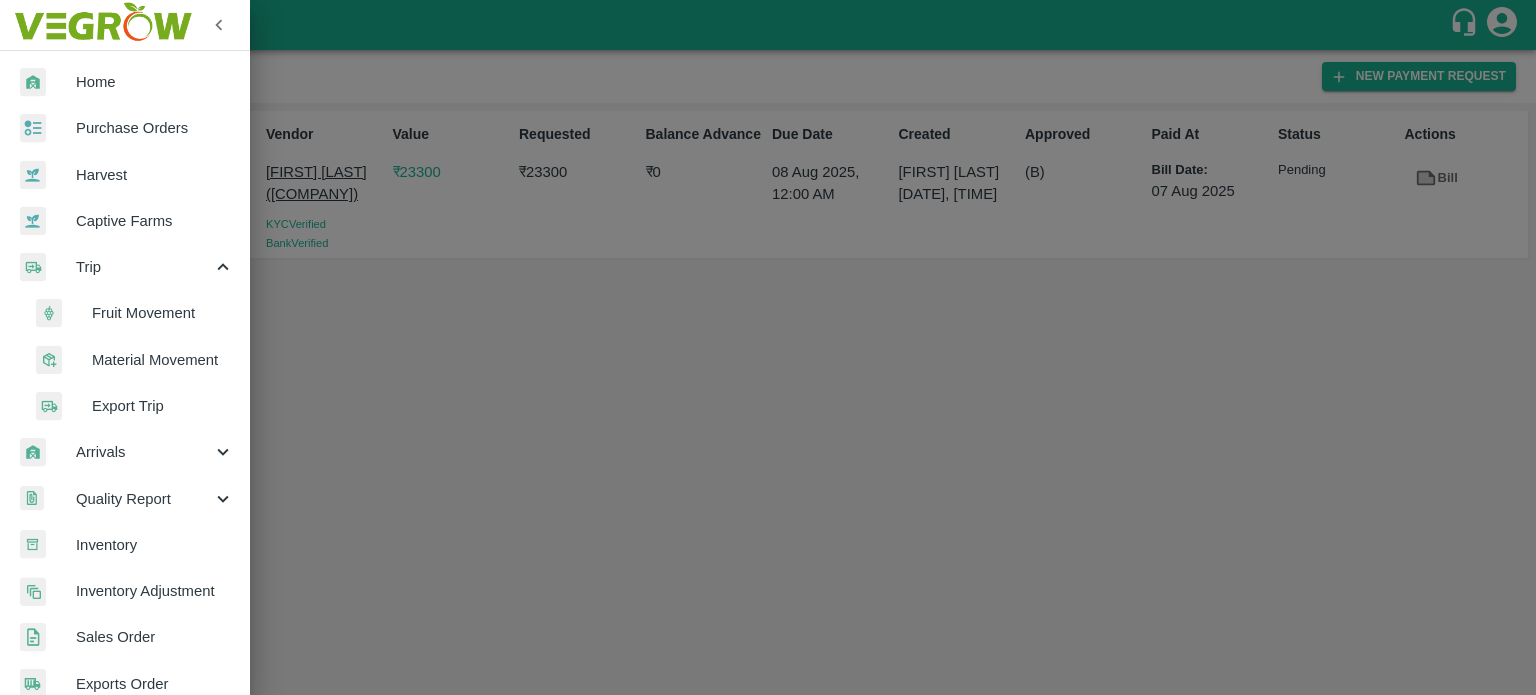 click on "Fruit Movement" at bounding box center (163, 313) 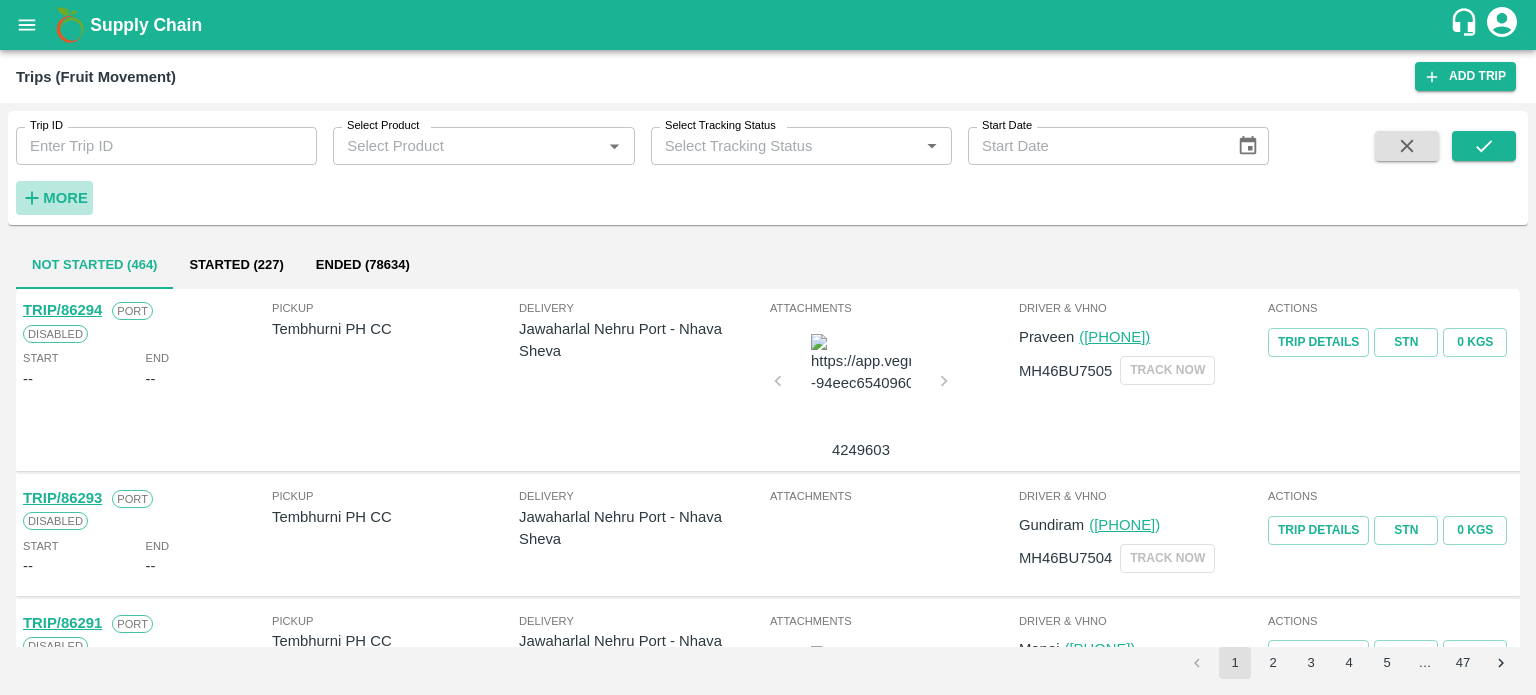 click on "More" at bounding box center (54, 198) 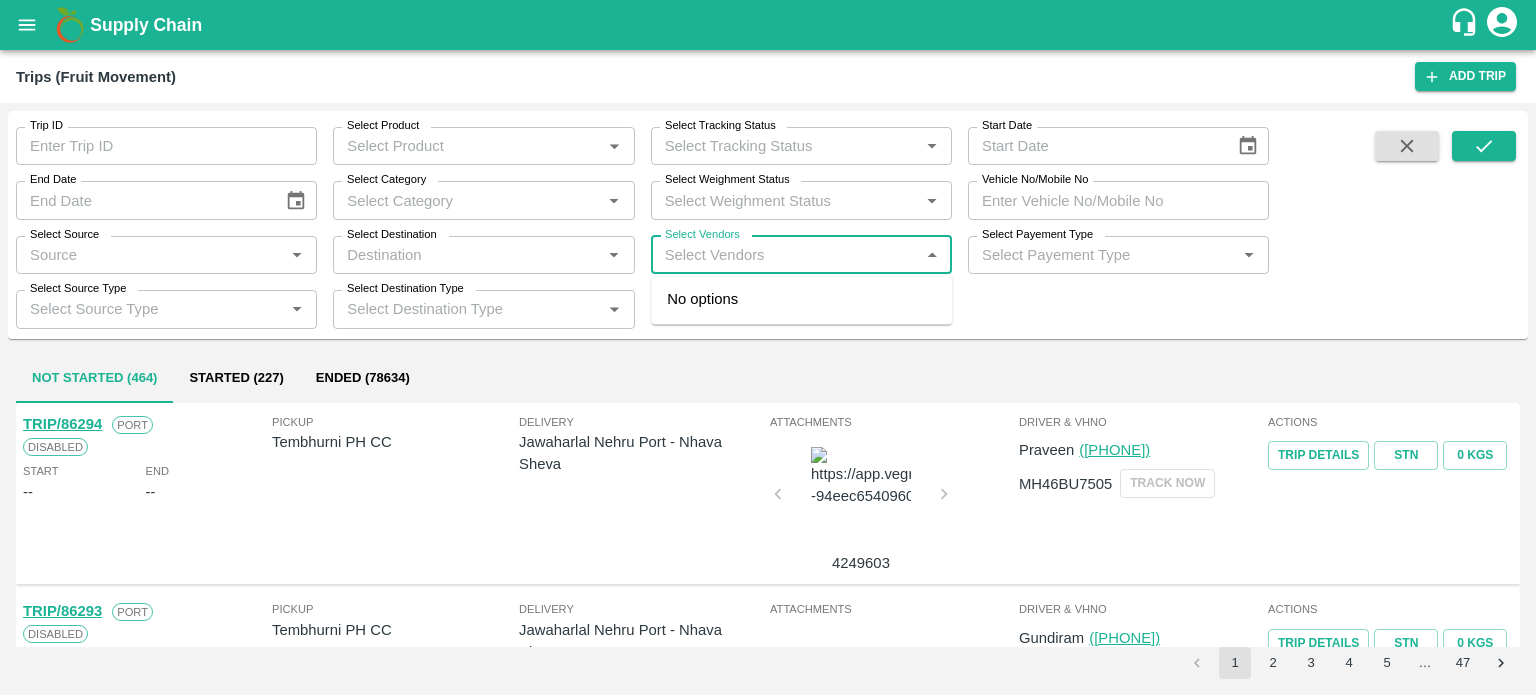 click on "Select Vendors" at bounding box center (785, 255) 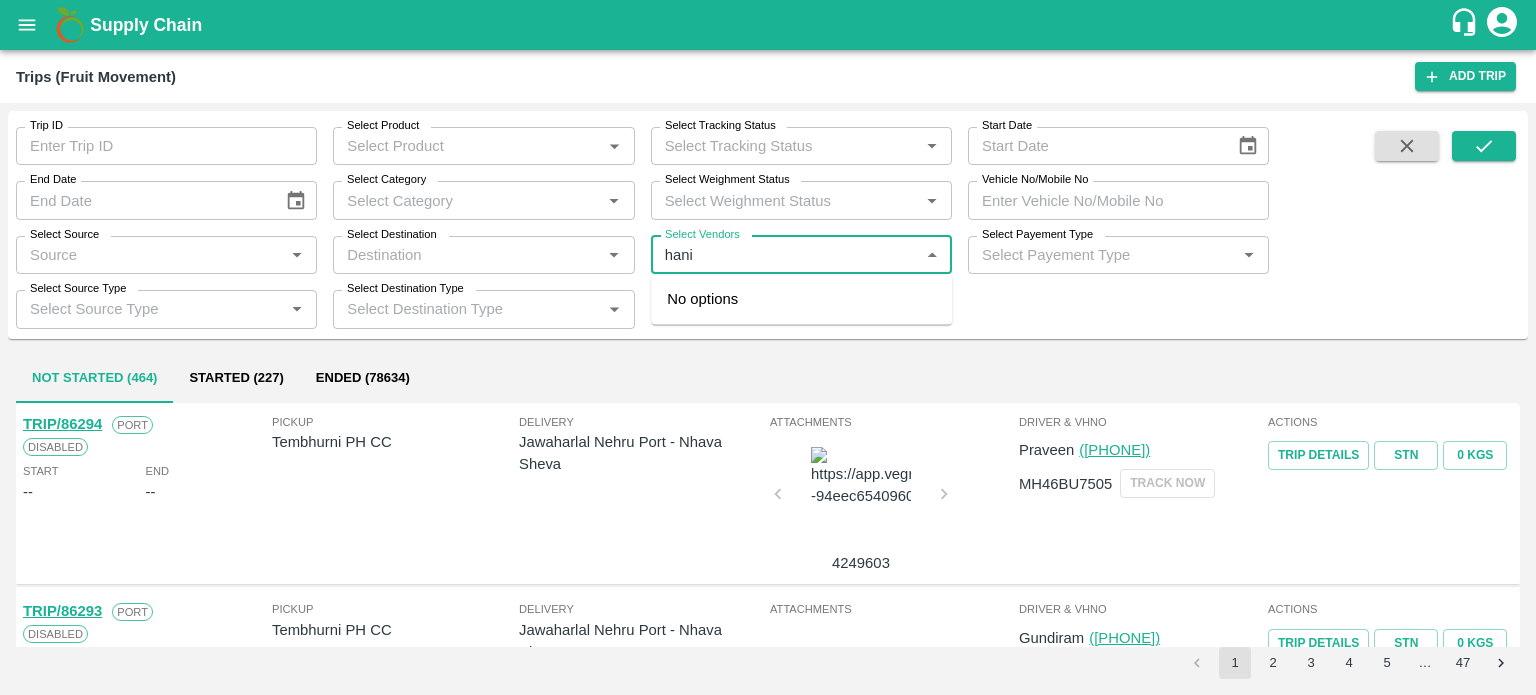 type on "hanif" 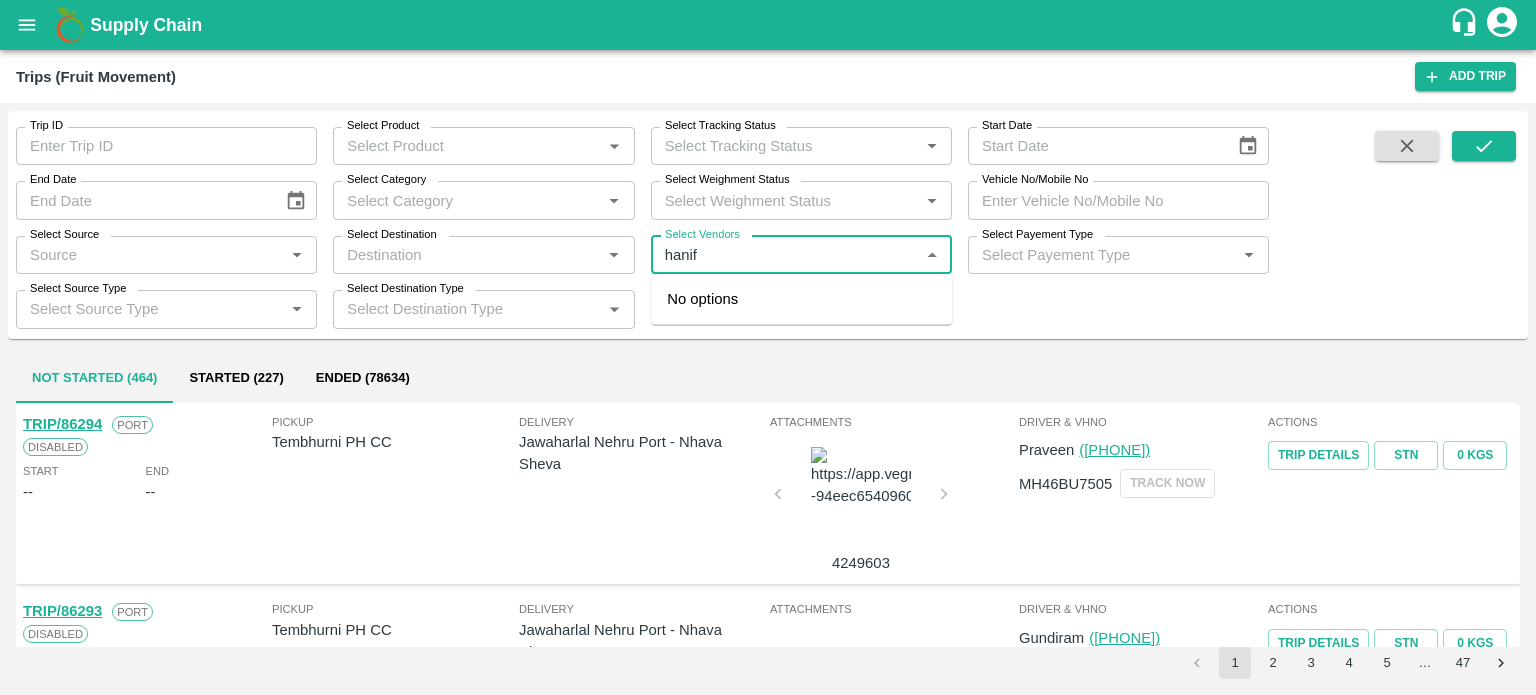 type 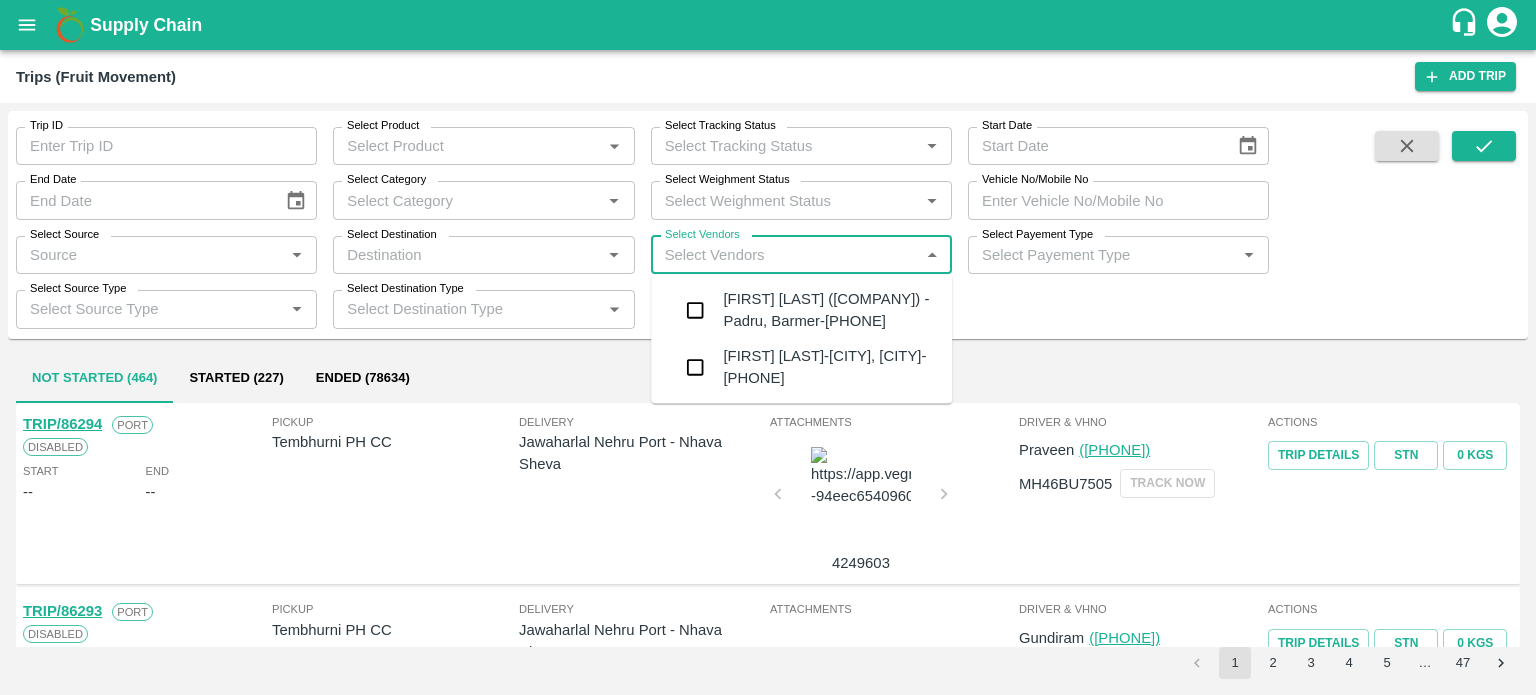 click on "Hanif Khan (Rajasthan Freight Carriers) -Padru, Barmer-7597705476" at bounding box center (829, 310) 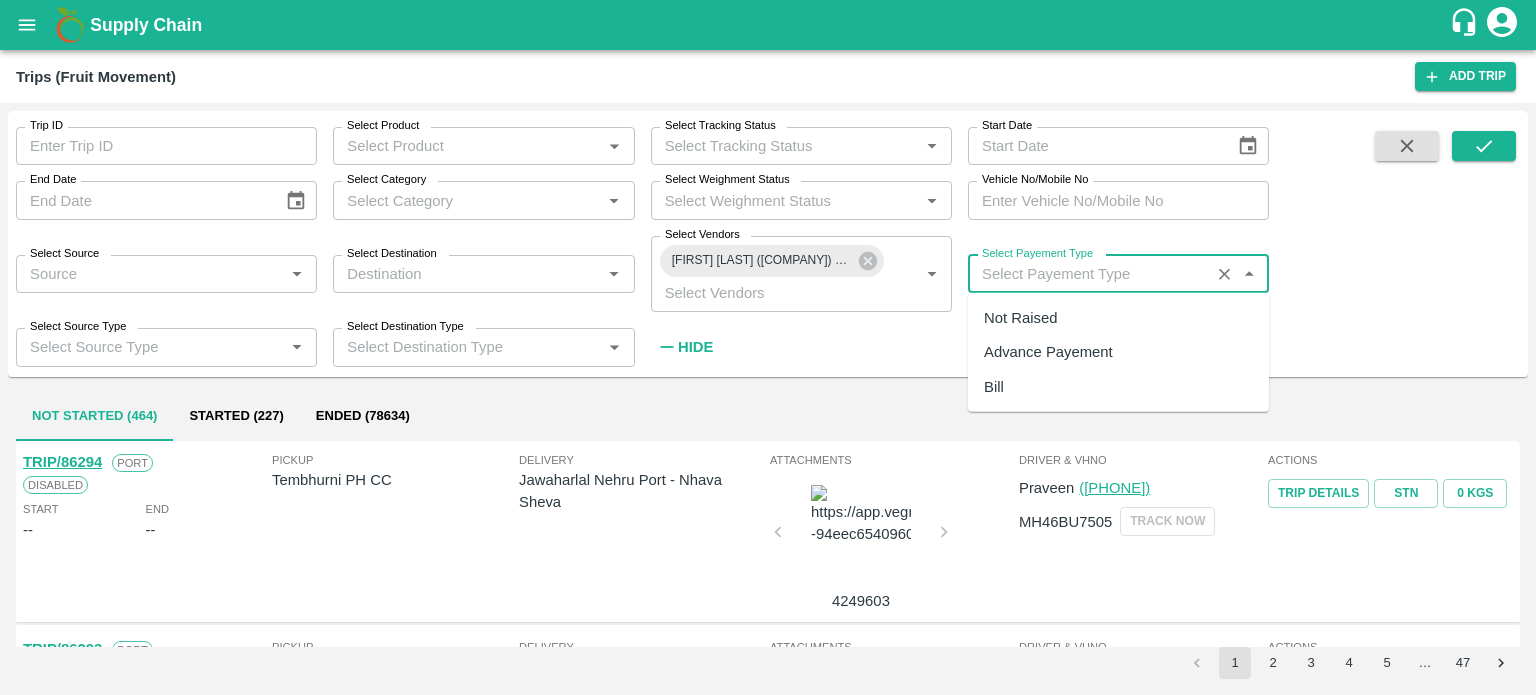 click on "Select Payement Type" at bounding box center (1089, 274) 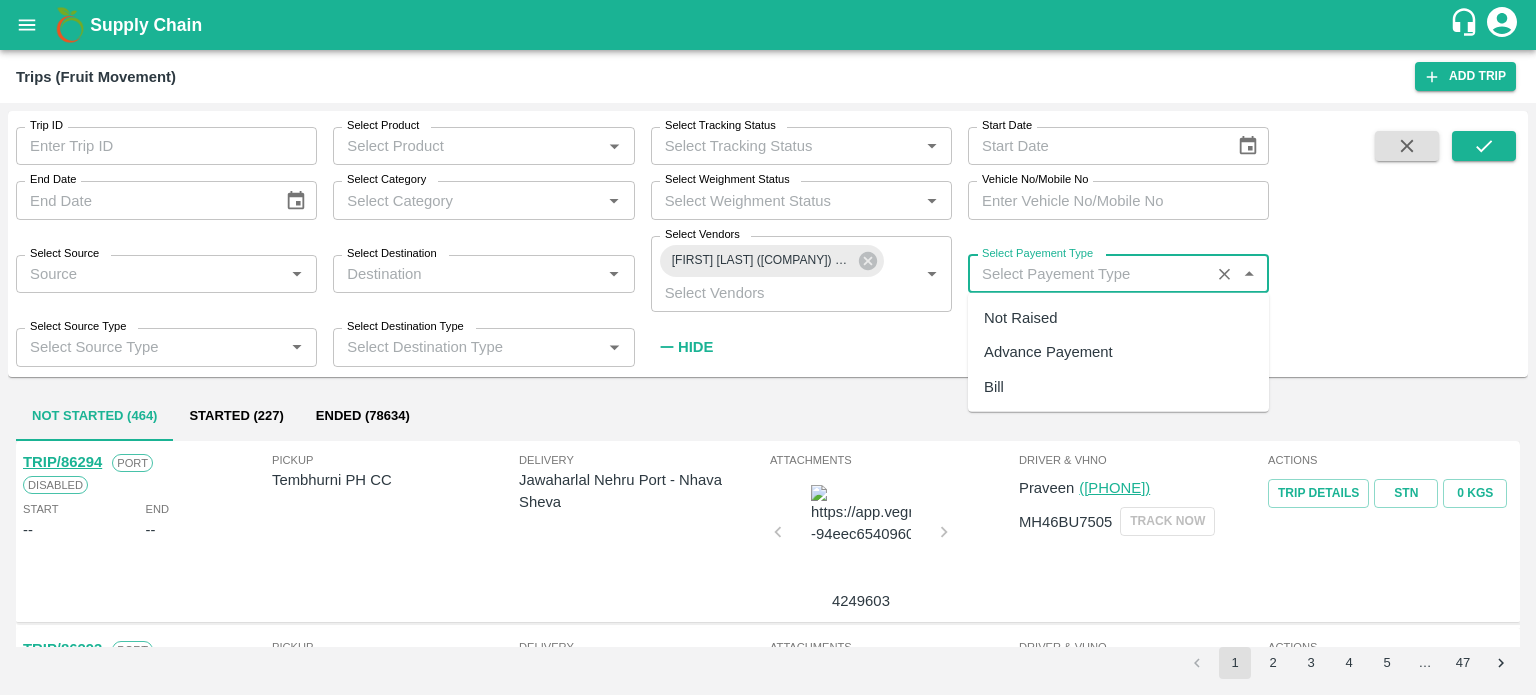 click on "Not Raised" at bounding box center [1020, 318] 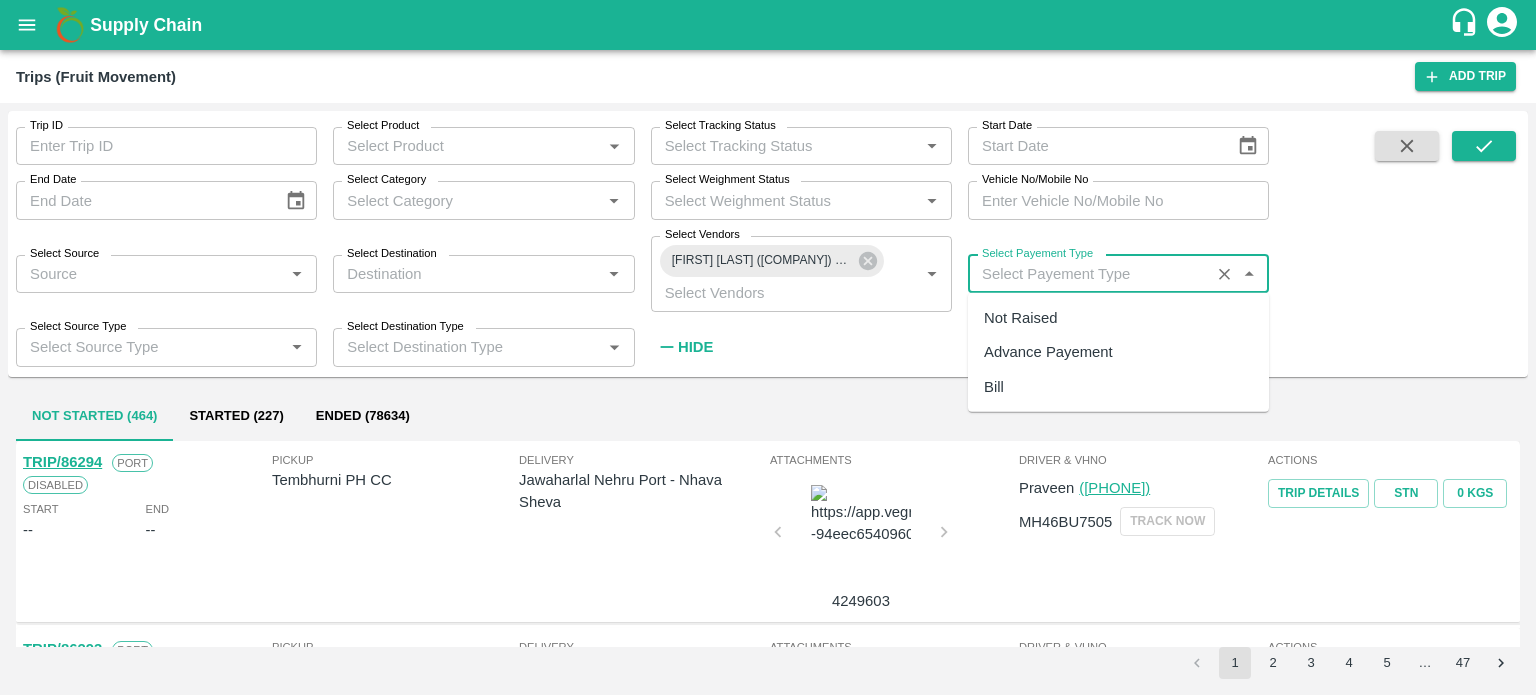 type on "Not Raised" 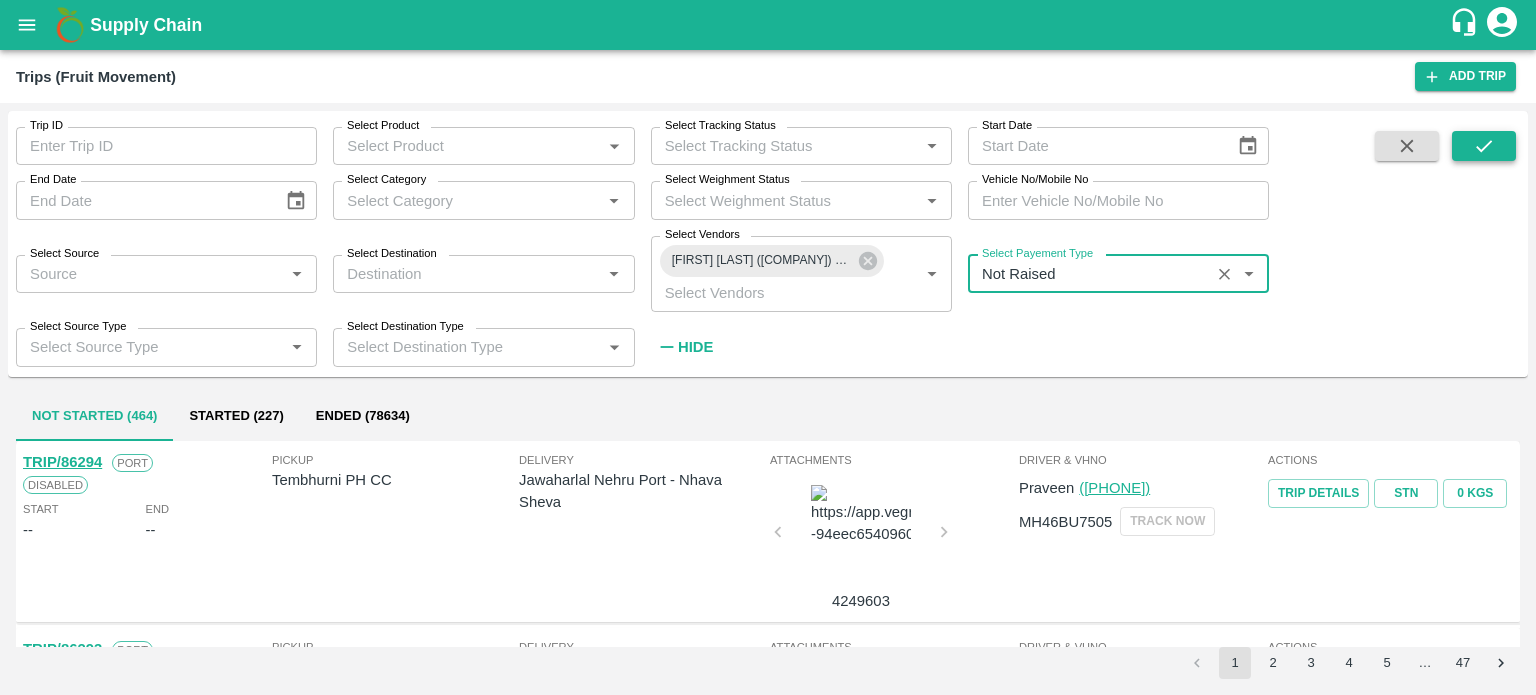 click 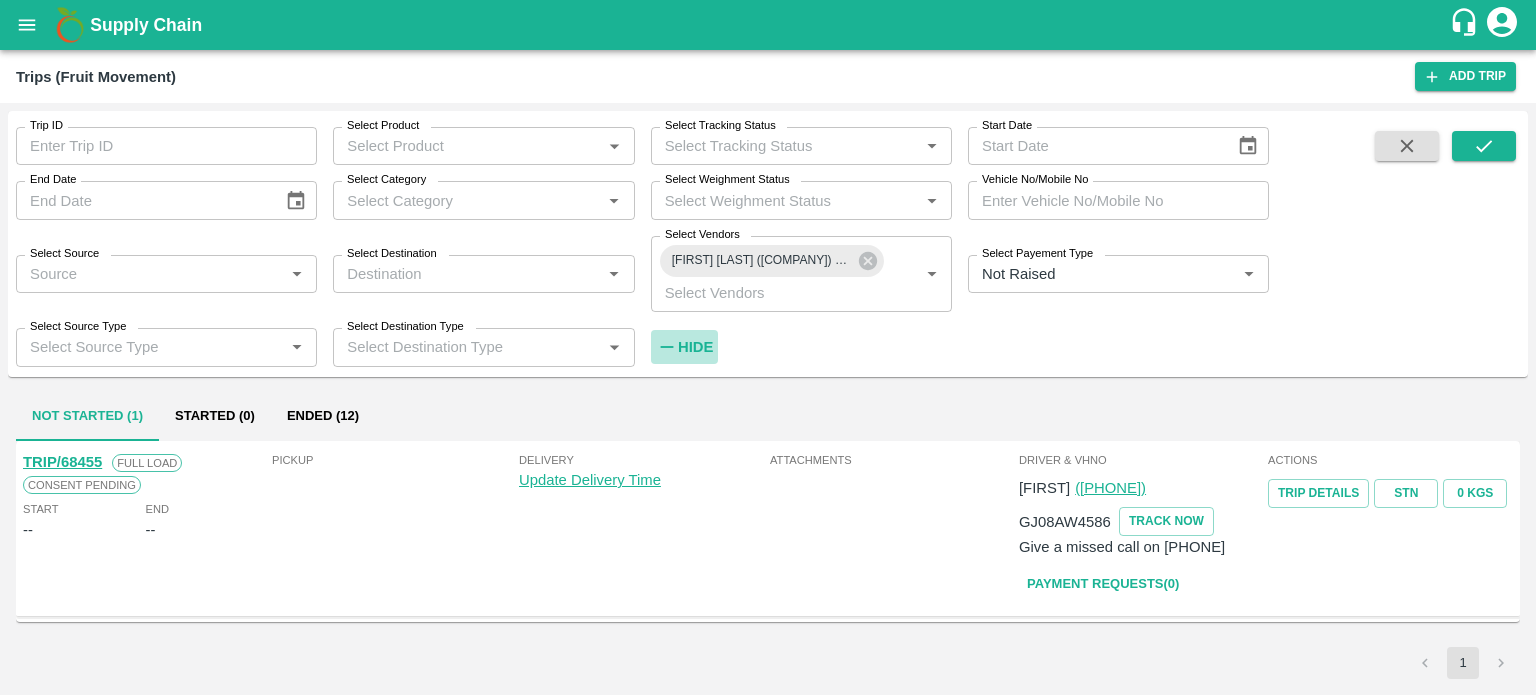 click on "Hide" at bounding box center [695, 347] 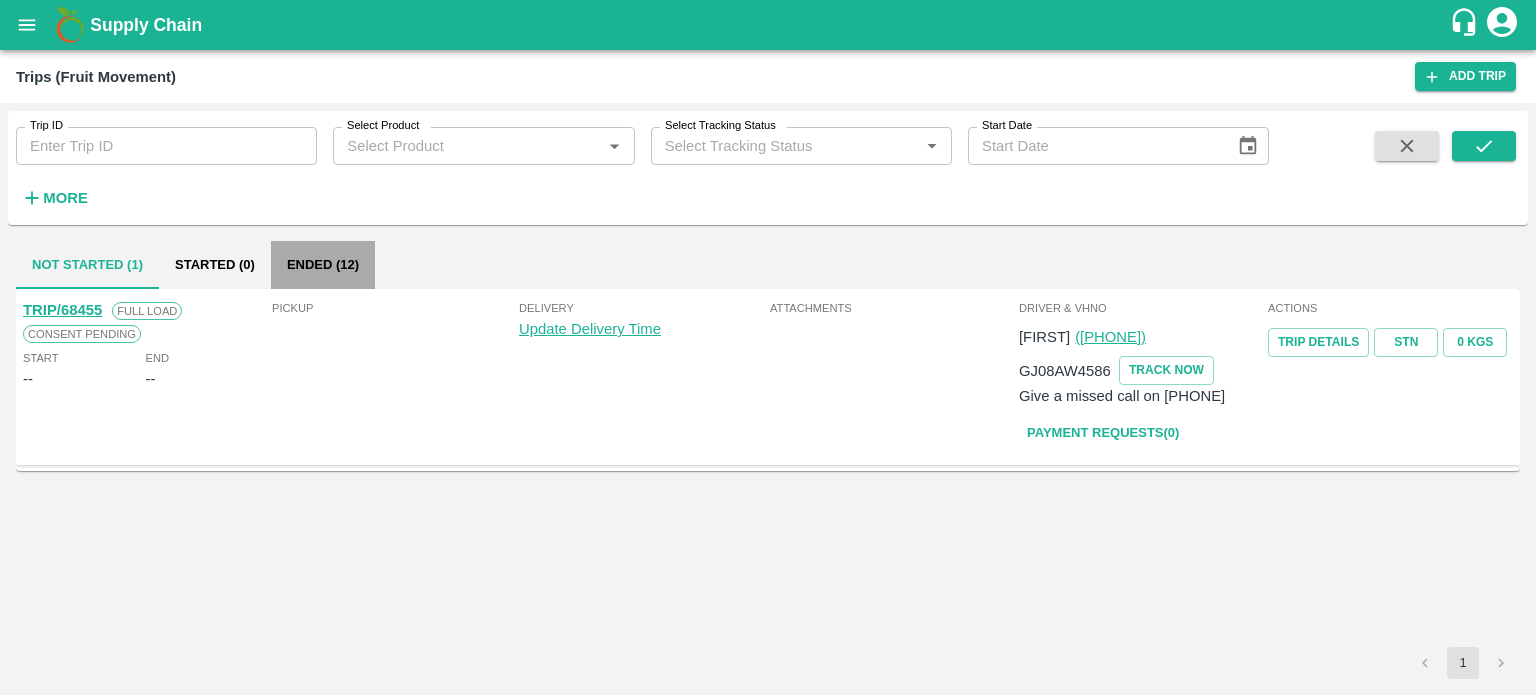 click on "Ended (12)" at bounding box center (323, 265) 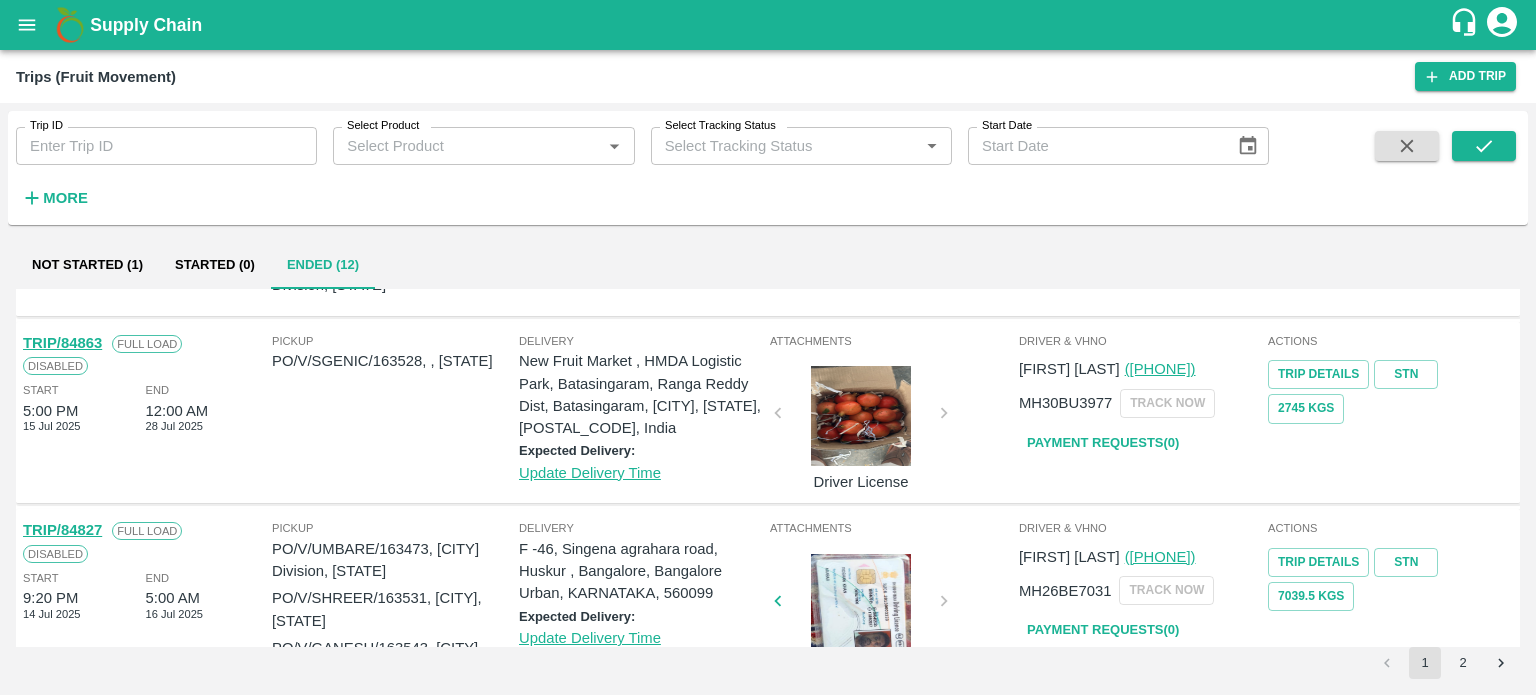 scroll, scrollTop: 812, scrollLeft: 0, axis: vertical 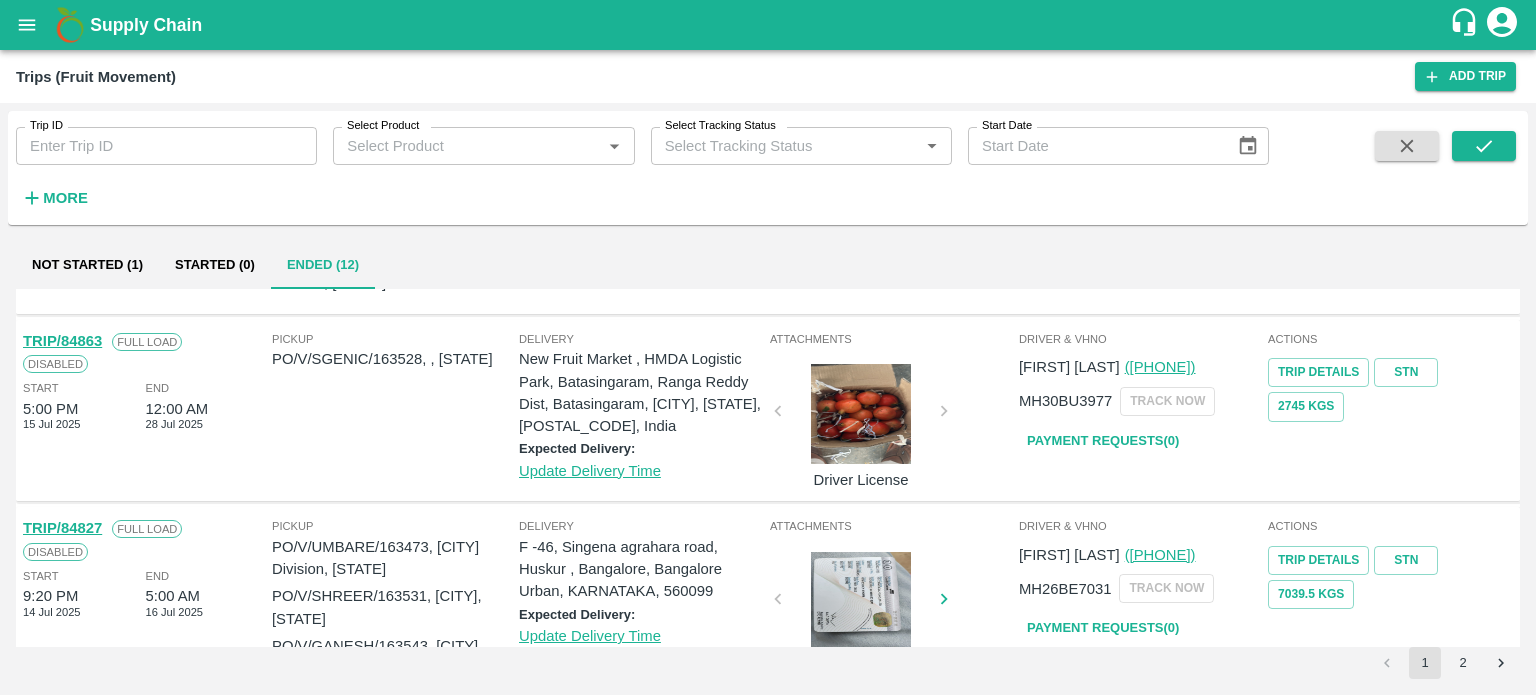 click on "Pickup PO/V/SGENIC/163528, , Telangana" at bounding box center (395, 408) 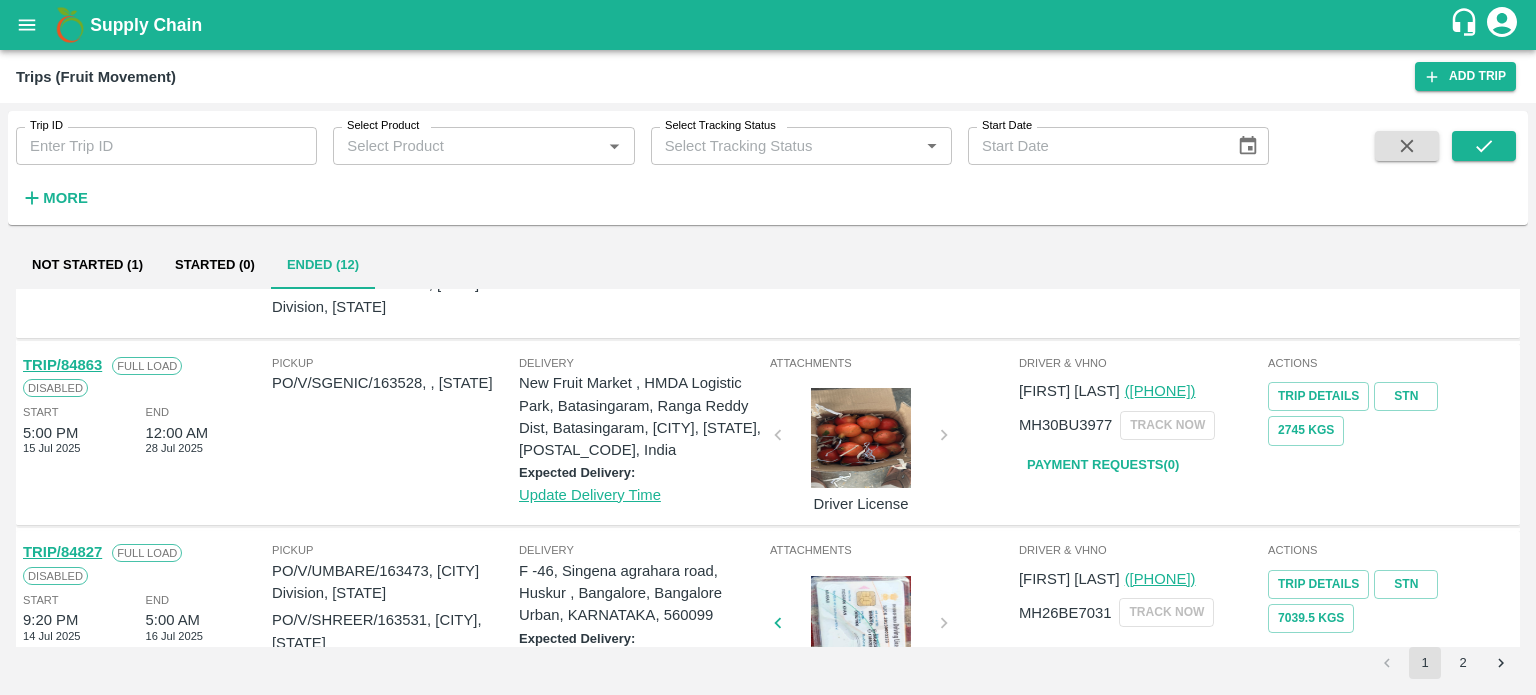 scroll, scrollTop: 780, scrollLeft: 0, axis: vertical 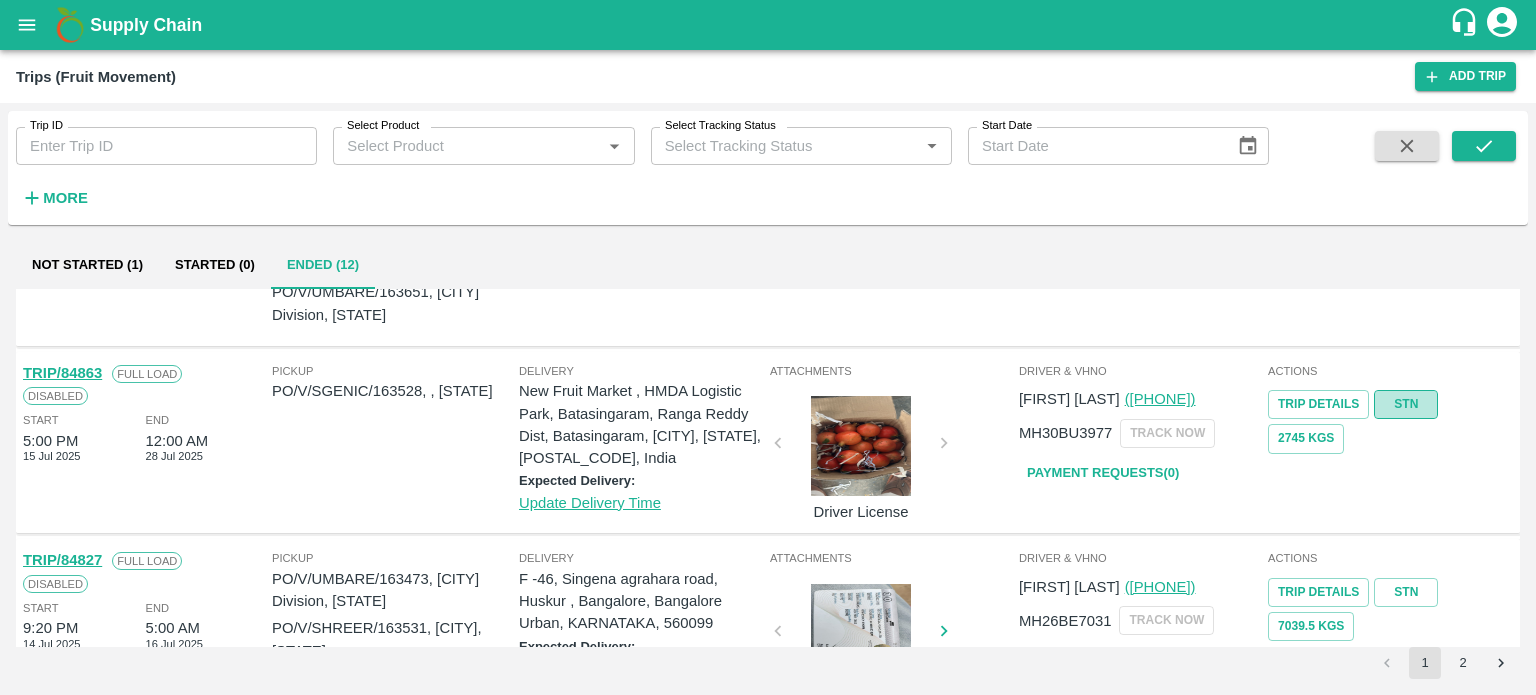 click on "STN" at bounding box center (1406, 404) 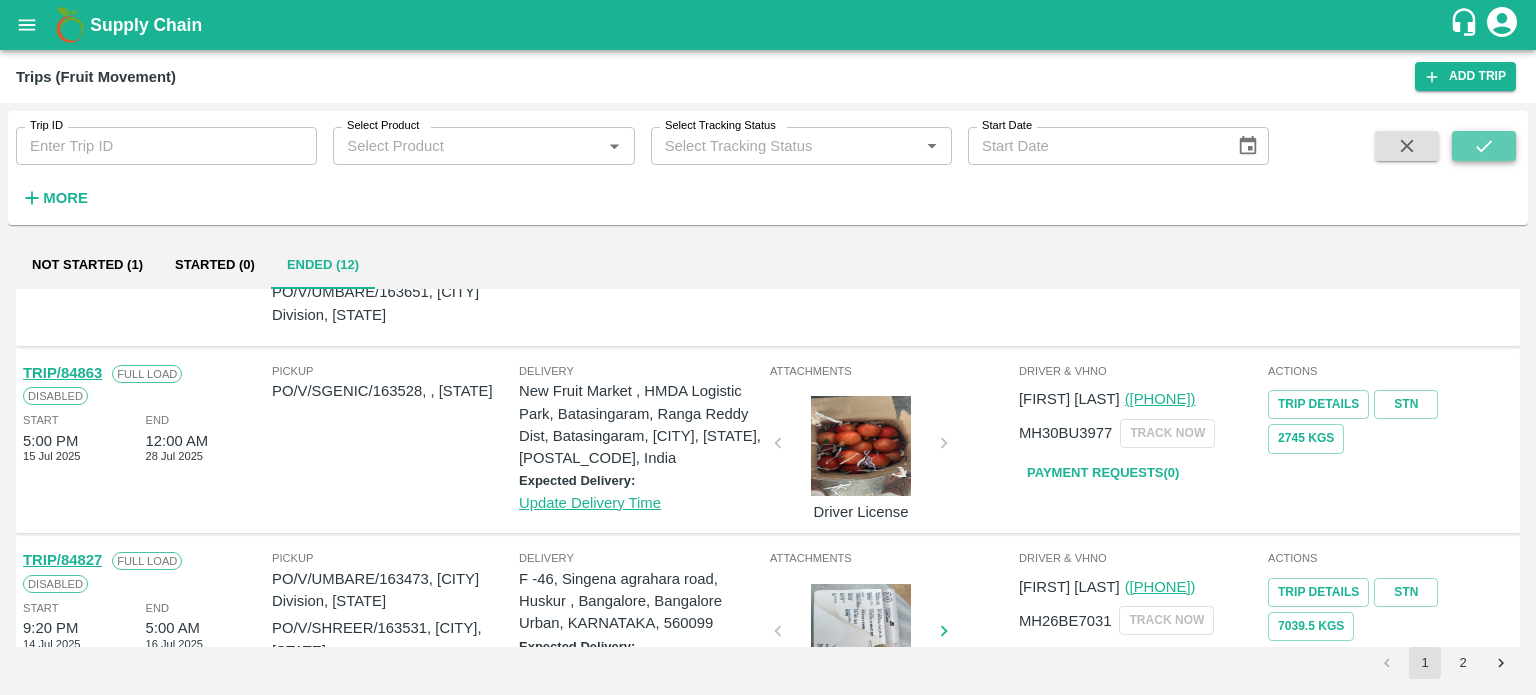 click at bounding box center (1484, 146) 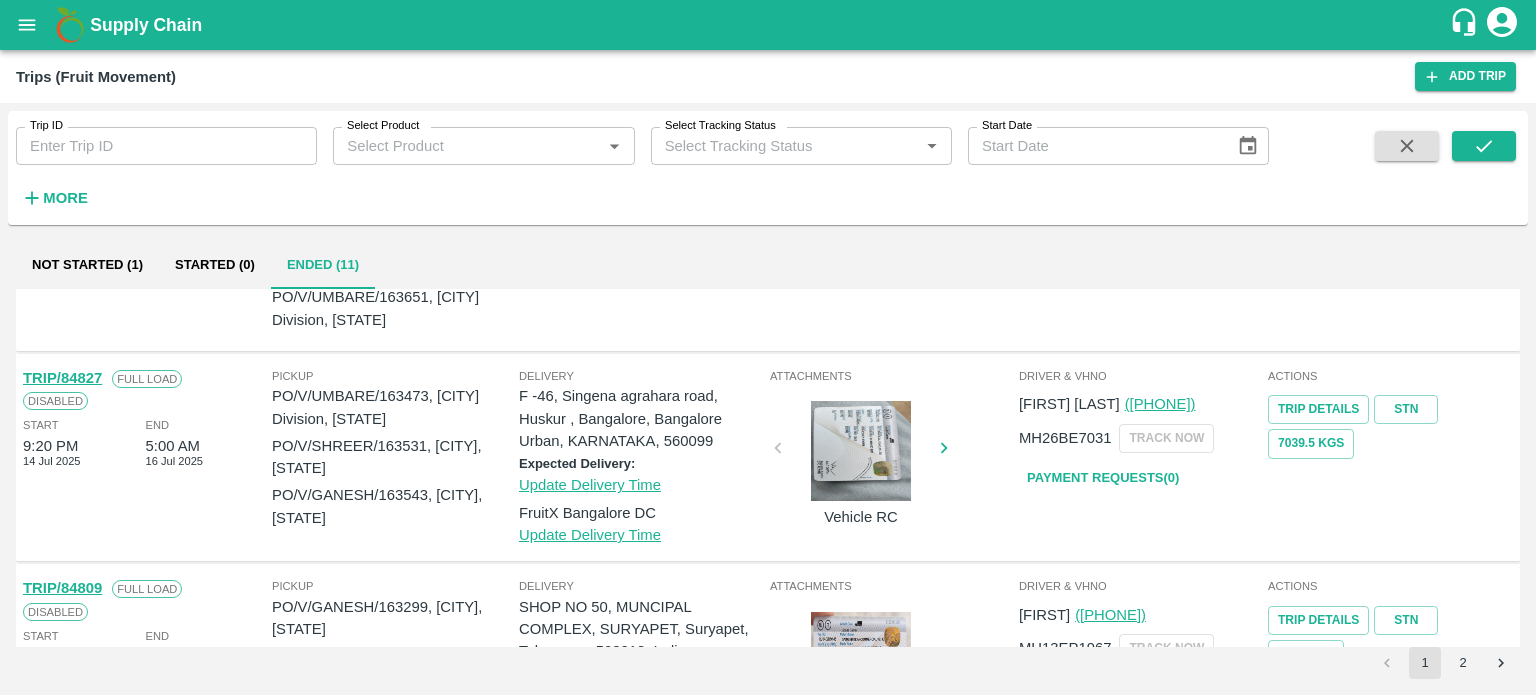 scroll, scrollTop: 776, scrollLeft: 0, axis: vertical 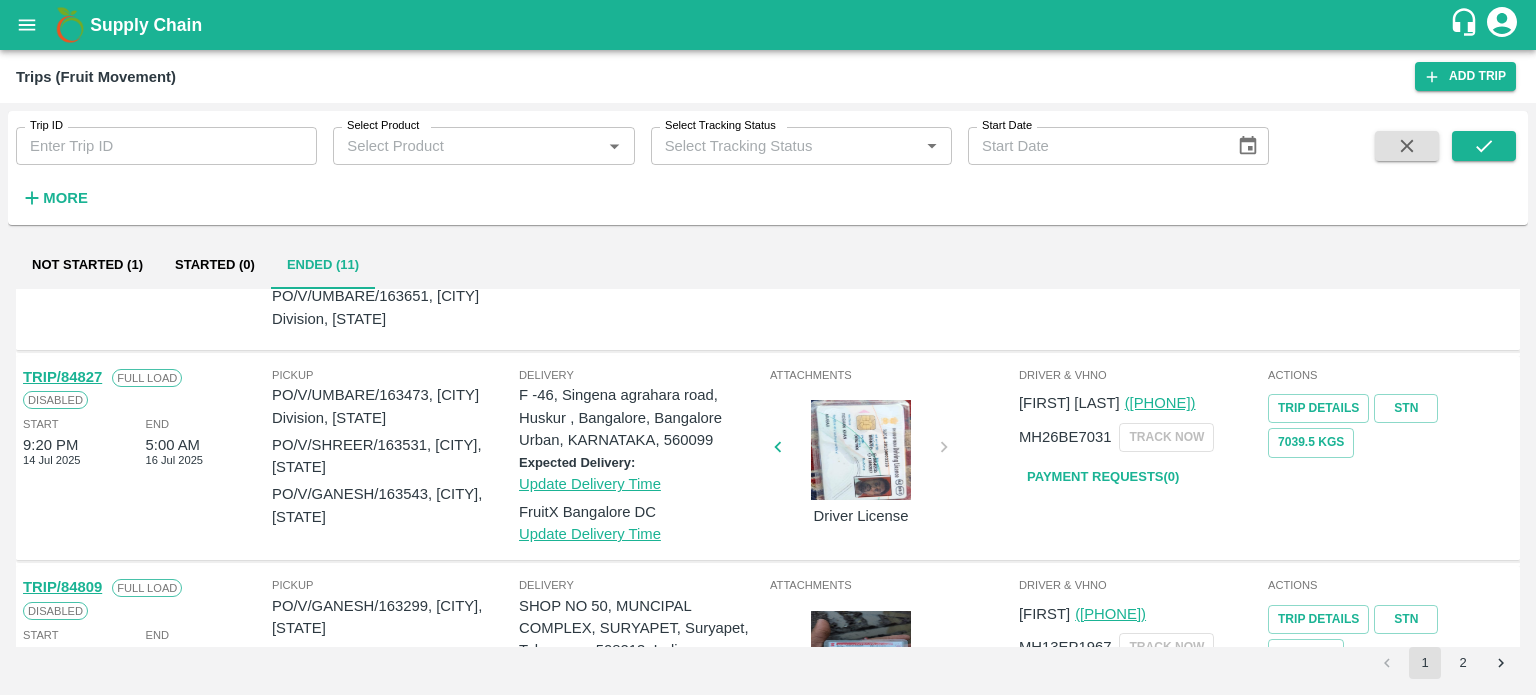 click on "Attachments Driver License" at bounding box center (892, 458) 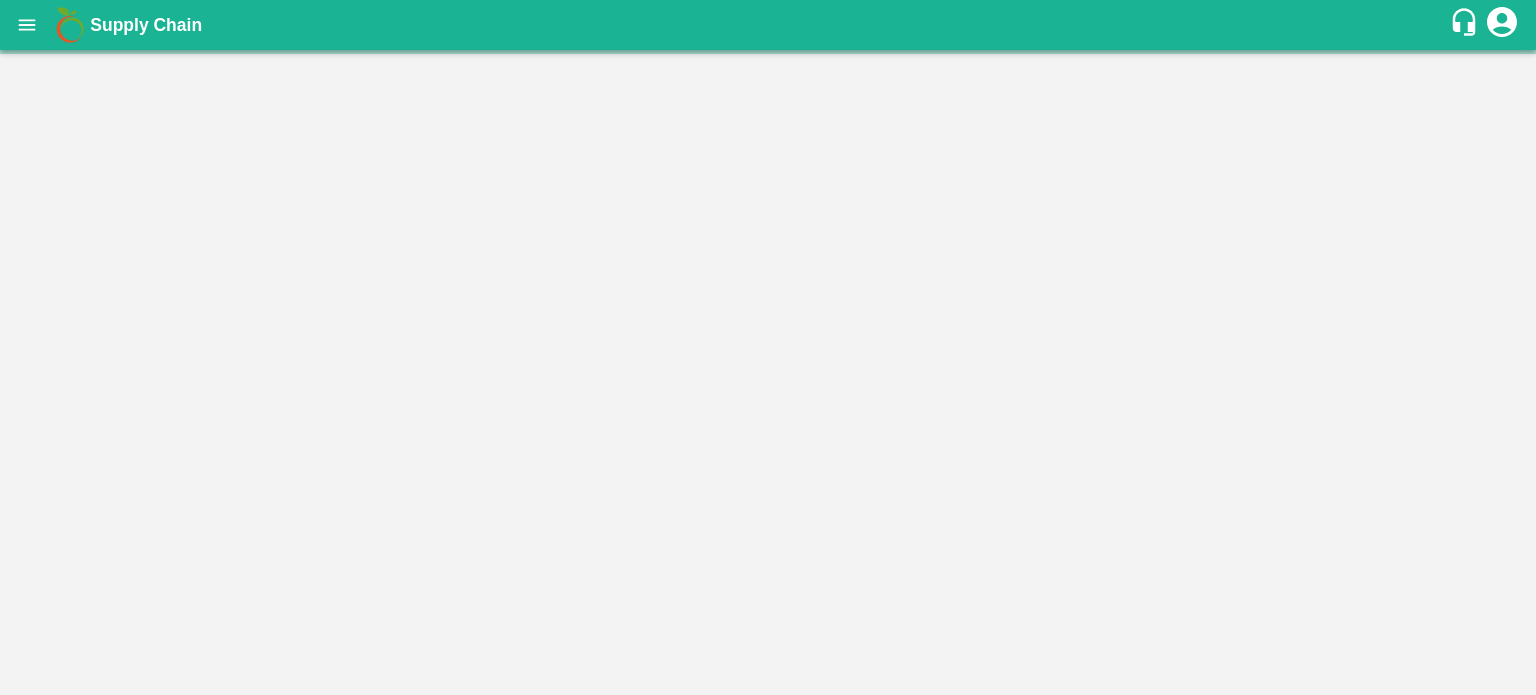 scroll, scrollTop: 0, scrollLeft: 0, axis: both 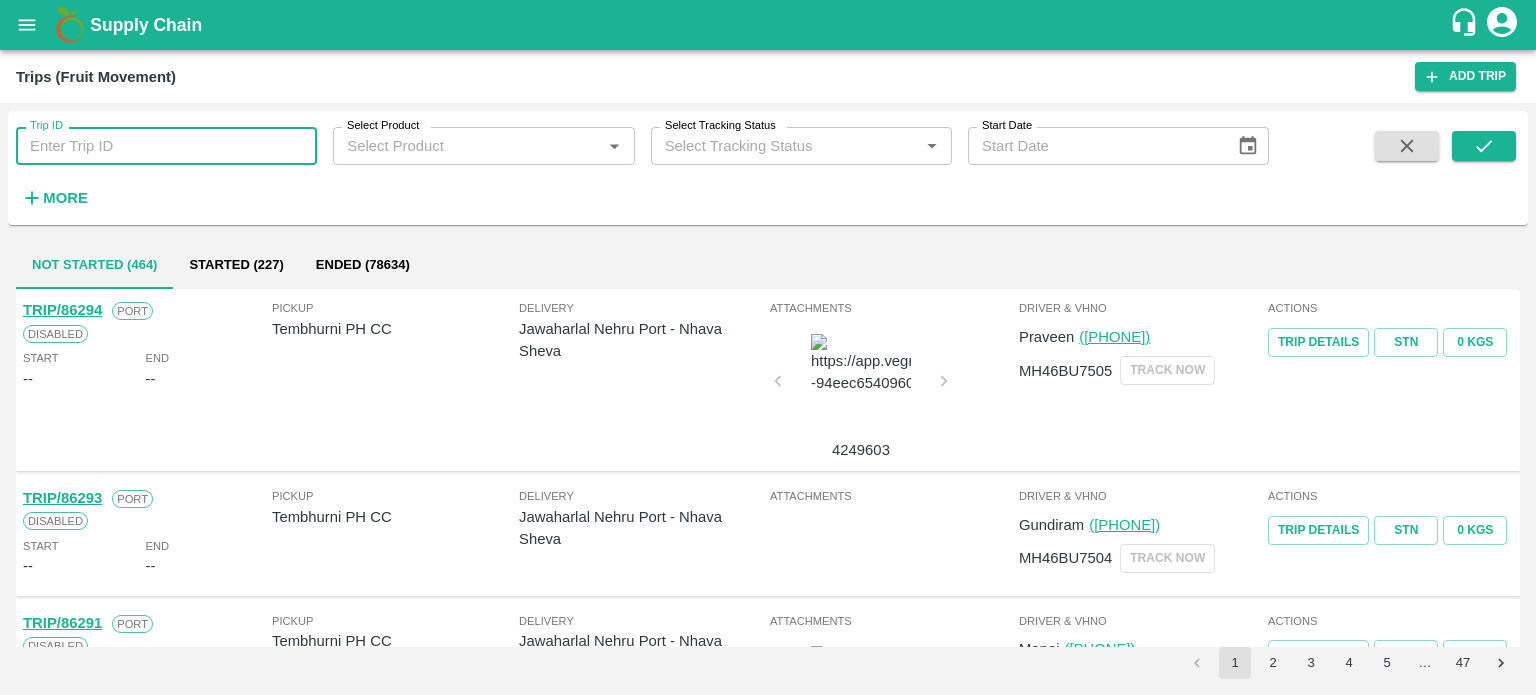 click on "Trip ID" at bounding box center [166, 146] 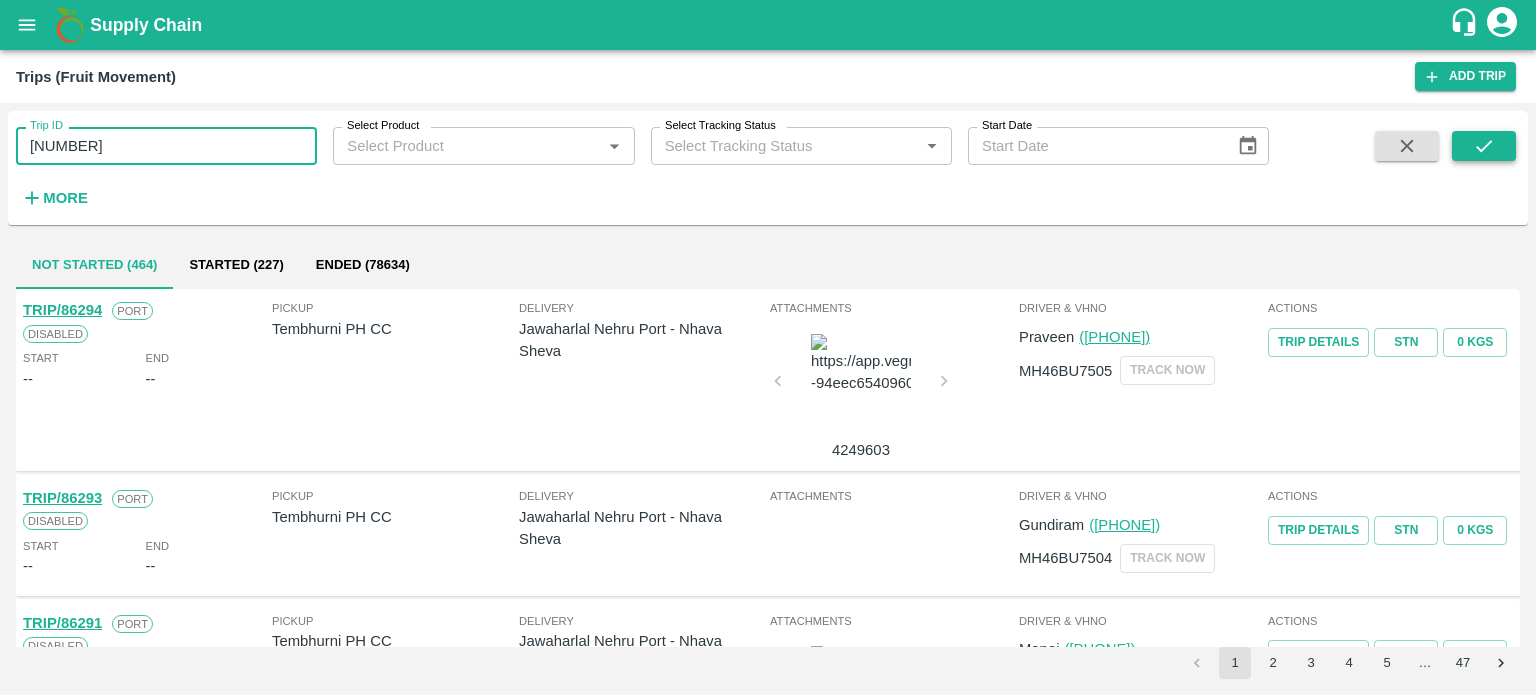 type on "[NUMBER]" 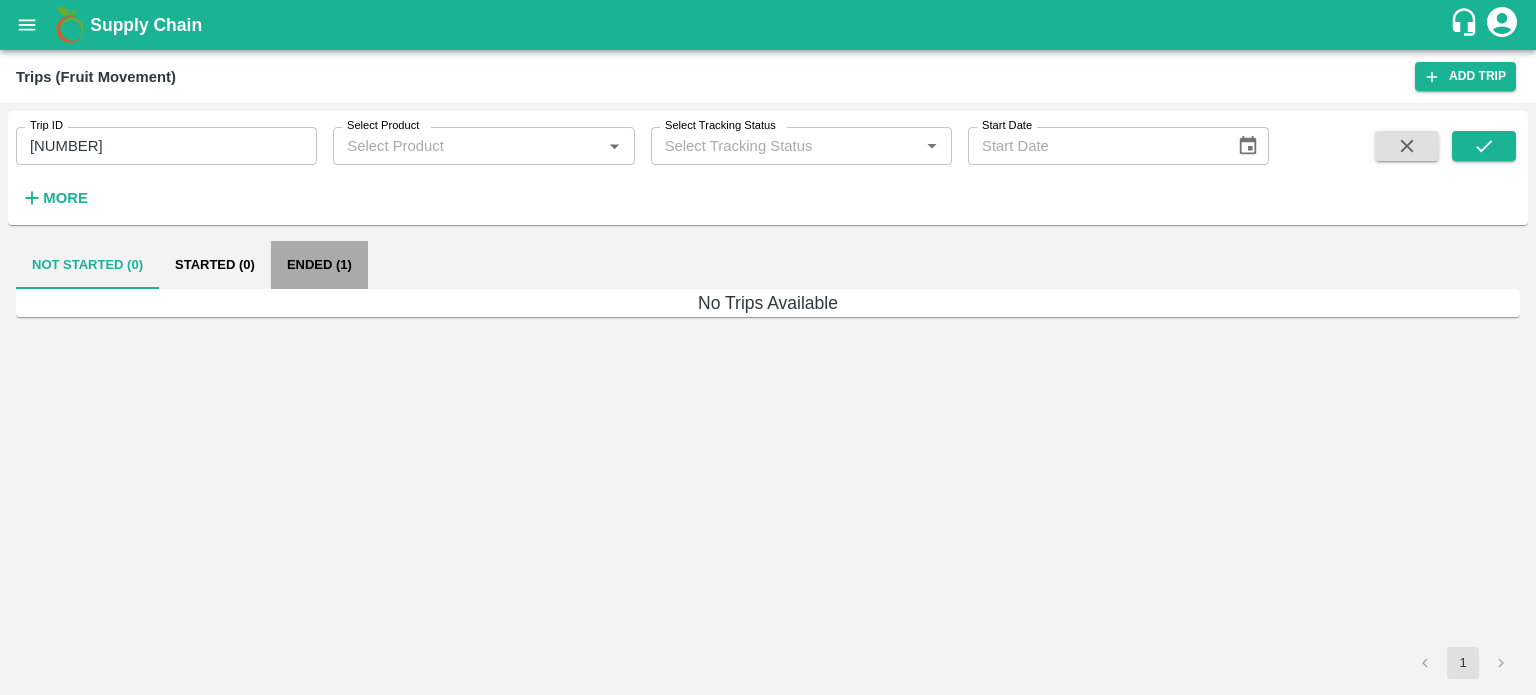click on "Ended (1)" at bounding box center (319, 265) 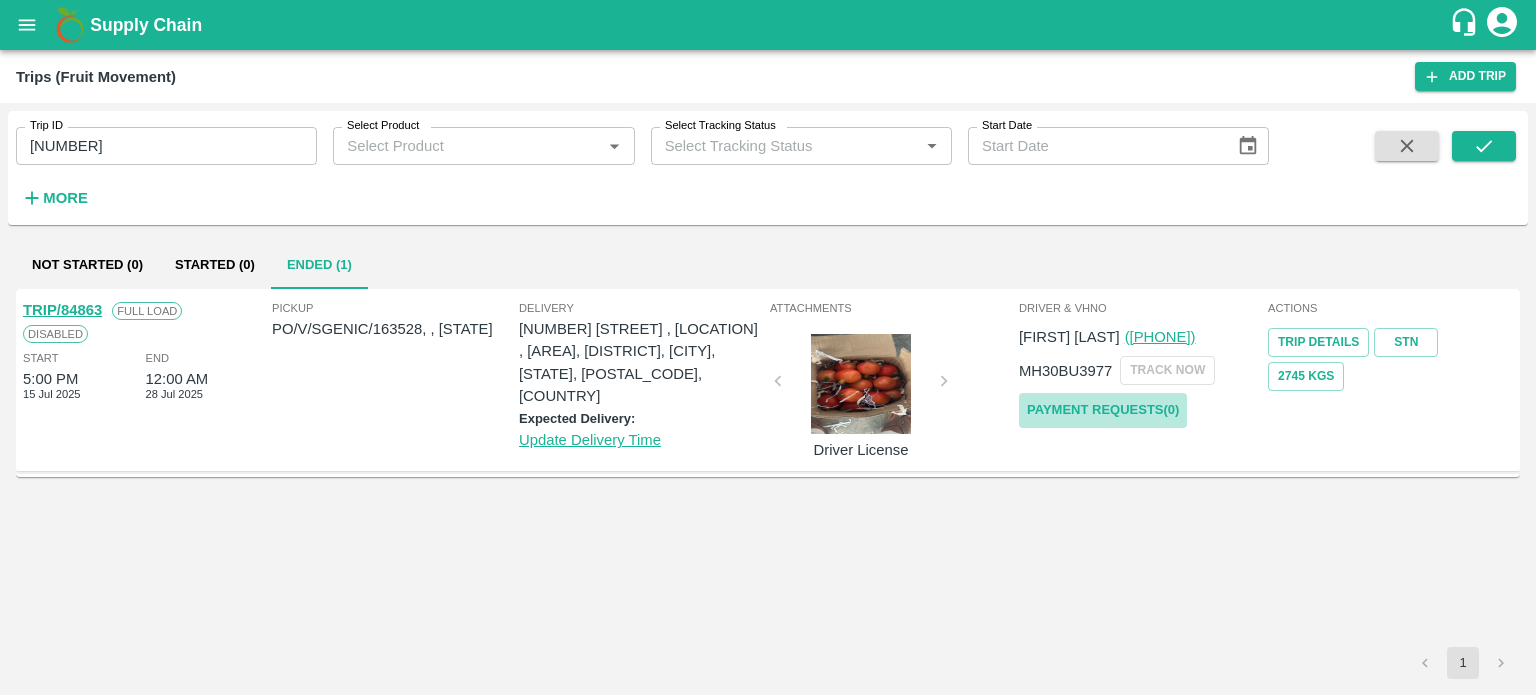 click on "Payment Requests( 0 )" at bounding box center (1103, 410) 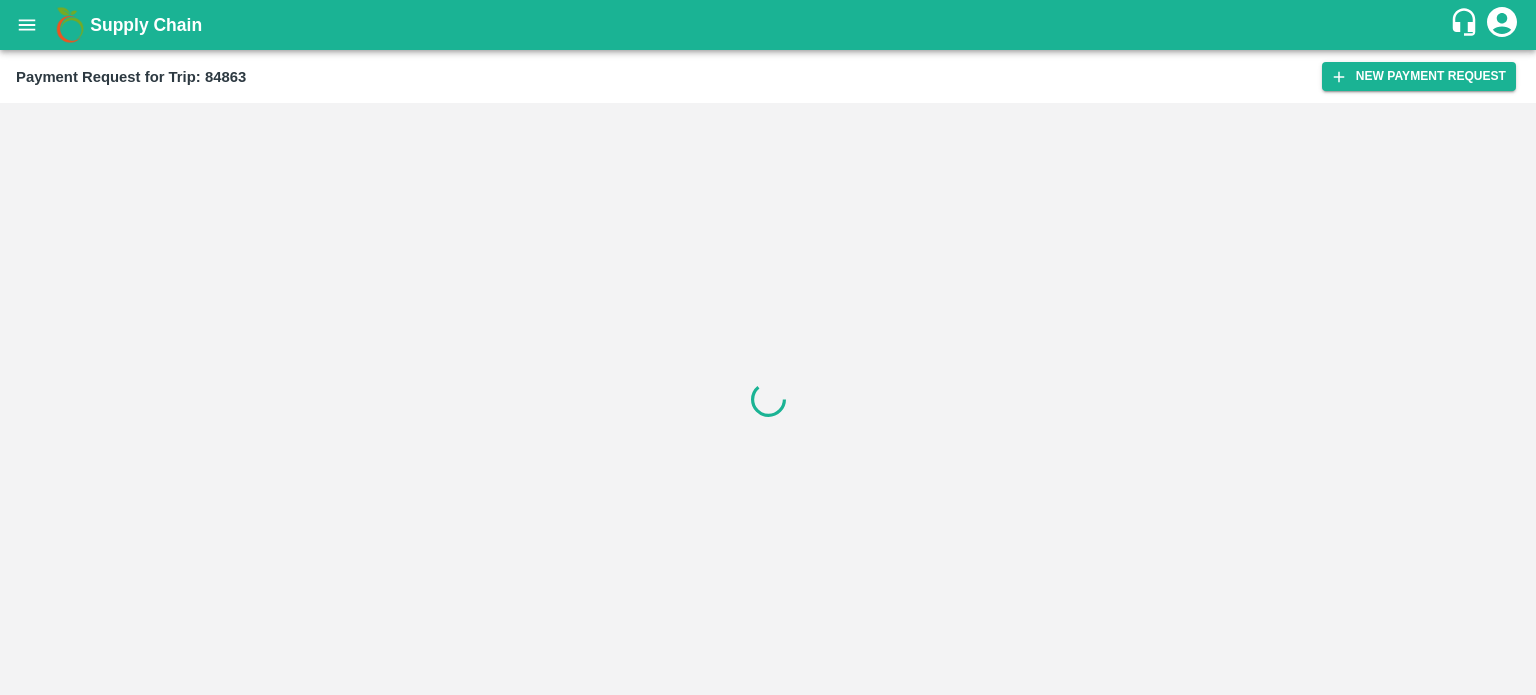 scroll, scrollTop: 0, scrollLeft: 0, axis: both 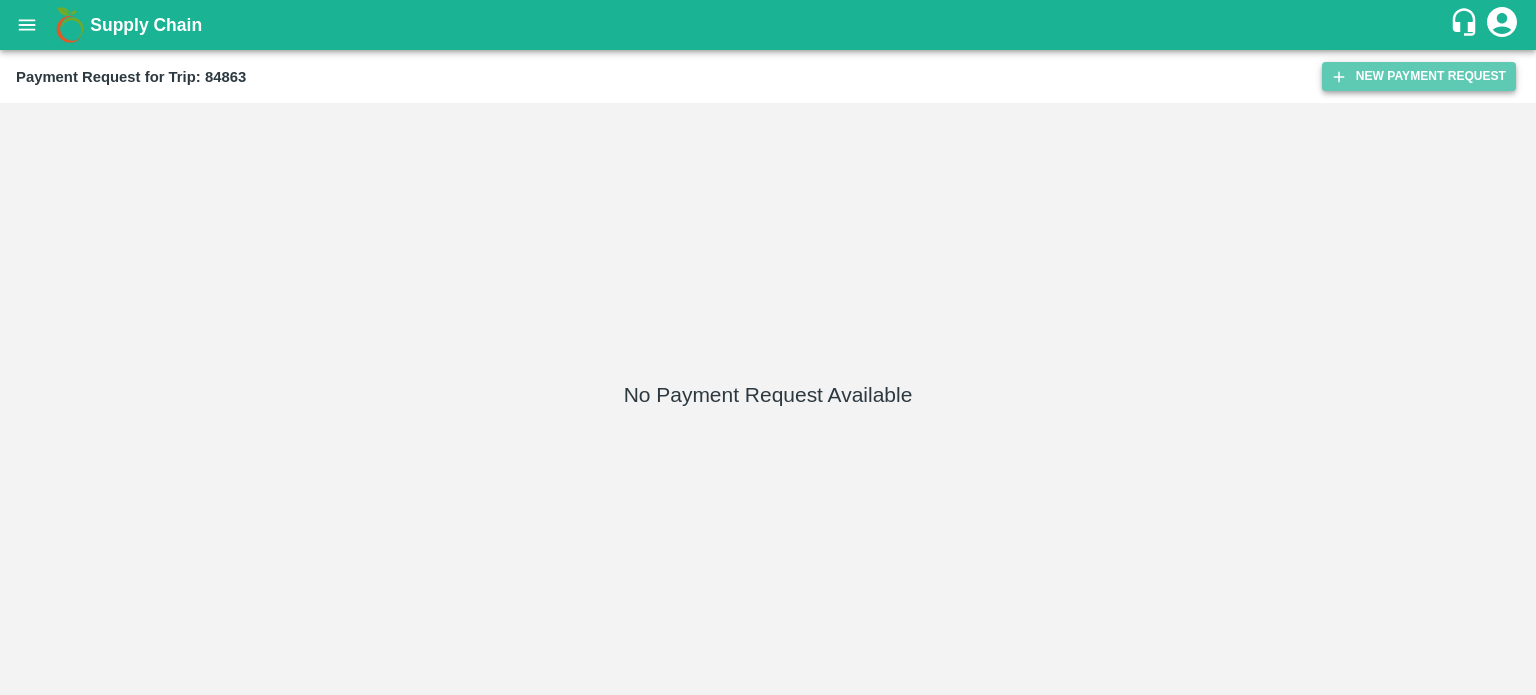 click on "New Payment Request" at bounding box center [1419, 76] 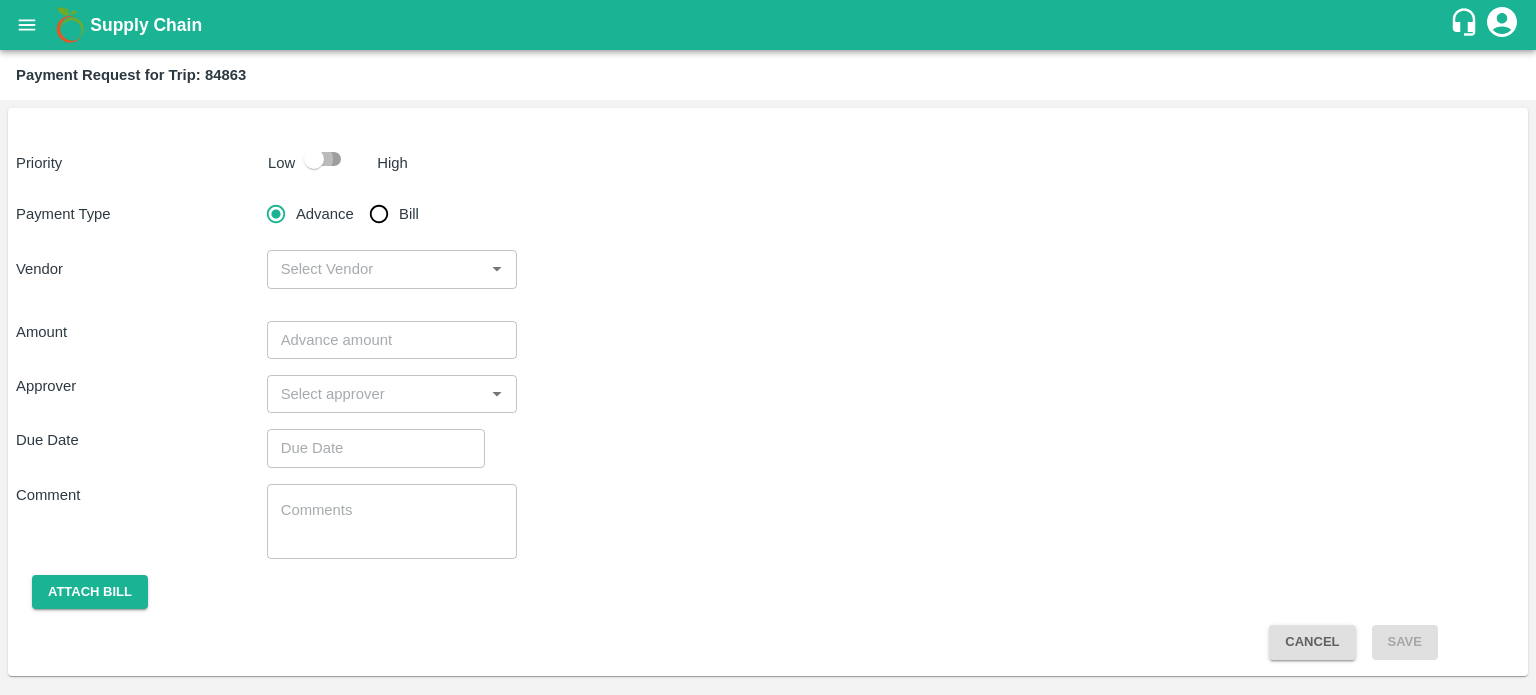 click at bounding box center (314, 159) 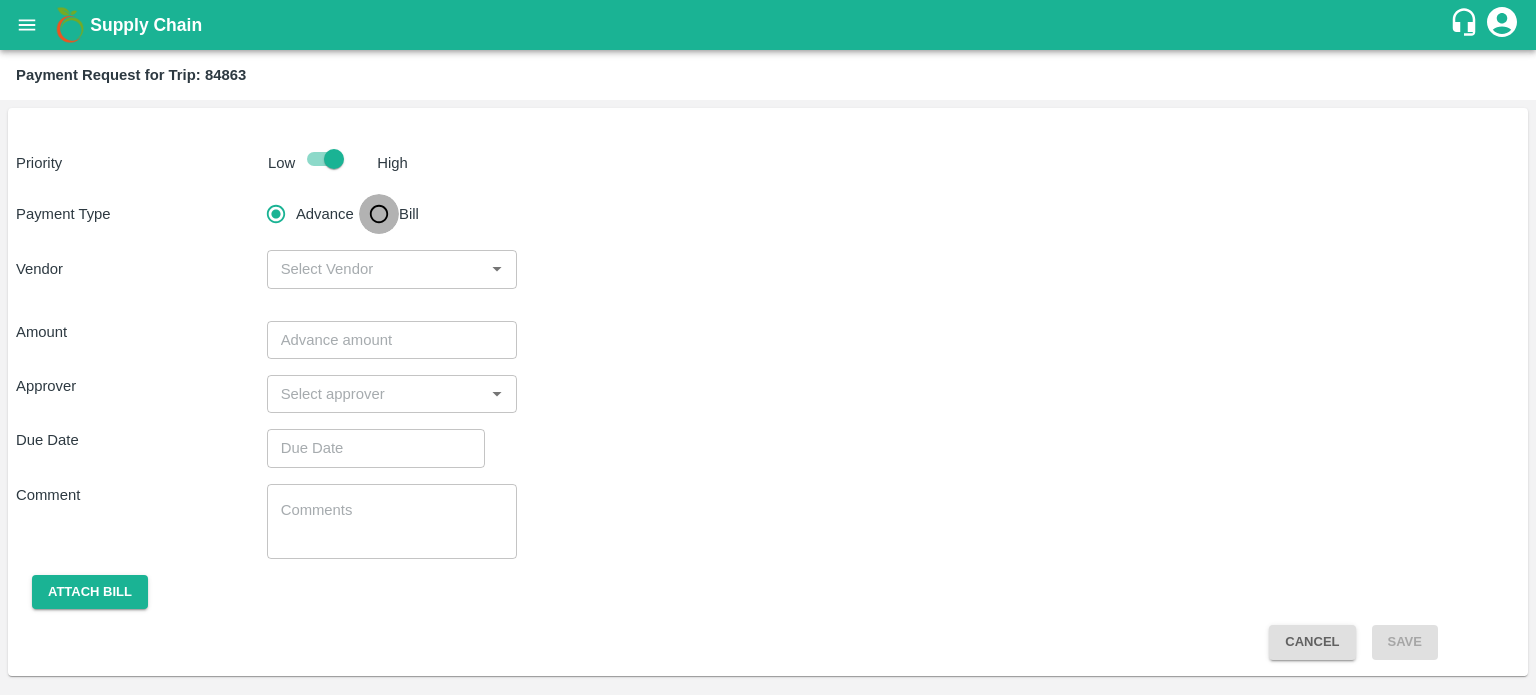 click on "Bill" at bounding box center [379, 214] 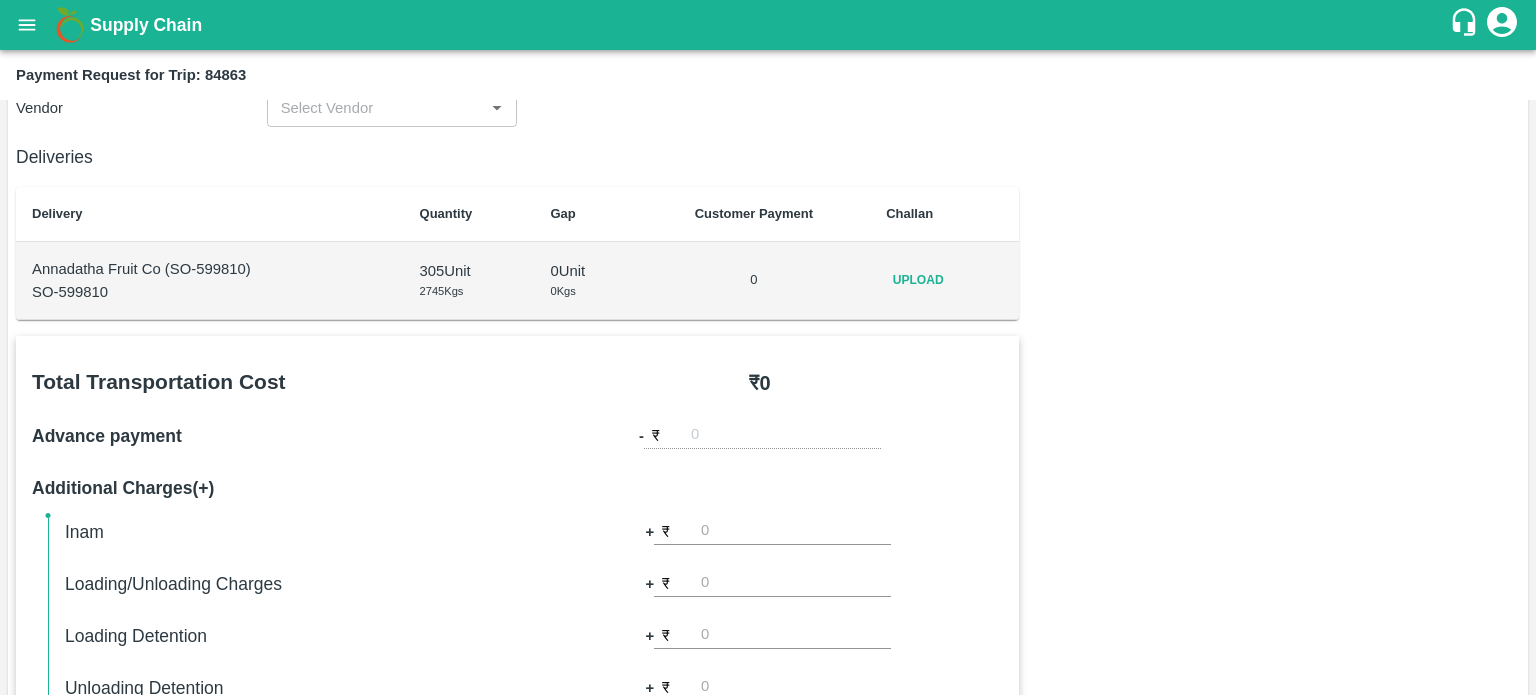 scroll, scrollTop: 232, scrollLeft: 0, axis: vertical 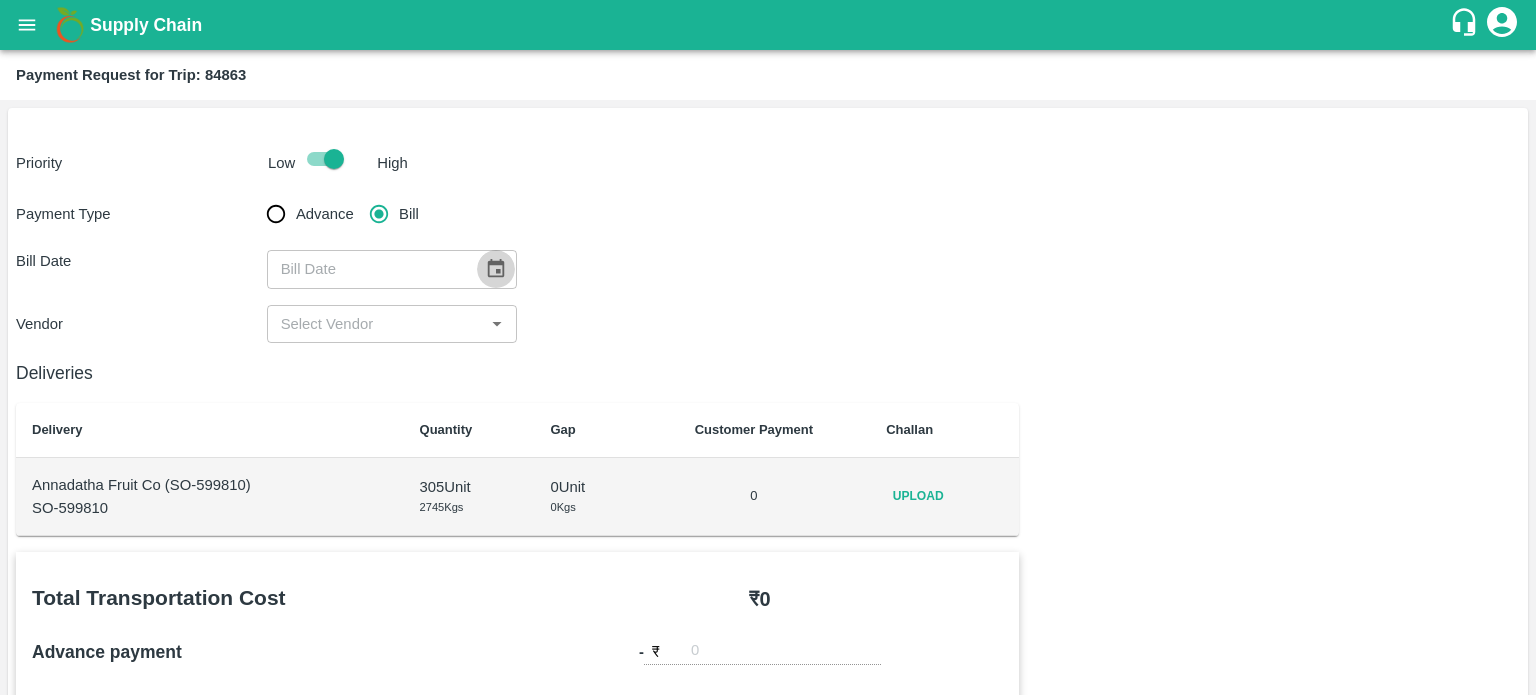 click 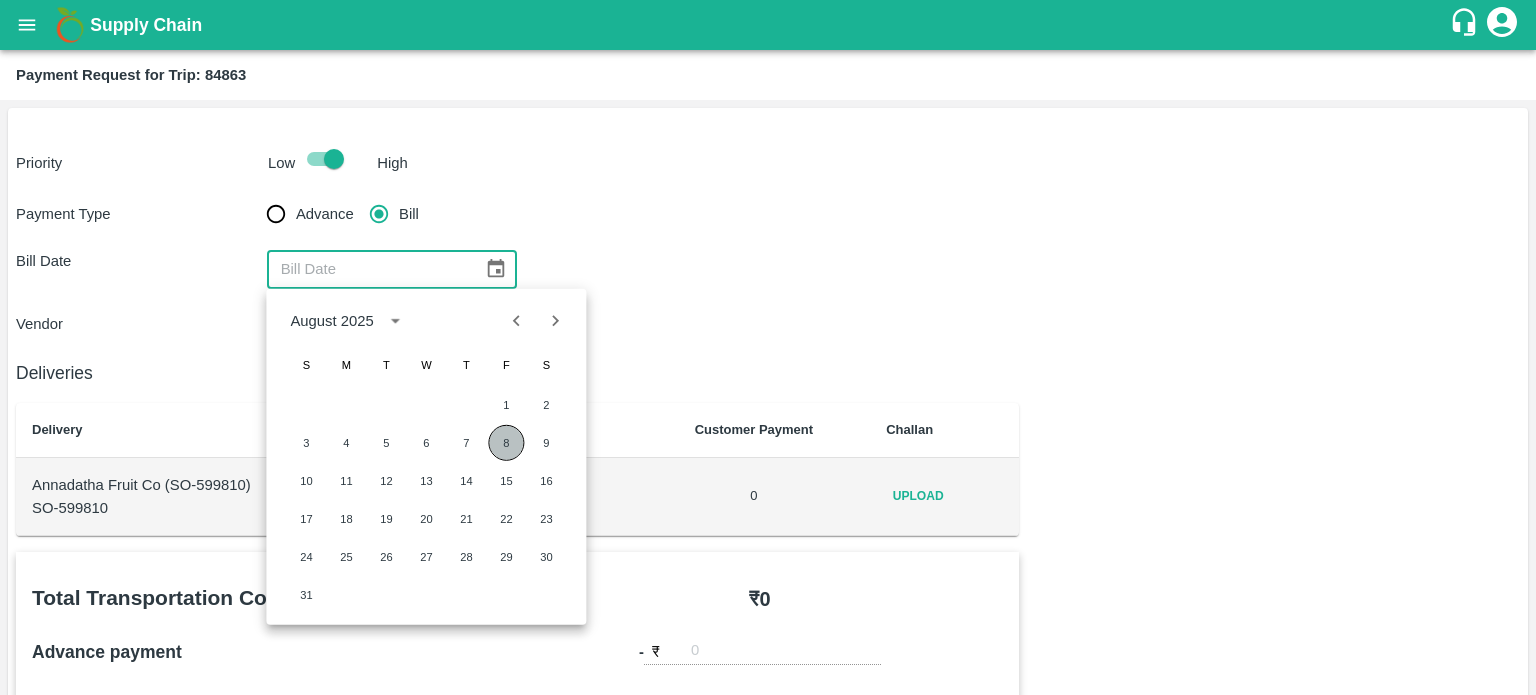 click on "8" at bounding box center [506, 443] 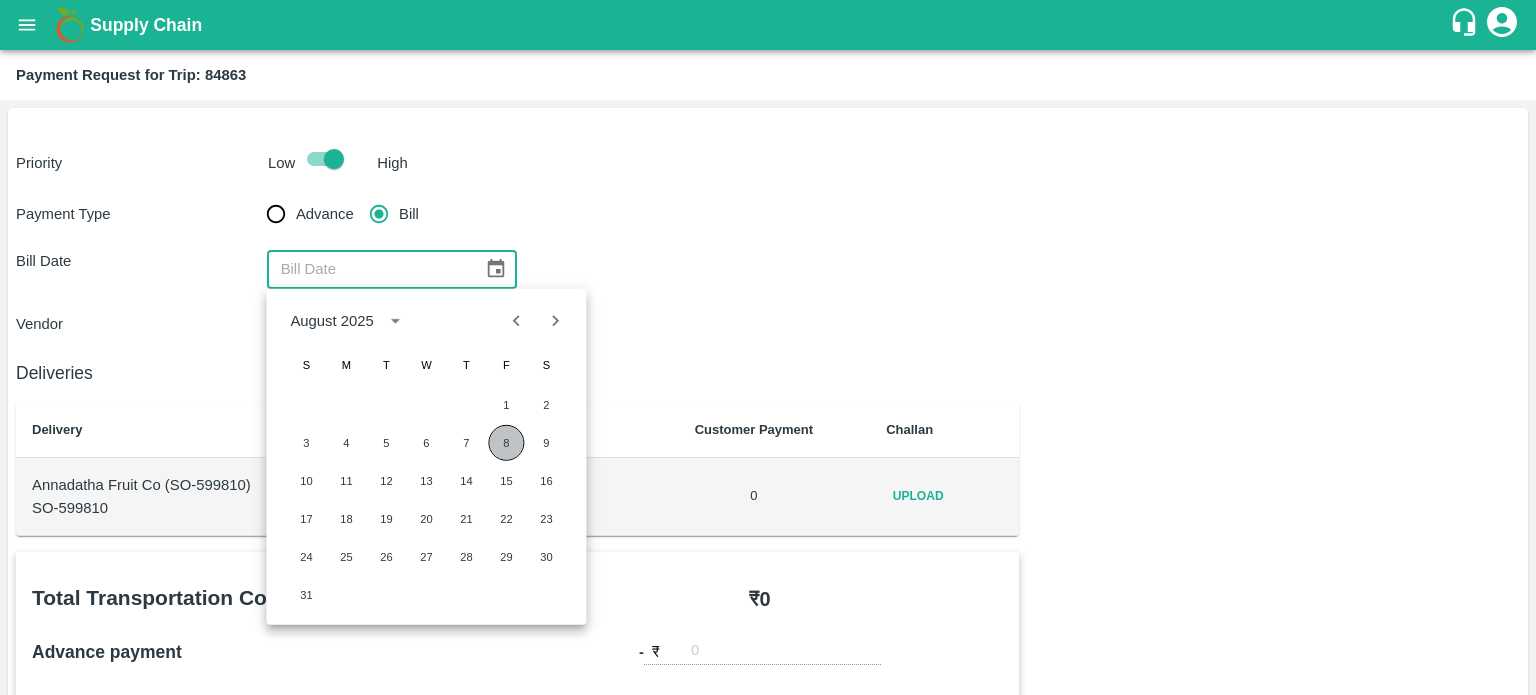 type on "08/08/2025" 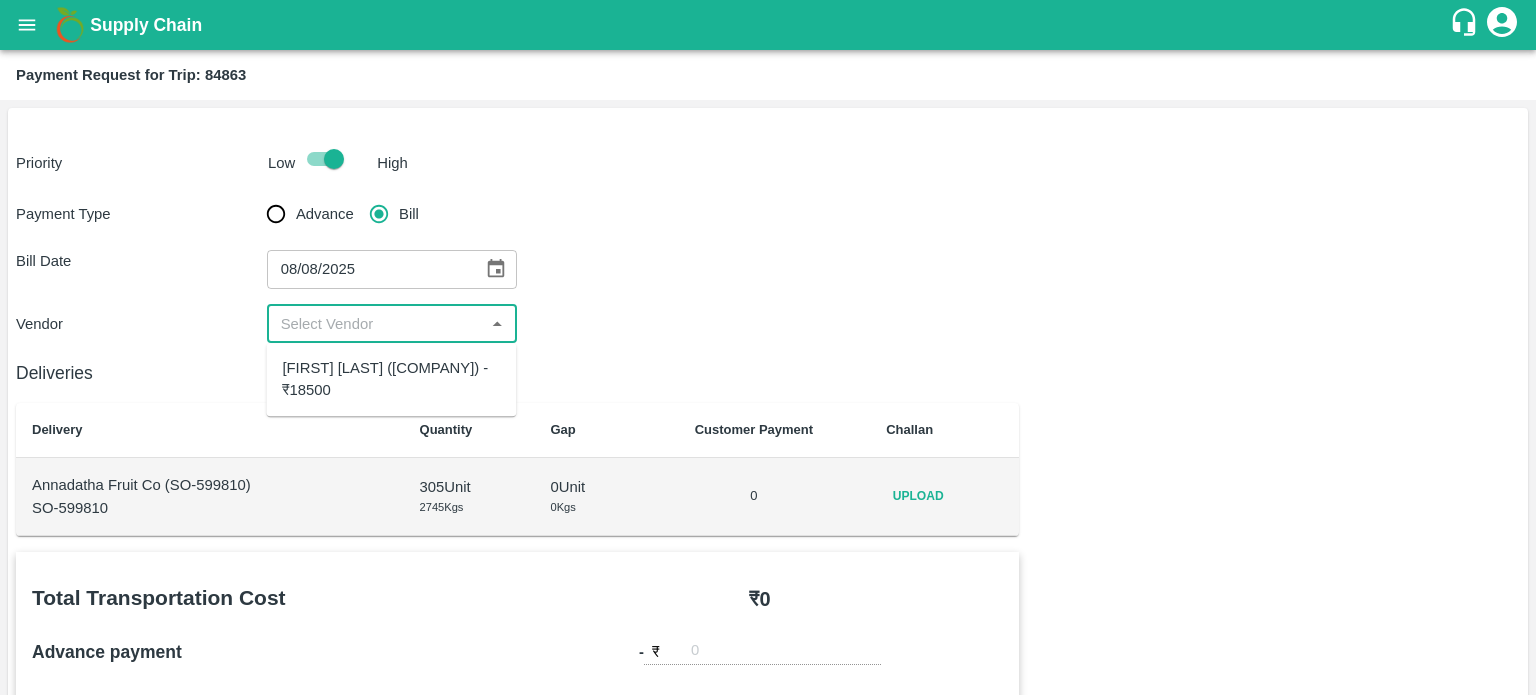 click at bounding box center [376, 324] 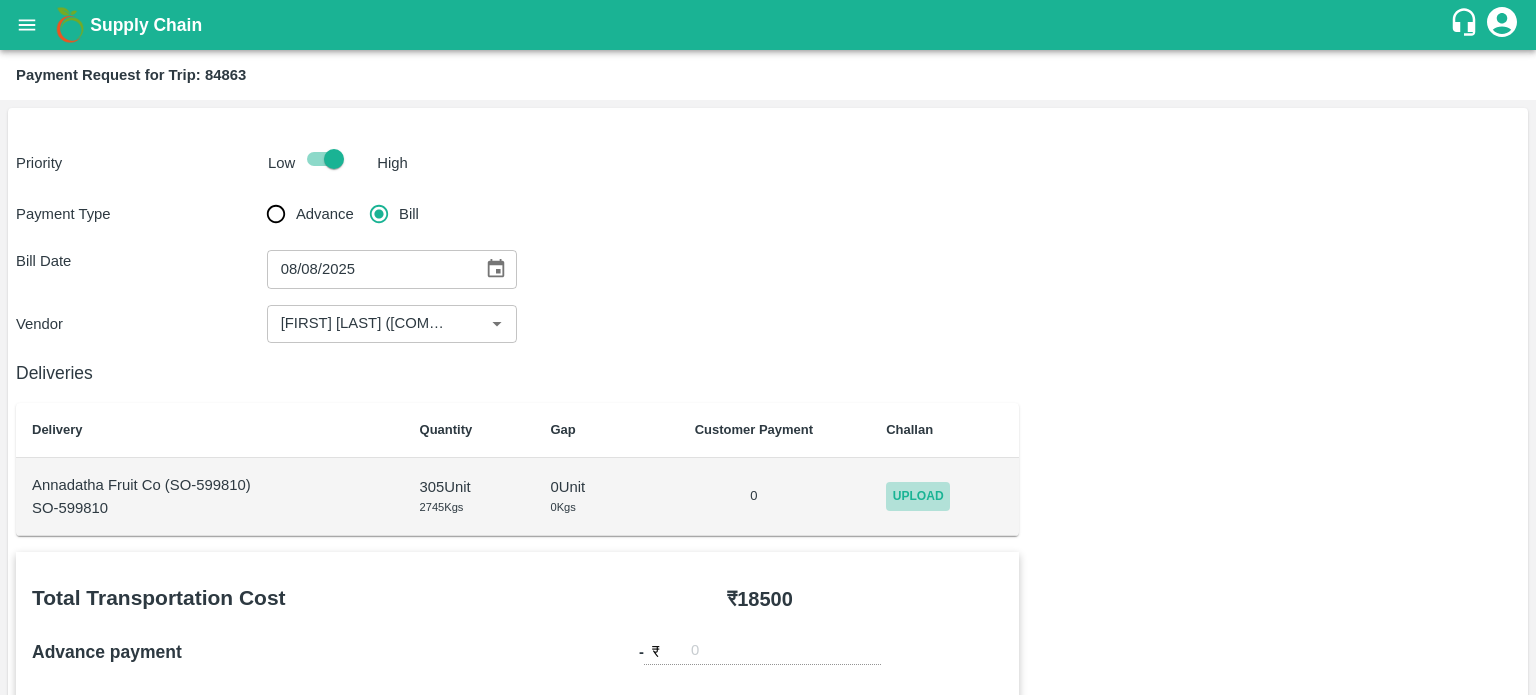 click on "Upload" at bounding box center (918, 496) 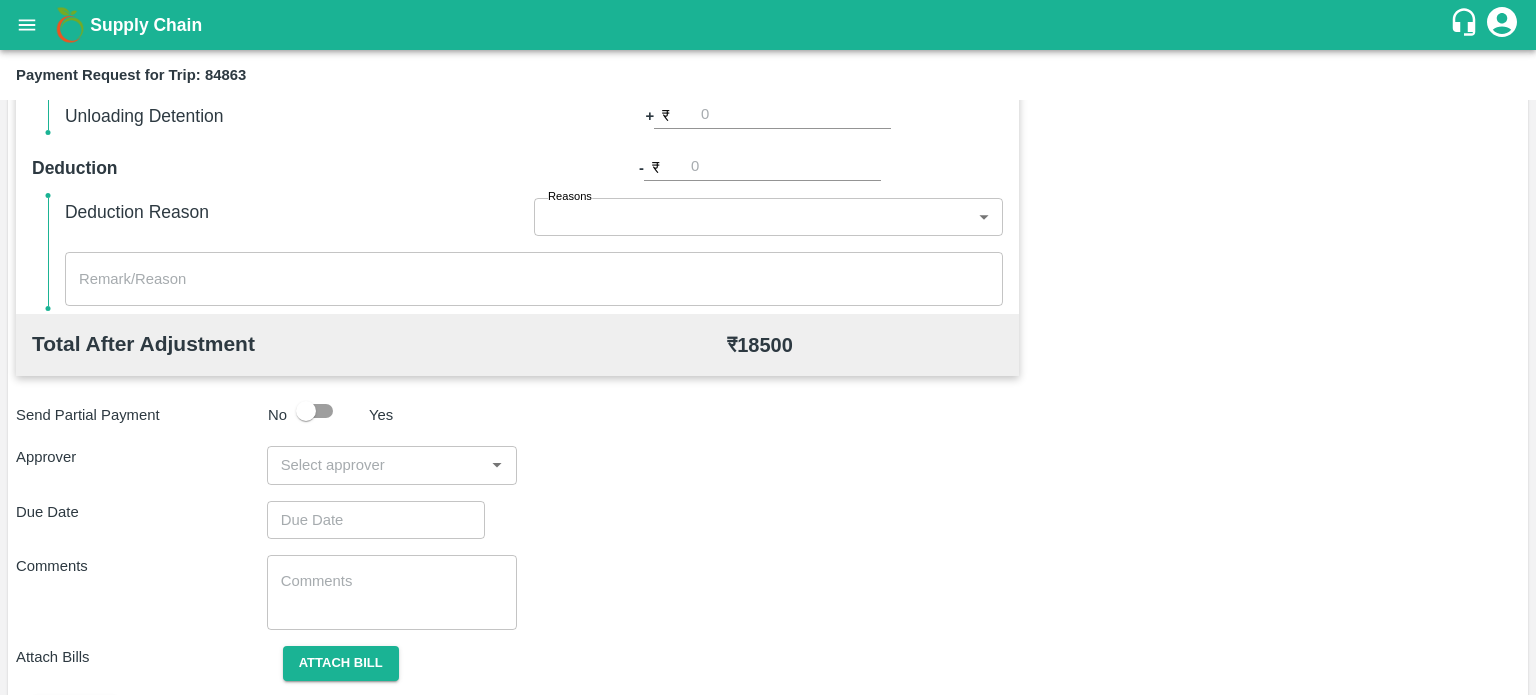 scroll, scrollTop: 802, scrollLeft: 0, axis: vertical 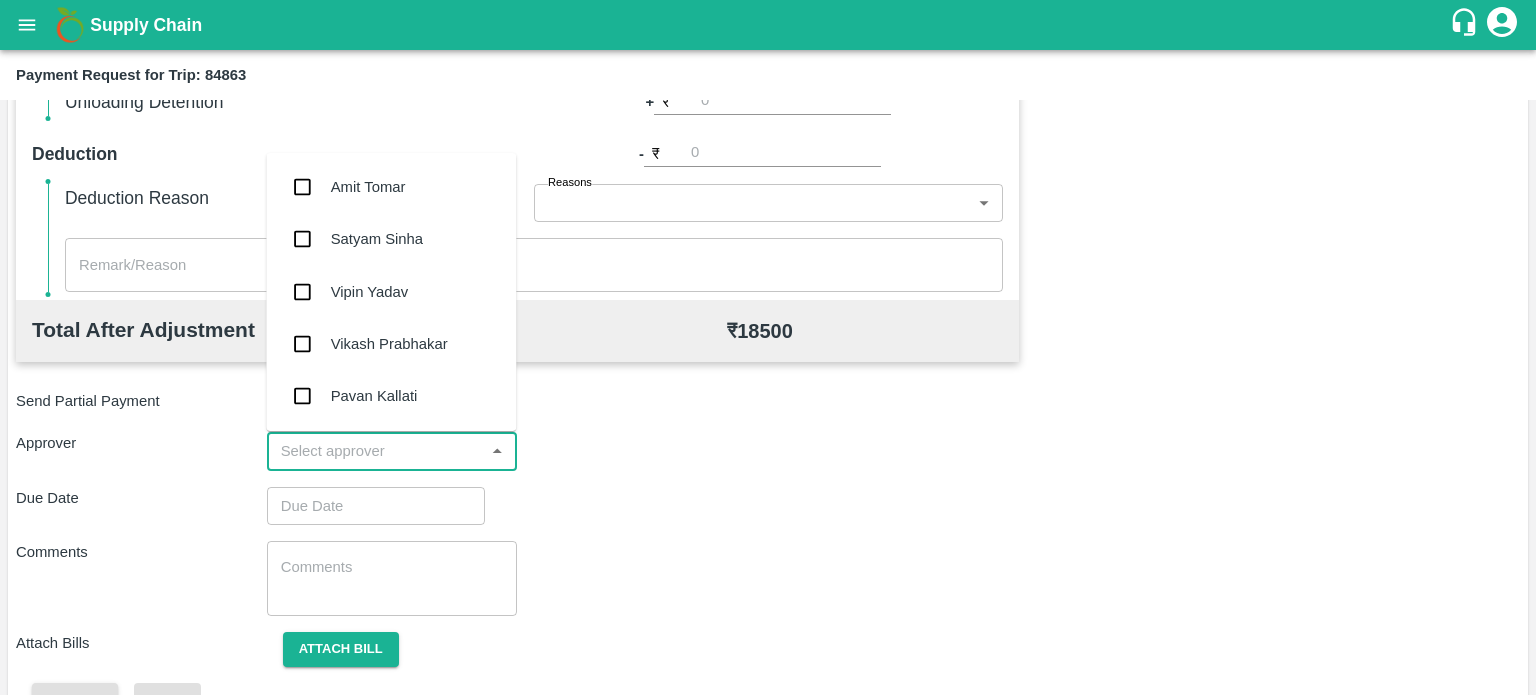 click at bounding box center (376, 451) 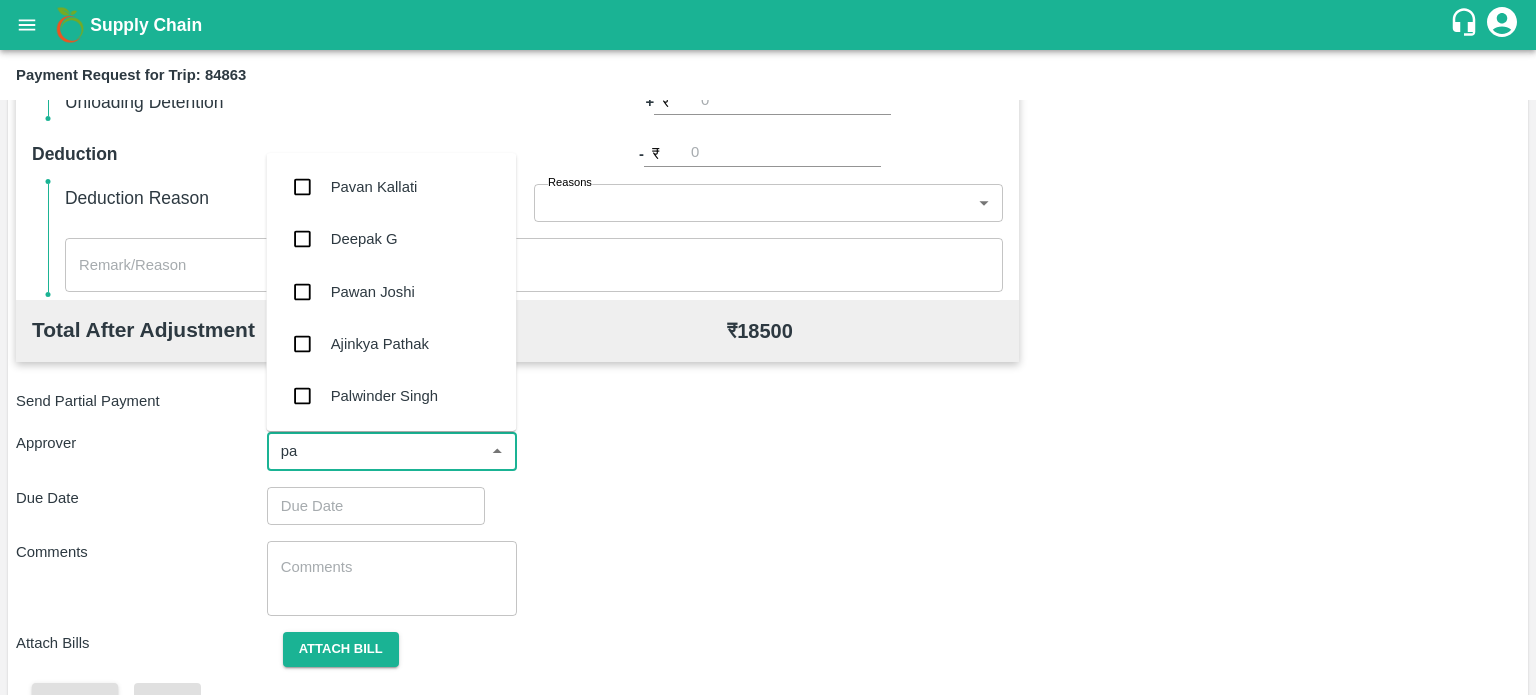 type on "pal" 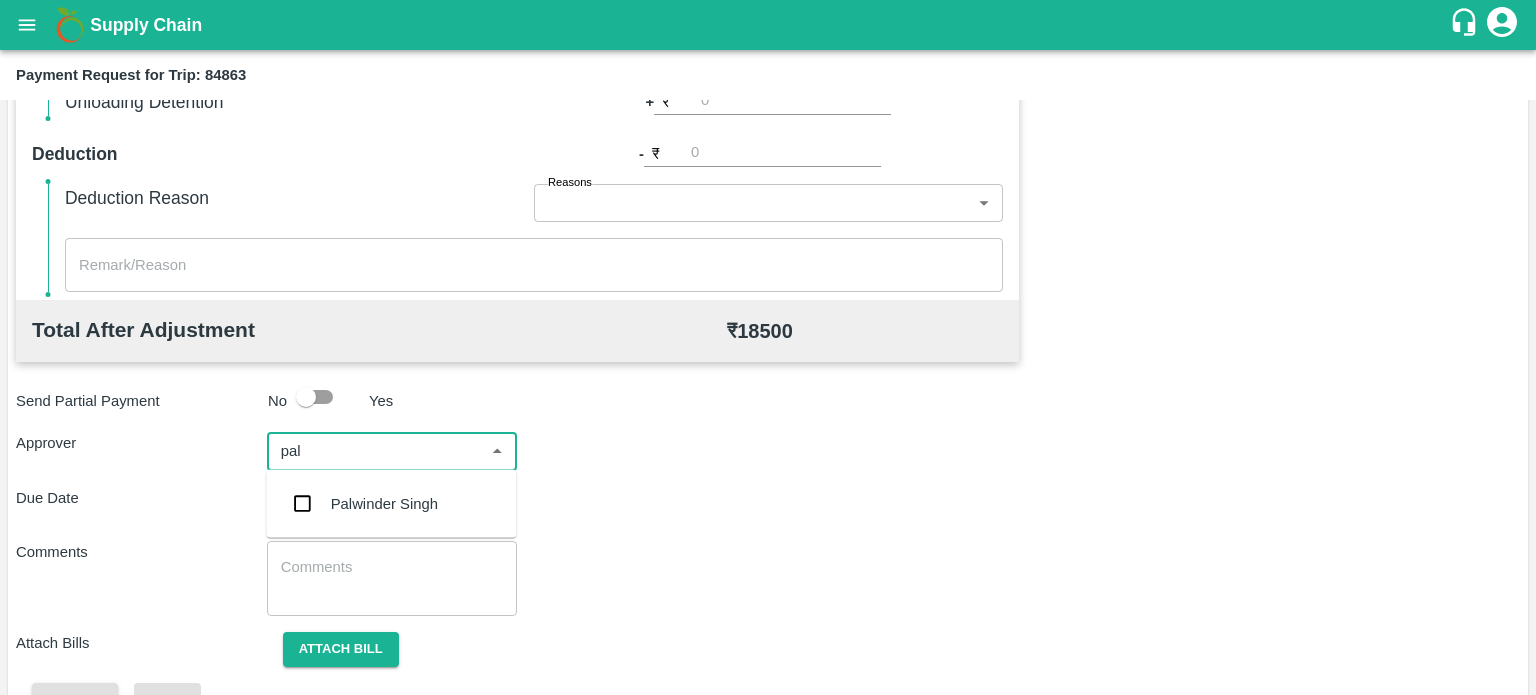 click on "Palwinder Singh" at bounding box center [384, 504] 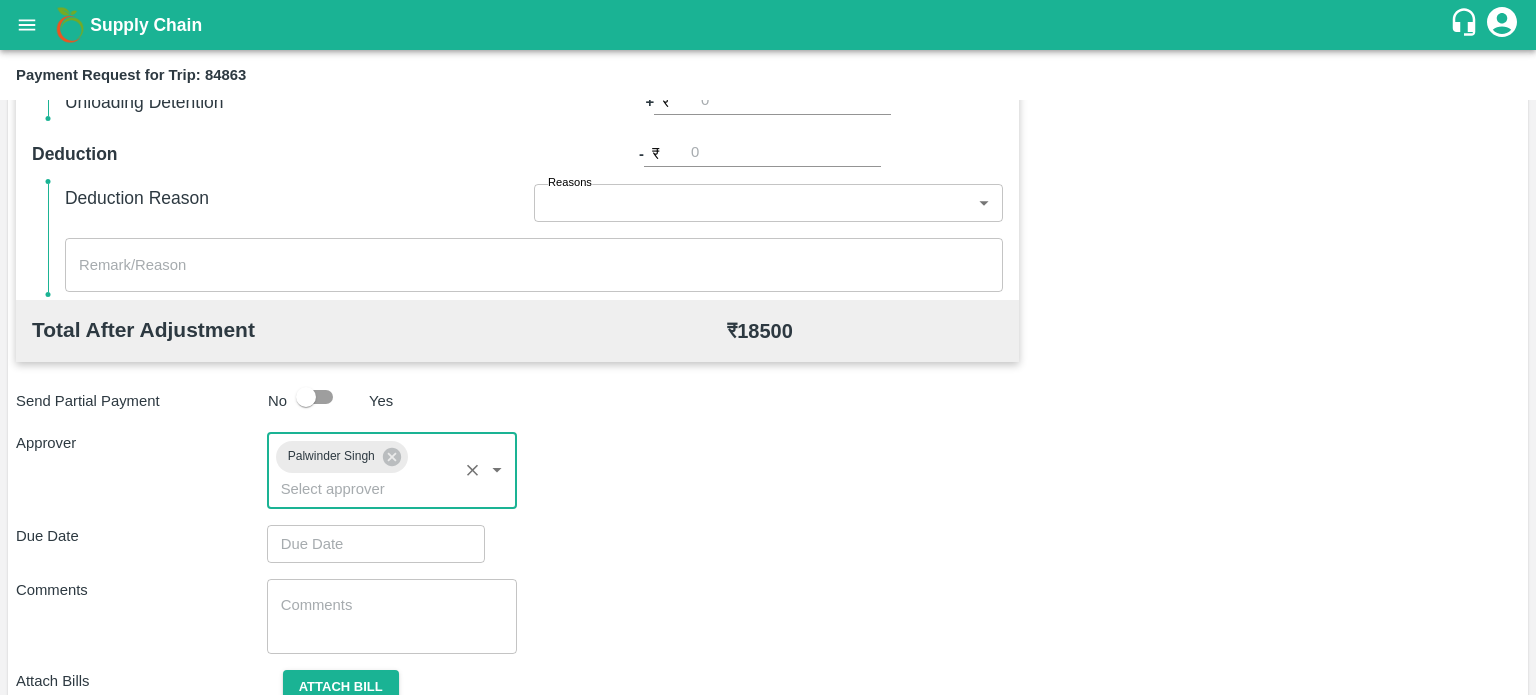 type on "DD/MM/YYYY hh:mm aa" 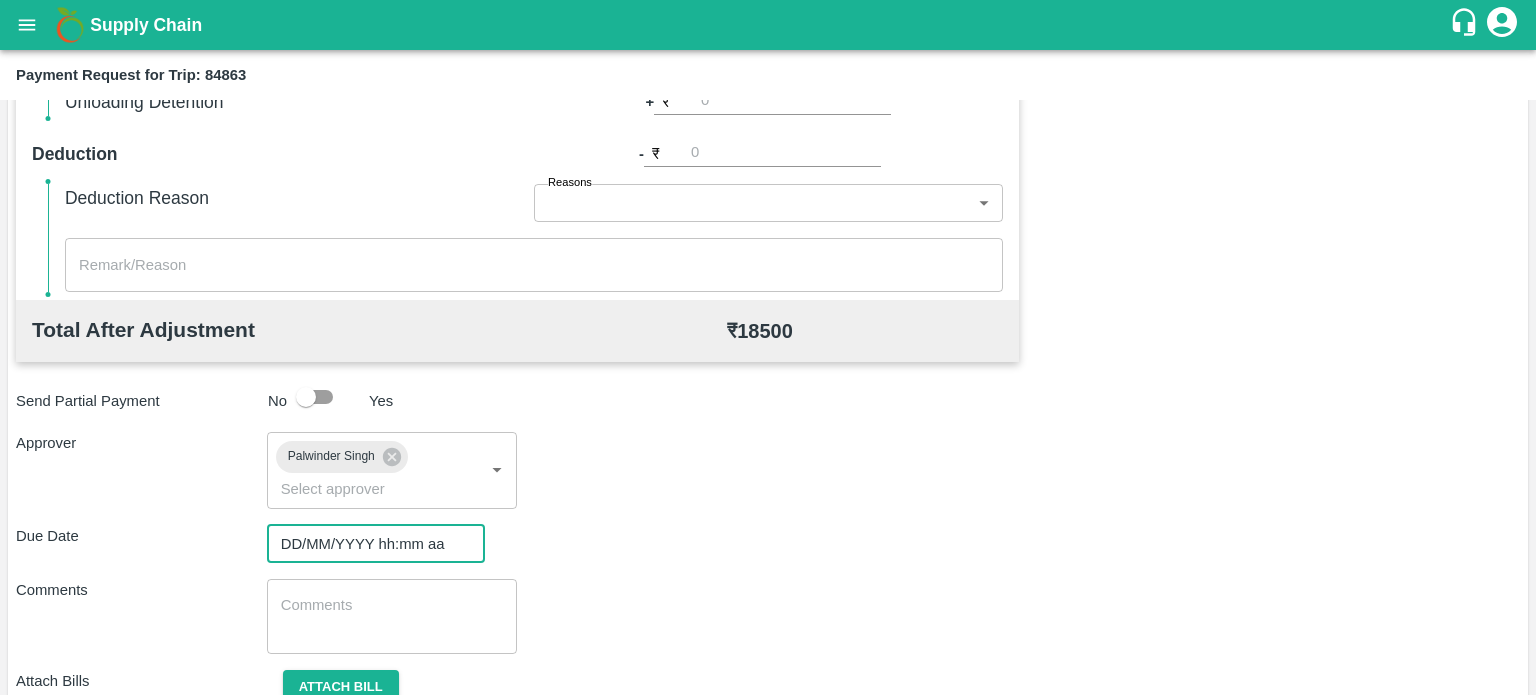 click on "DD/MM/YYYY hh:mm aa" at bounding box center [369, 544] 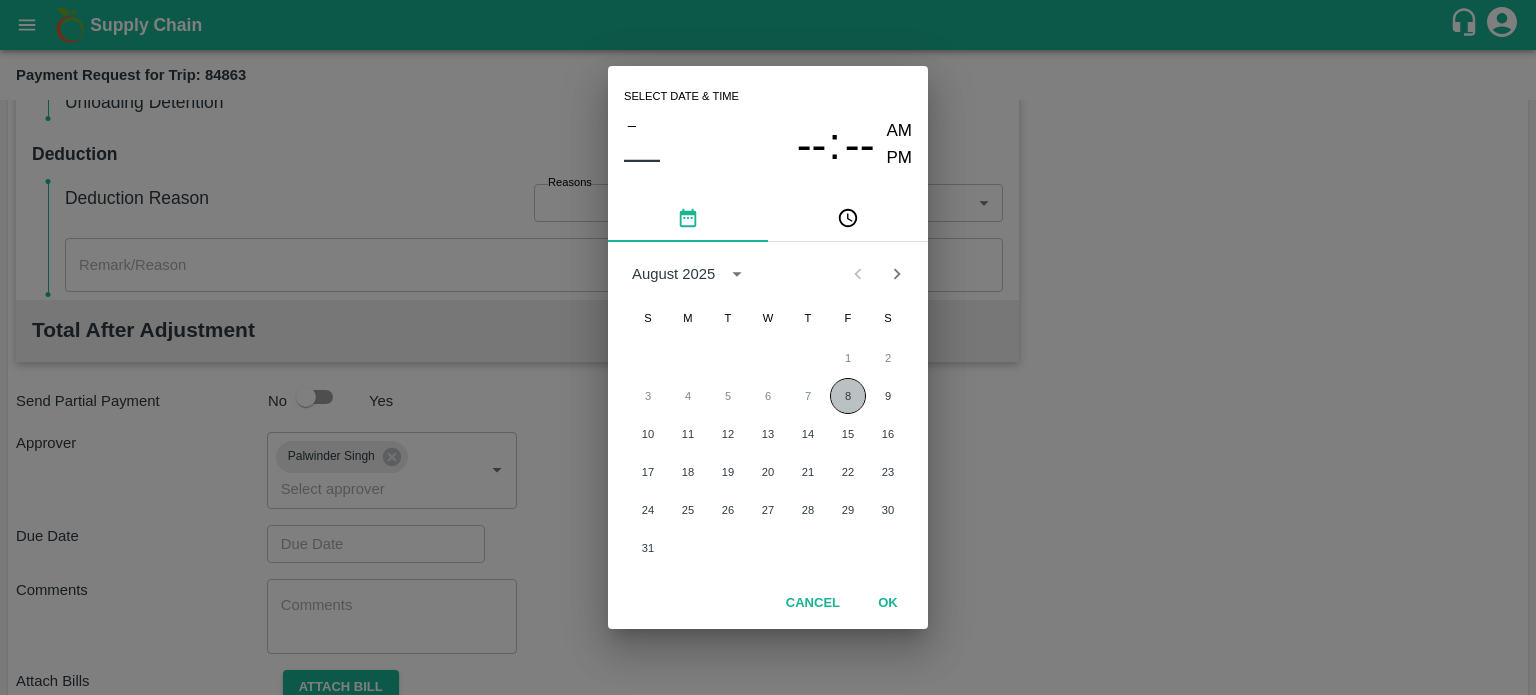 click on "8" at bounding box center [848, 396] 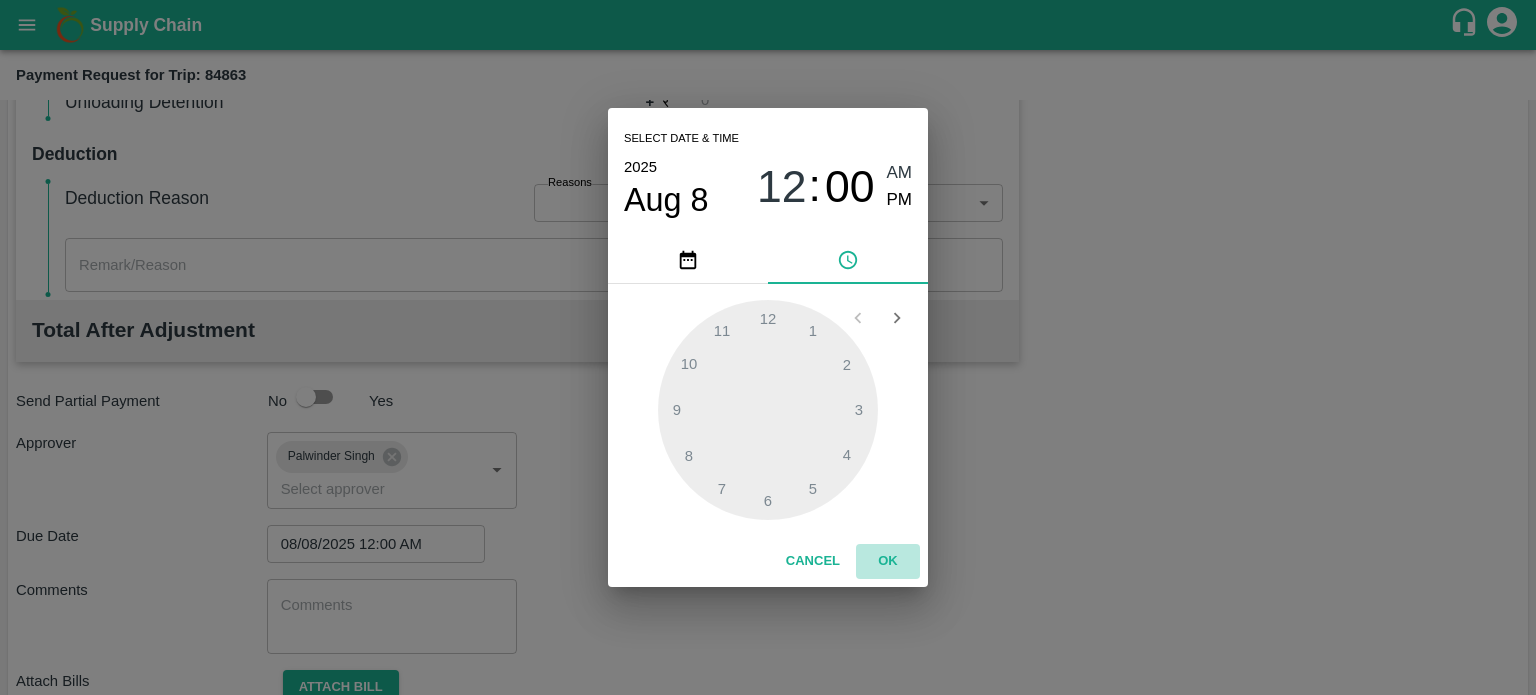 click on "OK" at bounding box center (888, 561) 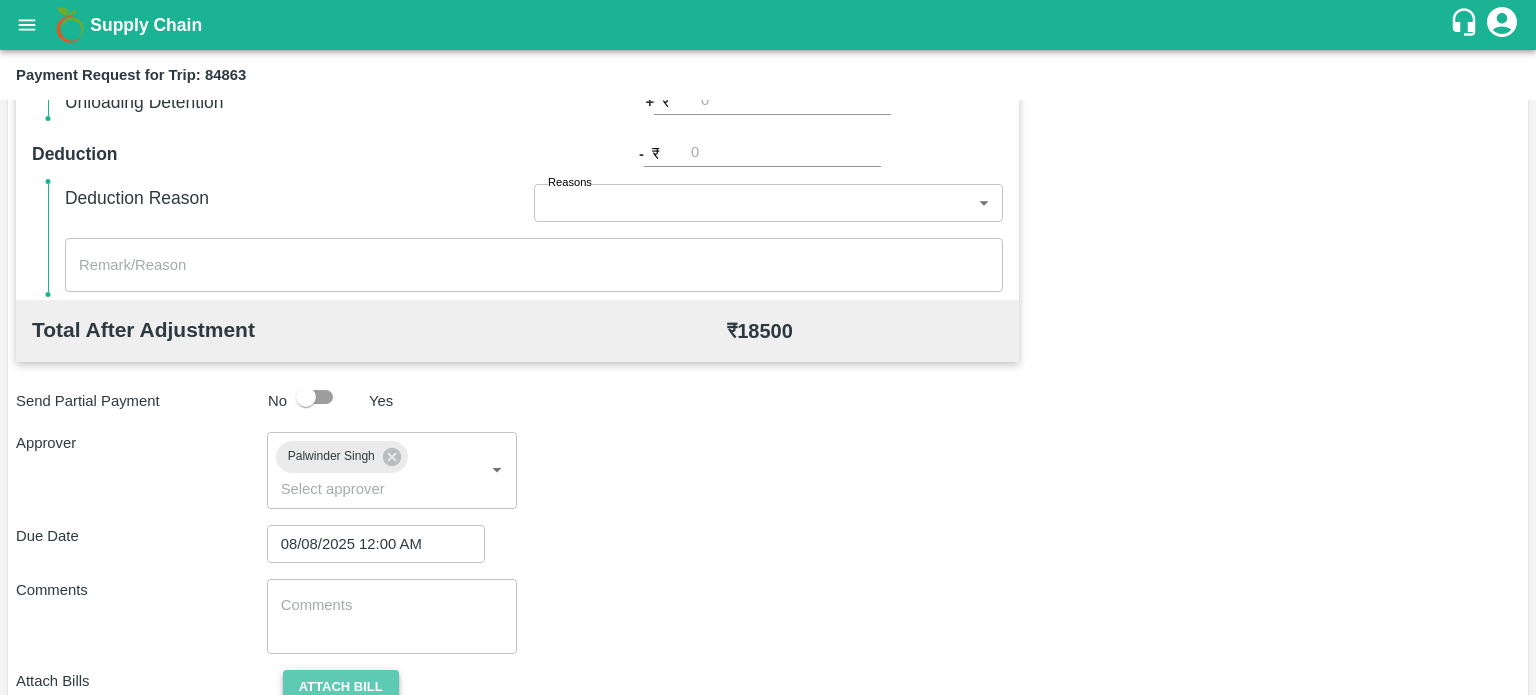 click on "Attach bill" at bounding box center [341, 687] 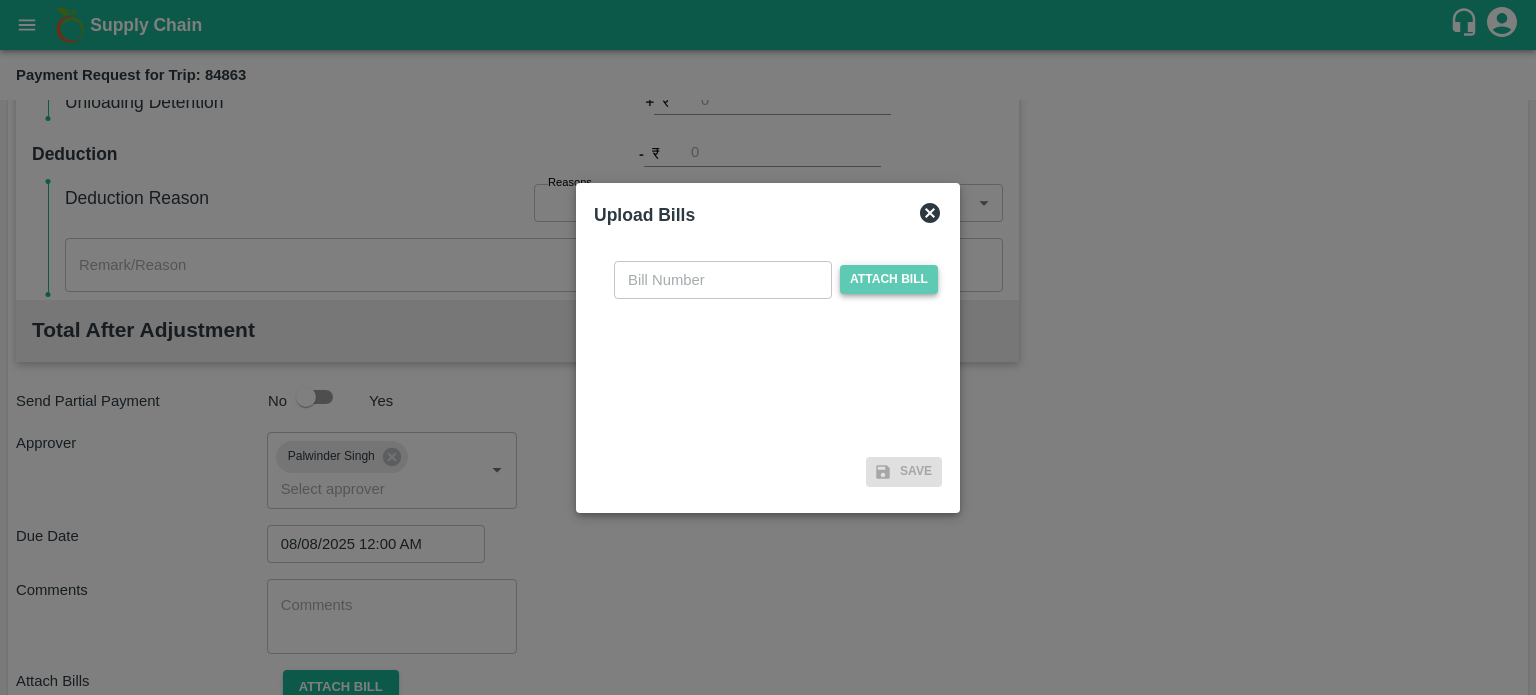 click on "Attach bill" at bounding box center (889, 279) 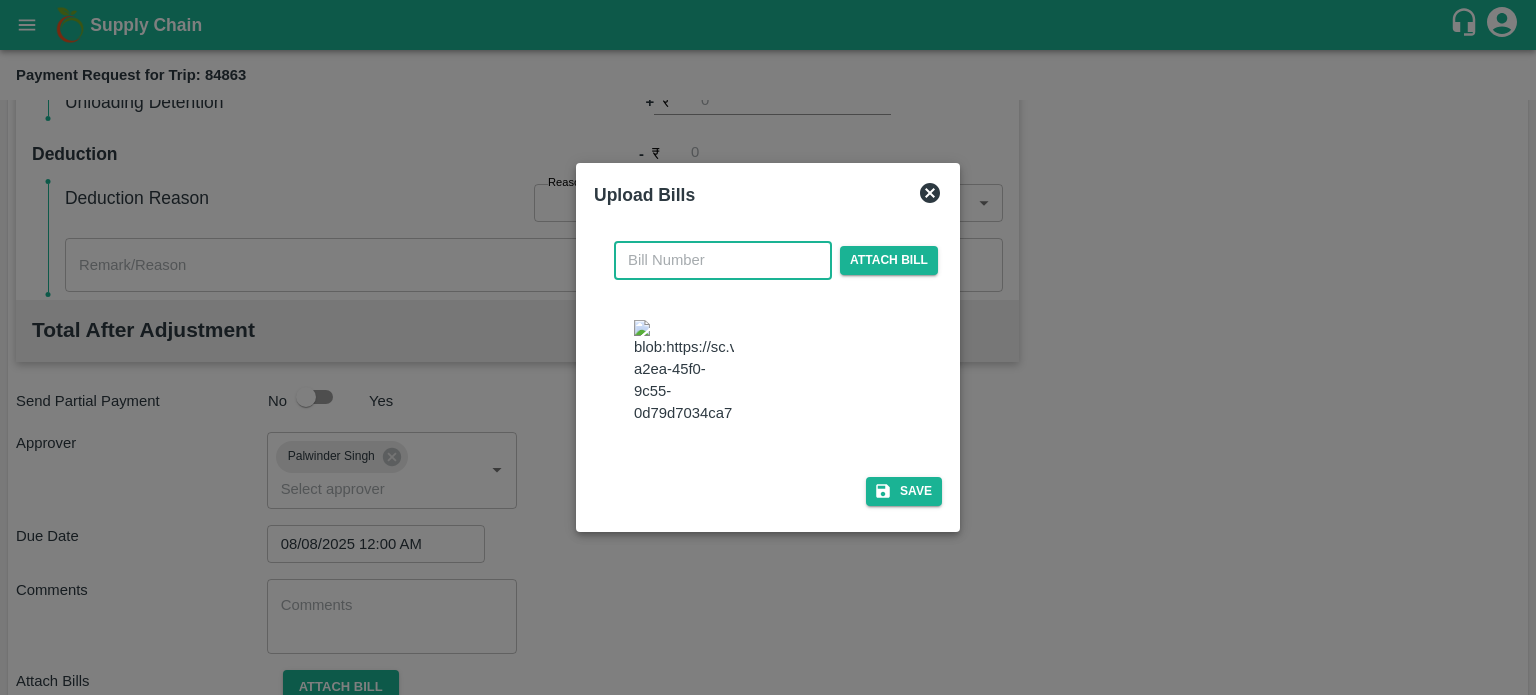 click at bounding box center (723, 260) 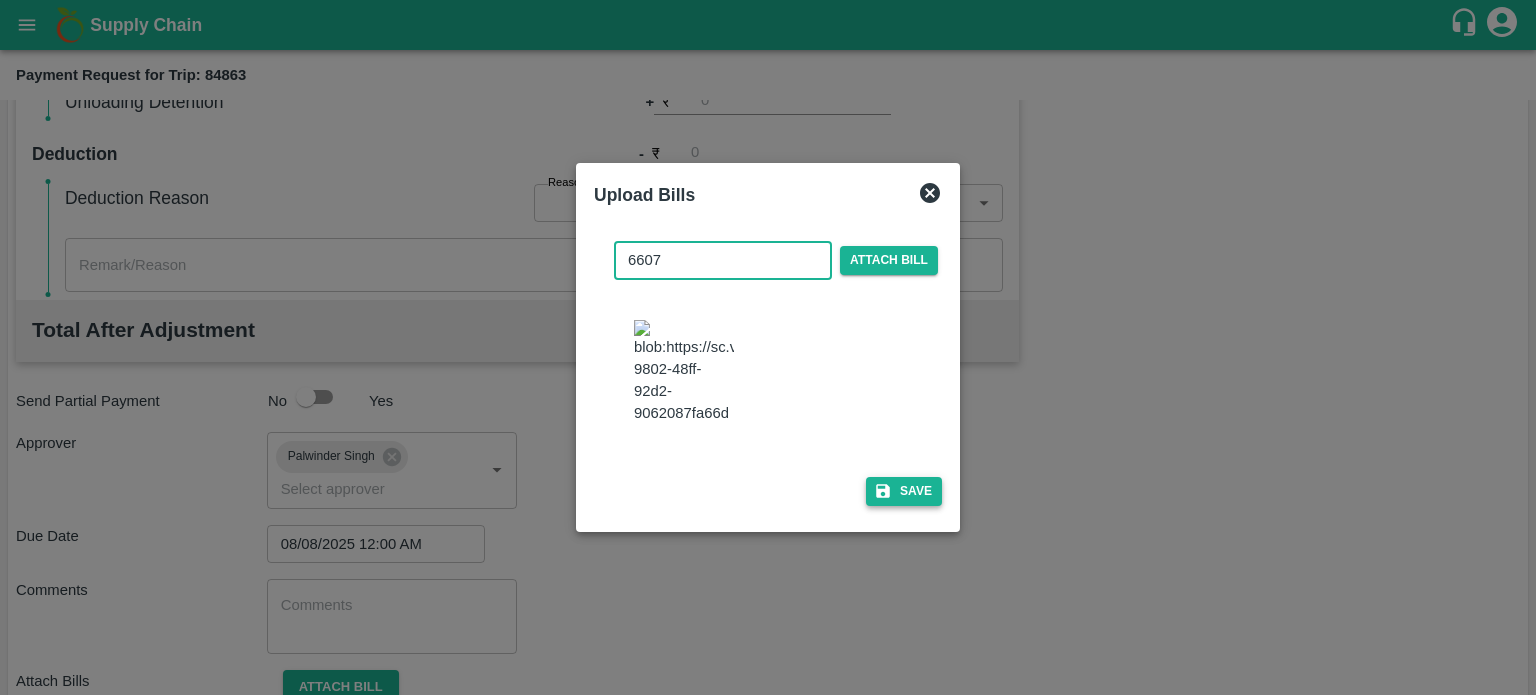 type on "6607" 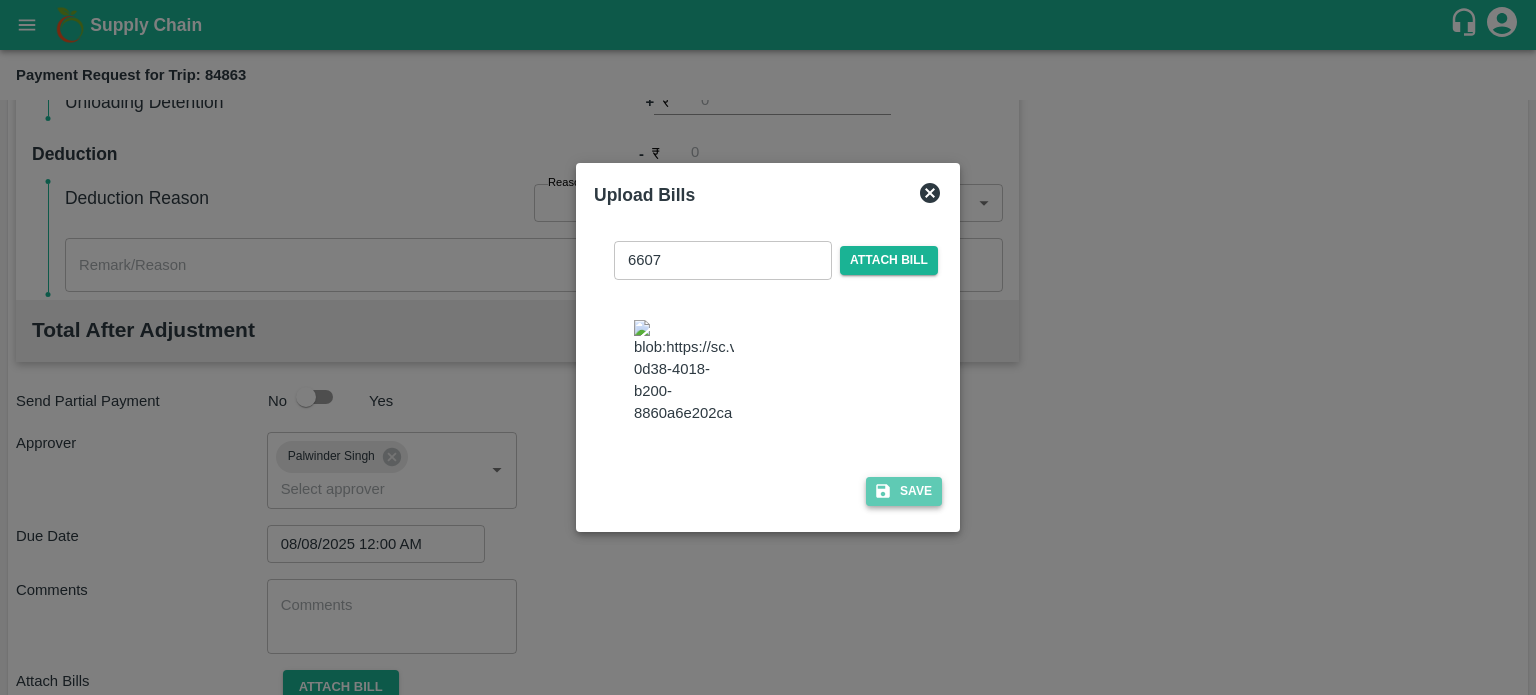 click on "Save" at bounding box center (904, 491) 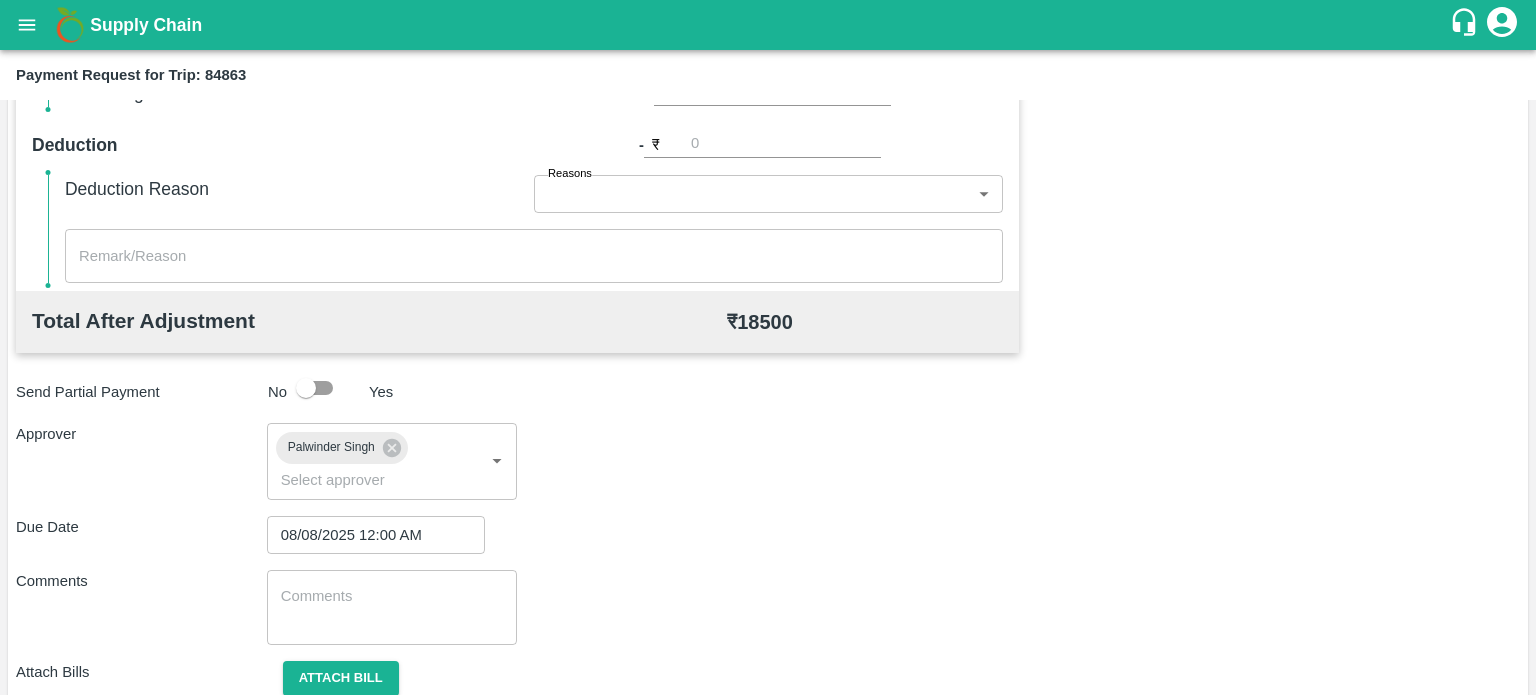scroll, scrollTop: 957, scrollLeft: 0, axis: vertical 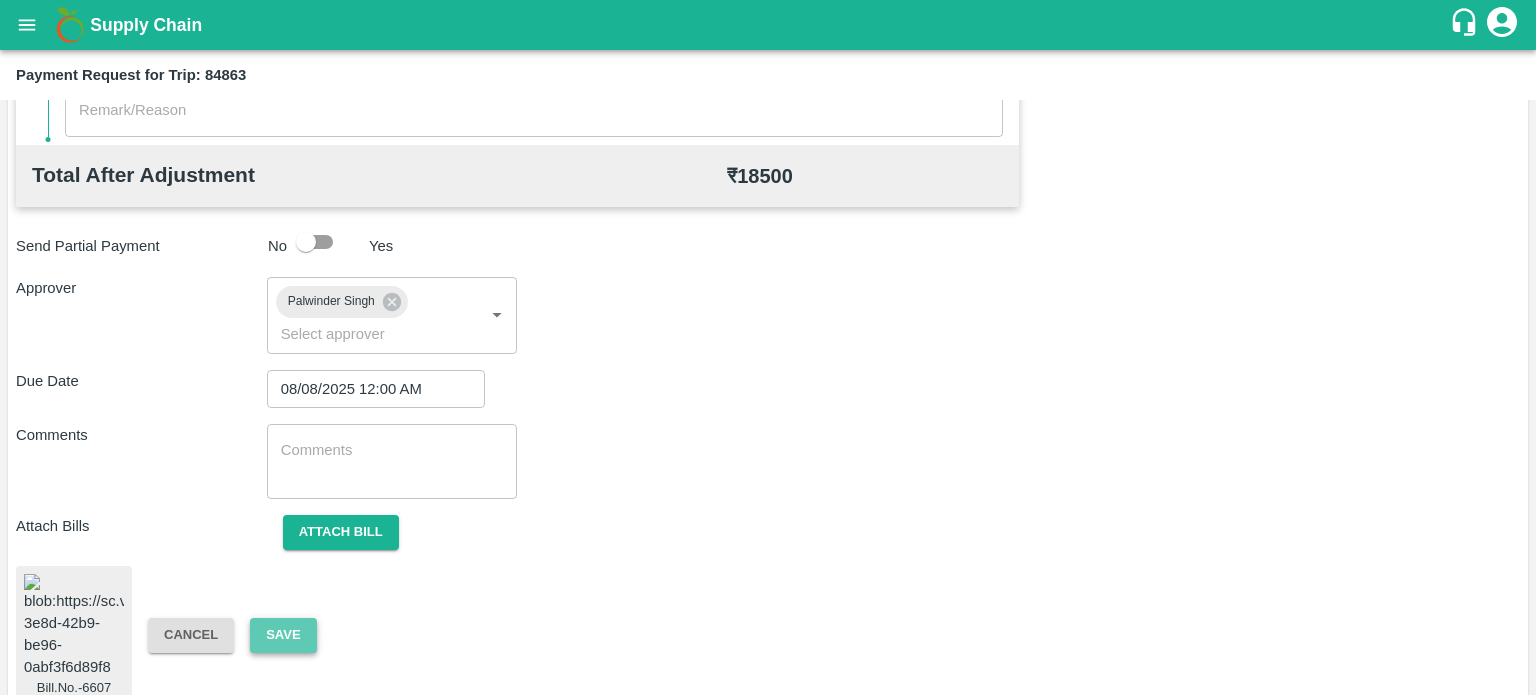click on "Save" at bounding box center (283, 635) 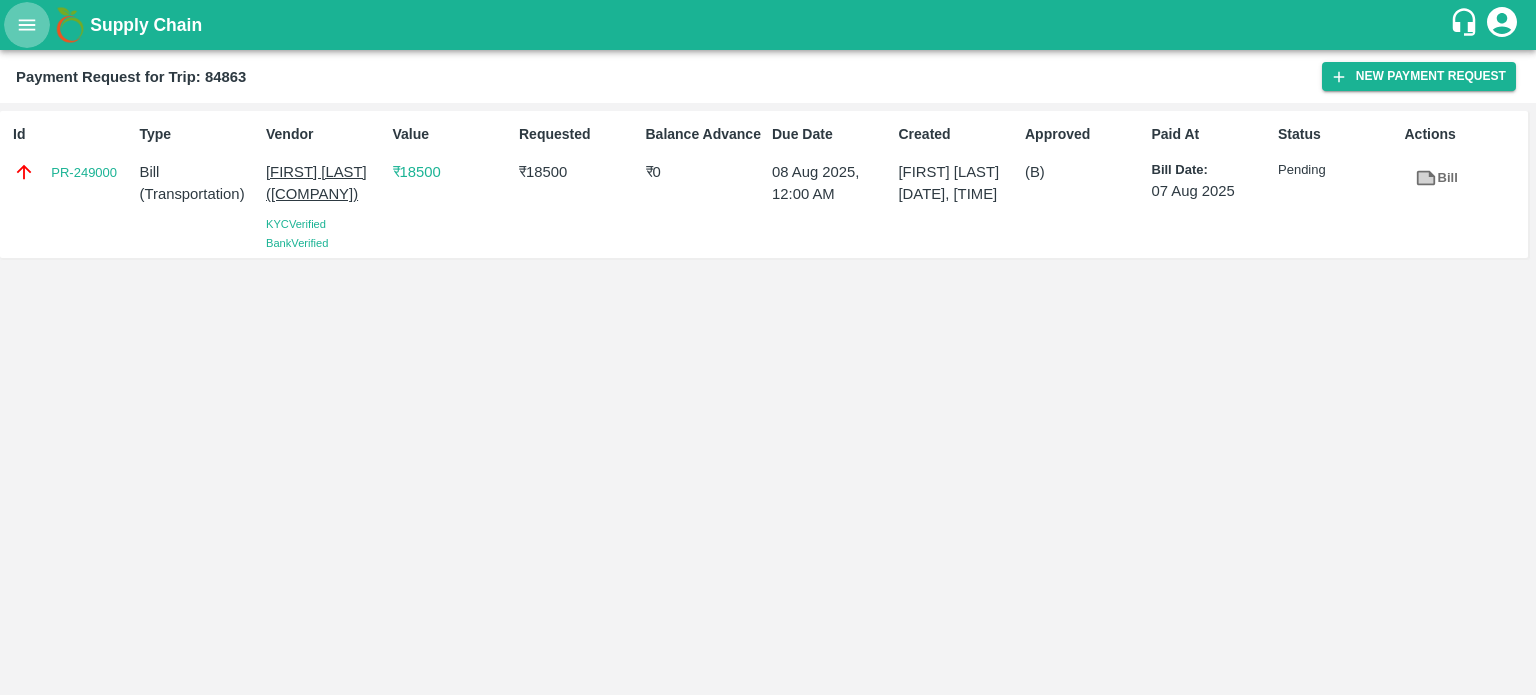click 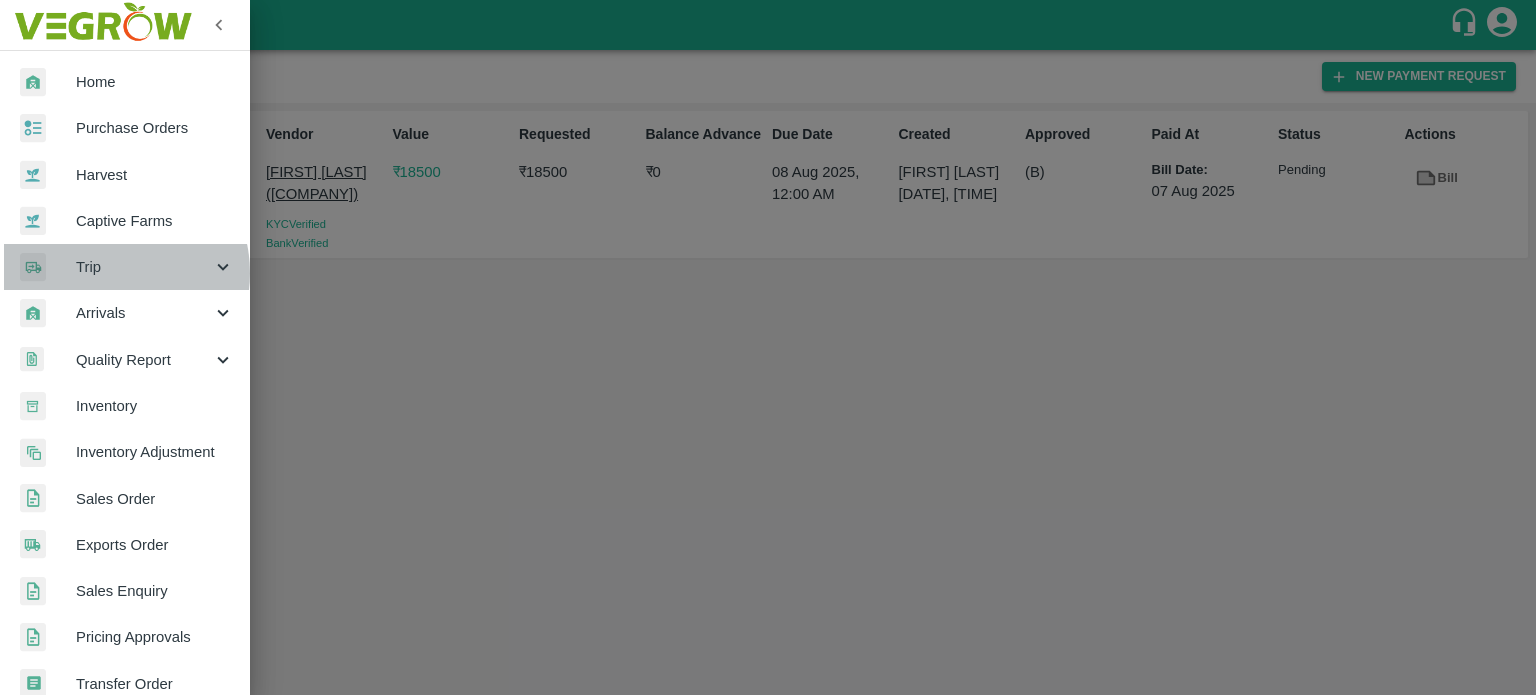 click on "Trip" at bounding box center [144, 267] 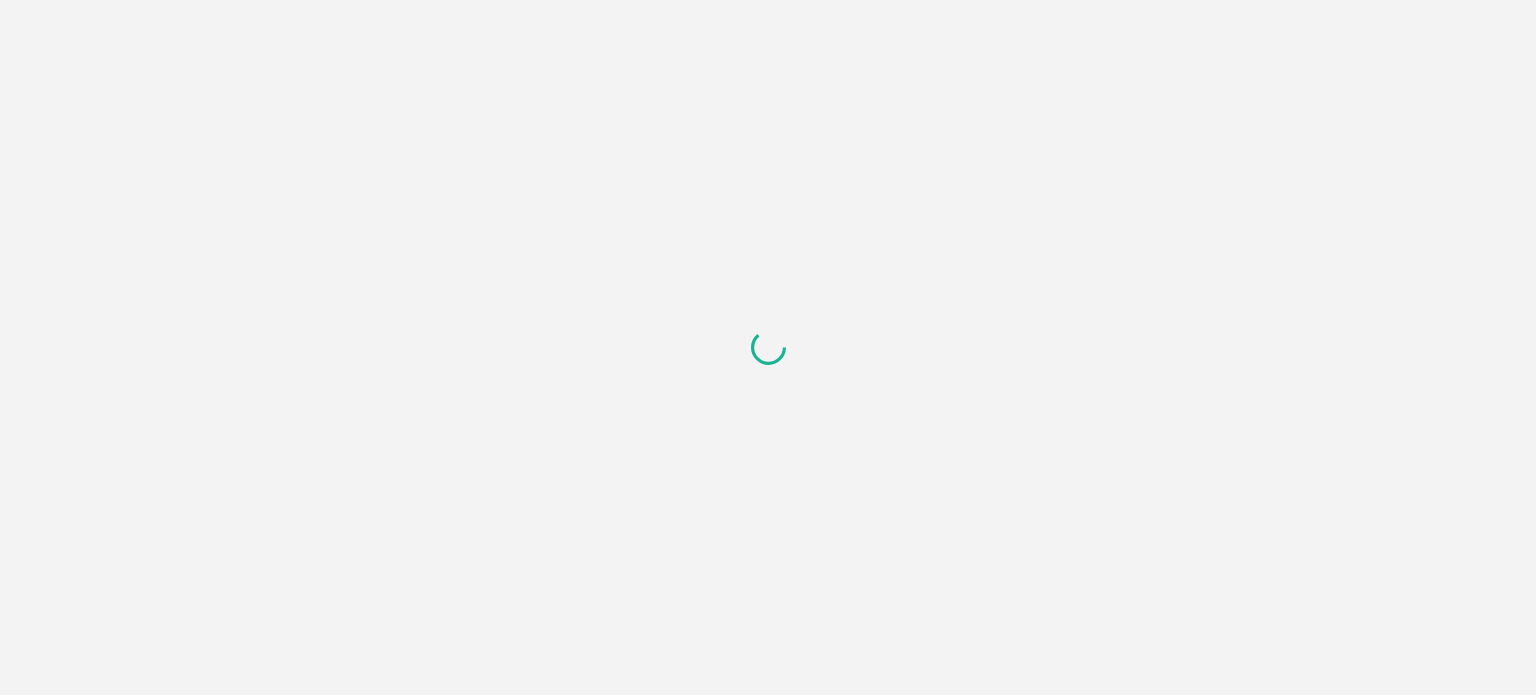 scroll, scrollTop: 0, scrollLeft: 0, axis: both 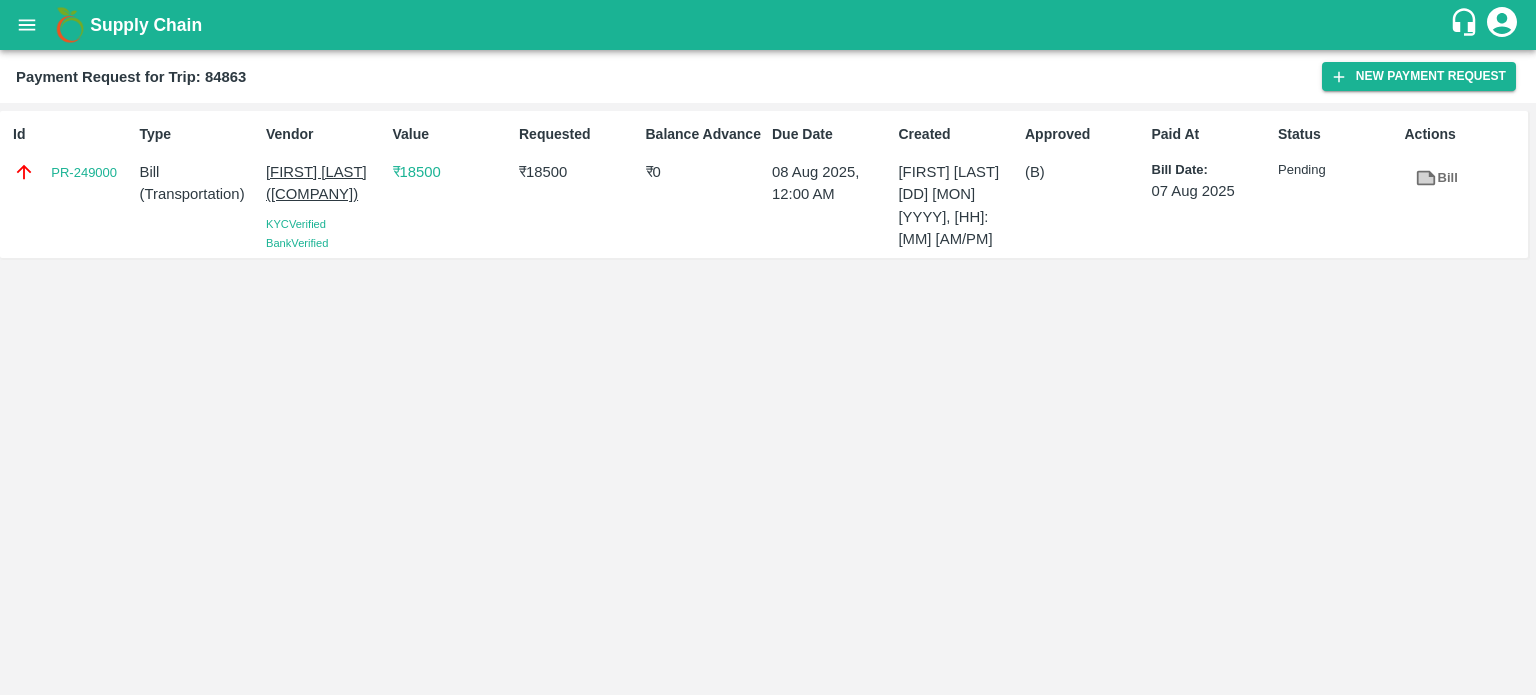 click 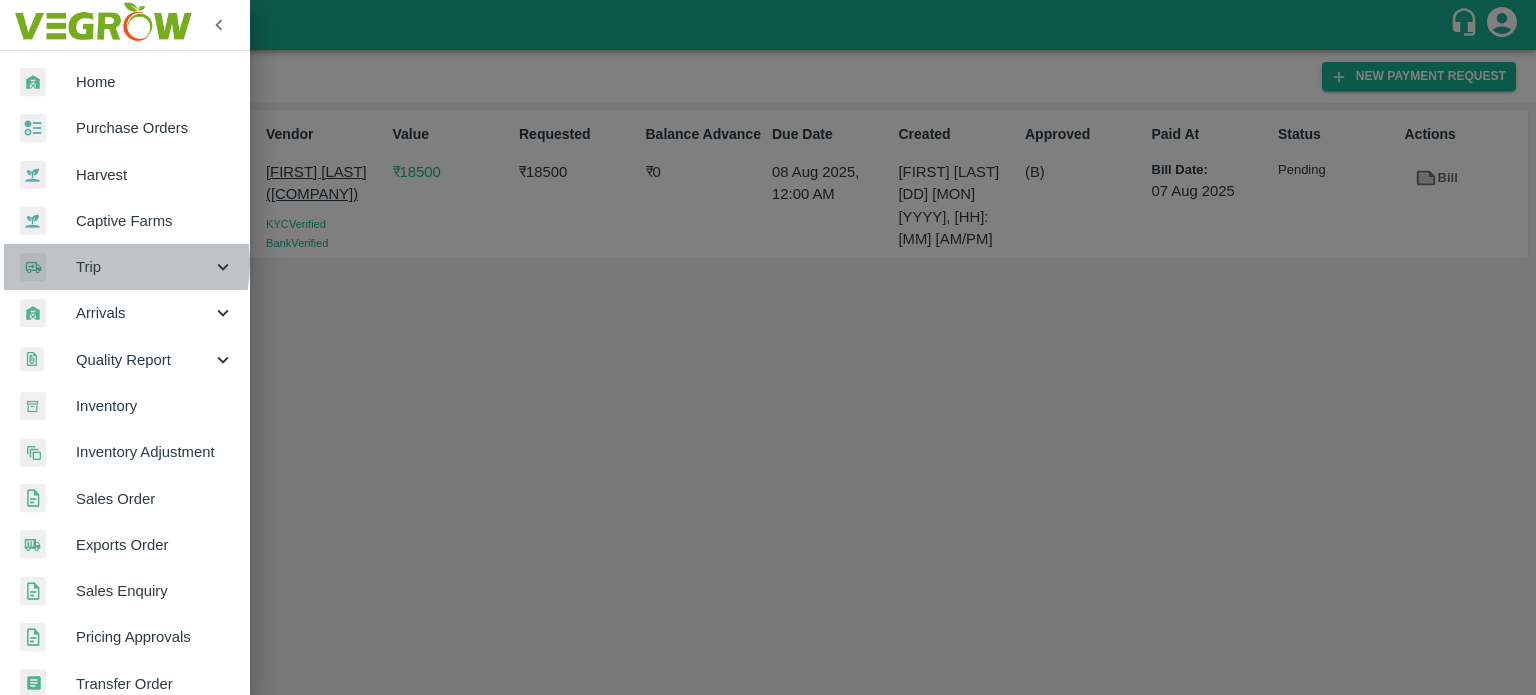 click on "Trip" at bounding box center (144, 267) 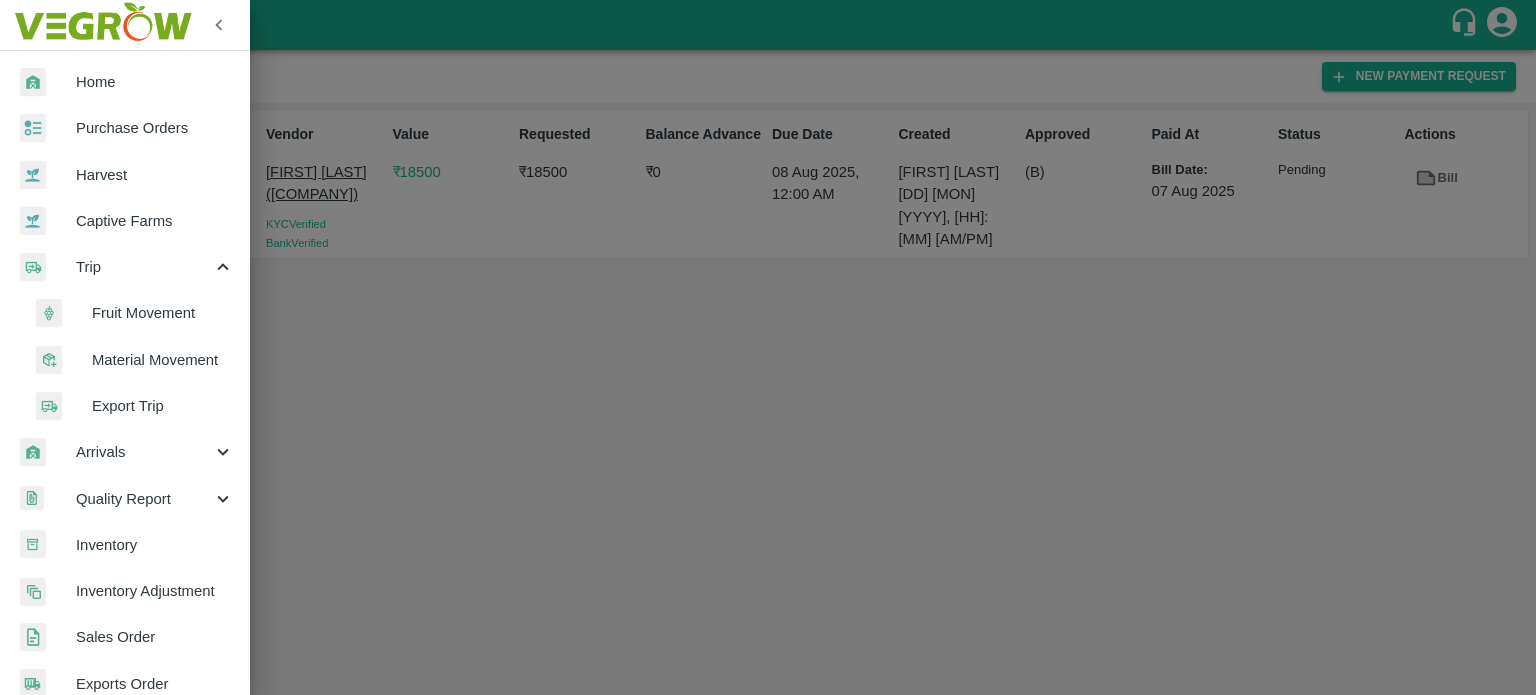click on "Fruit Movement" at bounding box center [163, 313] 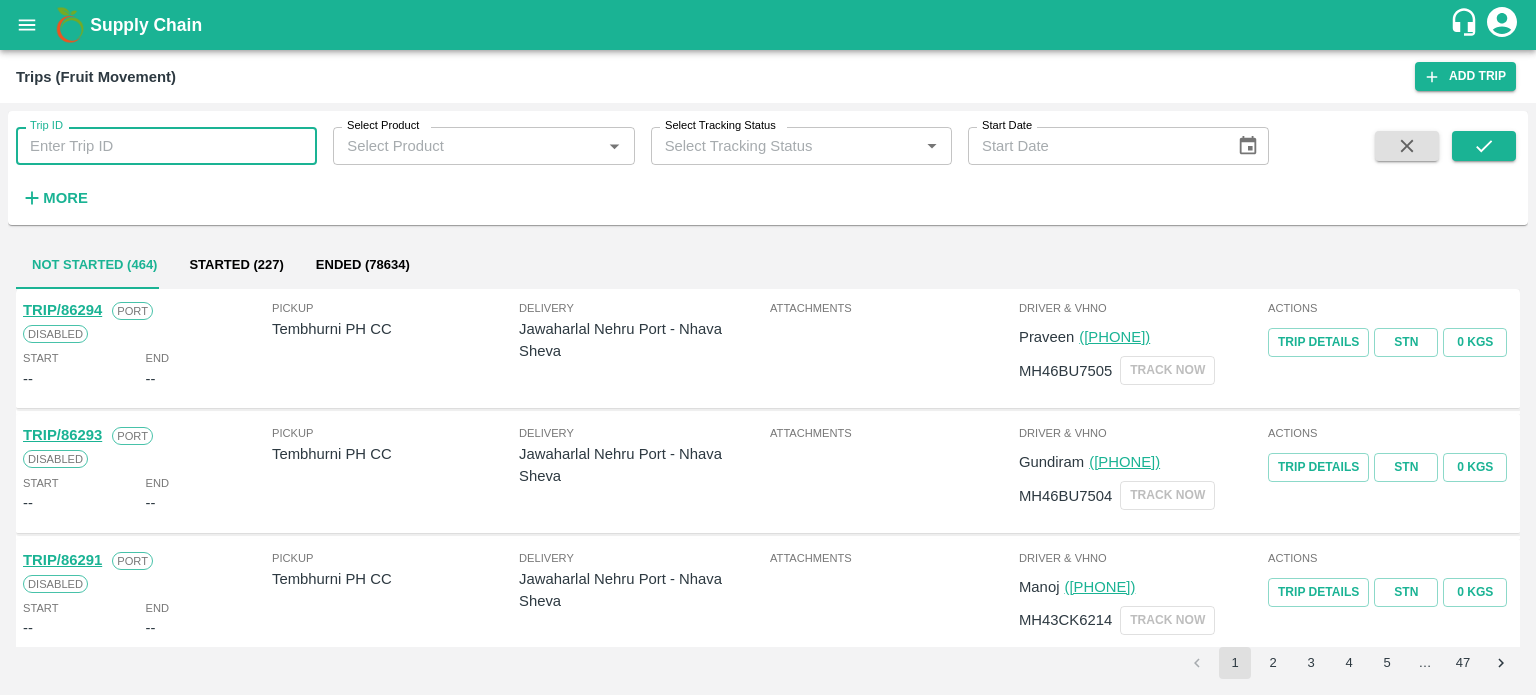 click on "Trip ID" at bounding box center [166, 146] 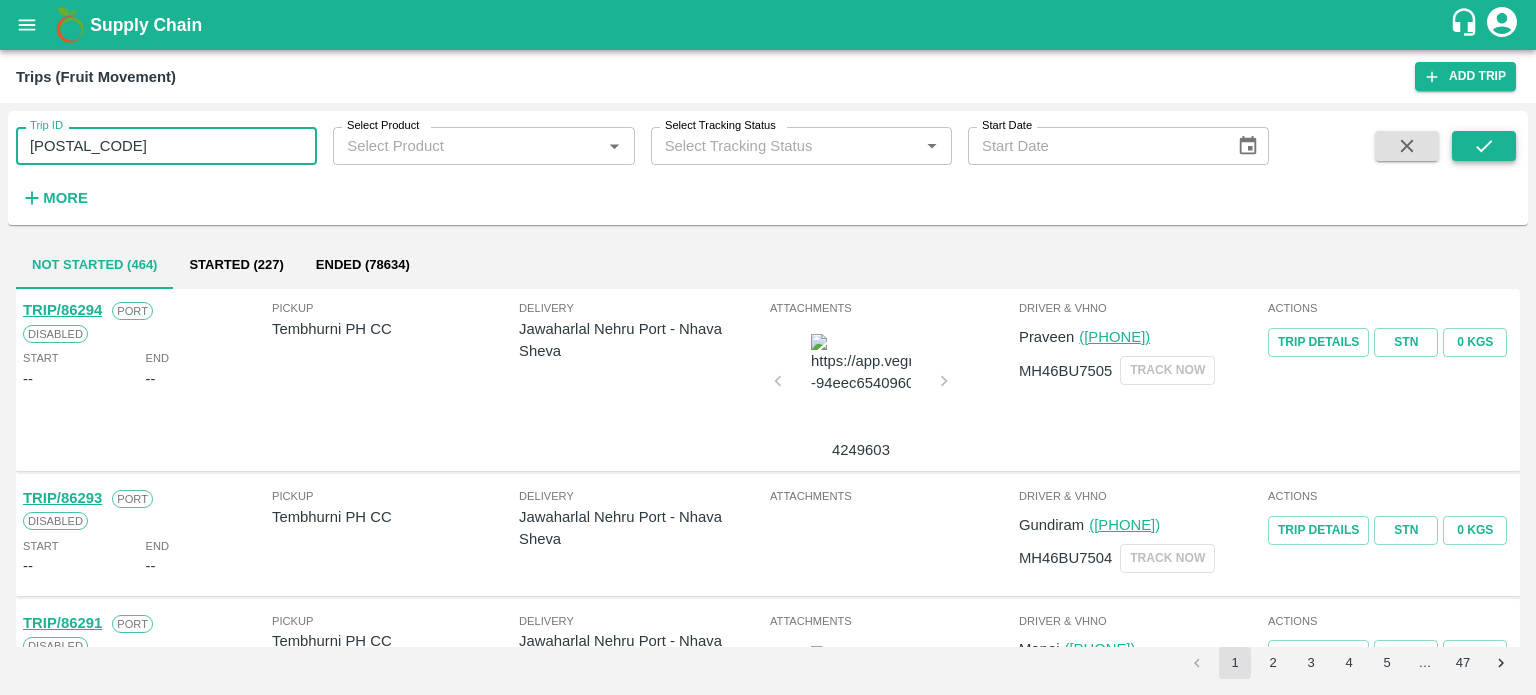 type on "[POSTAL_CODE]" 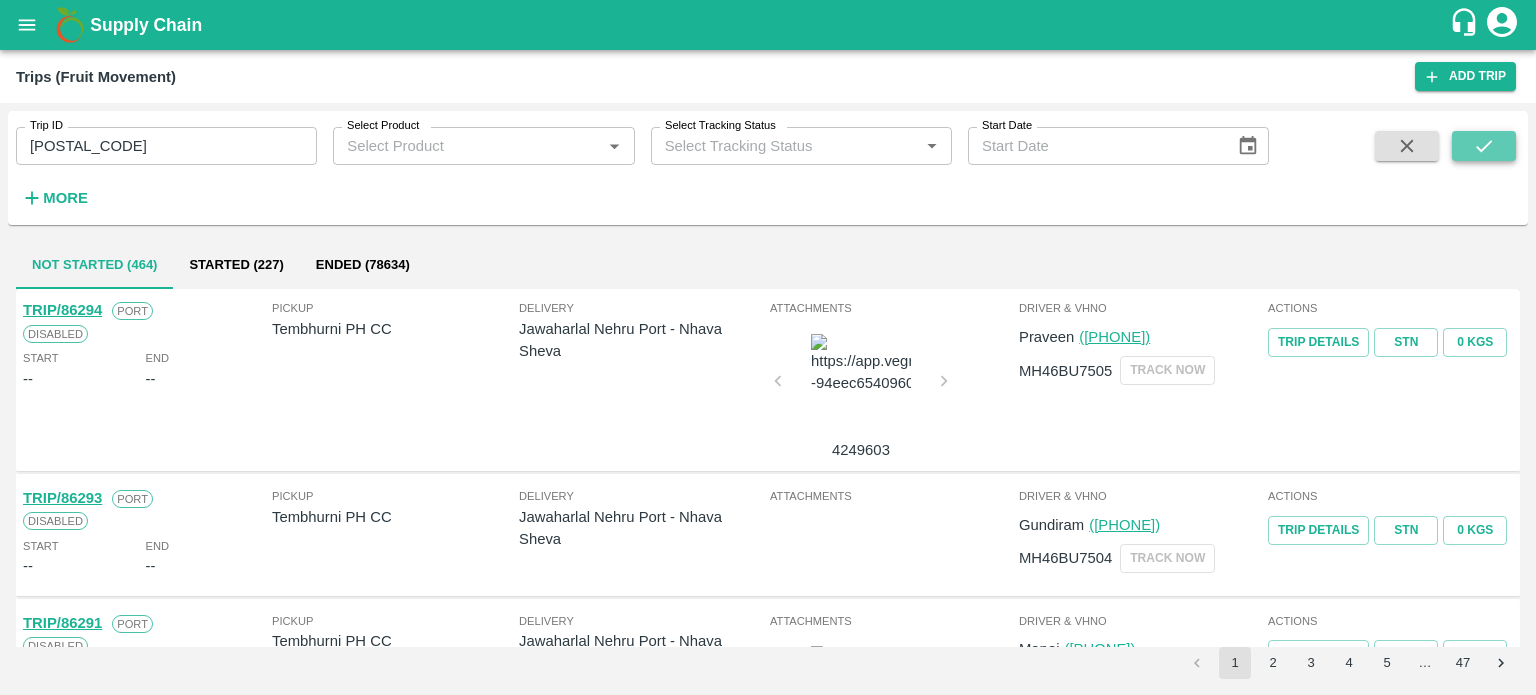 click at bounding box center (1484, 146) 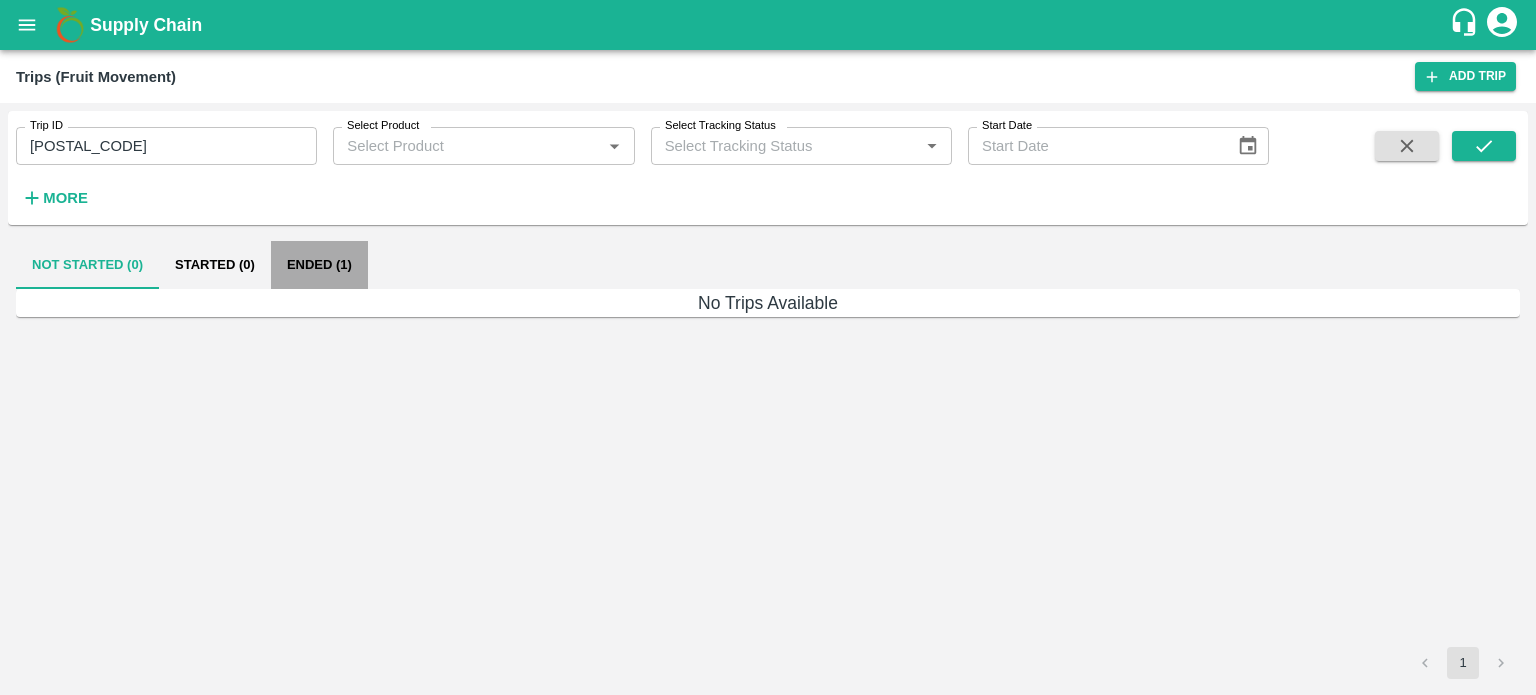 click on "Ended (1)" at bounding box center [319, 265] 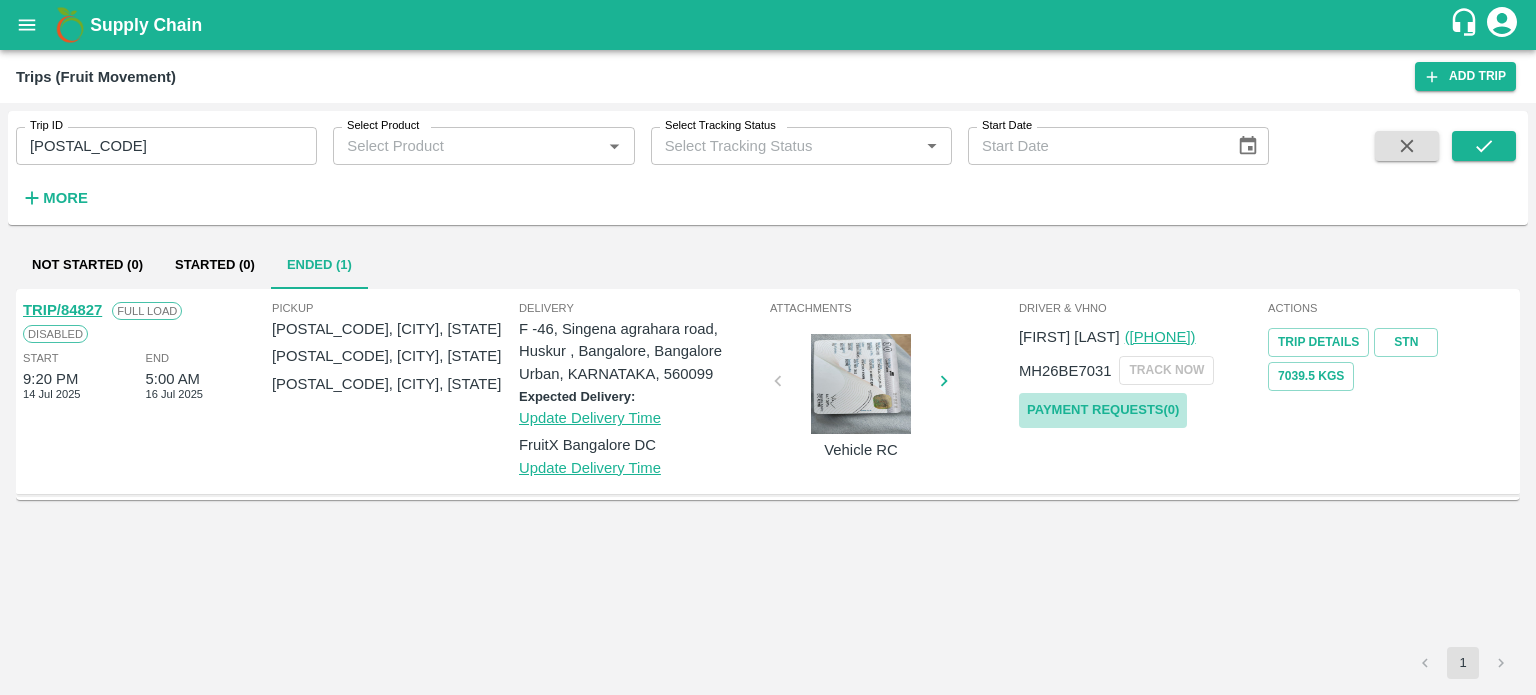 click on "Payment Requests( 0 )" at bounding box center [1103, 410] 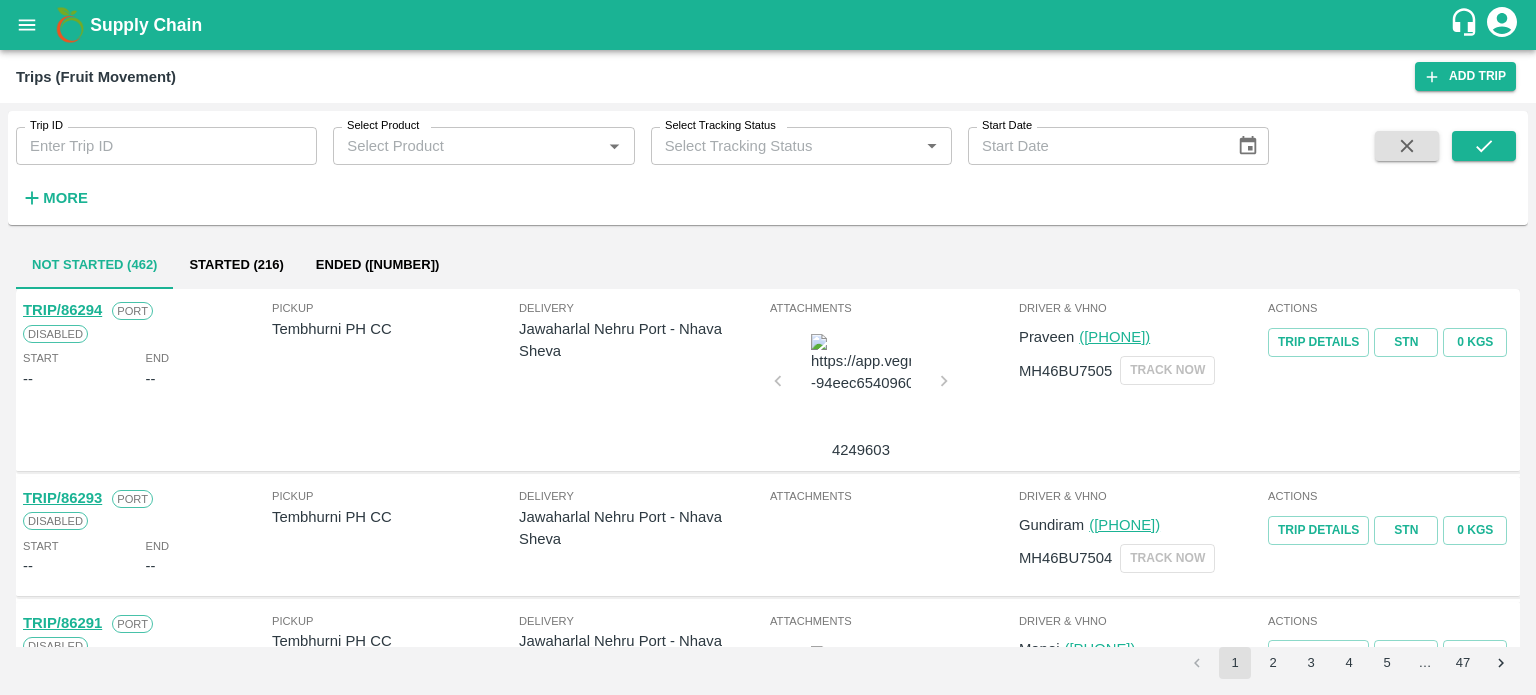 scroll, scrollTop: 0, scrollLeft: 0, axis: both 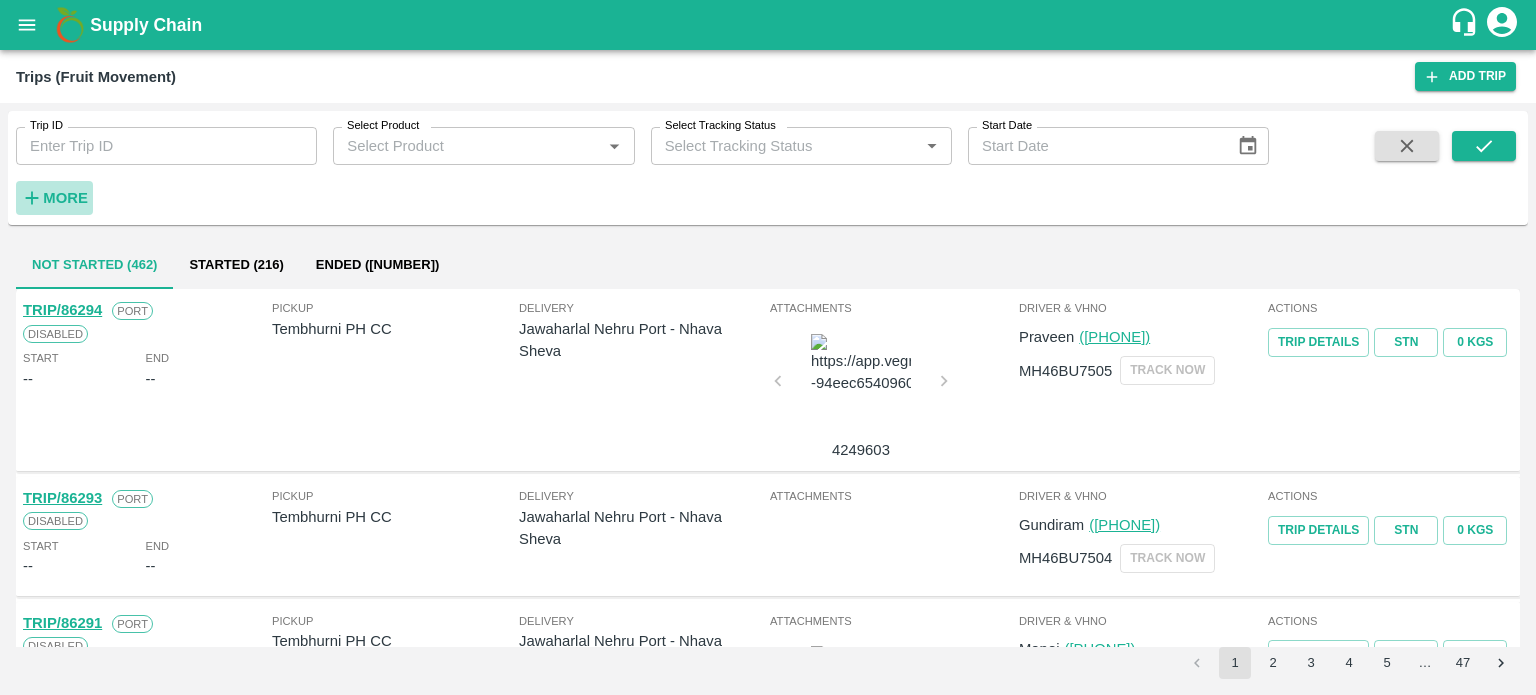 click on "More" at bounding box center (65, 198) 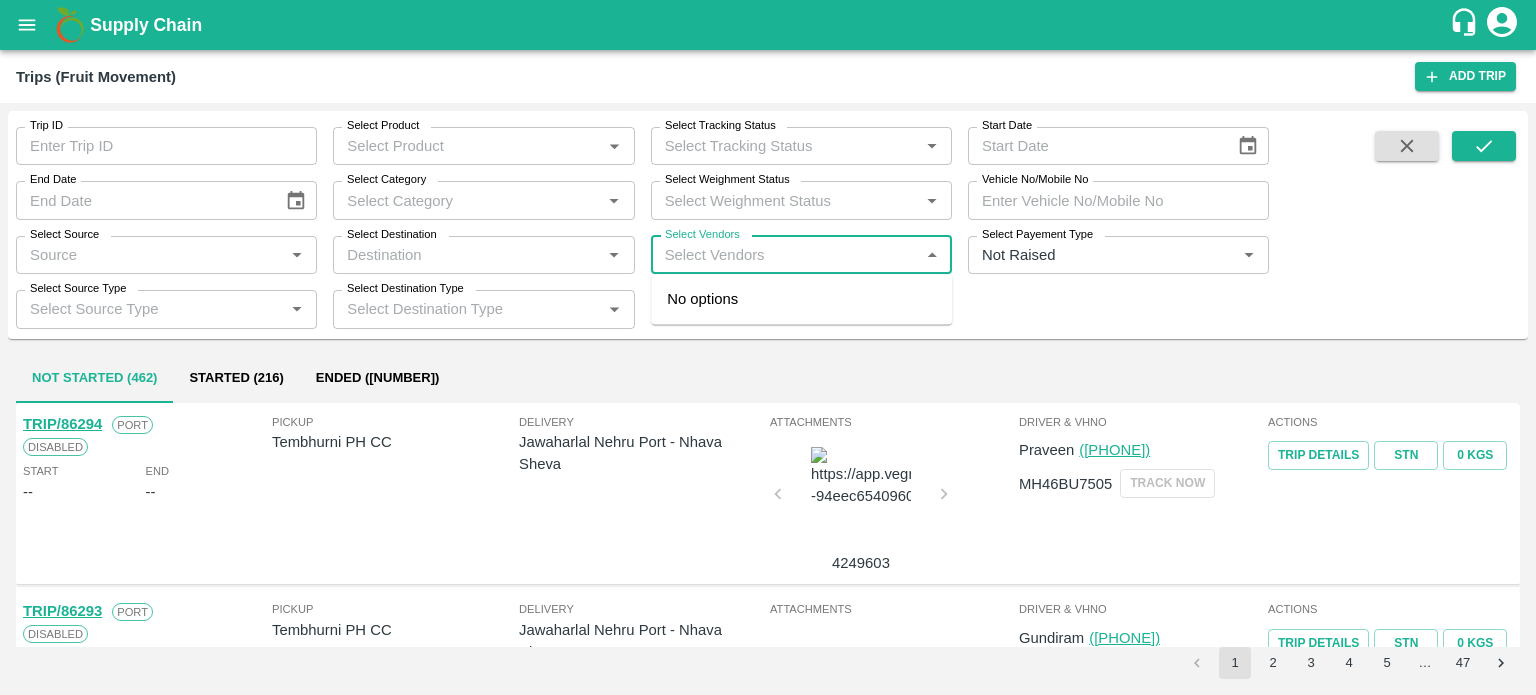 click on "Select Vendors" at bounding box center [785, 255] 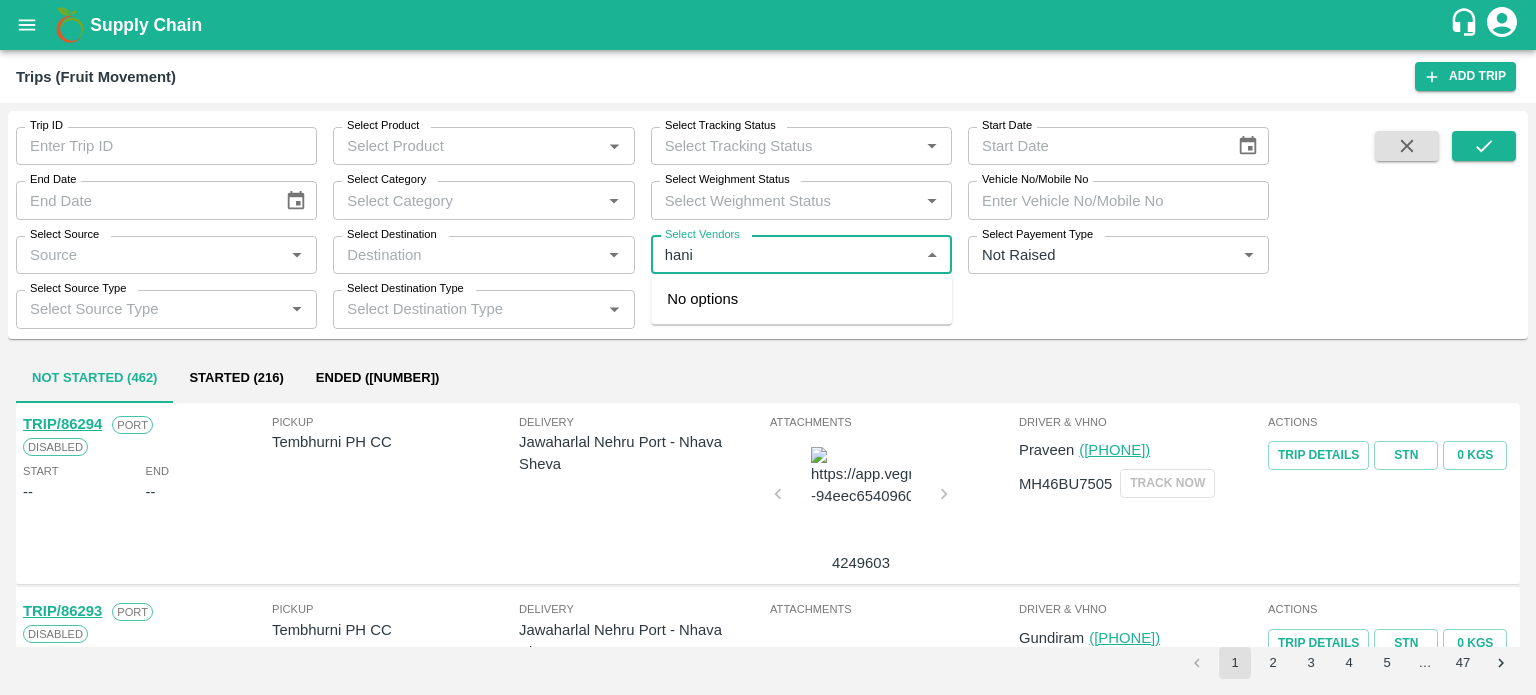 type on "hanif" 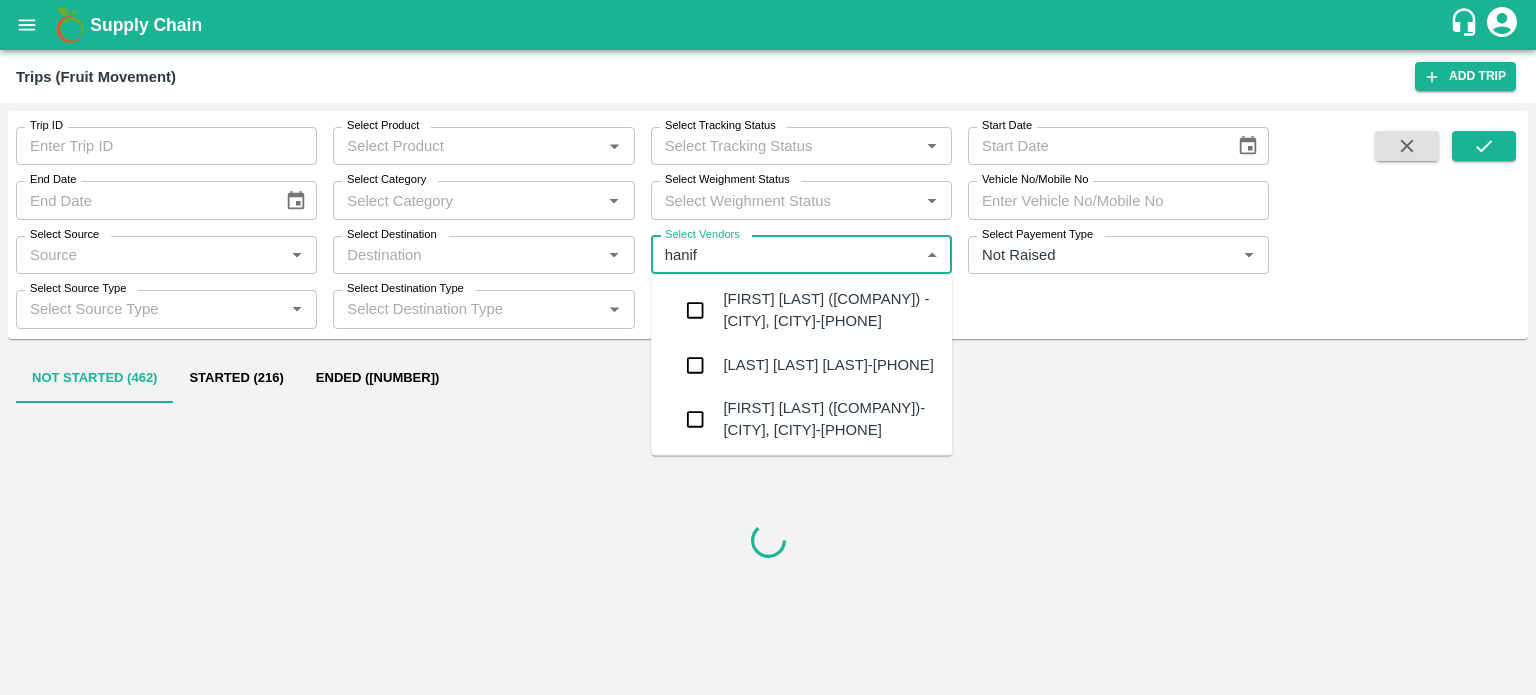 type 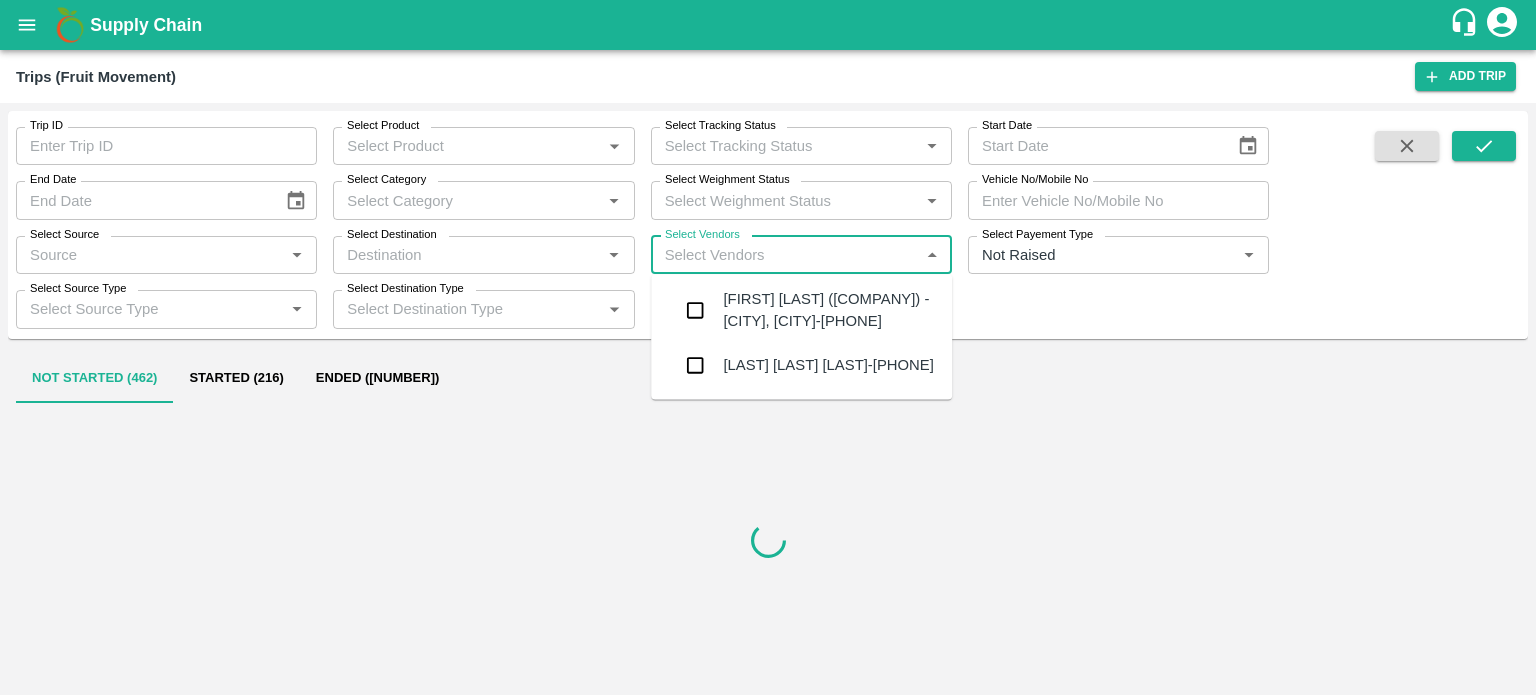 click on "Hanif Khan (Rajasthan Freight Carriers) -Padru, Barmer-7597705476" at bounding box center (829, 310) 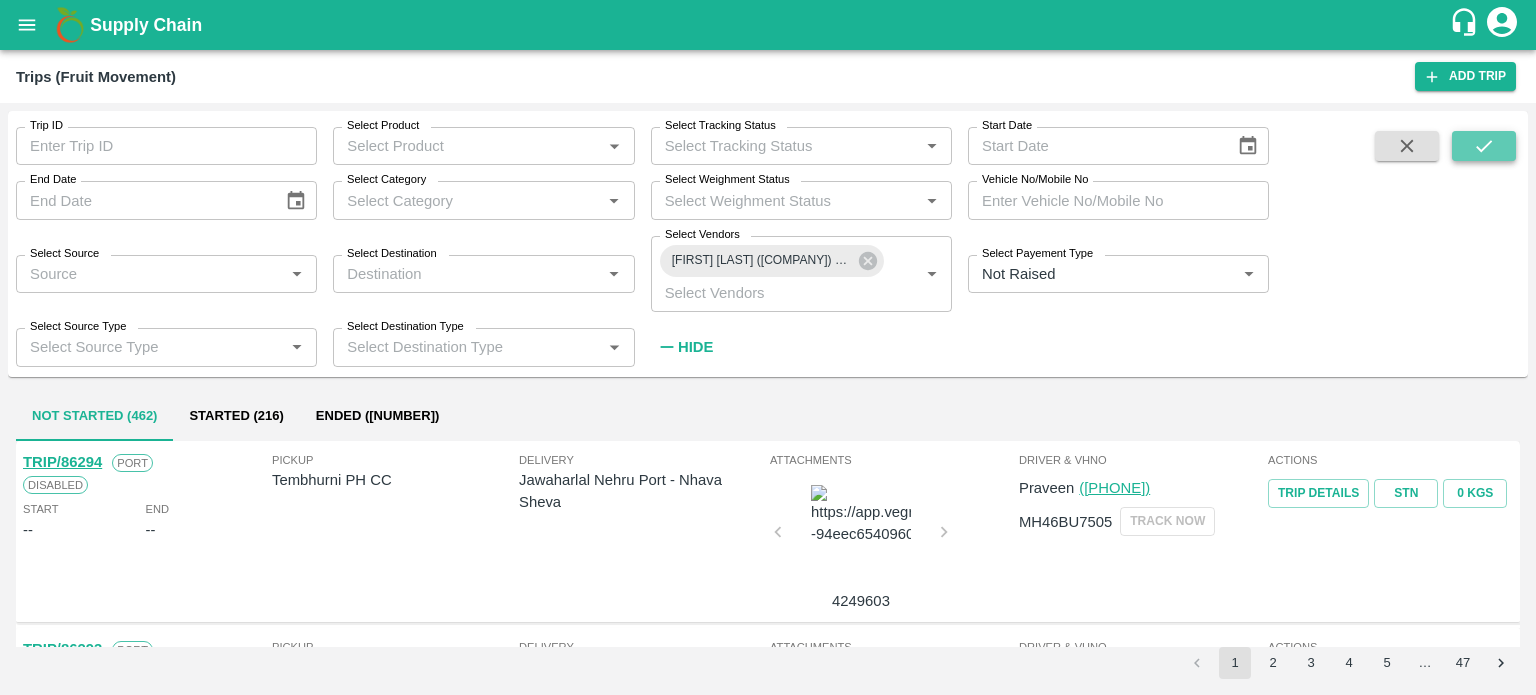 click at bounding box center [1484, 146] 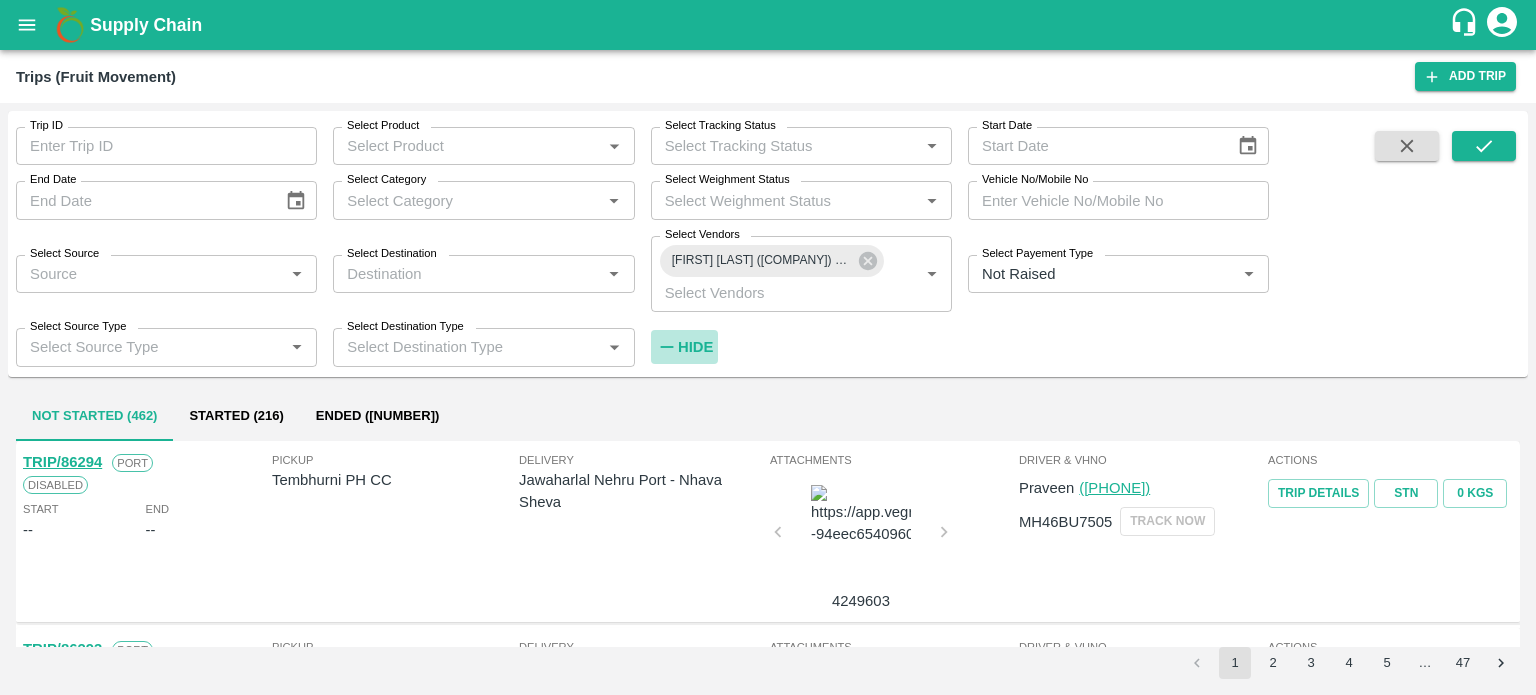 click on "Hide" at bounding box center [695, 347] 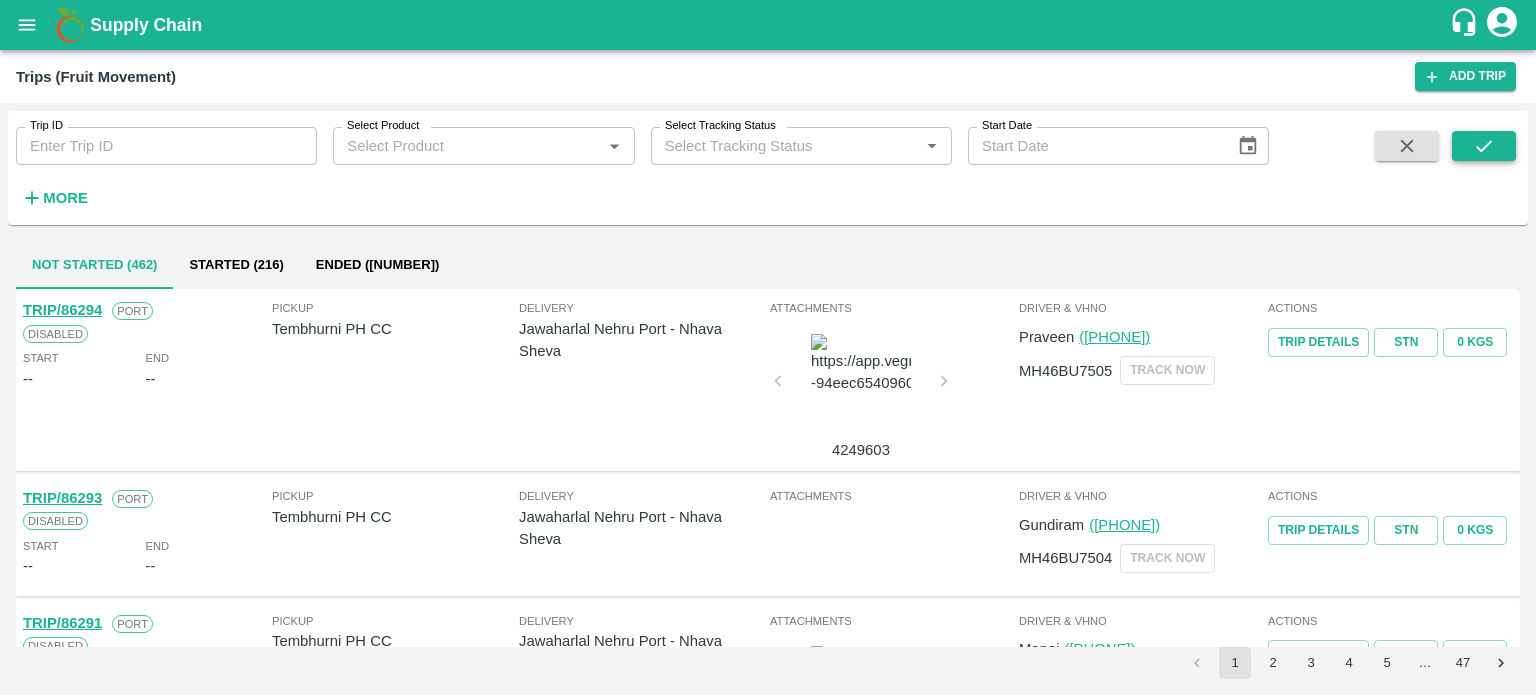 click 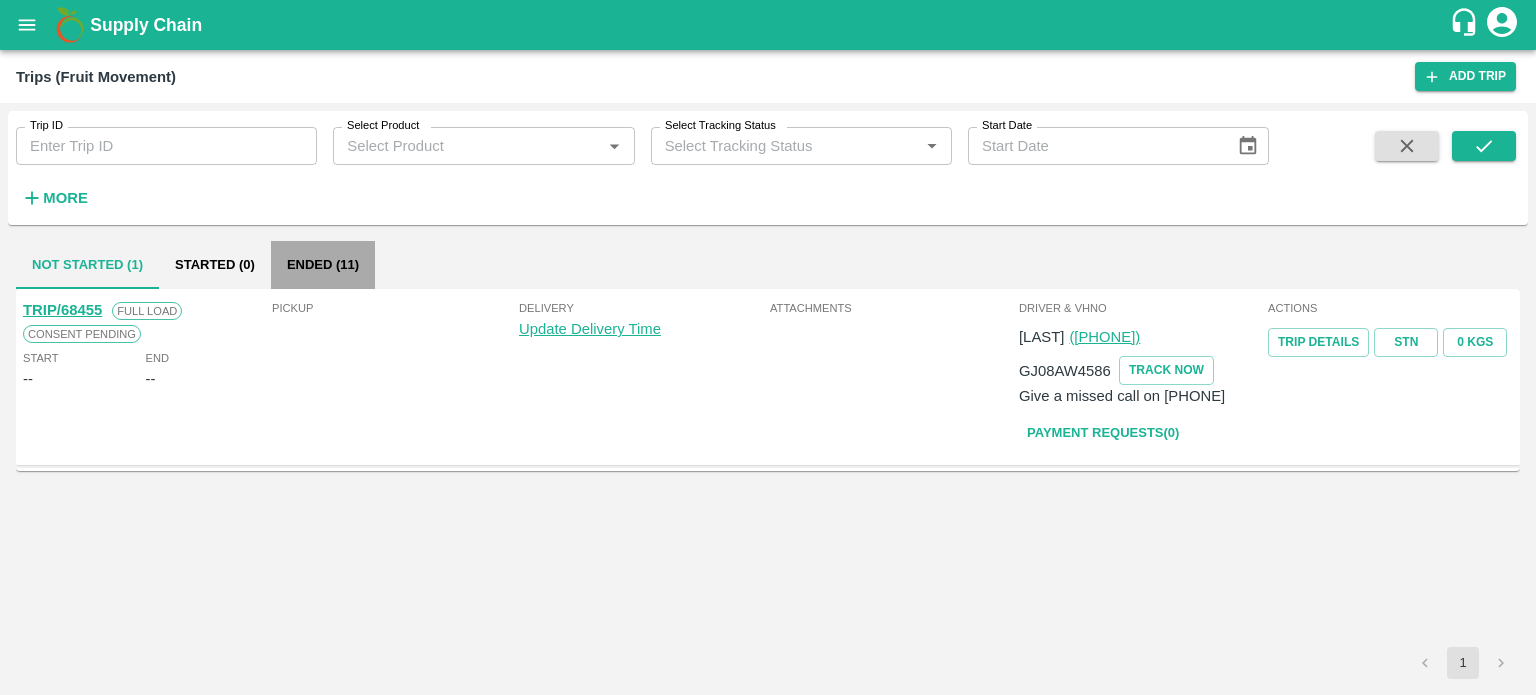 click on "Ended (11)" at bounding box center [323, 265] 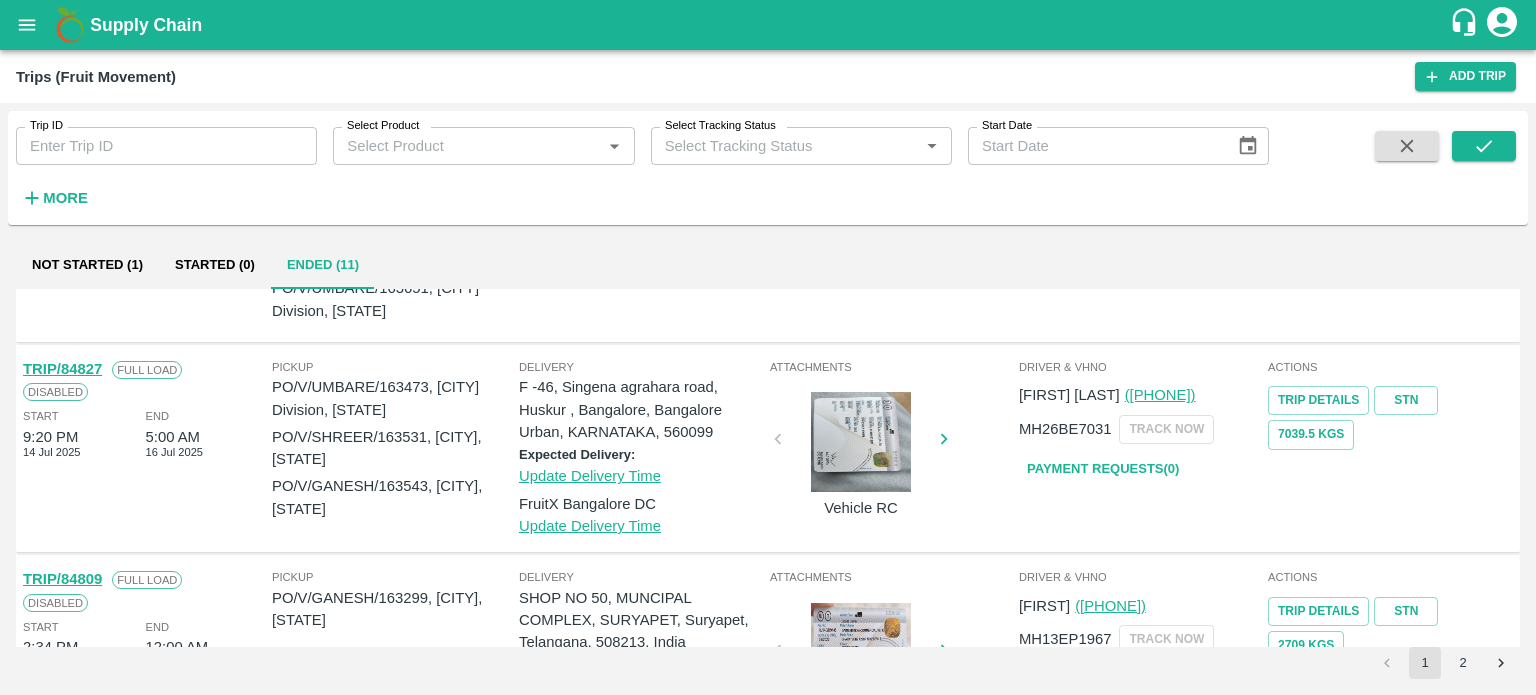 scroll, scrollTop: 787, scrollLeft: 0, axis: vertical 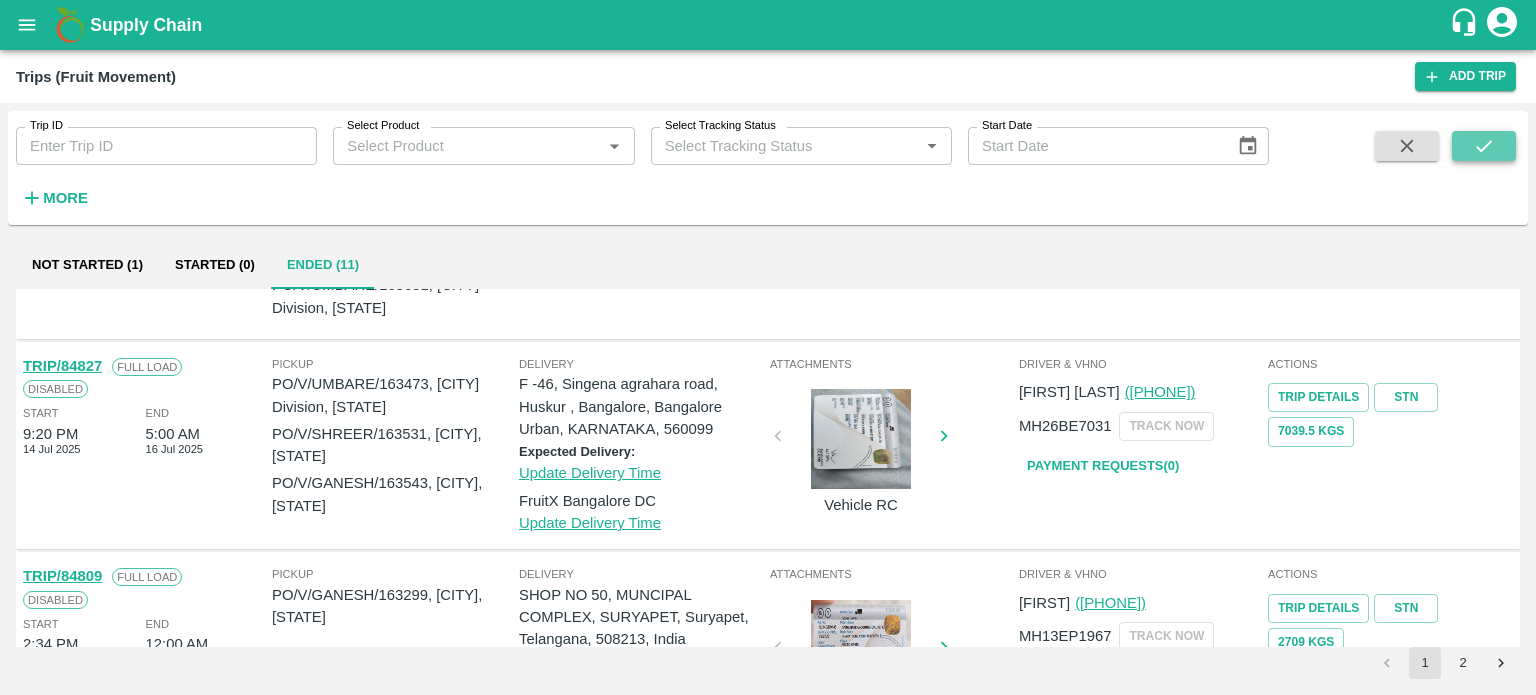 click 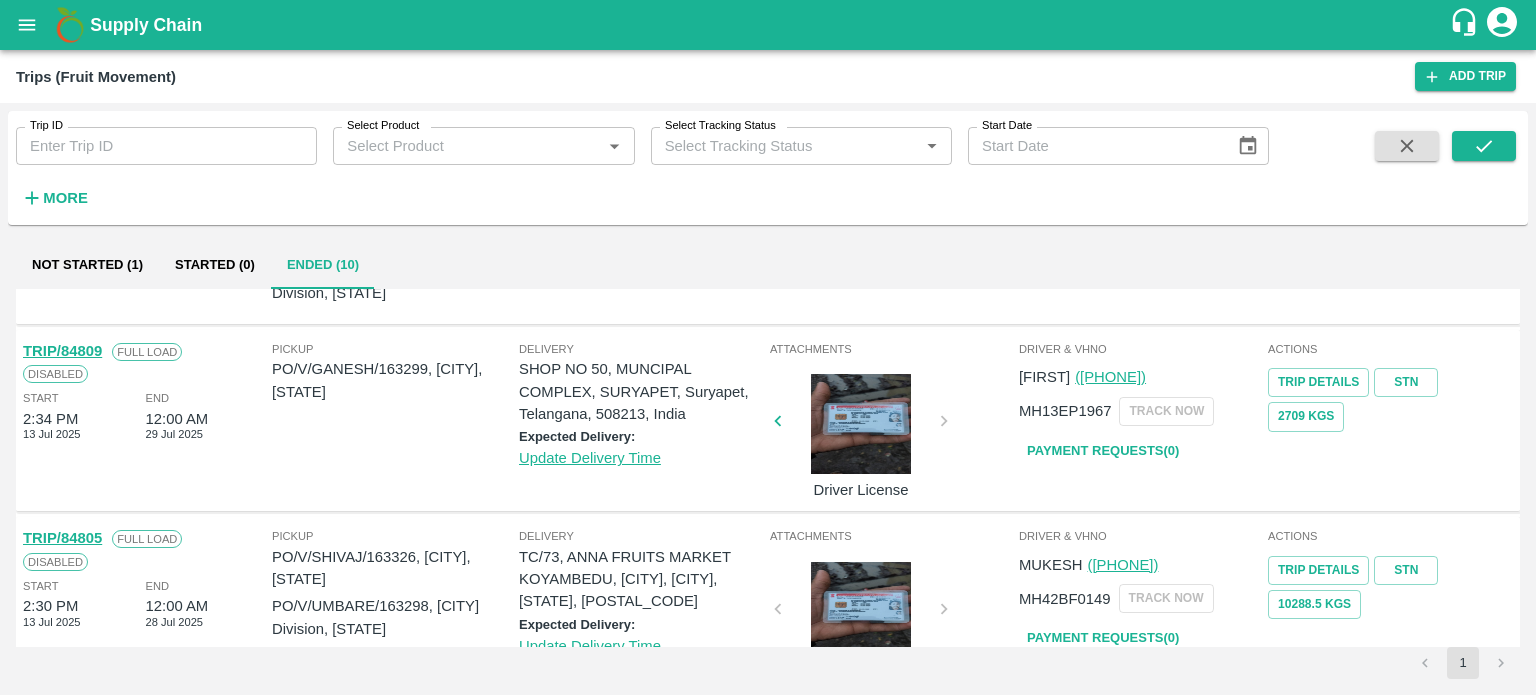 scroll, scrollTop: 810, scrollLeft: 0, axis: vertical 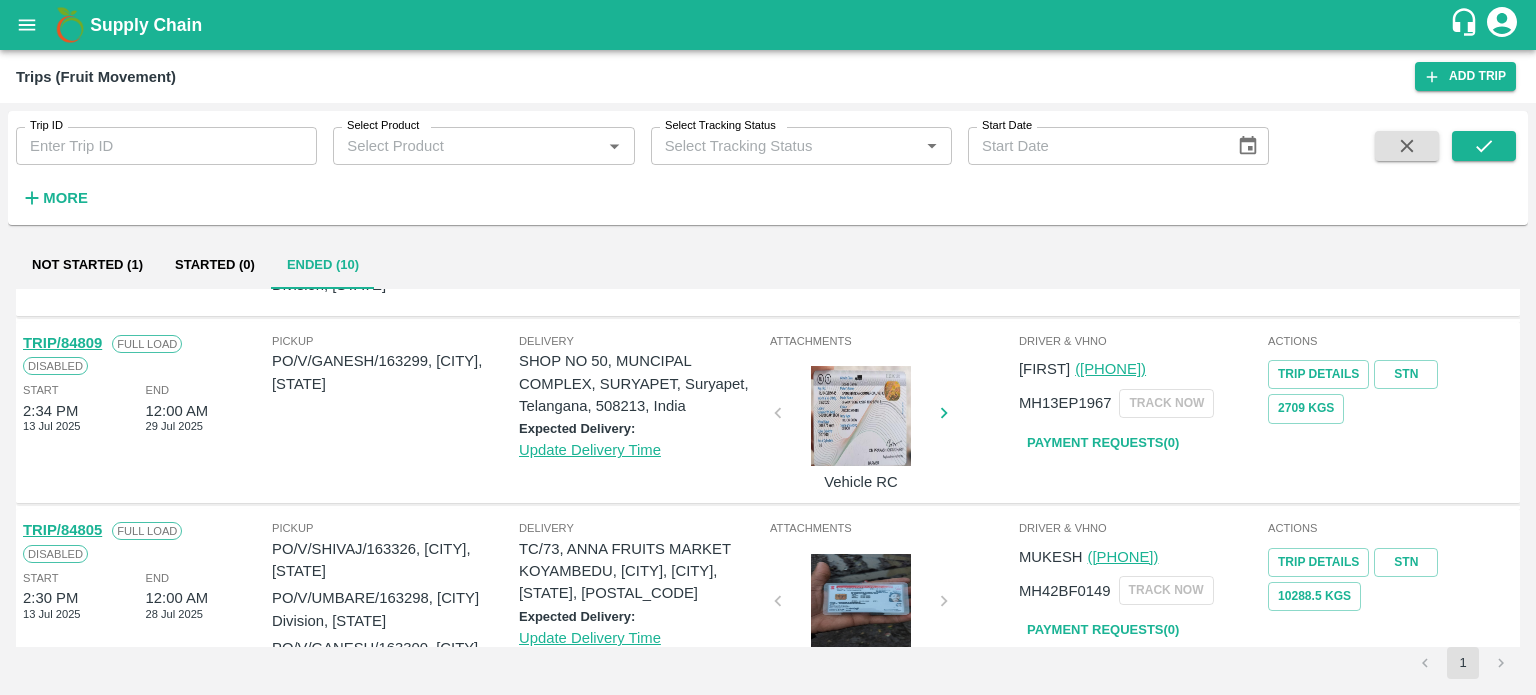 click on "Pickup PO/V/GANESH/163299, Pune, Maharashtra" at bounding box center (395, 410) 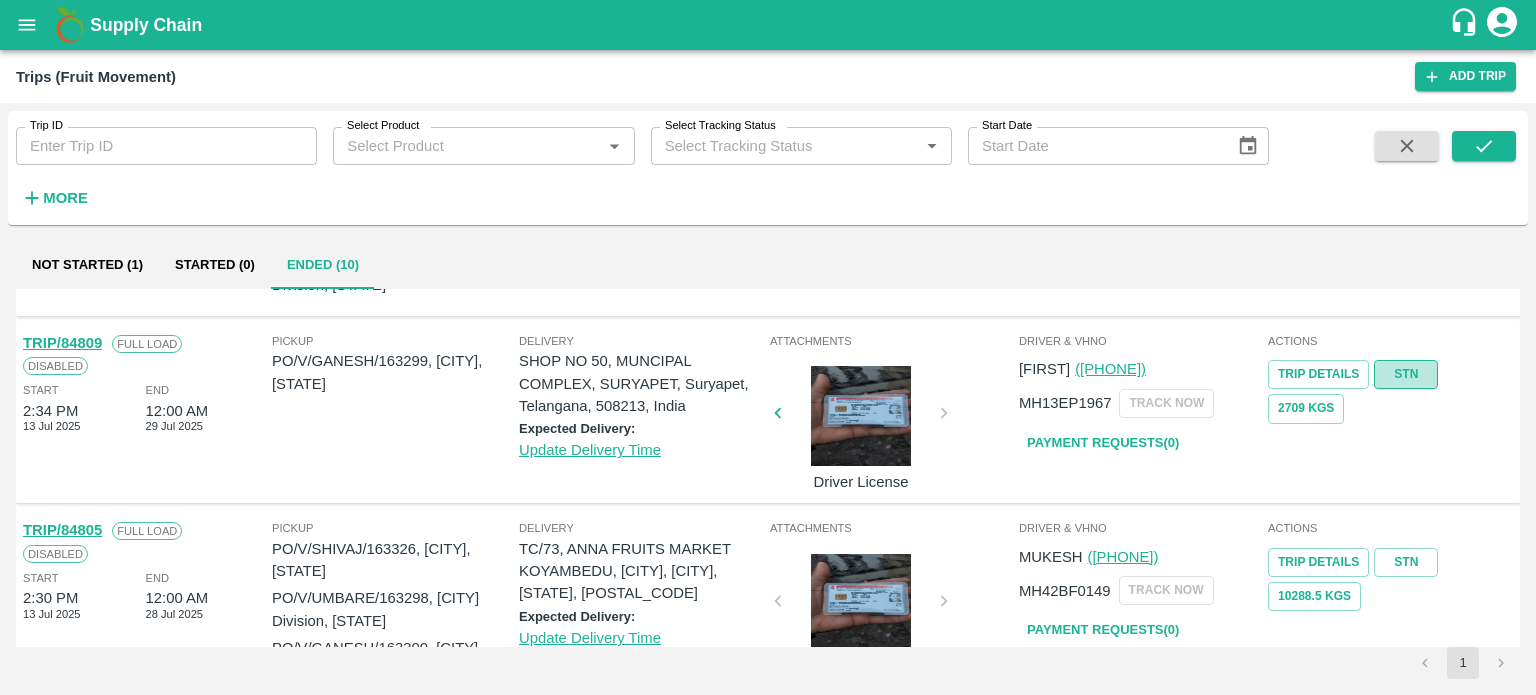 click on "STN" at bounding box center (1406, 374) 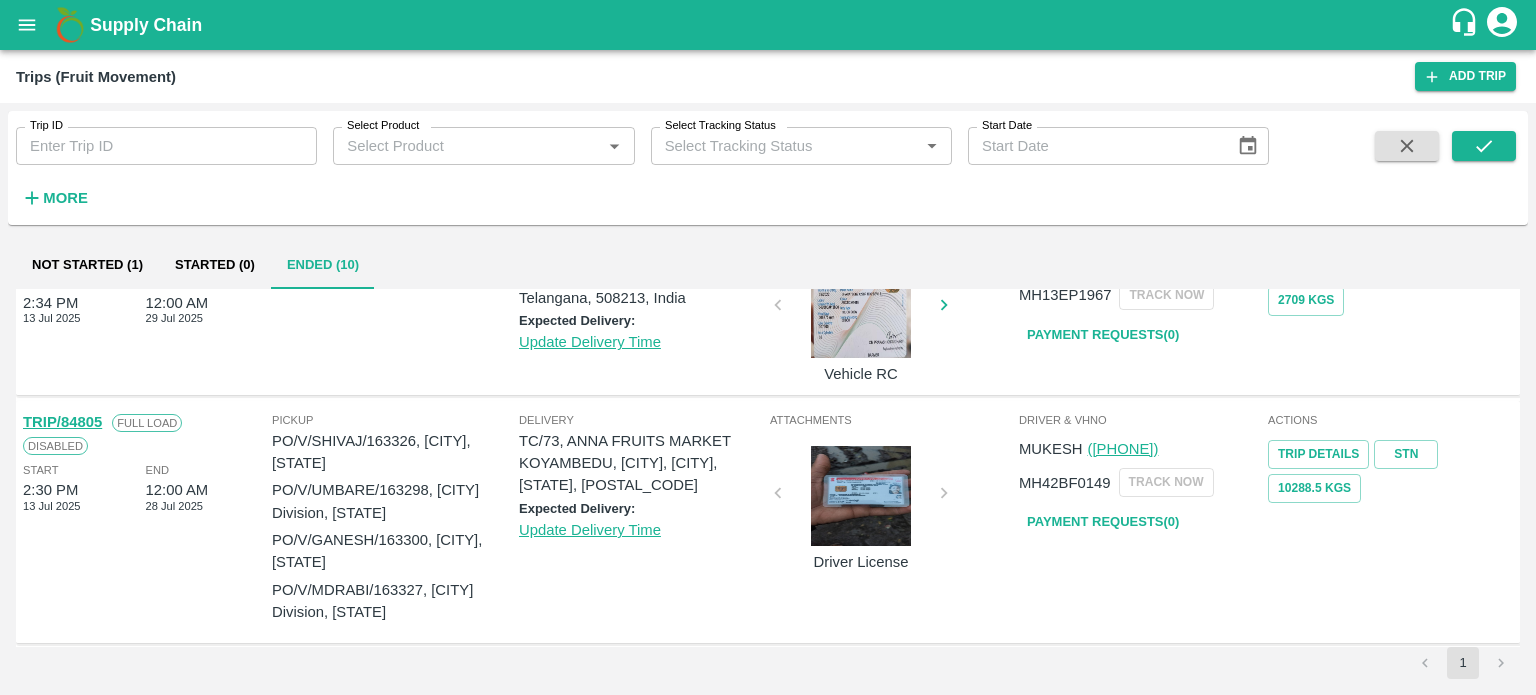 scroll, scrollTop: 0, scrollLeft: 0, axis: both 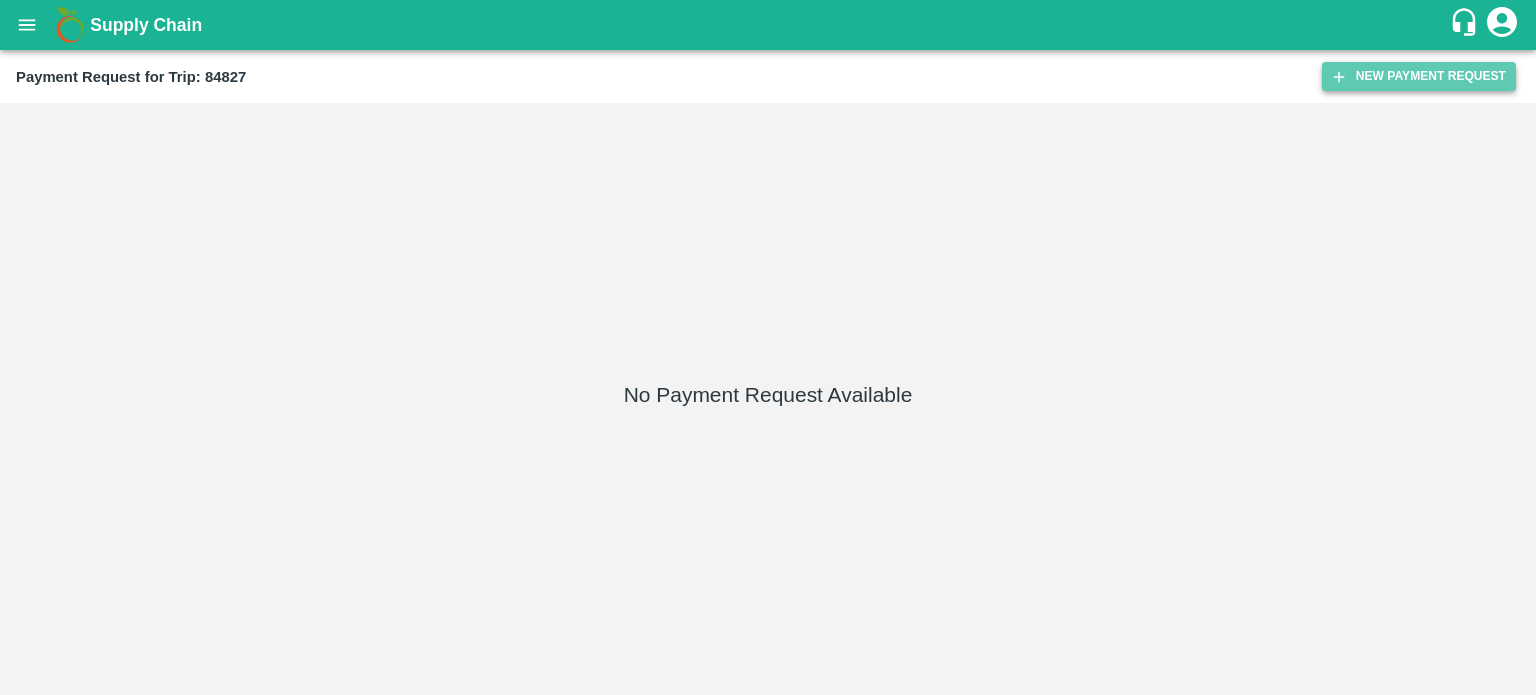 click on "New Payment Request" at bounding box center [1419, 76] 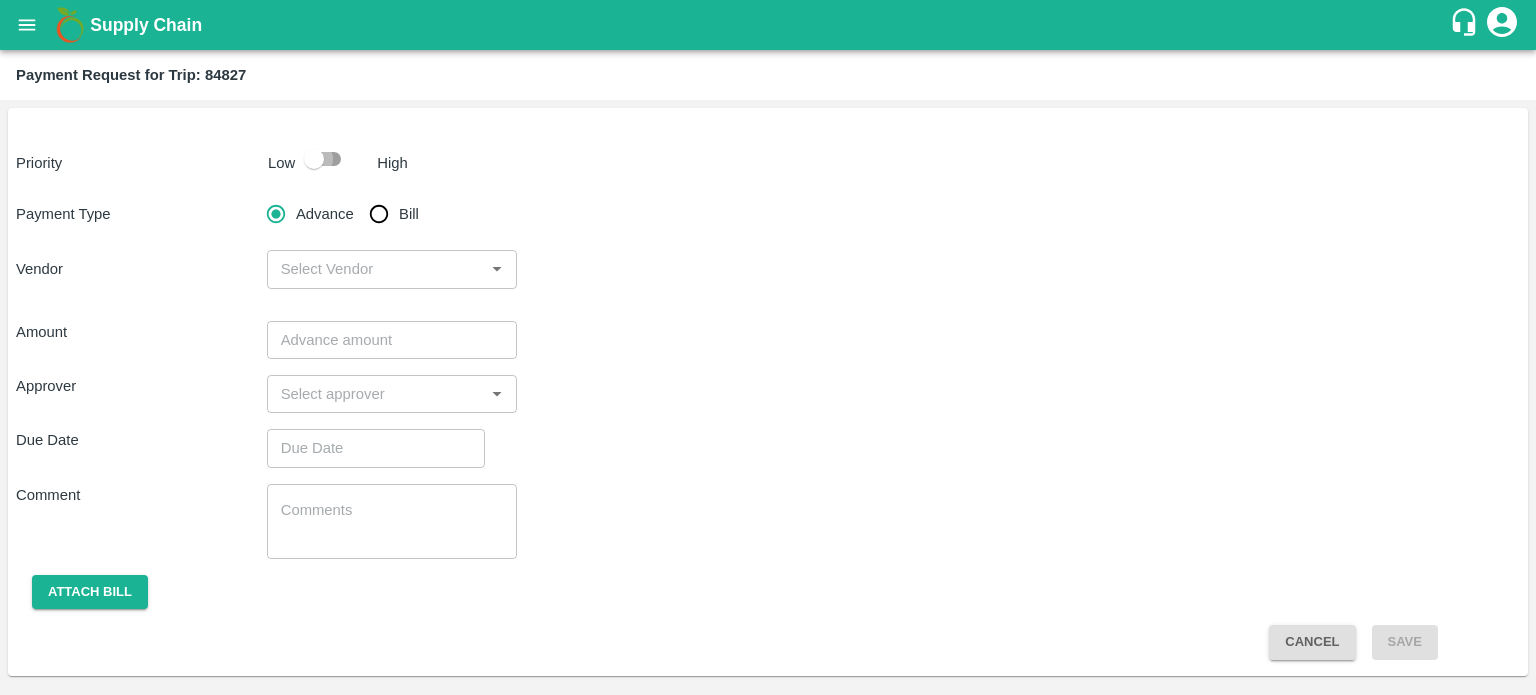 click at bounding box center [314, 159] 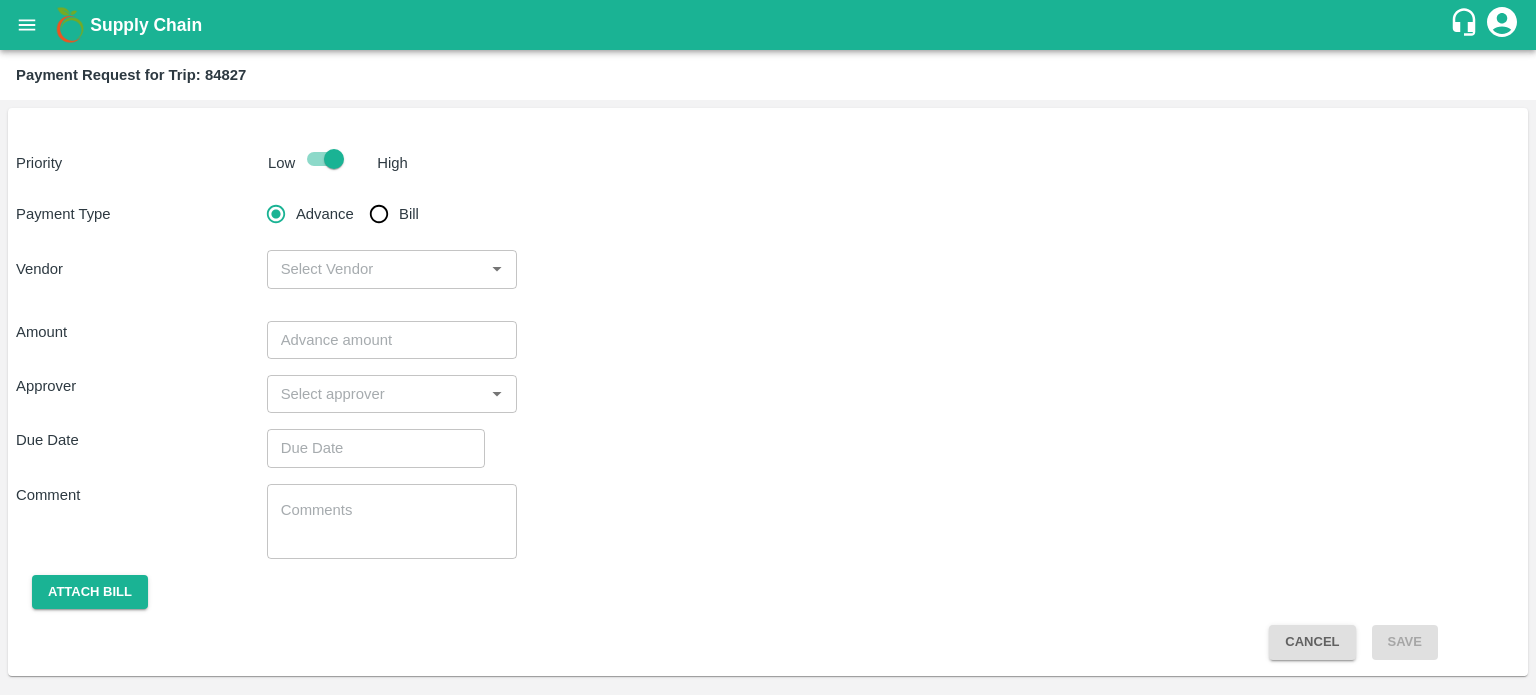 click on "Bill" at bounding box center (409, 214) 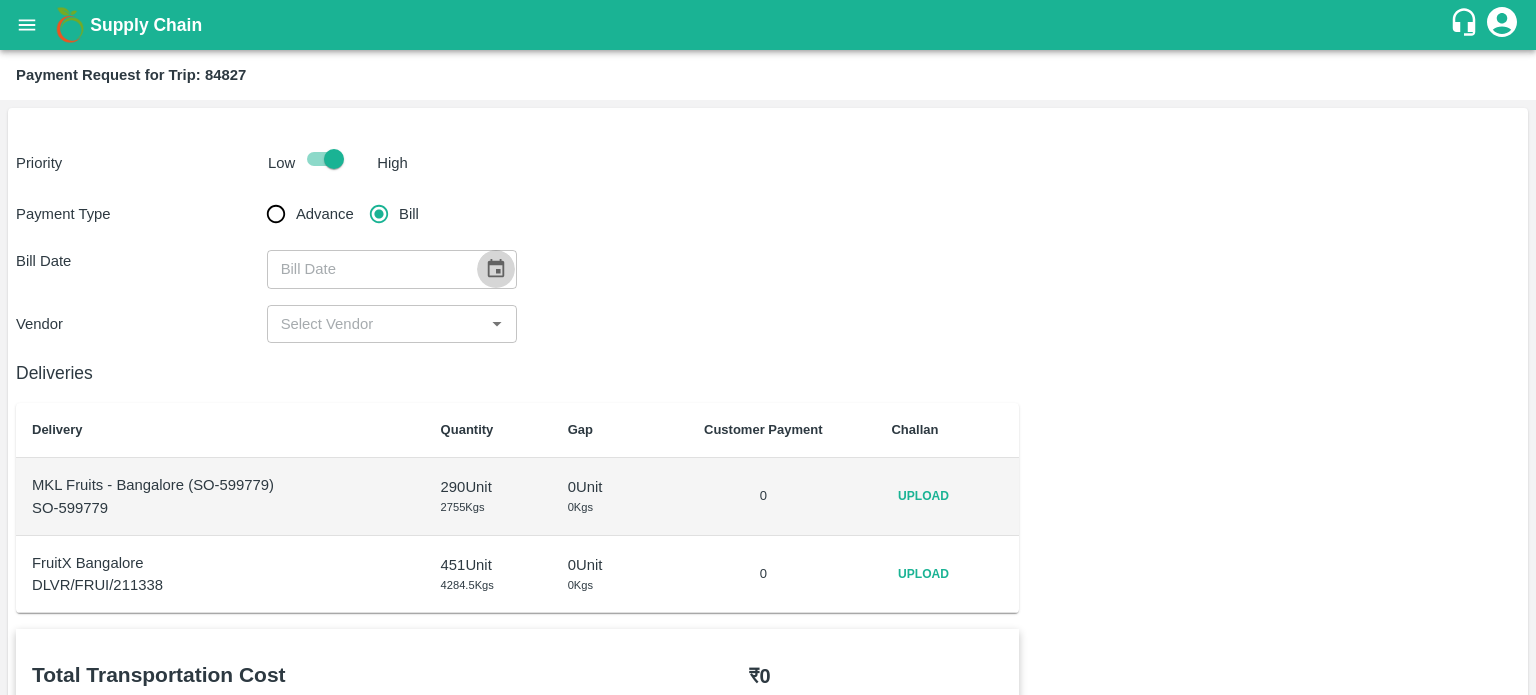 click at bounding box center (496, 269) 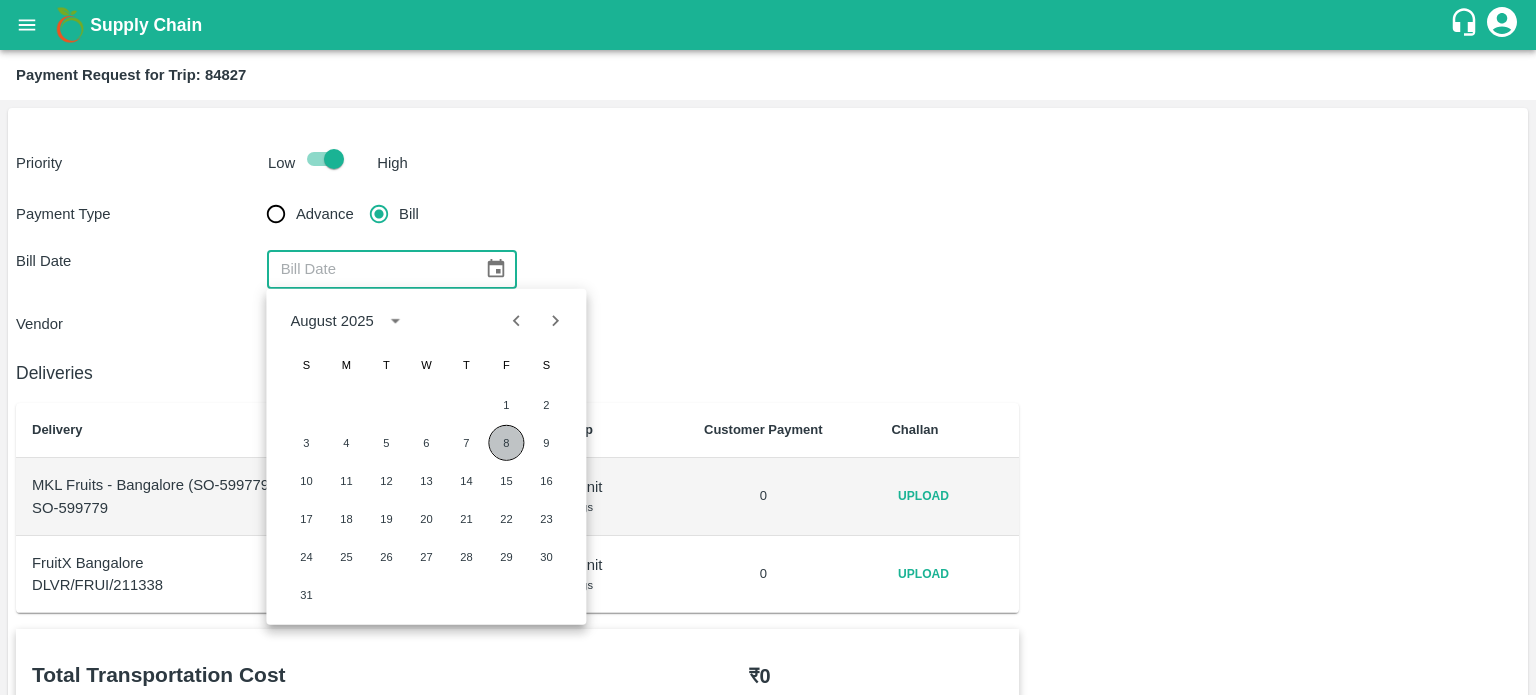 click on "8" at bounding box center (506, 443) 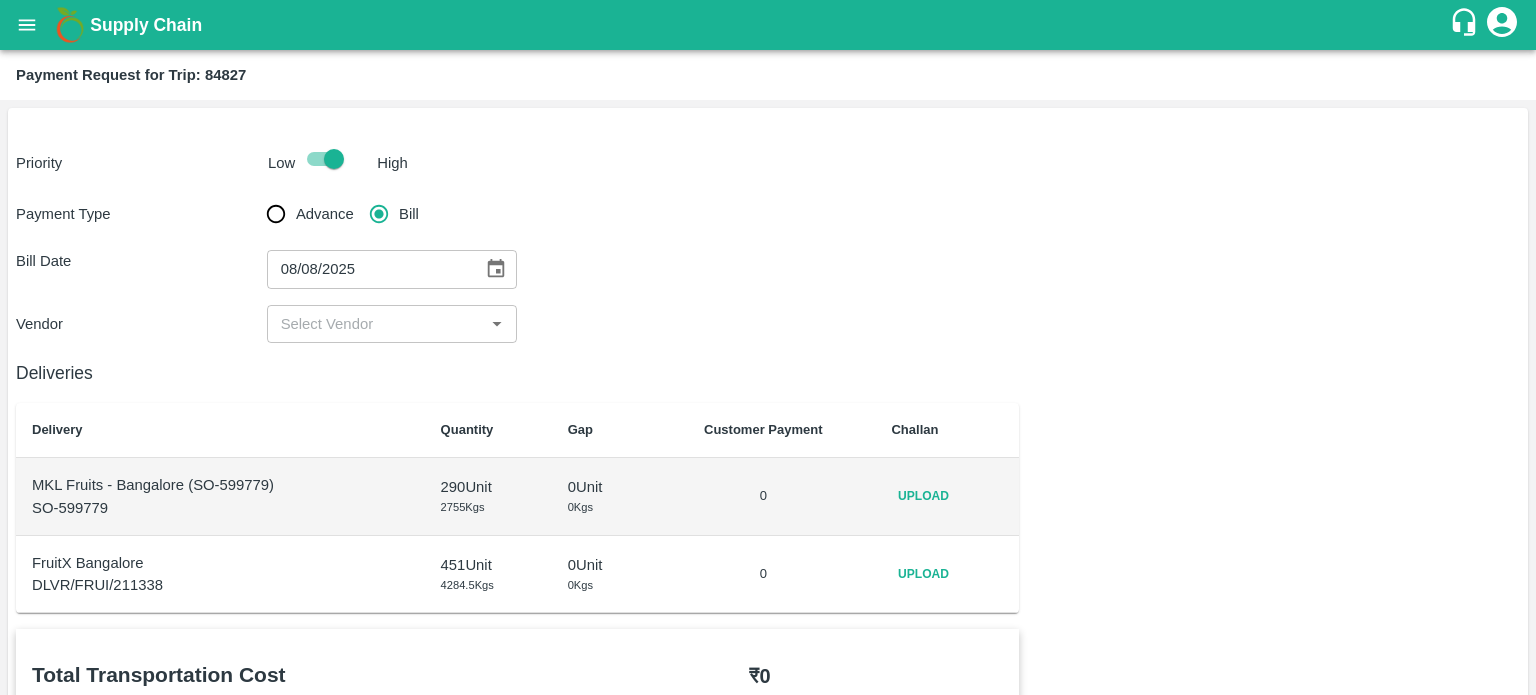 click on "​" at bounding box center [392, 324] 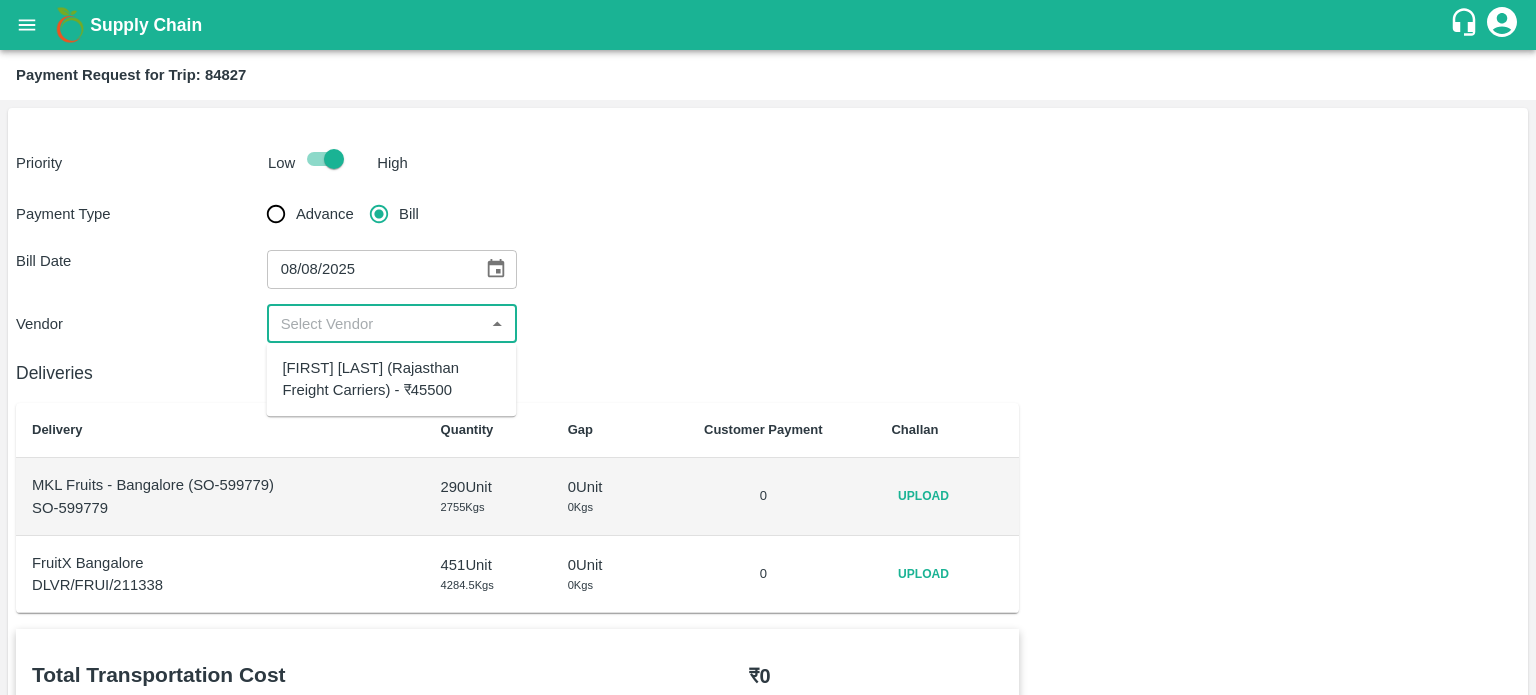 click on "[FIRST] [LAST] (Rajasthan Freight Carriers)  - ₹45500" at bounding box center (391, 379) 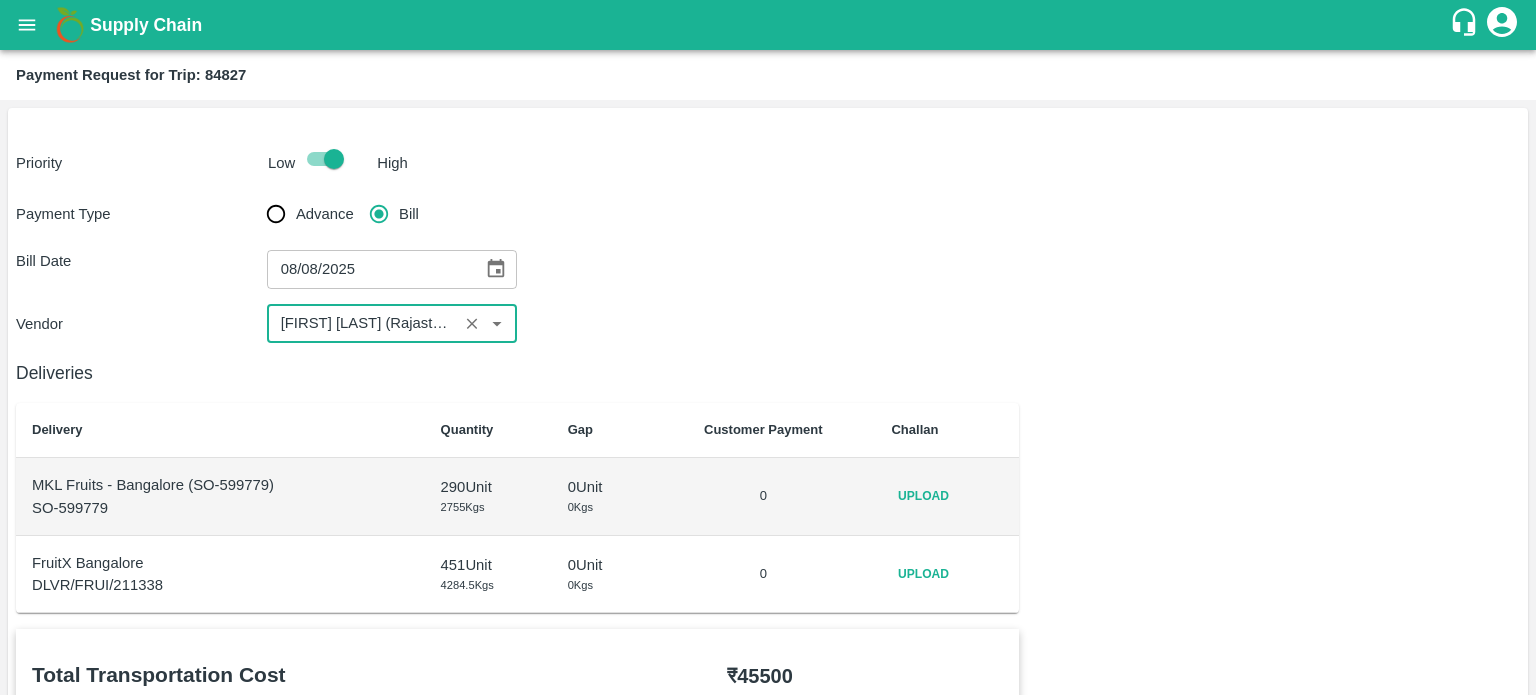 click on "Upload" at bounding box center [923, 496] 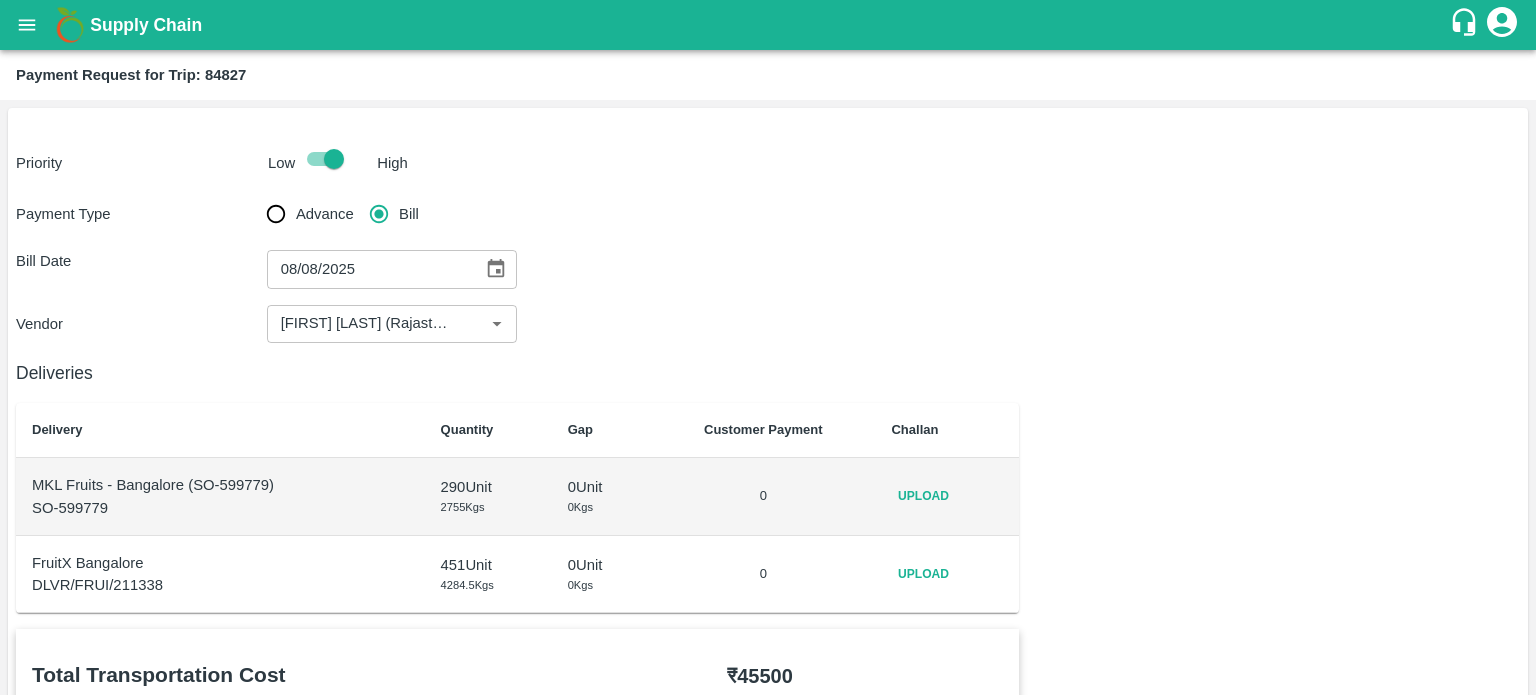 click on "Upload" at bounding box center [923, 574] 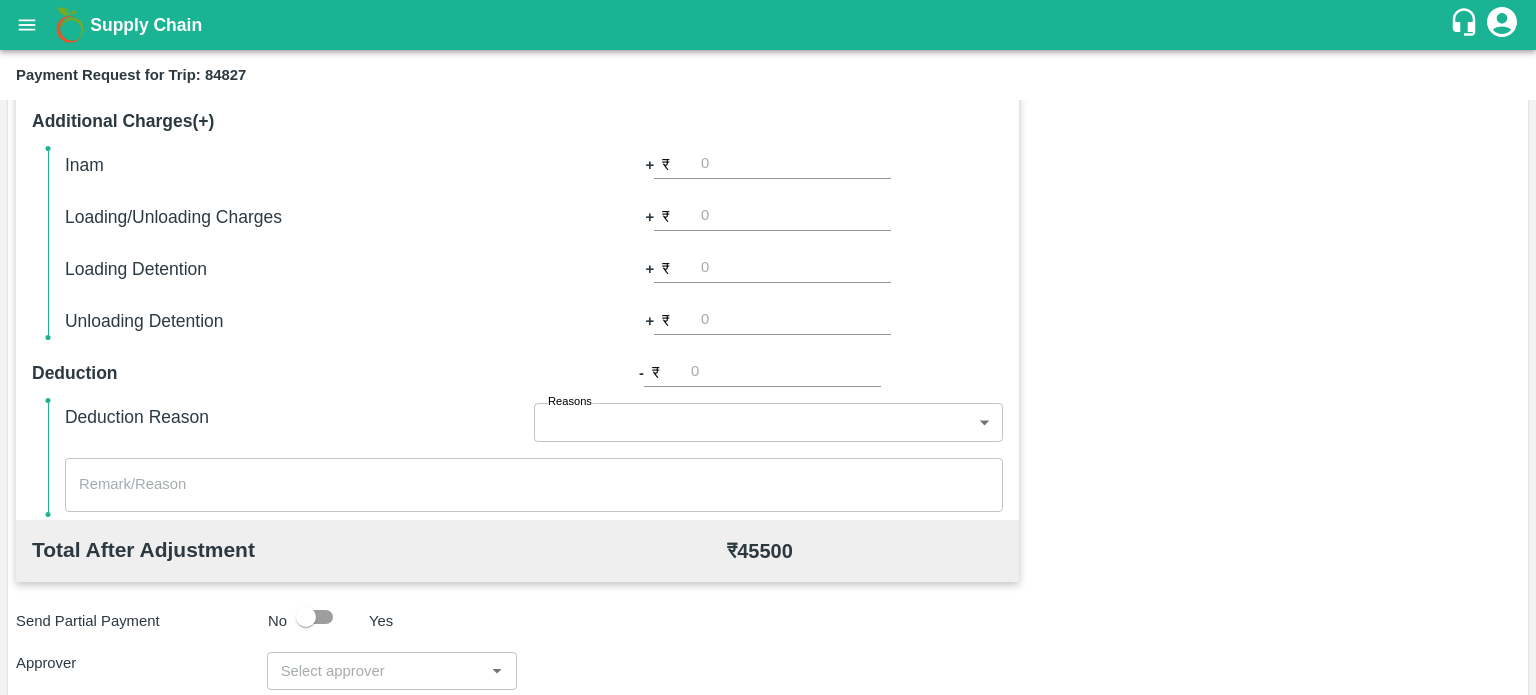 scroll, scrollTop: 739, scrollLeft: 0, axis: vertical 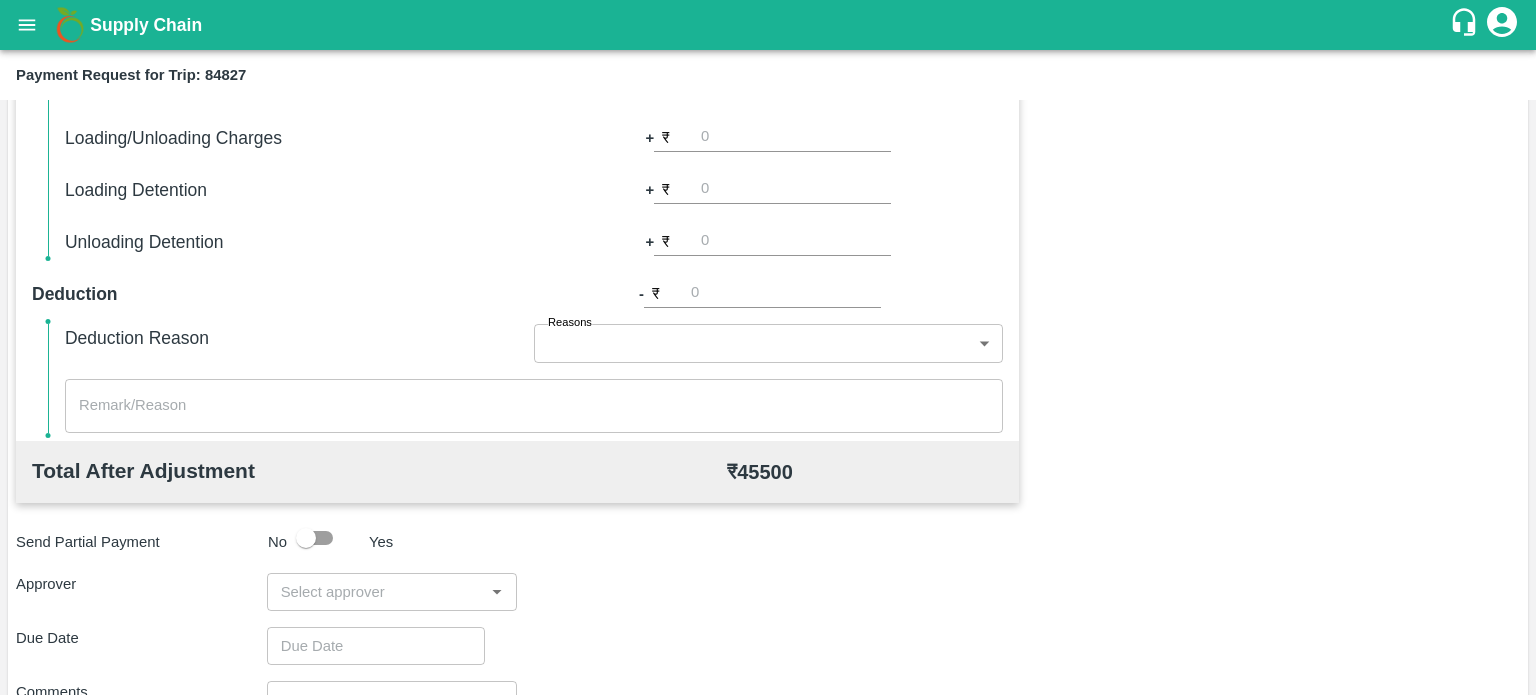 click at bounding box center (376, 592) 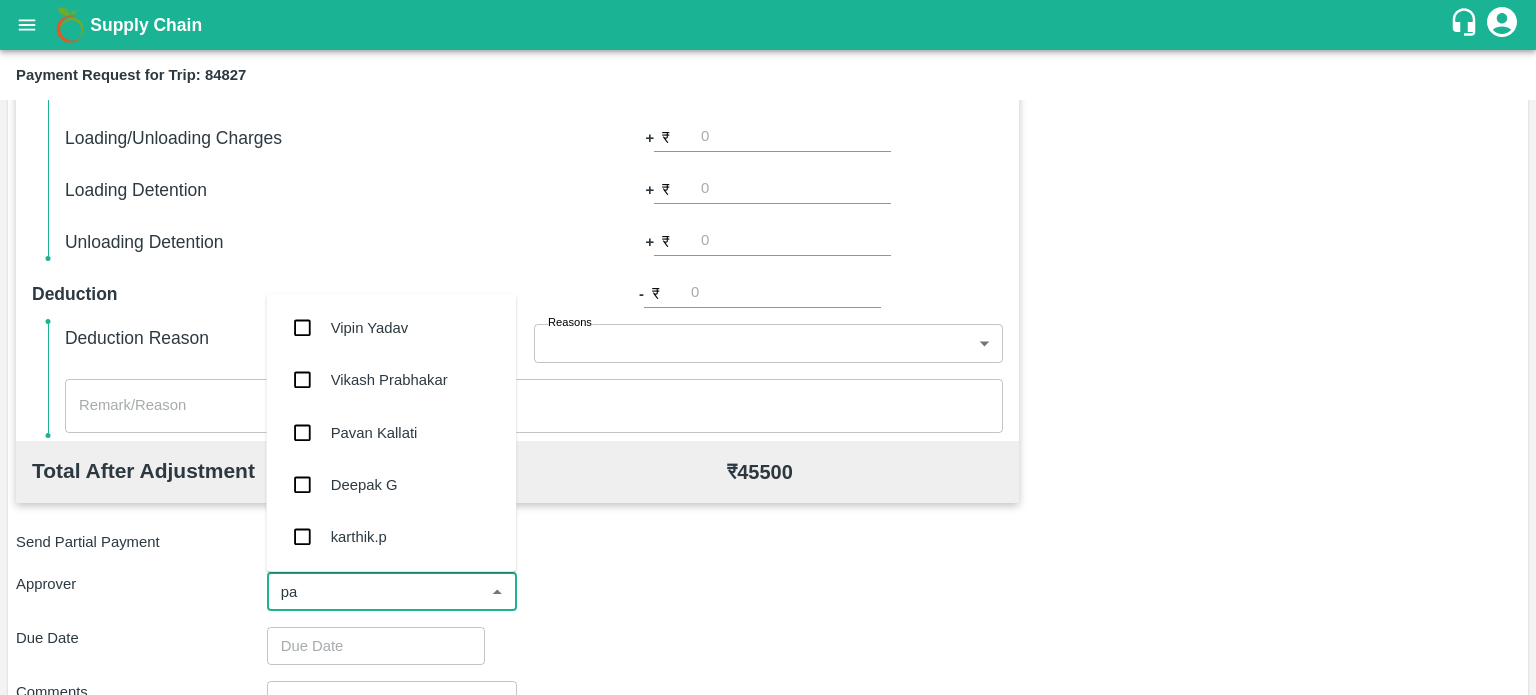 type on "pal" 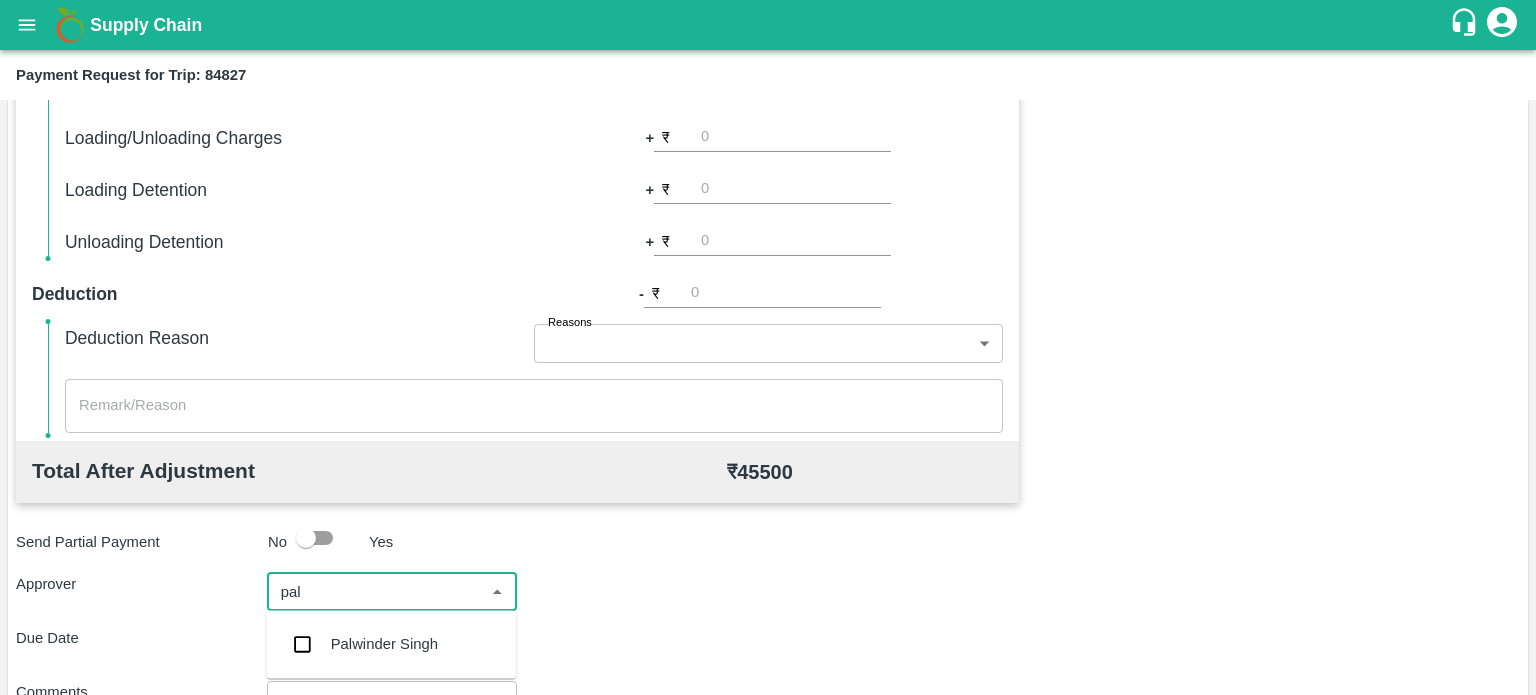 click on "Palwinder Singh" at bounding box center [384, 644] 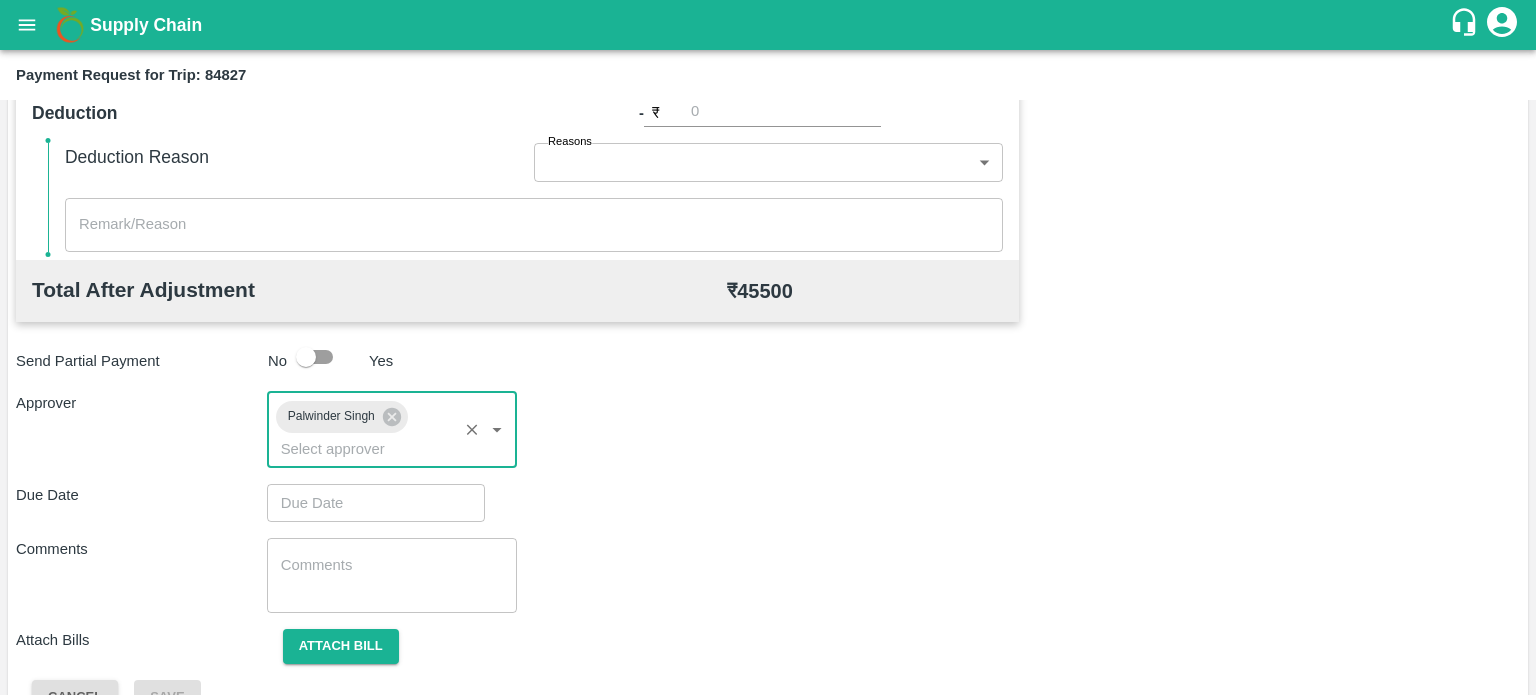 scroll, scrollTop: 963, scrollLeft: 0, axis: vertical 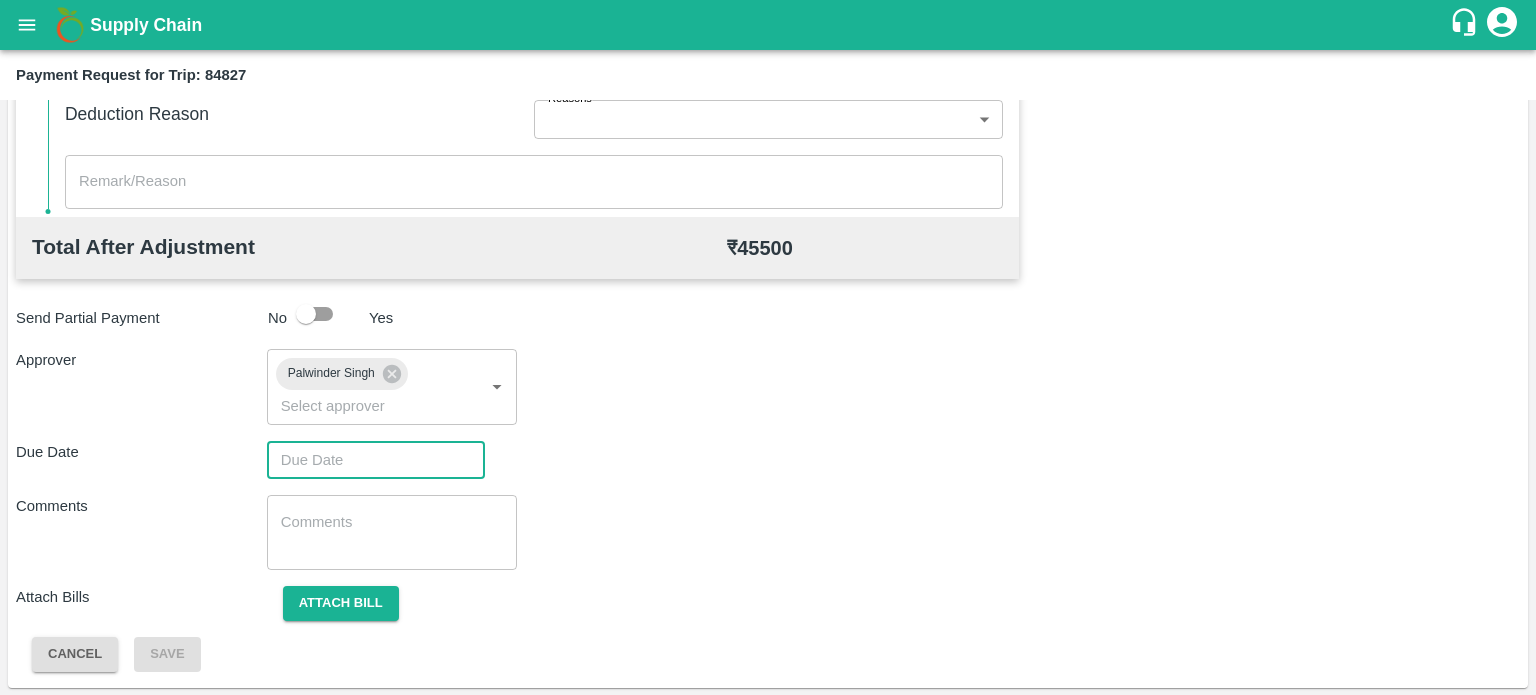 type on "DD/MM/YYYY hh:mm aa" 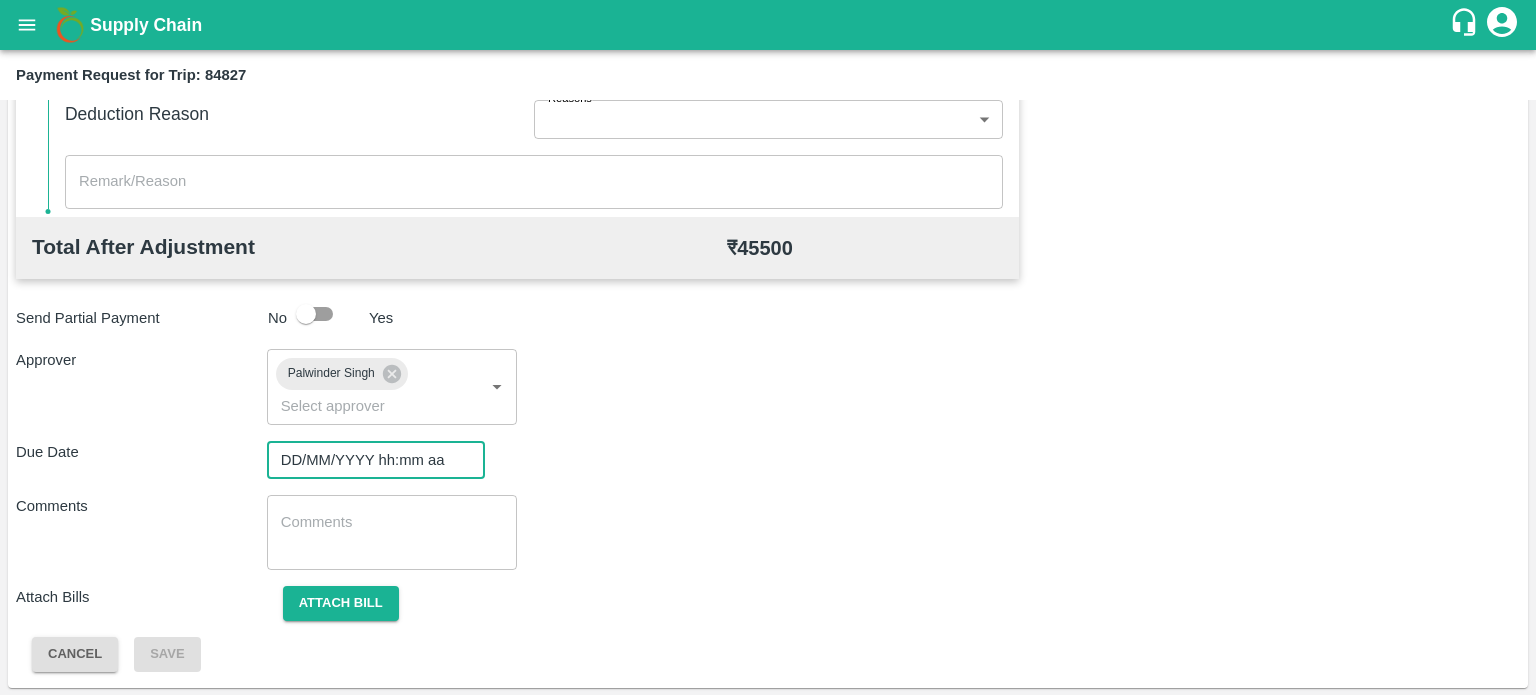 click on "DD/MM/YYYY hh:mm aa" at bounding box center [369, 460] 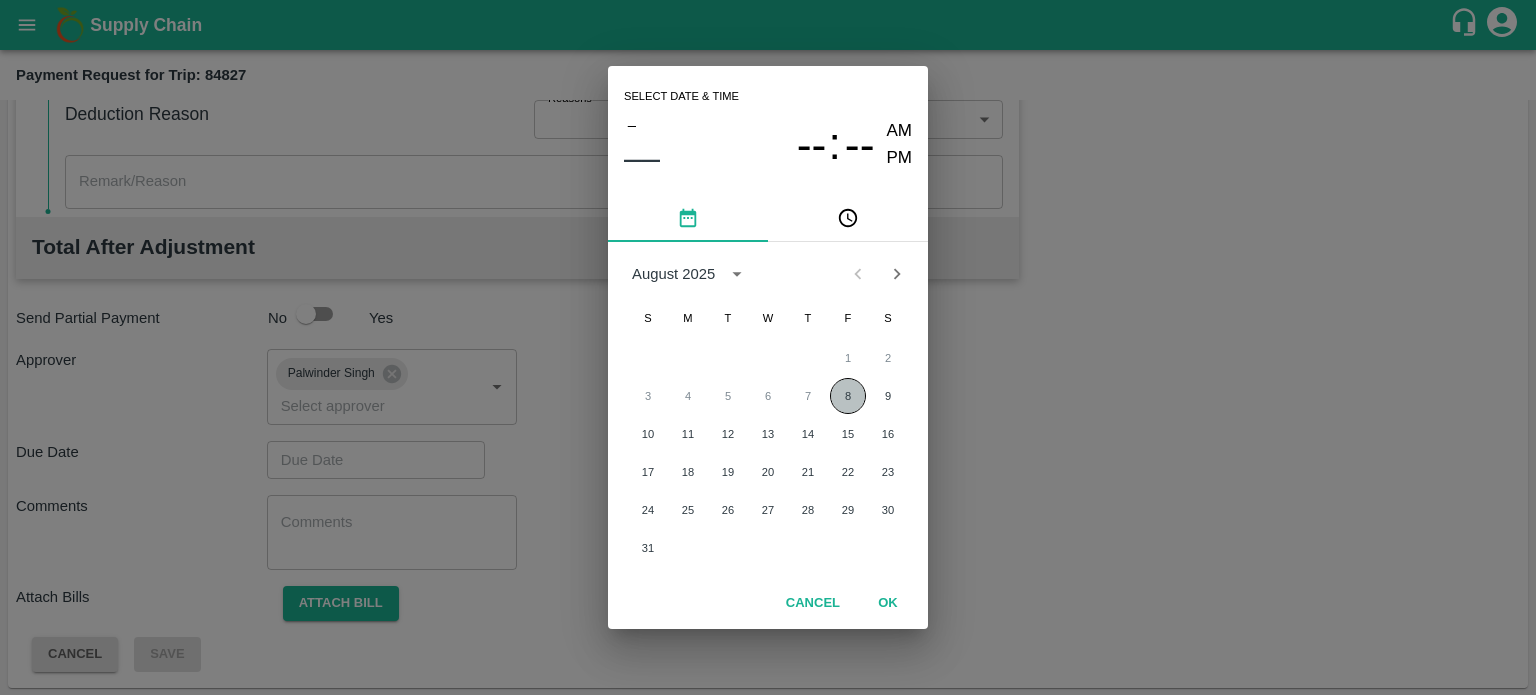 click on "8" at bounding box center (848, 396) 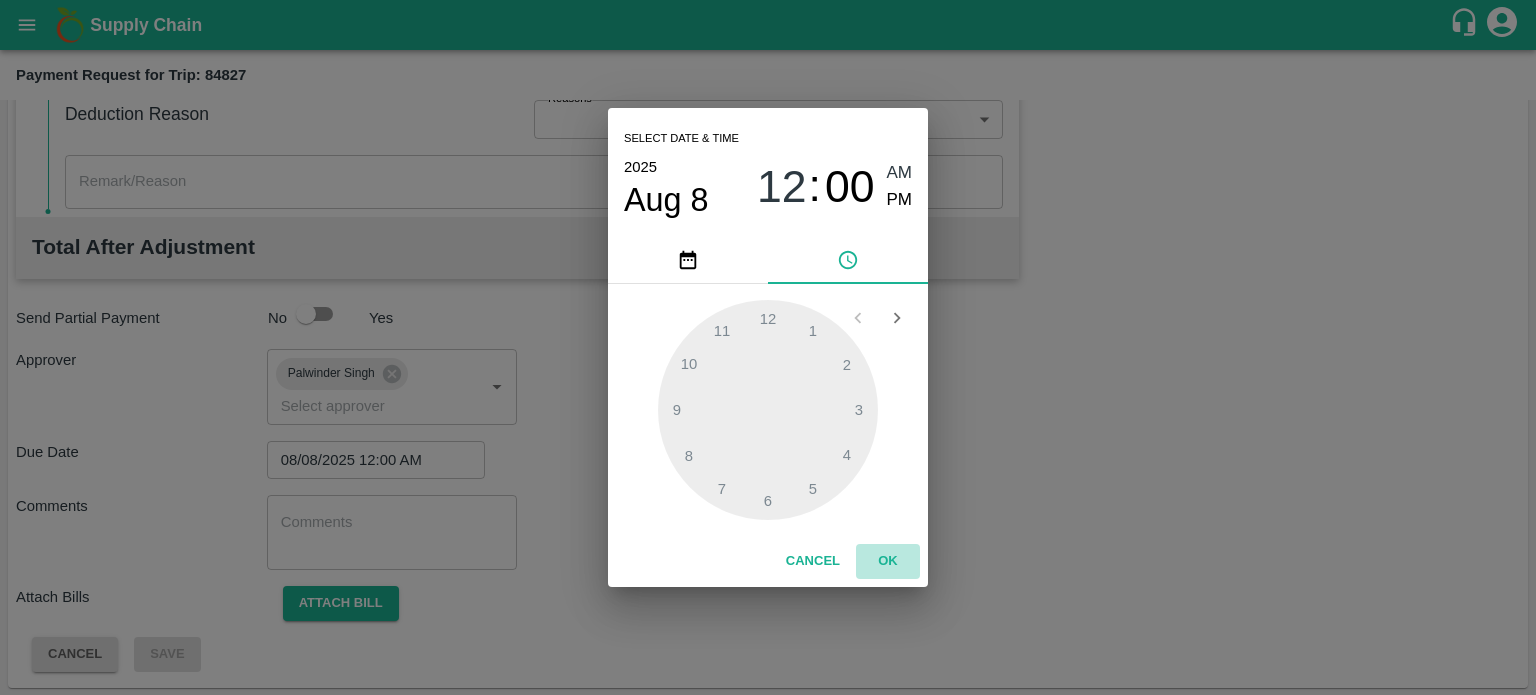 click on "OK" at bounding box center [888, 561] 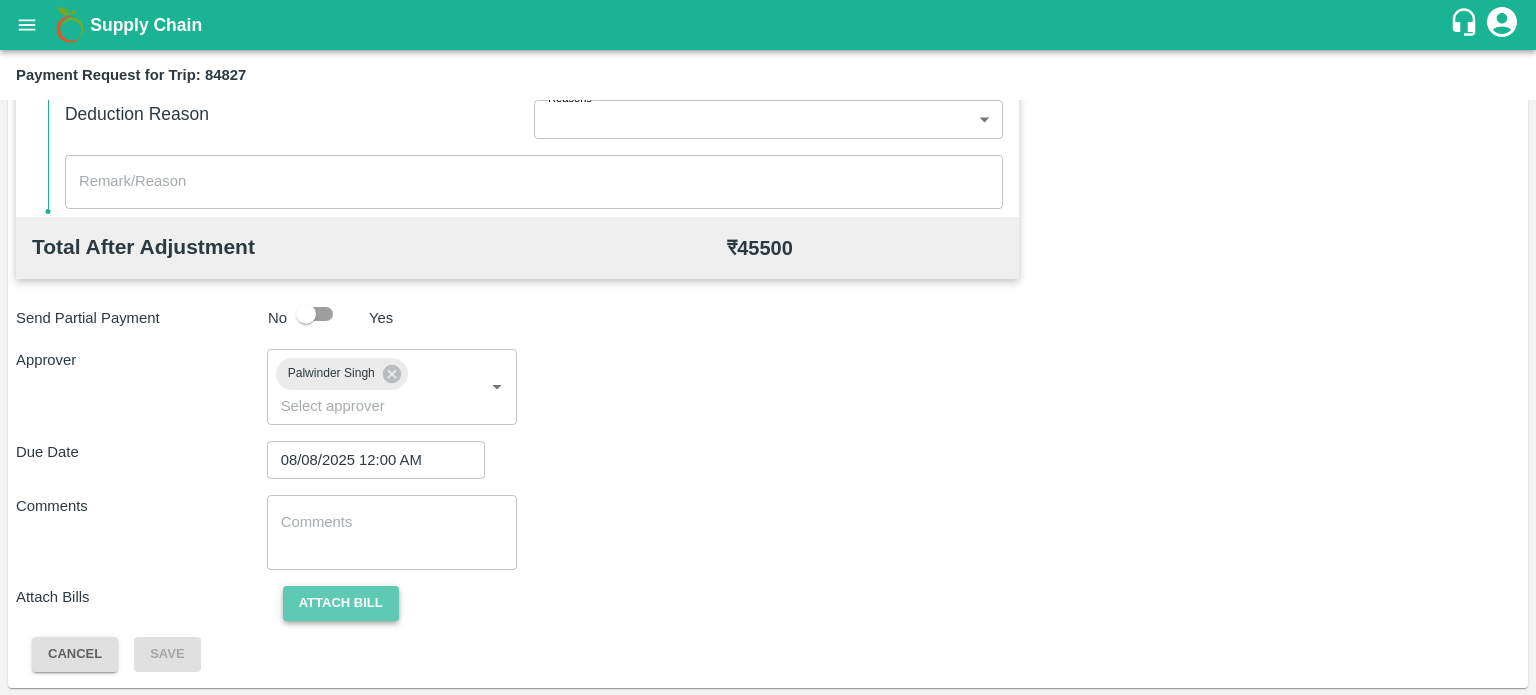 click on "Attach bill" at bounding box center (341, 603) 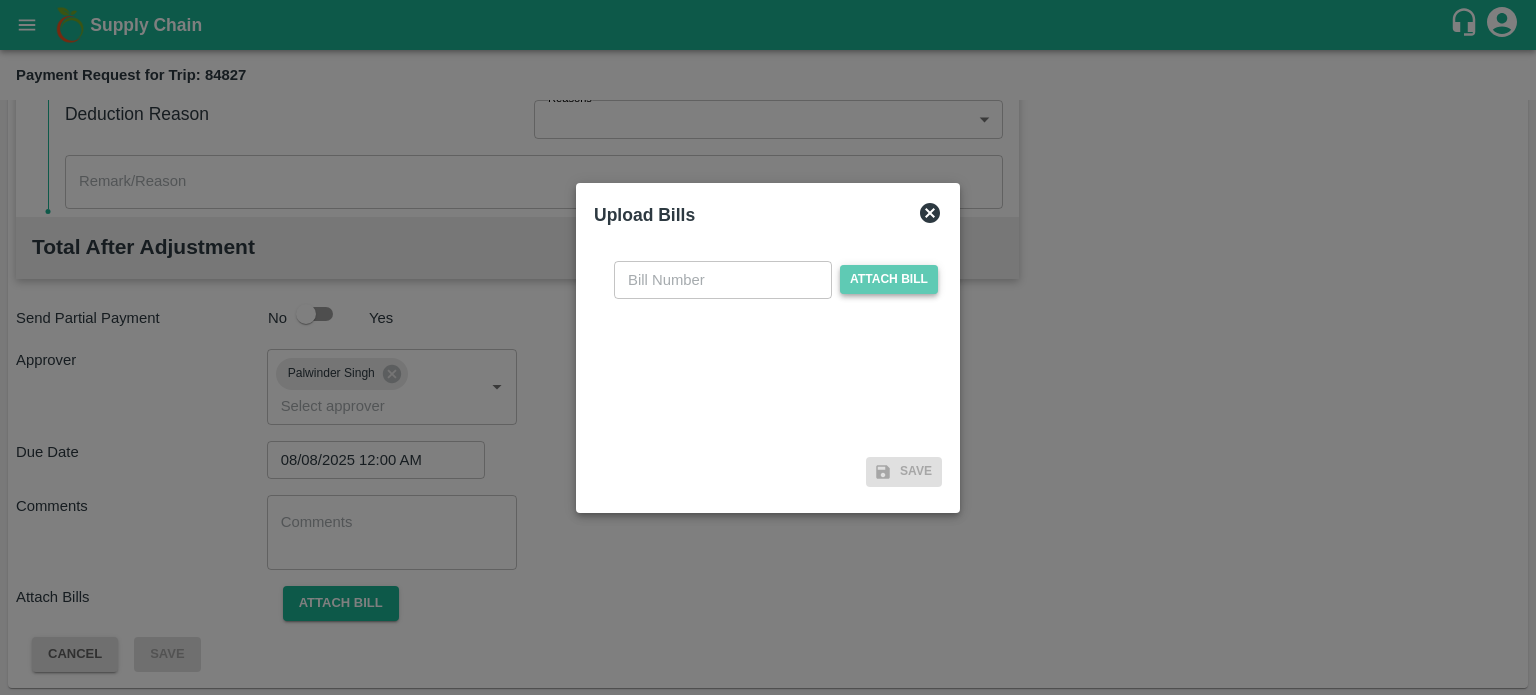 click on "Attach bill" at bounding box center [889, 279] 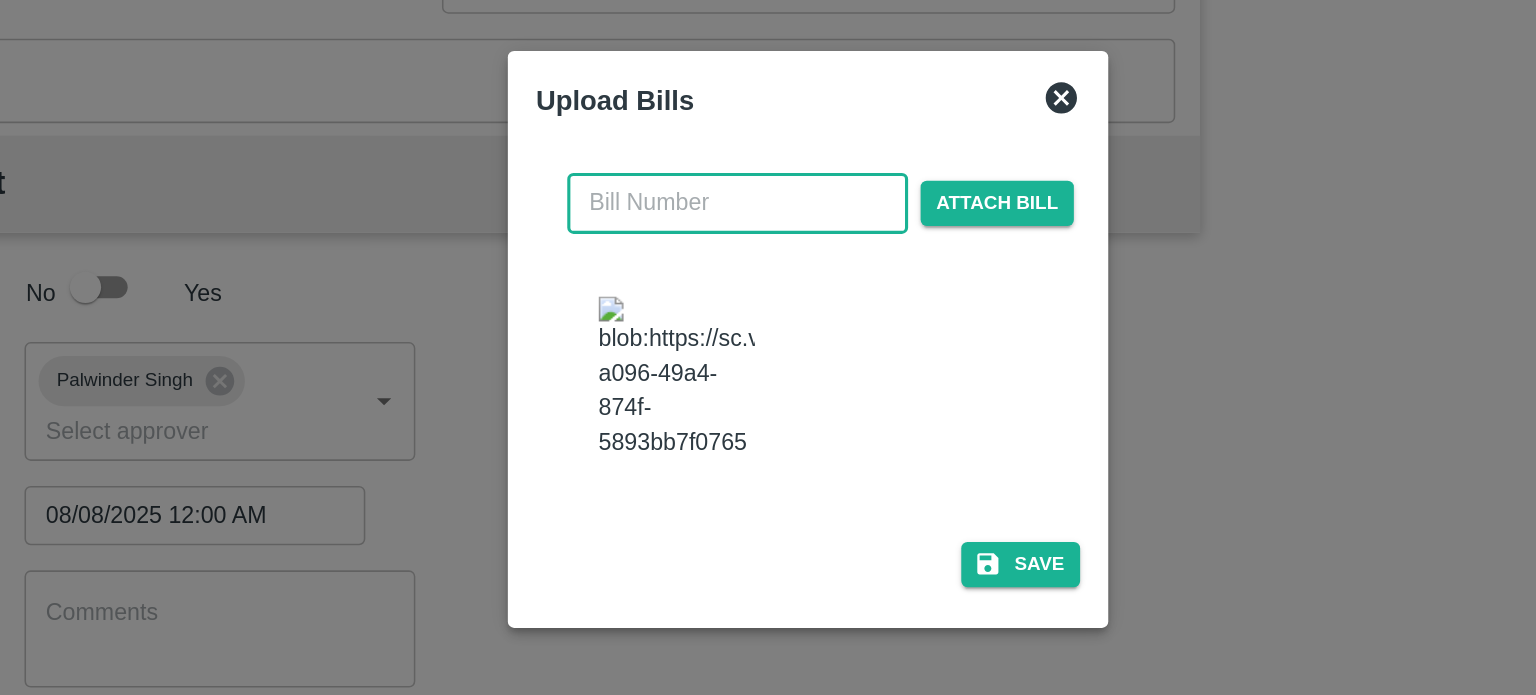 click at bounding box center (723, 260) 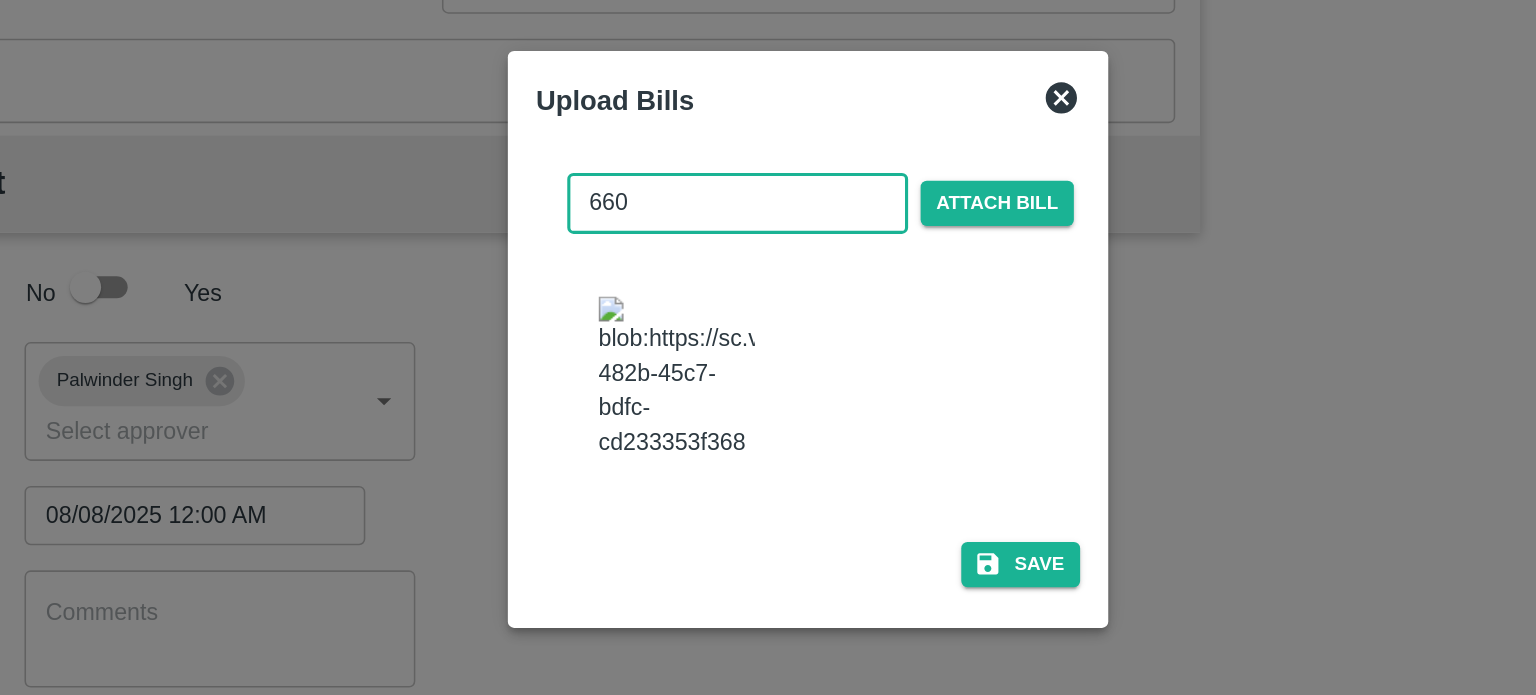 type on "6608" 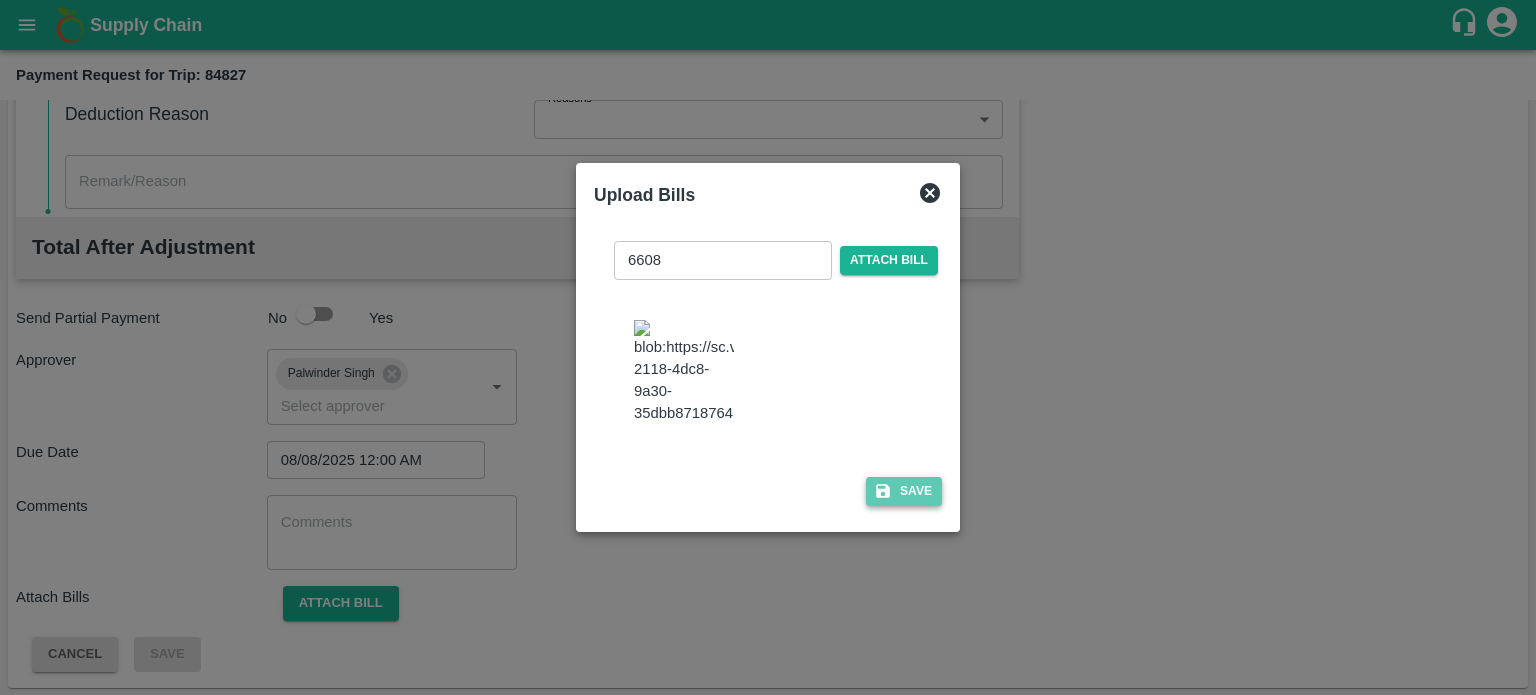 click on "Save" at bounding box center (904, 491) 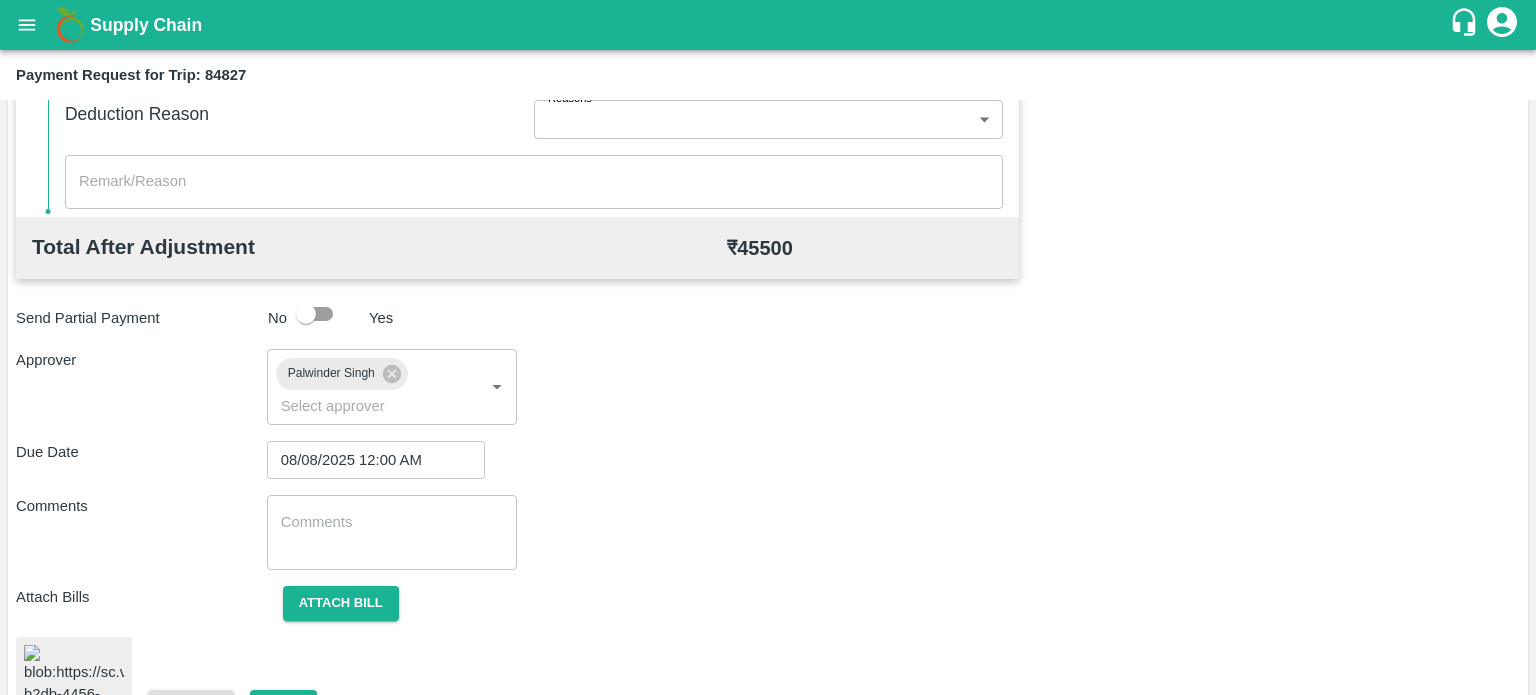 scroll, scrollTop: 1042, scrollLeft: 0, axis: vertical 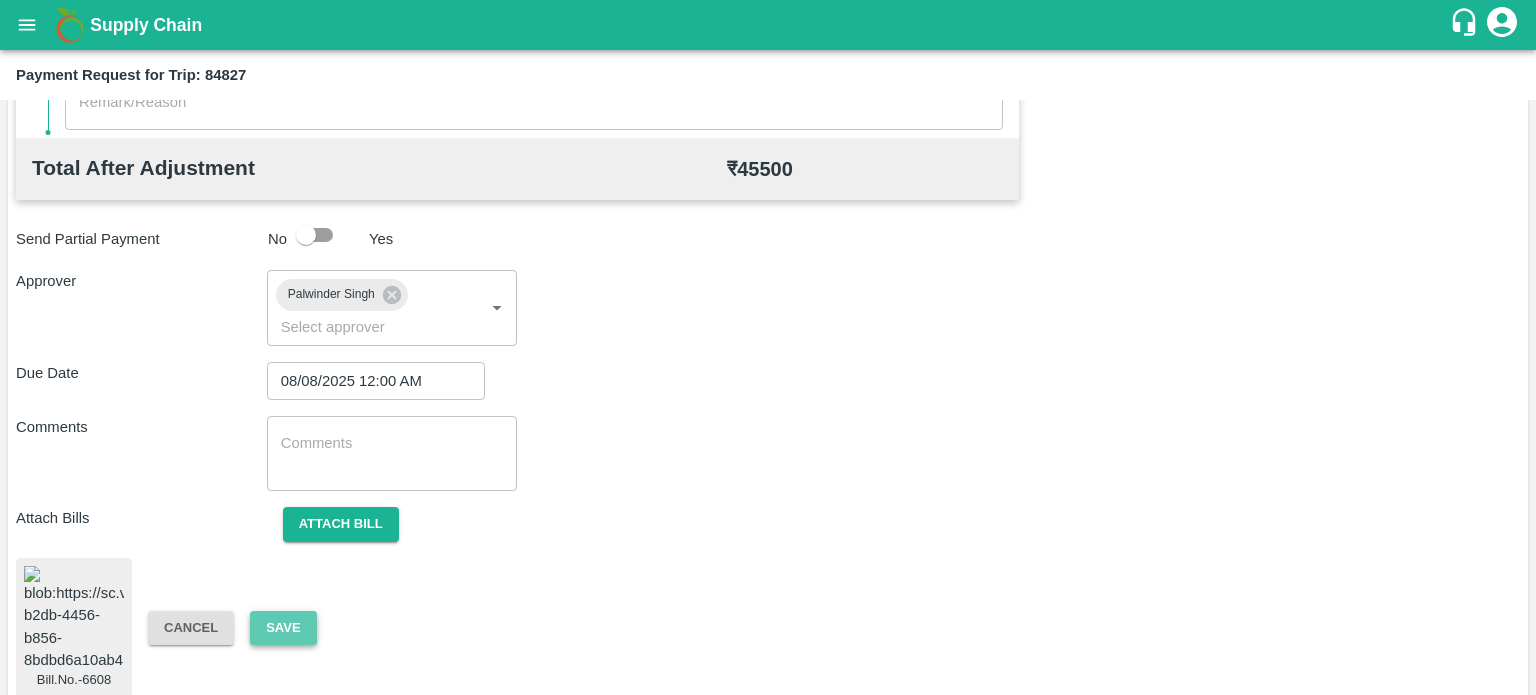 click on "Save" at bounding box center [283, 628] 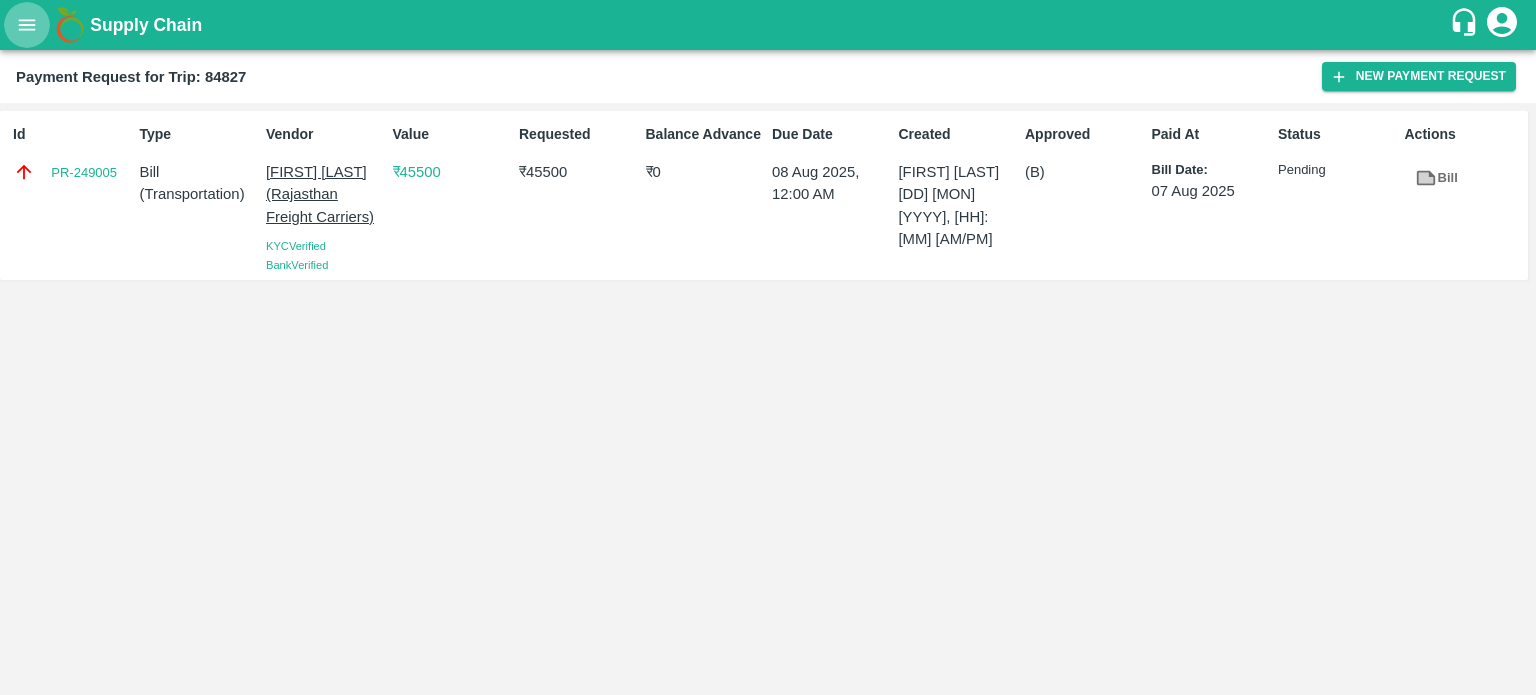 click at bounding box center [27, 25] 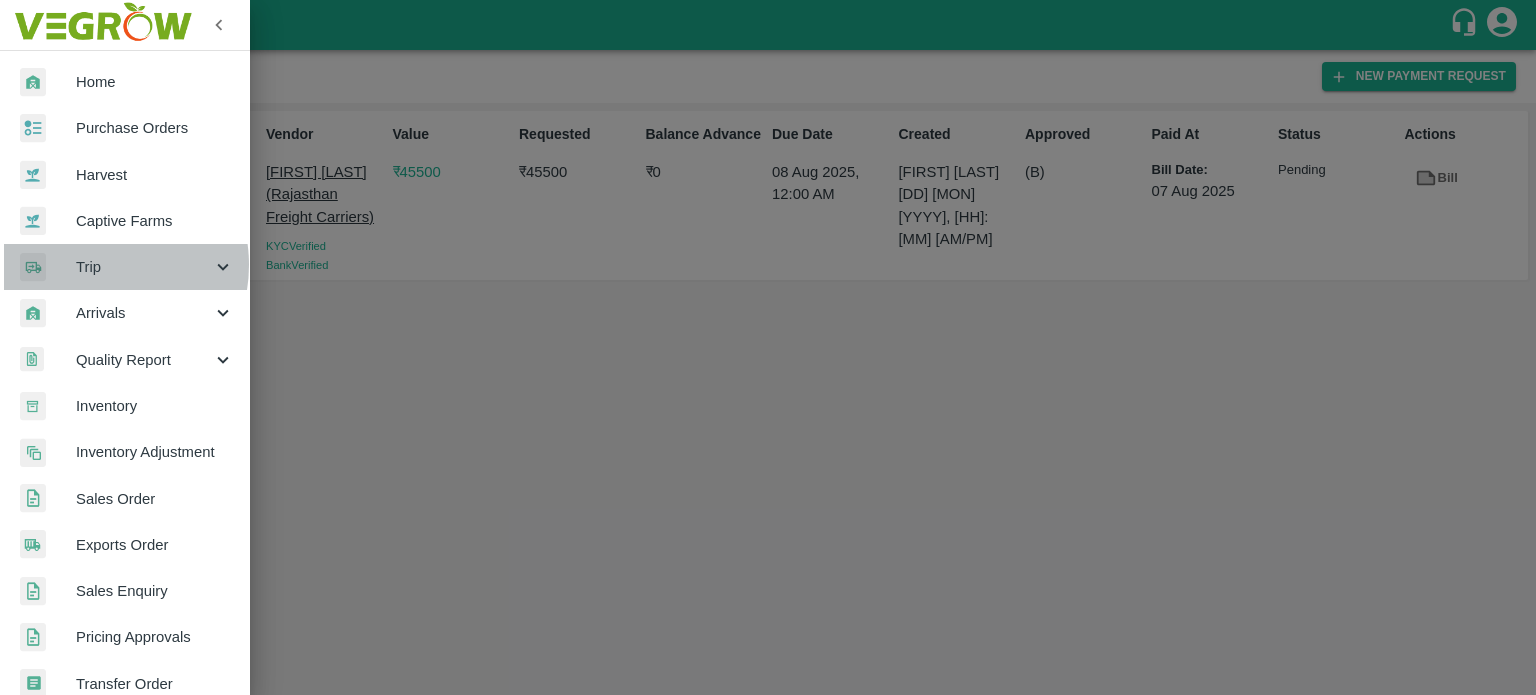 click on "Trip" at bounding box center [144, 267] 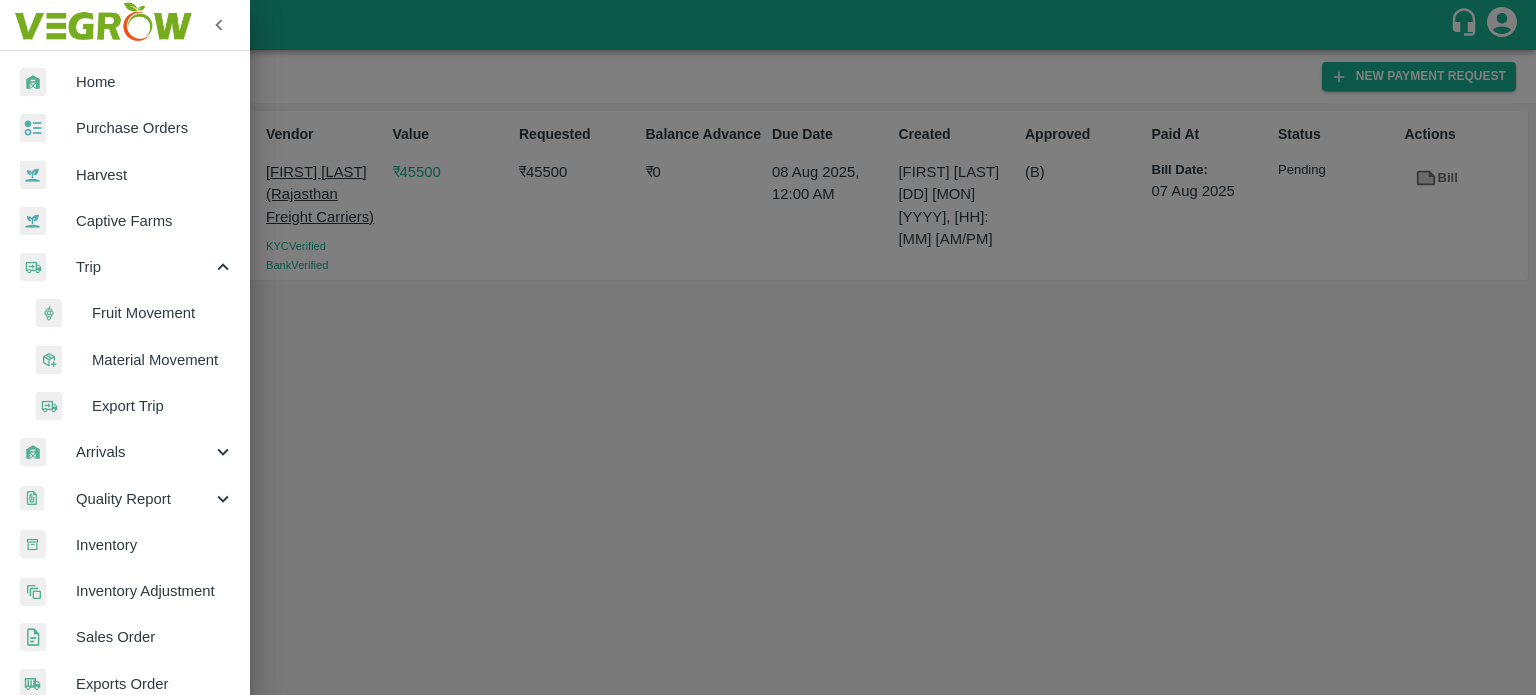 click on "Fruit Movement" at bounding box center (163, 313) 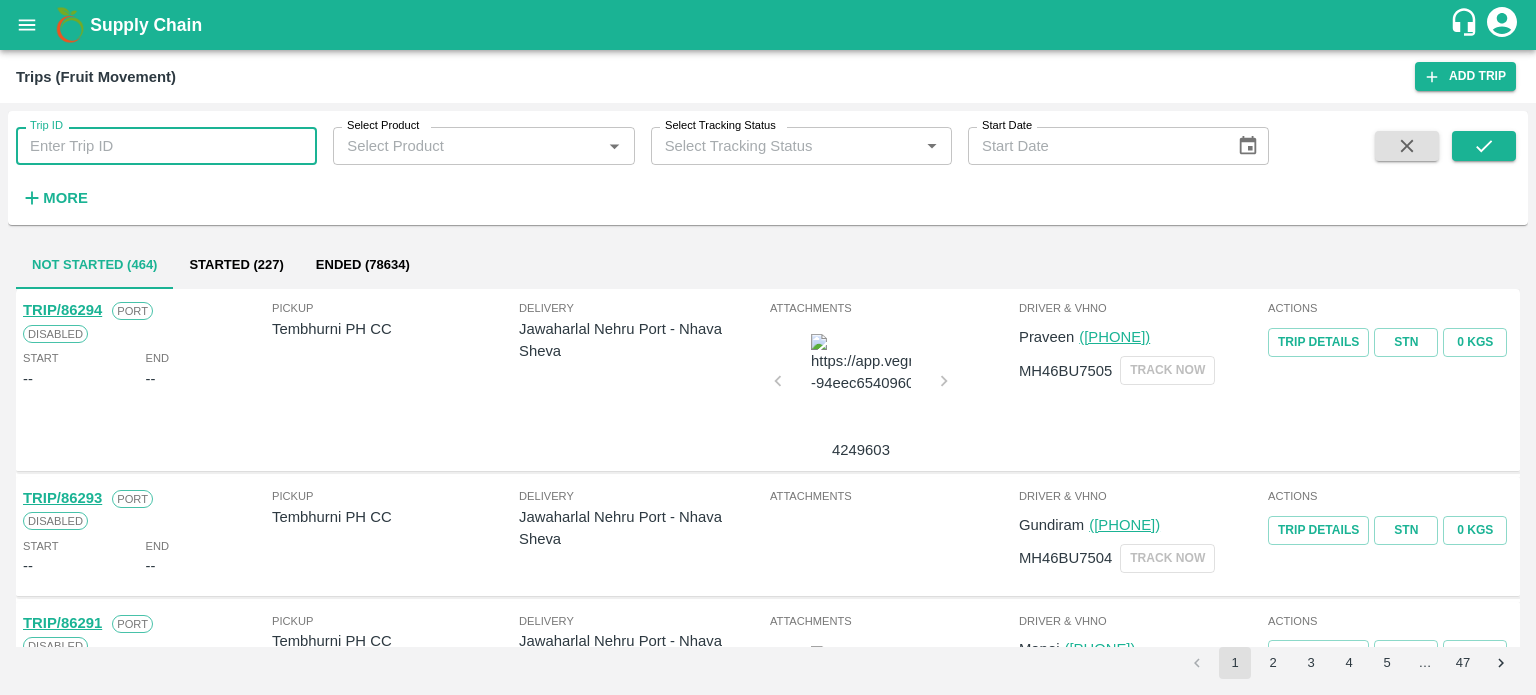 click on "Trip ID" at bounding box center [166, 146] 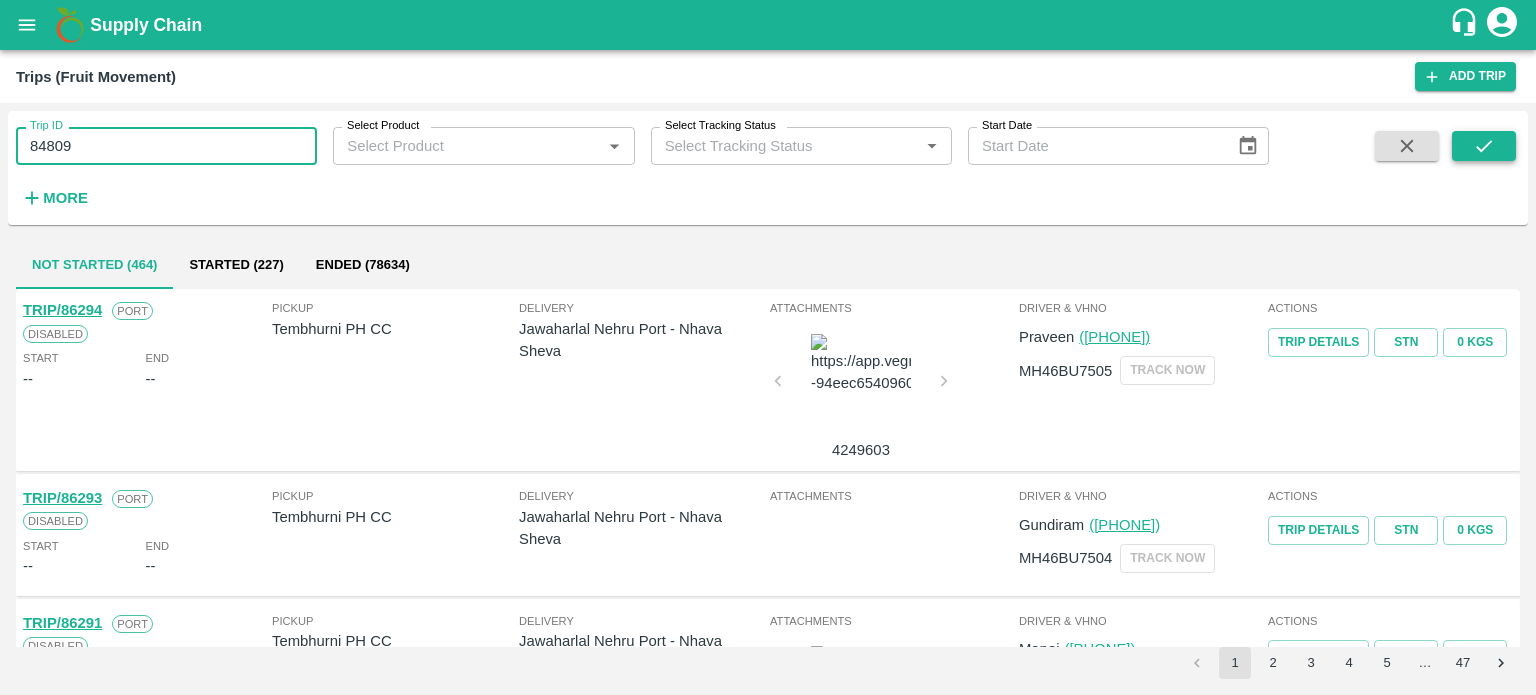 type on "84809" 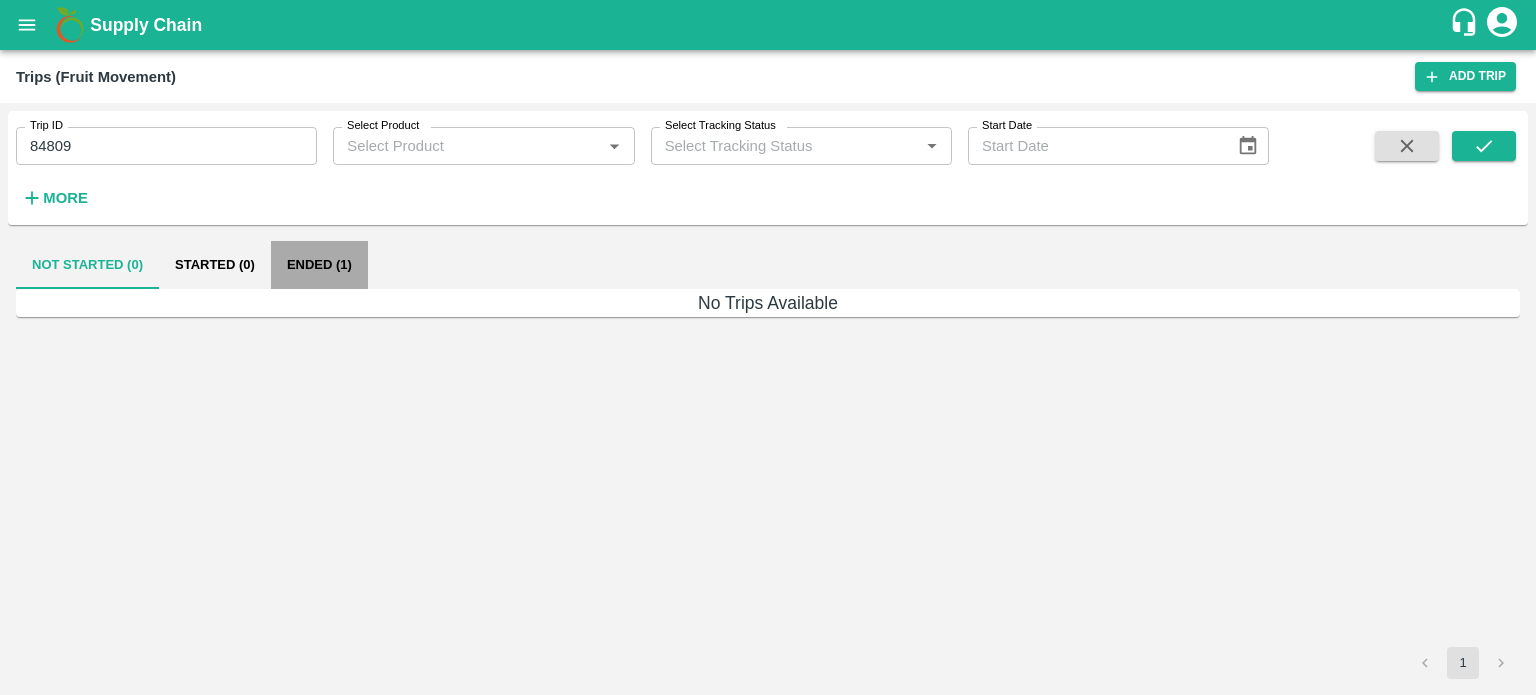click on "Ended (1)" at bounding box center [319, 265] 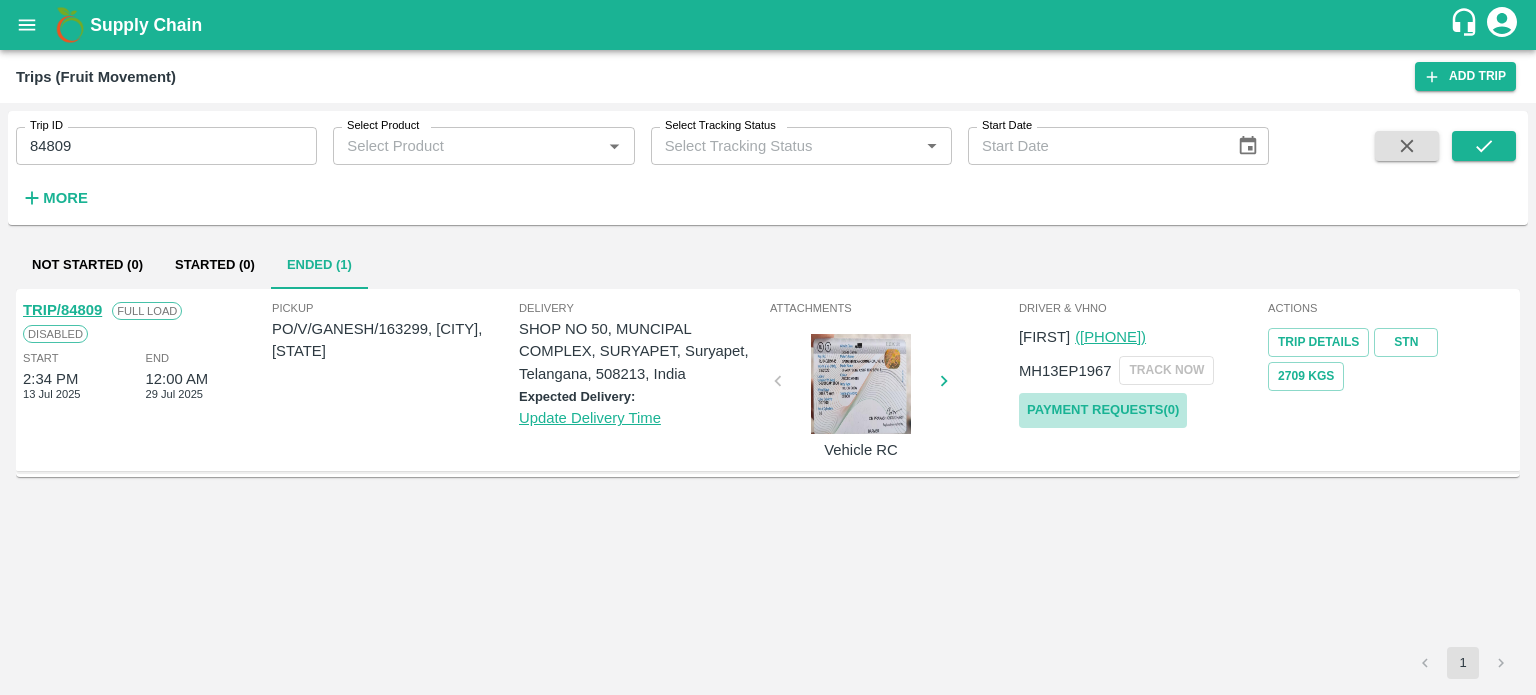 click on "Payment Requests( 0 )" at bounding box center [1103, 410] 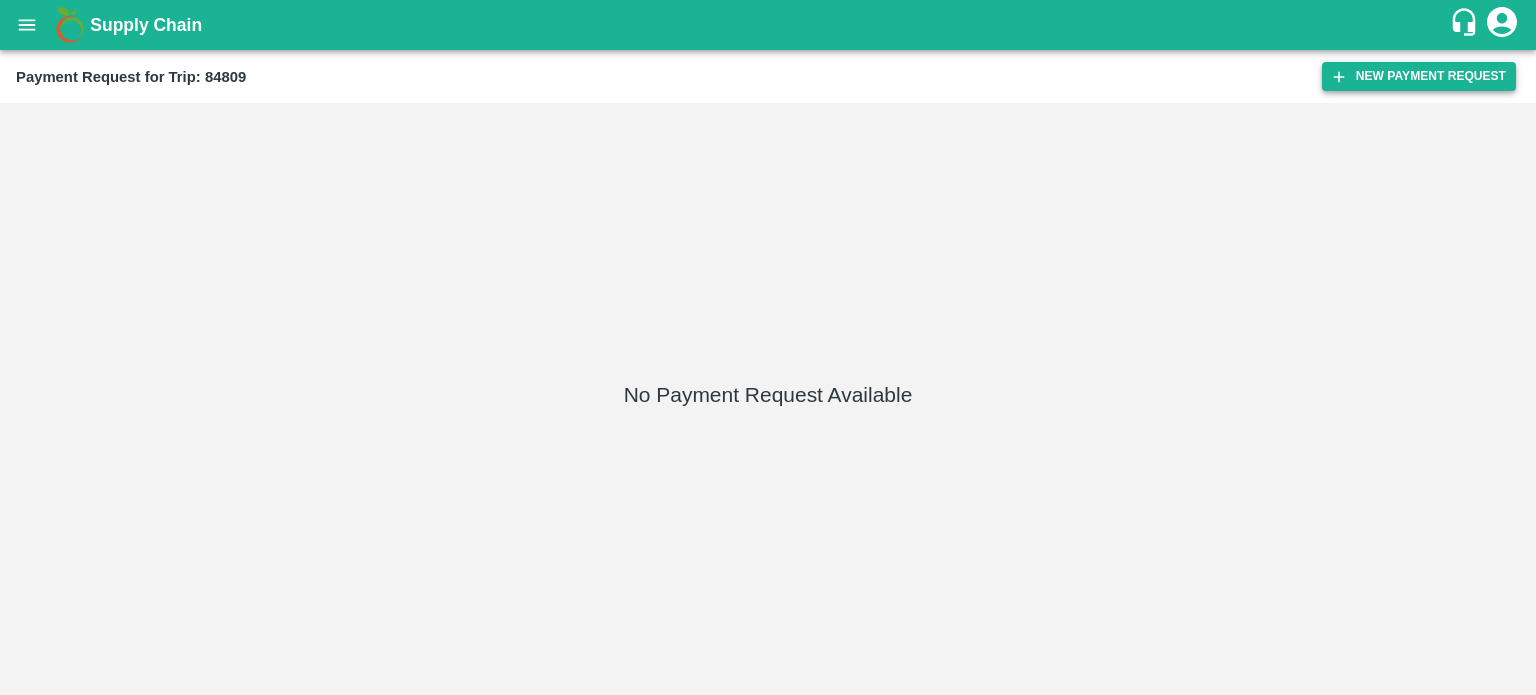 scroll, scrollTop: 0, scrollLeft: 0, axis: both 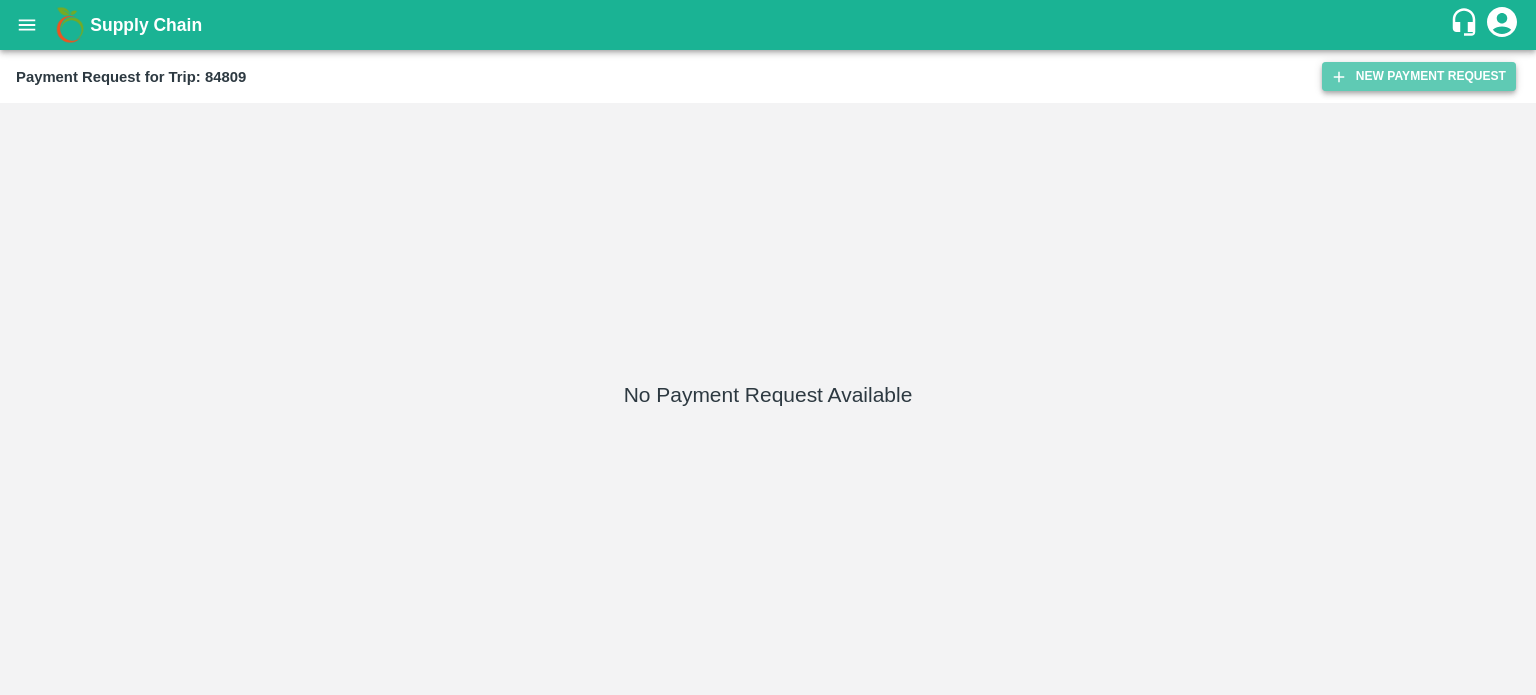 click on "New Payment Request" at bounding box center (1419, 76) 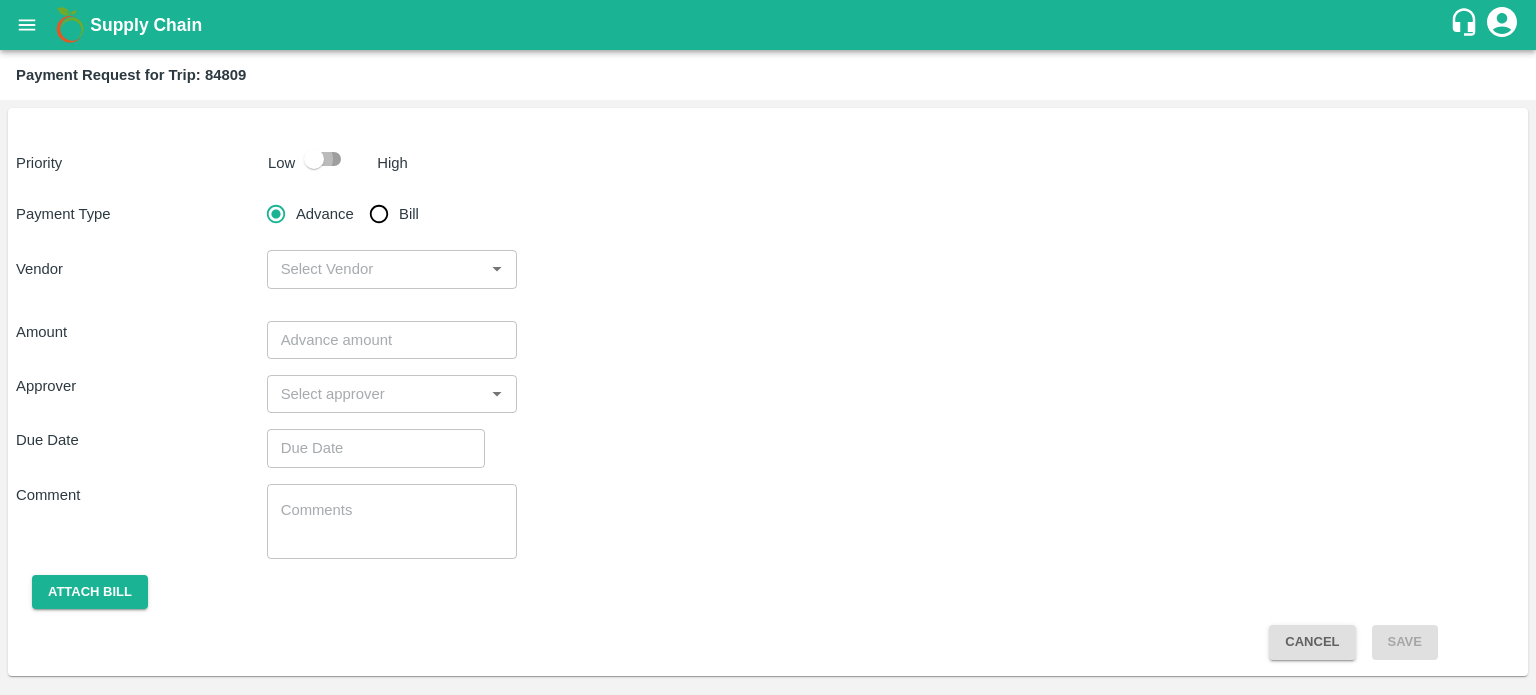 click at bounding box center [314, 159] 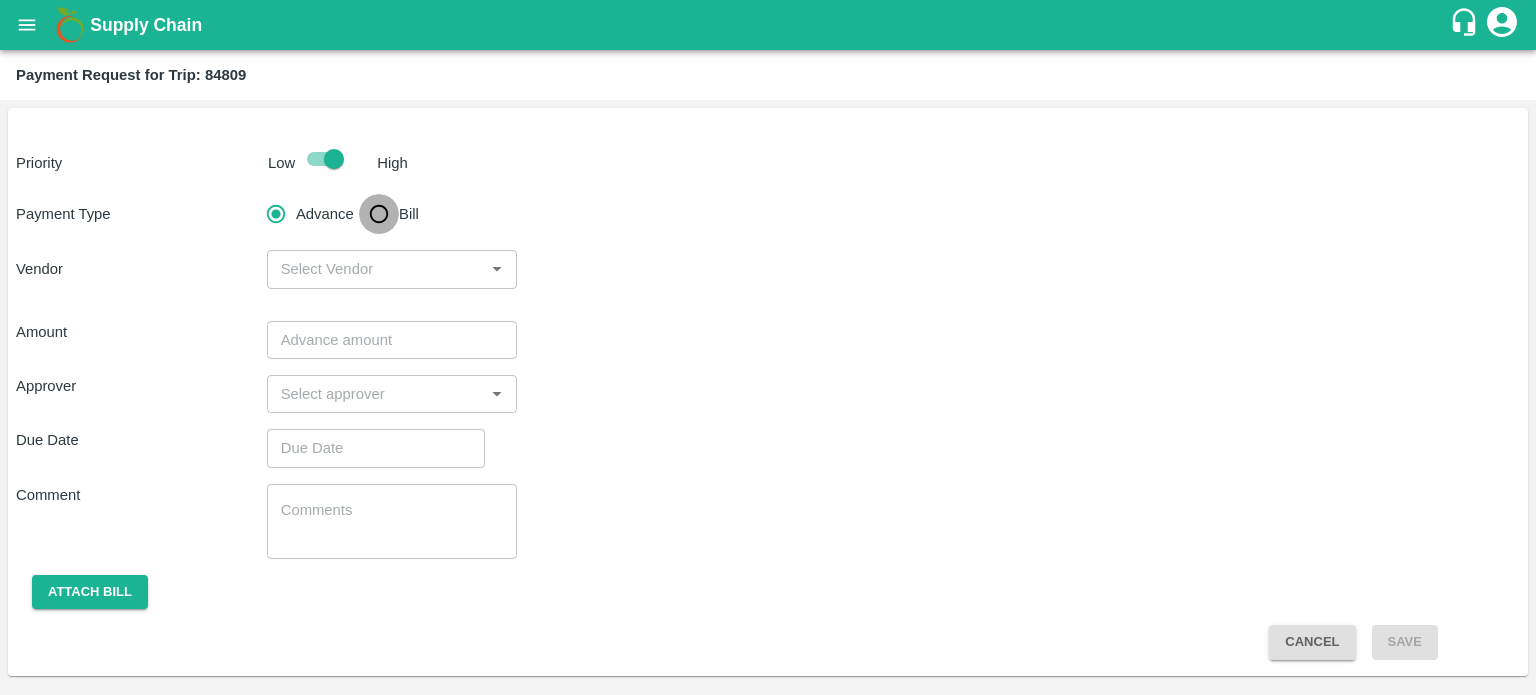 click on "Bill" at bounding box center [379, 214] 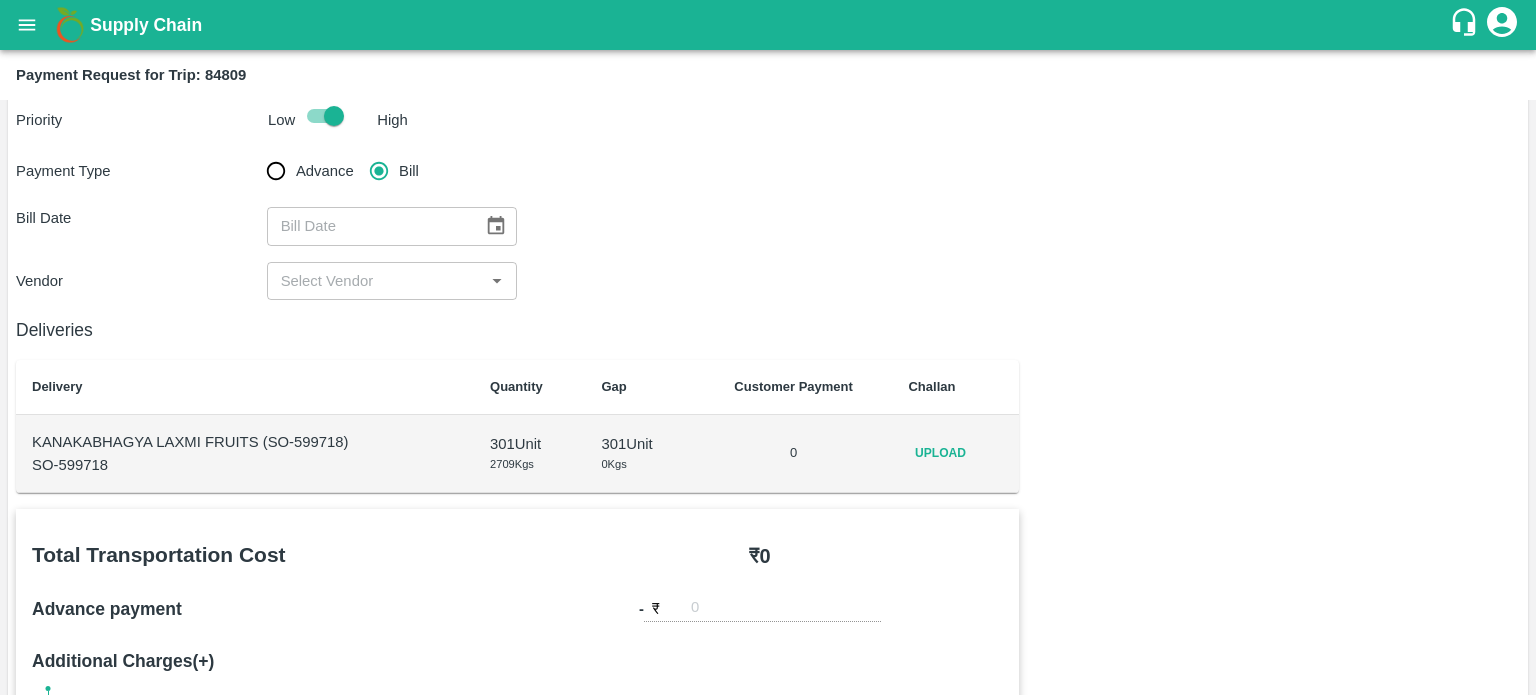 scroll, scrollTop: 0, scrollLeft: 0, axis: both 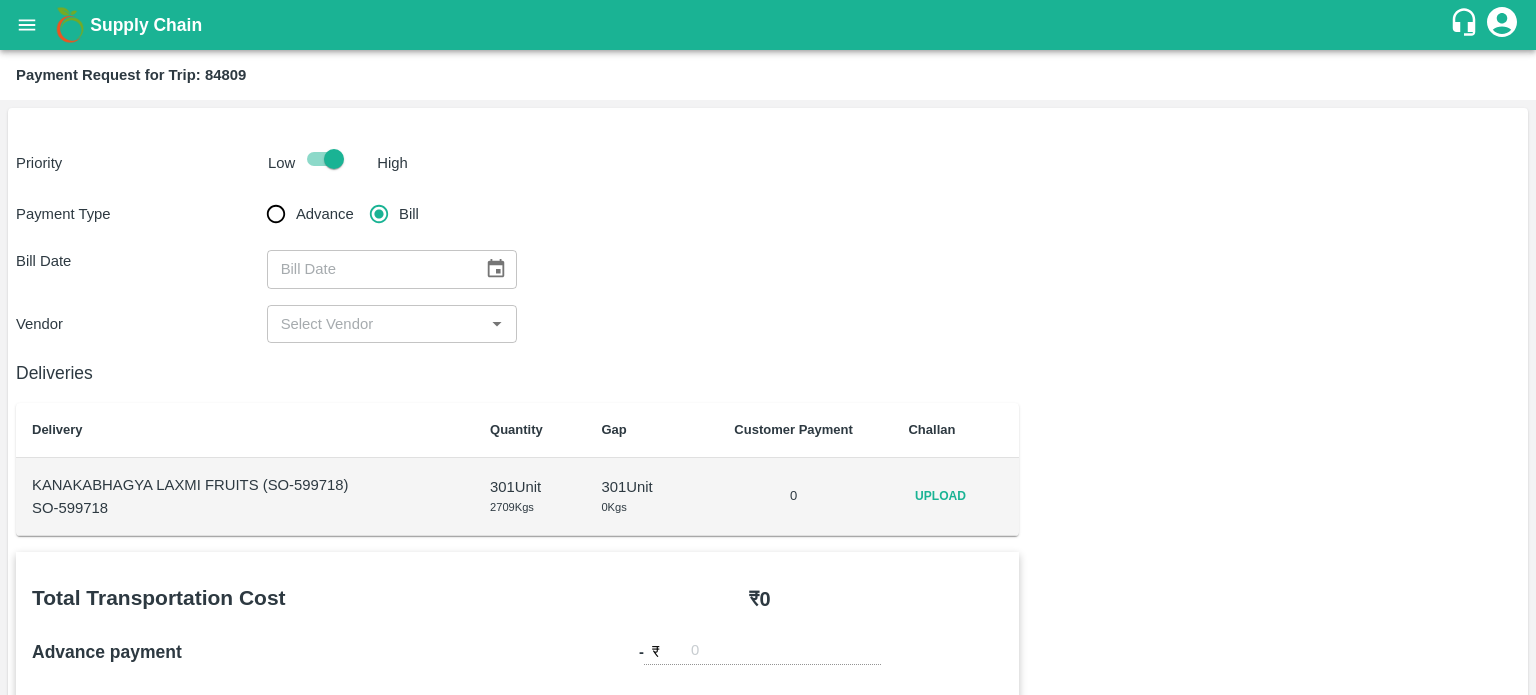 click on "​" at bounding box center [392, 324] 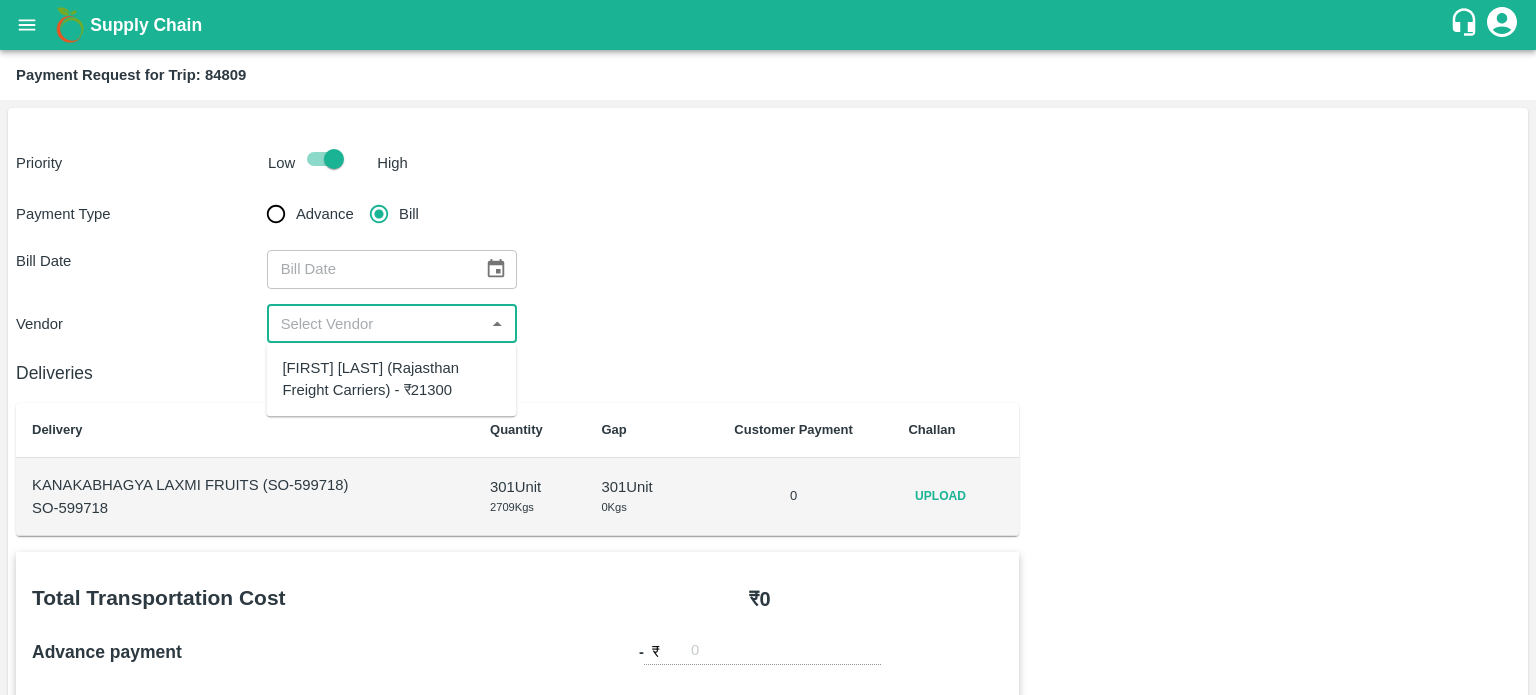 click on "Hanif Khan (Rajasthan Freight Carriers)  - ₹21300" at bounding box center [391, 379] 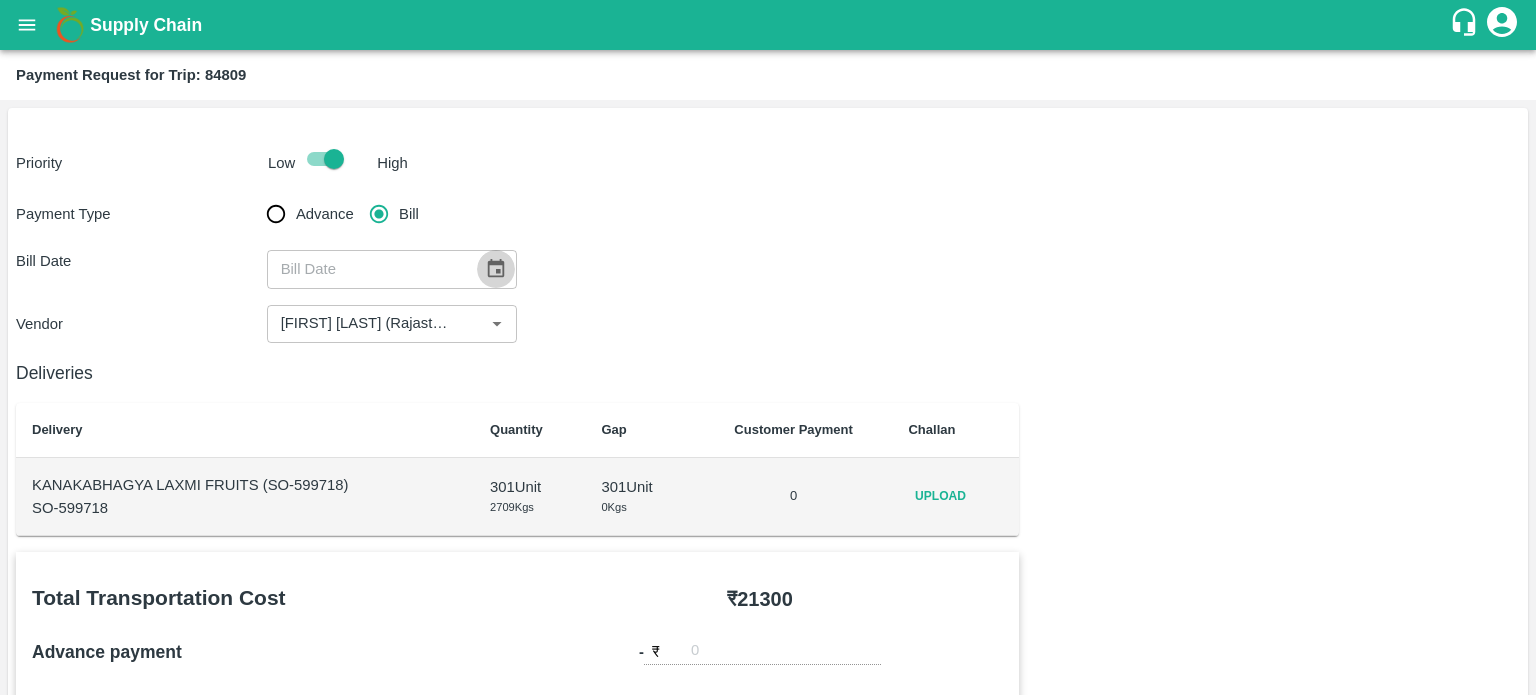 click 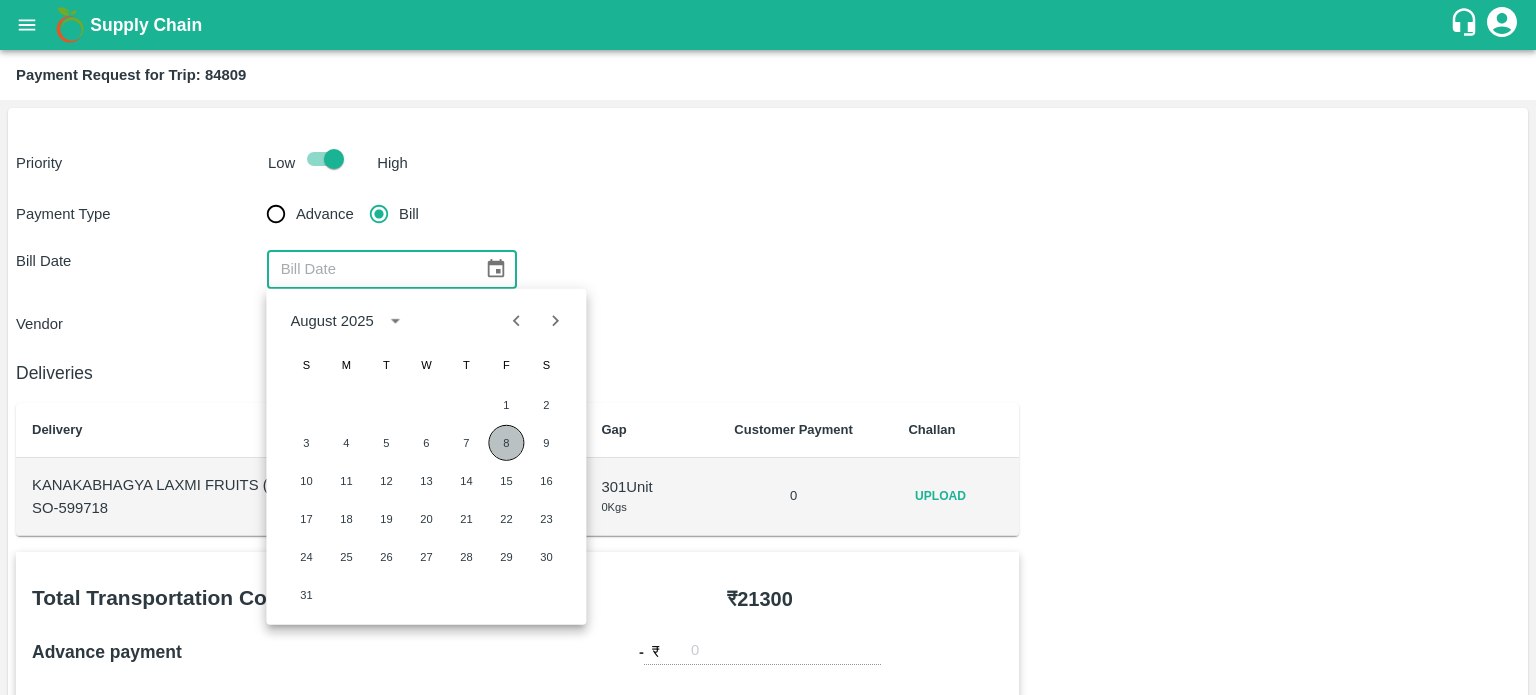 click on "8" at bounding box center [506, 443] 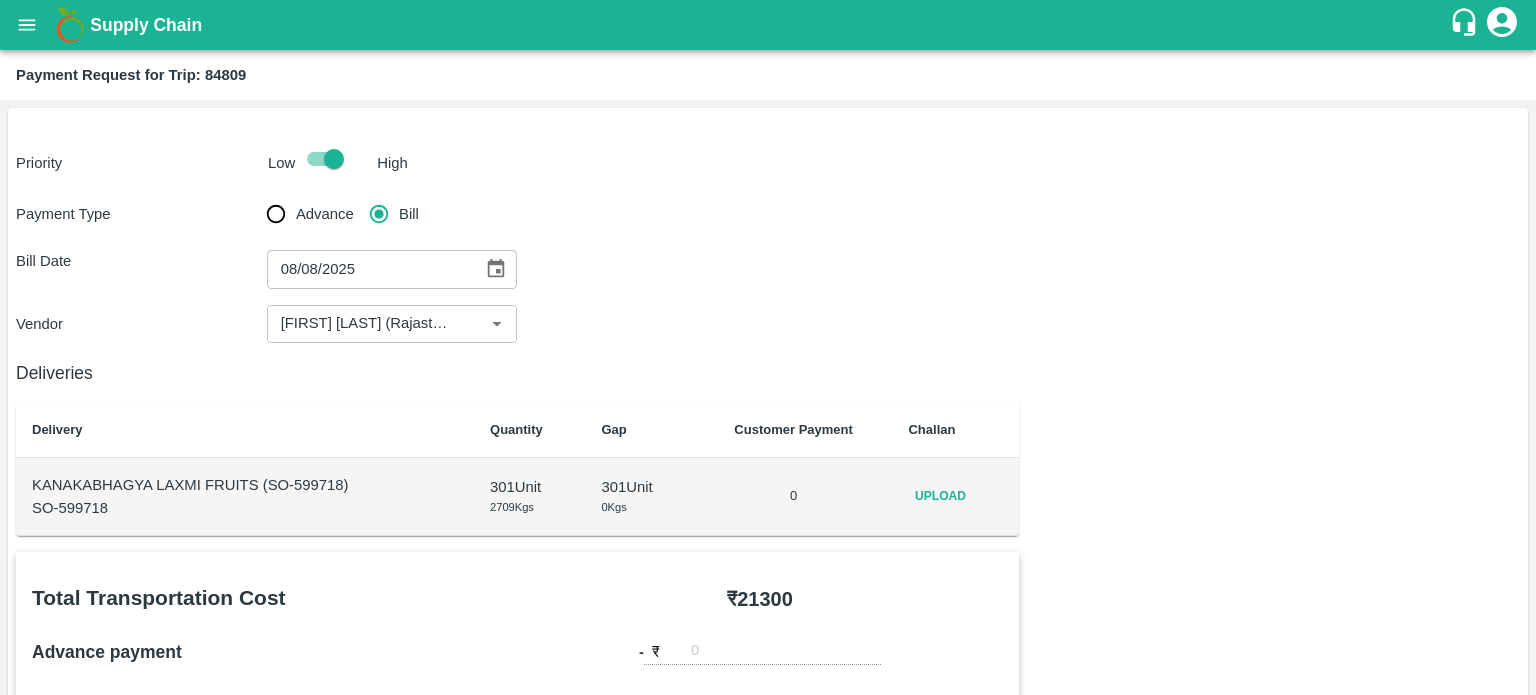 click on "Deliveries Delivery Quantity Gap Customer Payment Challan KANAKABHAGYA LAXMI FRUITS  (SO-599718) SO-599718 301  Unit 2709  Kgs 301  Unit 0  Kgs 0 Upload" at bounding box center (517, 439) 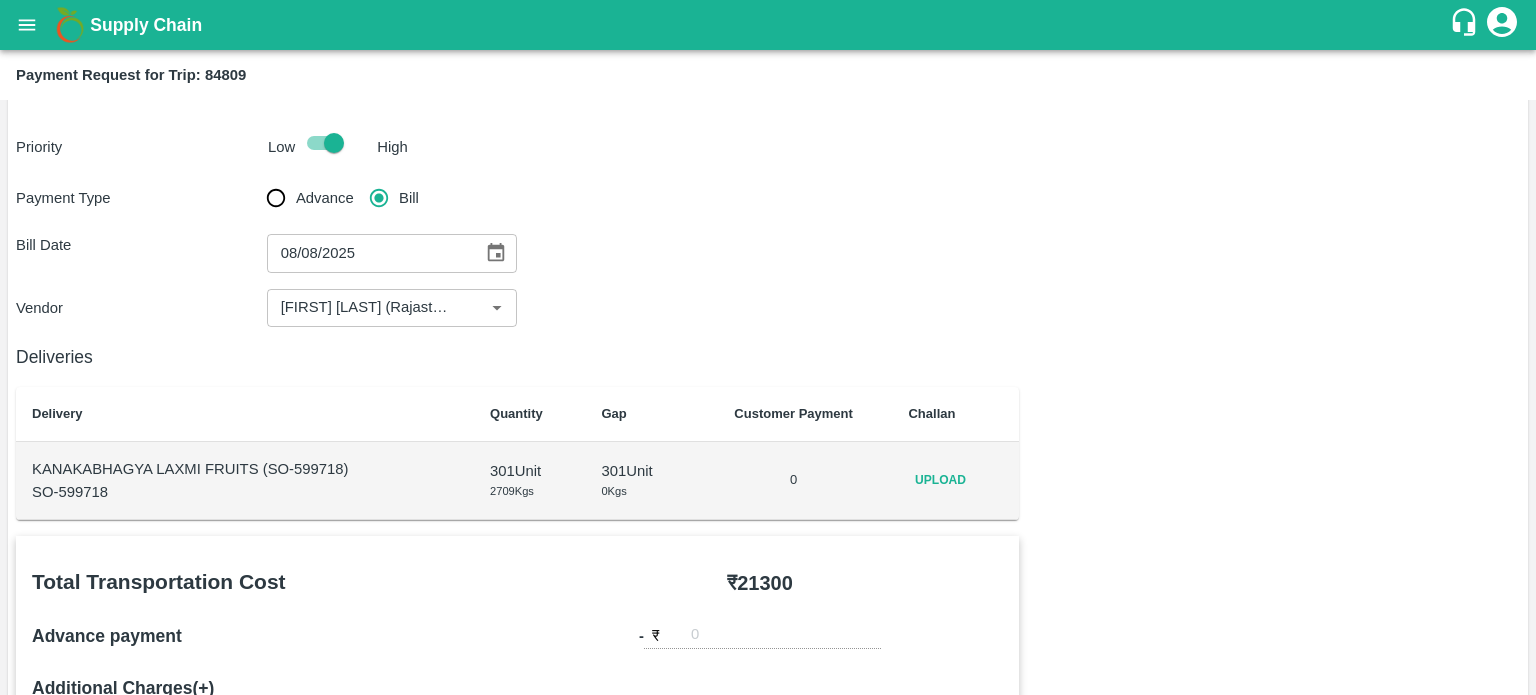 scroll, scrollTop: 12, scrollLeft: 0, axis: vertical 